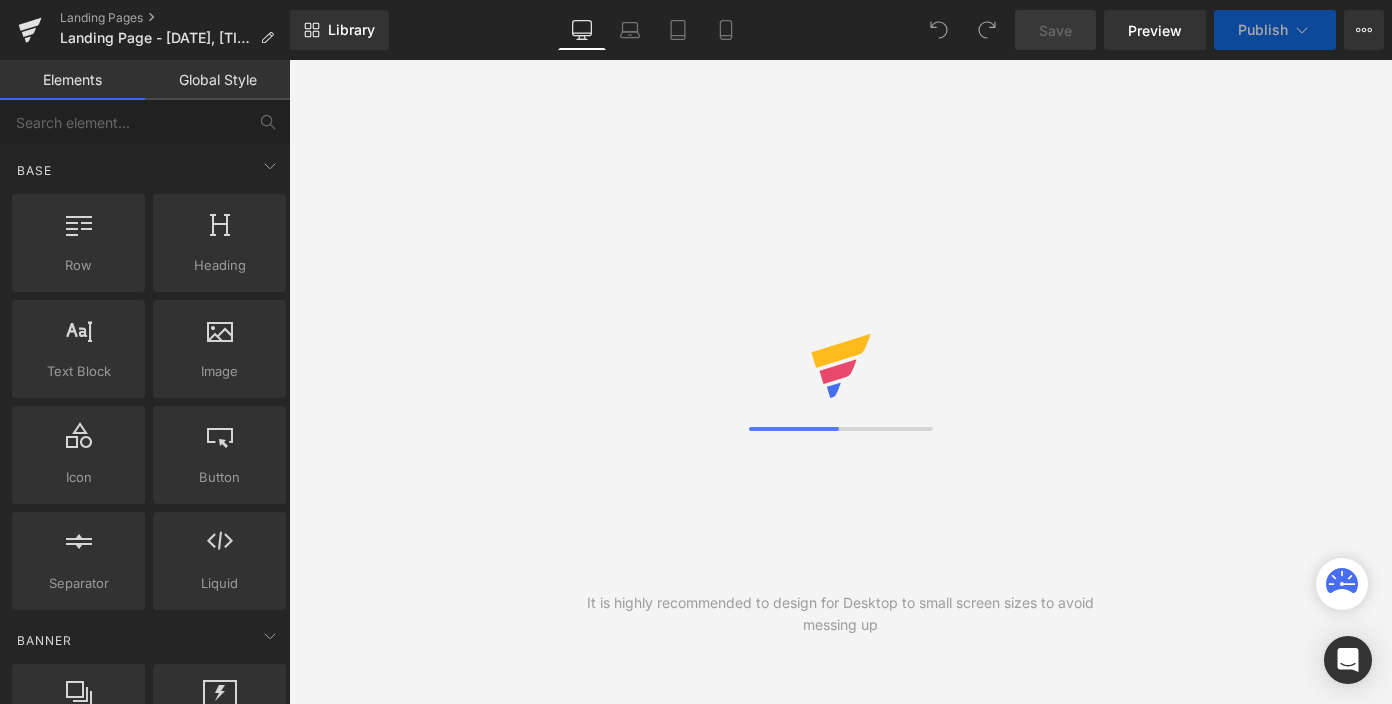 scroll, scrollTop: 0, scrollLeft: 0, axis: both 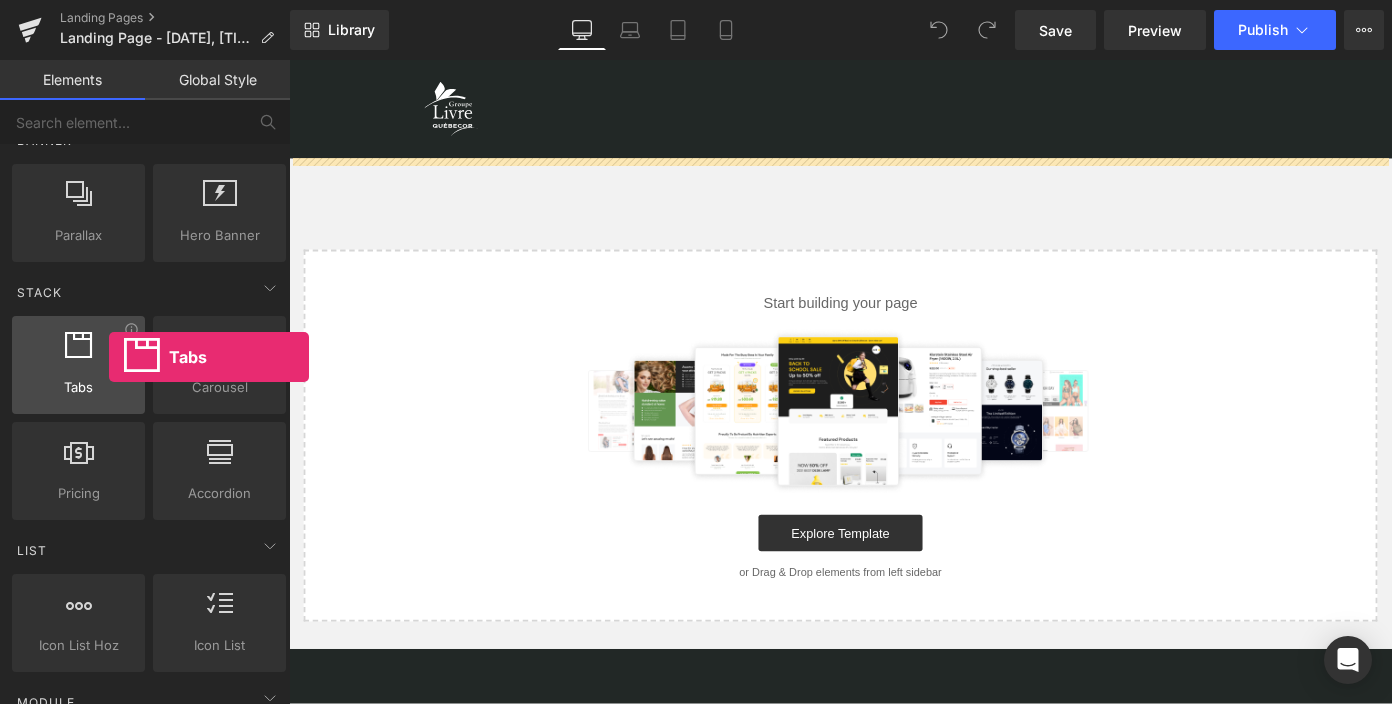 click at bounding box center (78, 354) 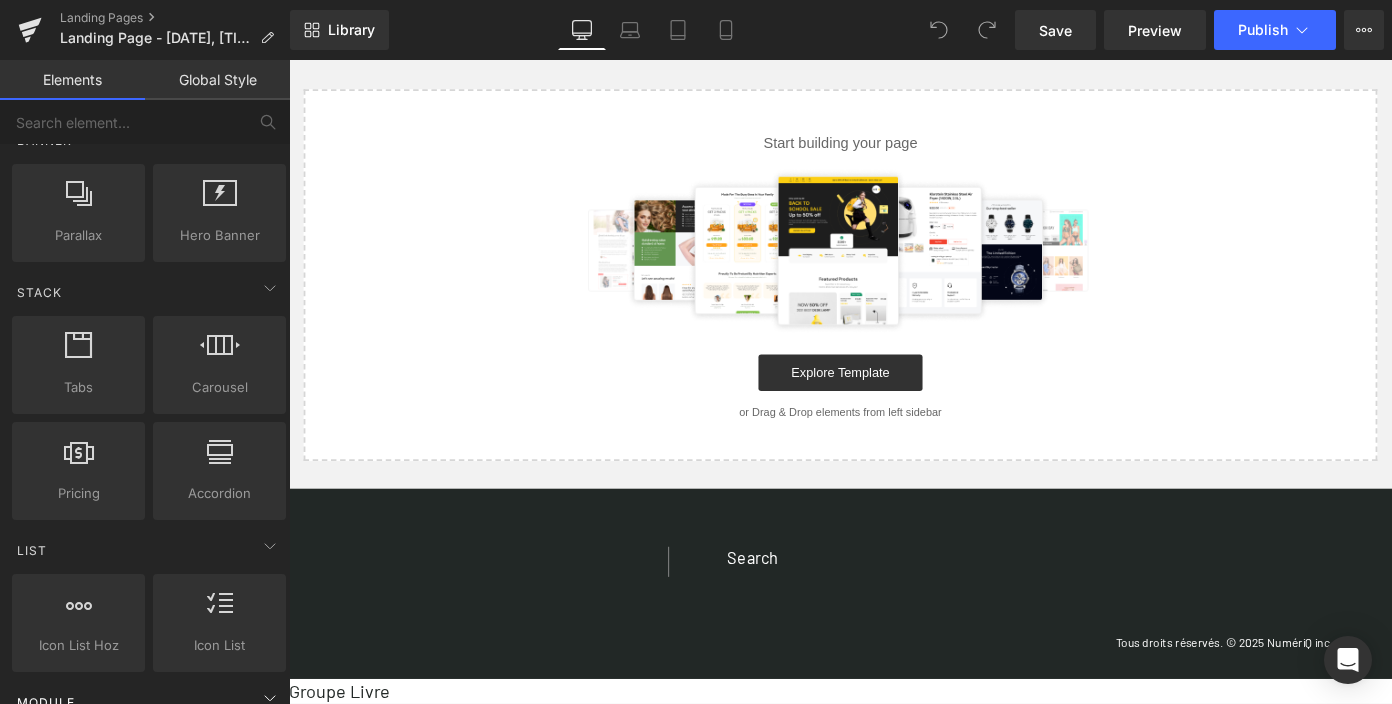 scroll, scrollTop: 177, scrollLeft: 0, axis: vertical 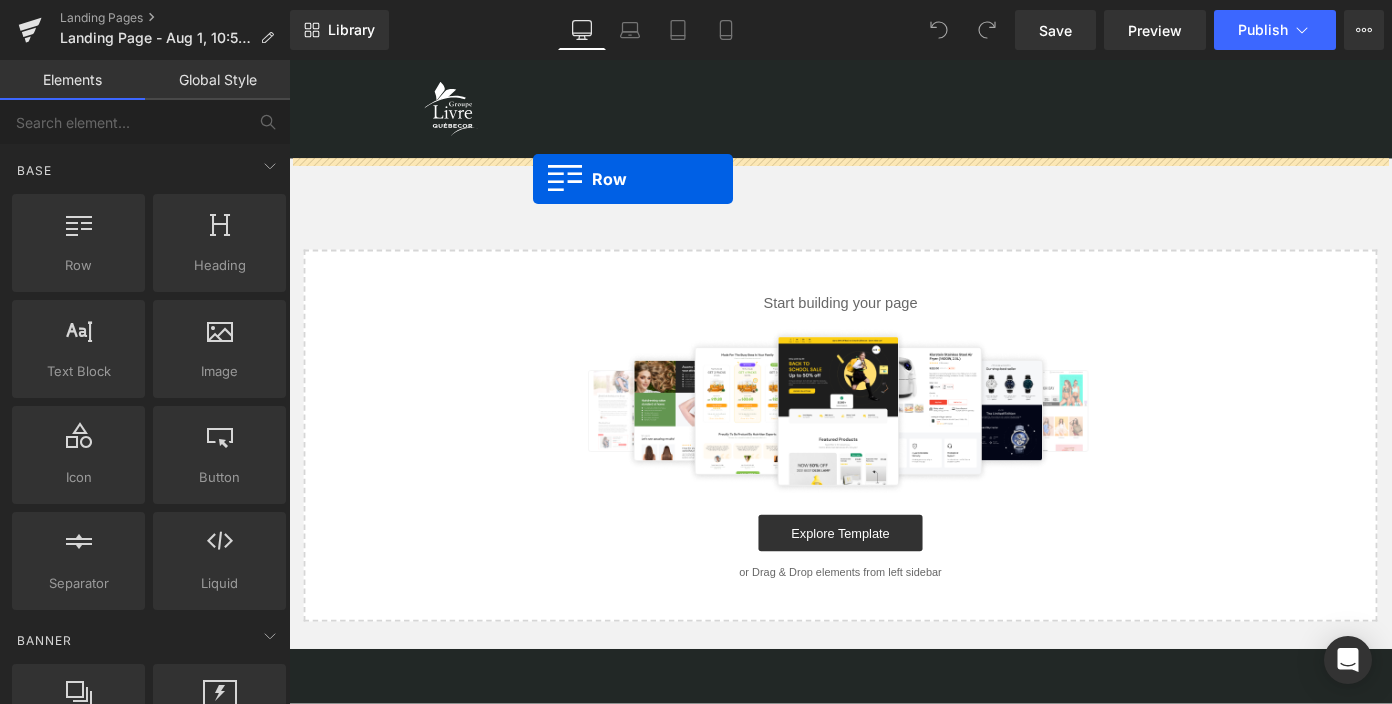 drag, startPoint x: 370, startPoint y: 299, endPoint x: 556, endPoint y: 189, distance: 216.09258 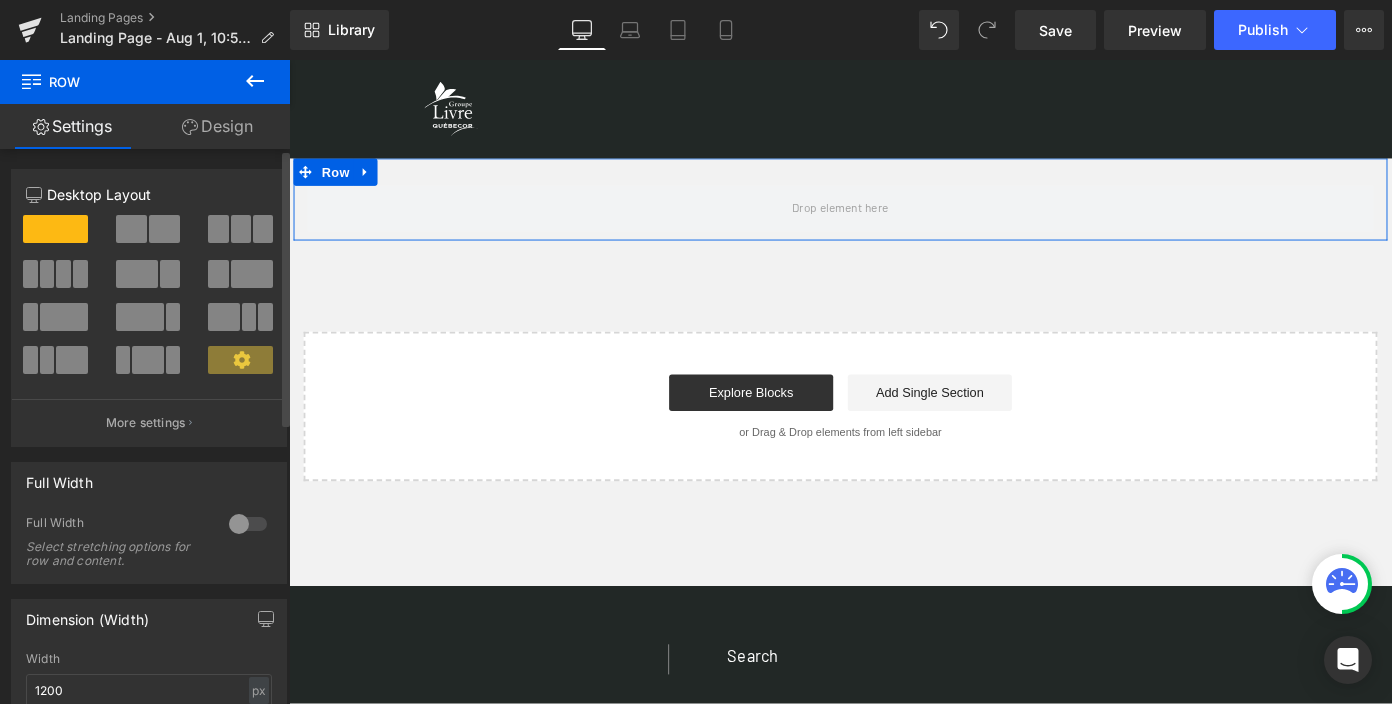 click at bounding box center [55, 229] 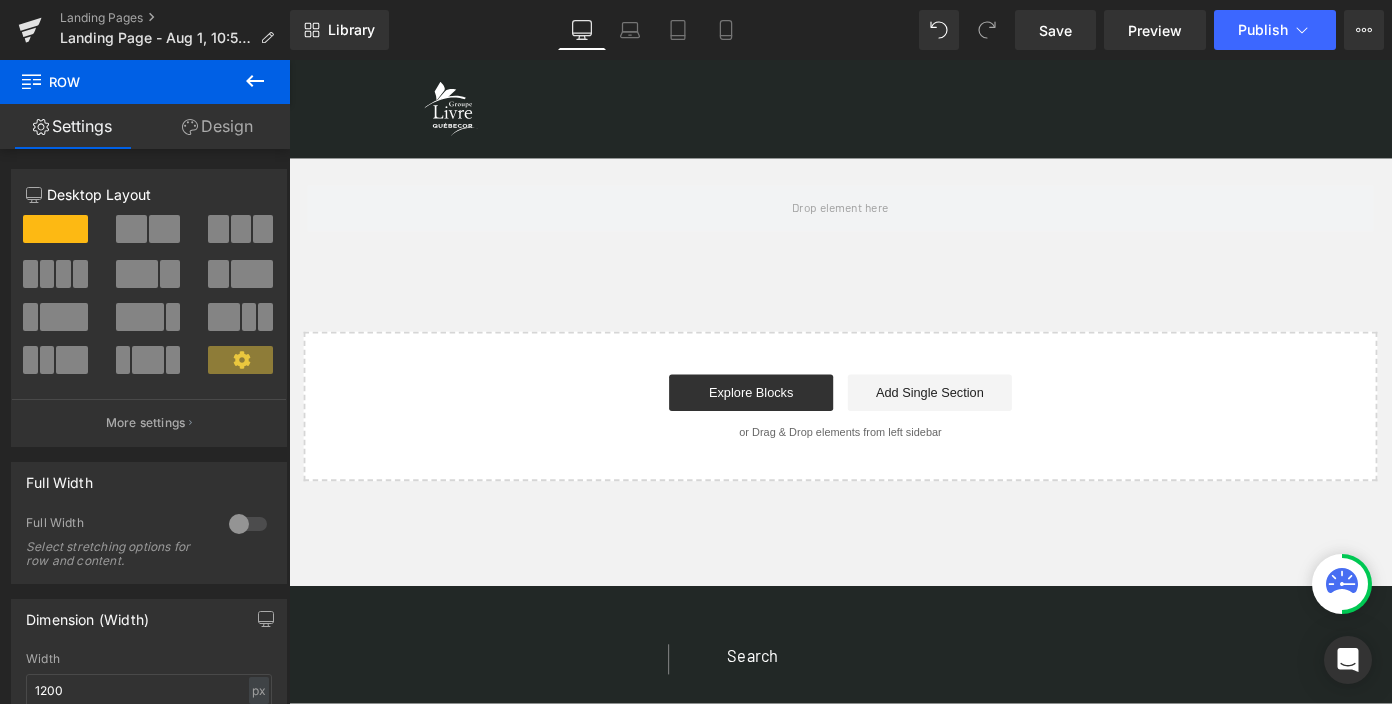click 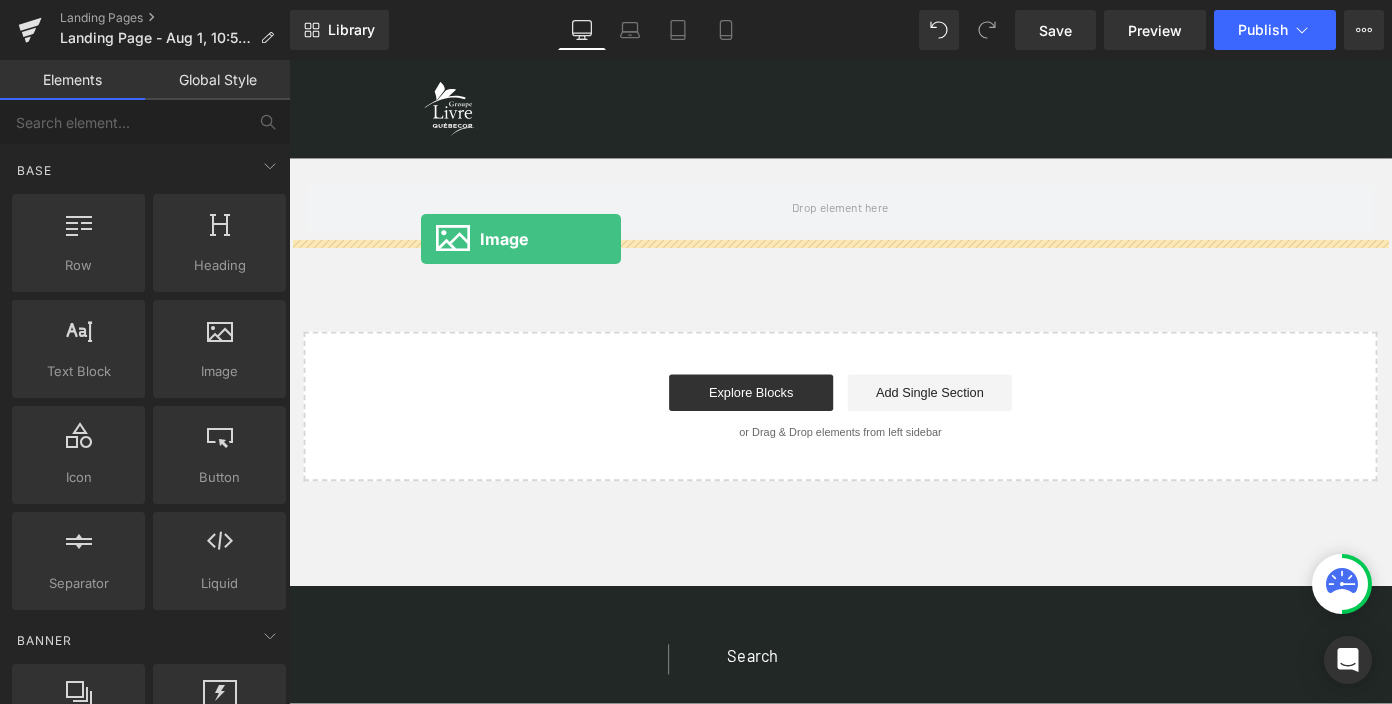 drag, startPoint x: 504, startPoint y: 396, endPoint x: 435, endPoint y: 257, distance: 155.18376 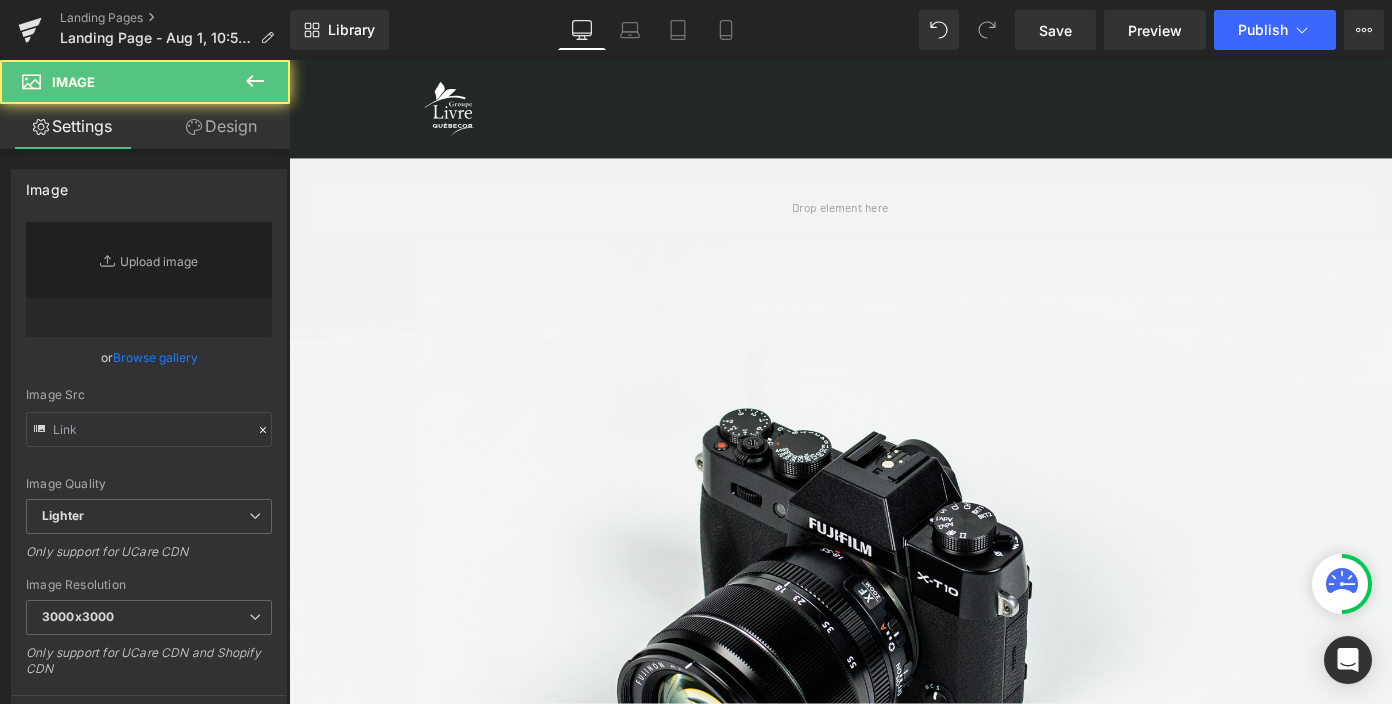 type on "//d1um8515vdn9kb.cloudfront.net/images/parallax.jpg" 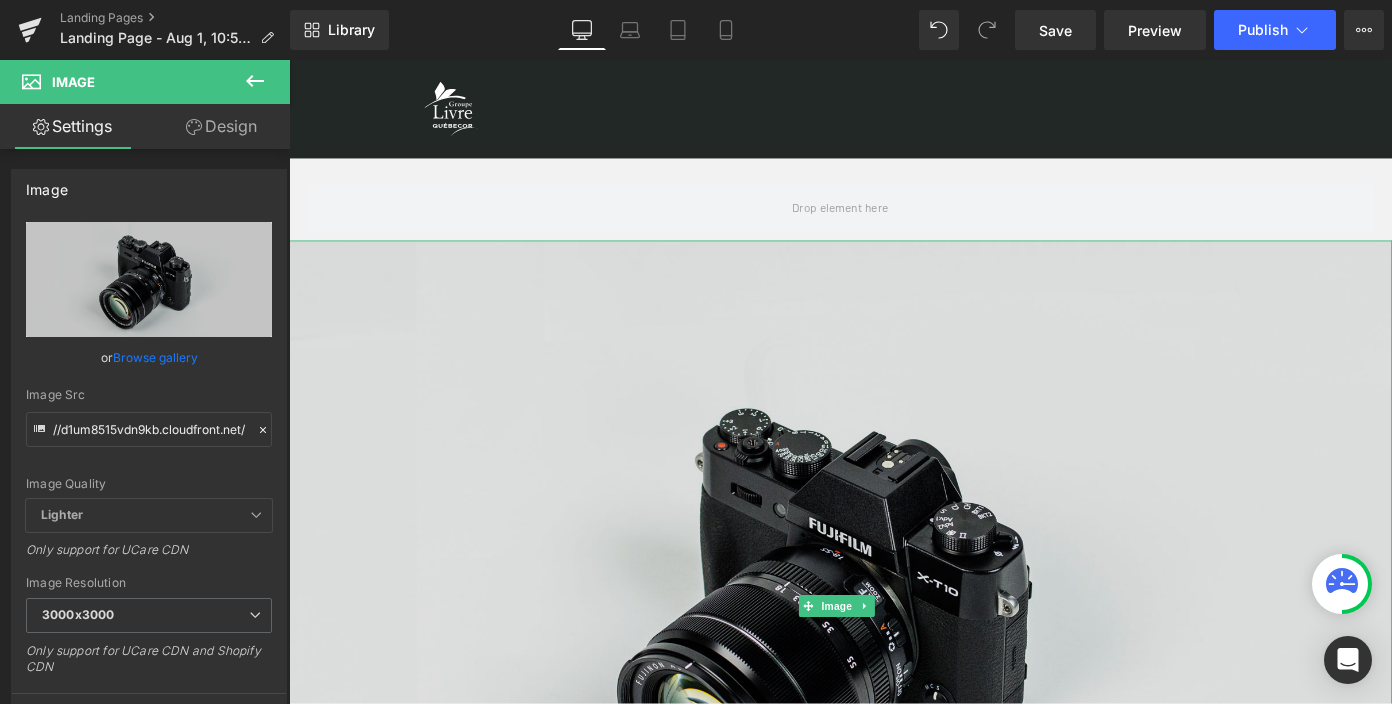 scroll, scrollTop: 0, scrollLeft: 0, axis: both 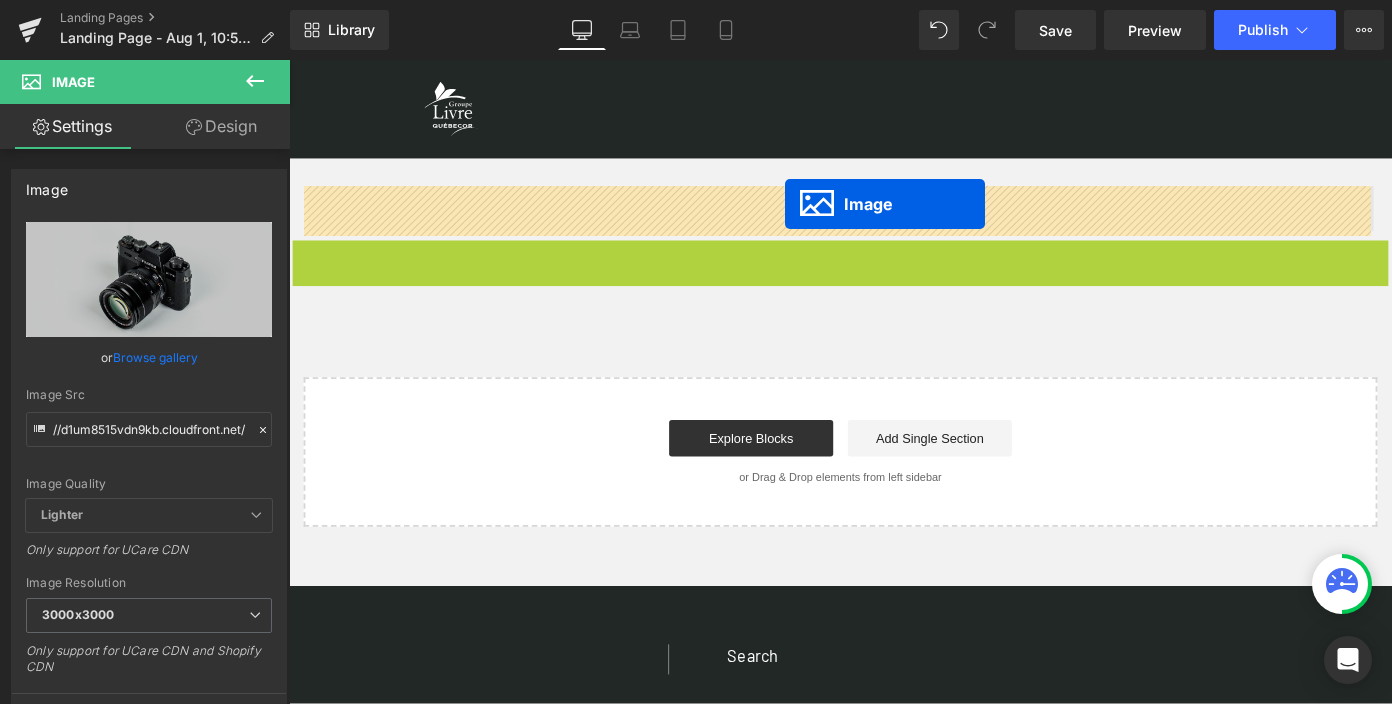drag, startPoint x: 859, startPoint y: 650, endPoint x: 833, endPoint y: 218, distance: 432.7817 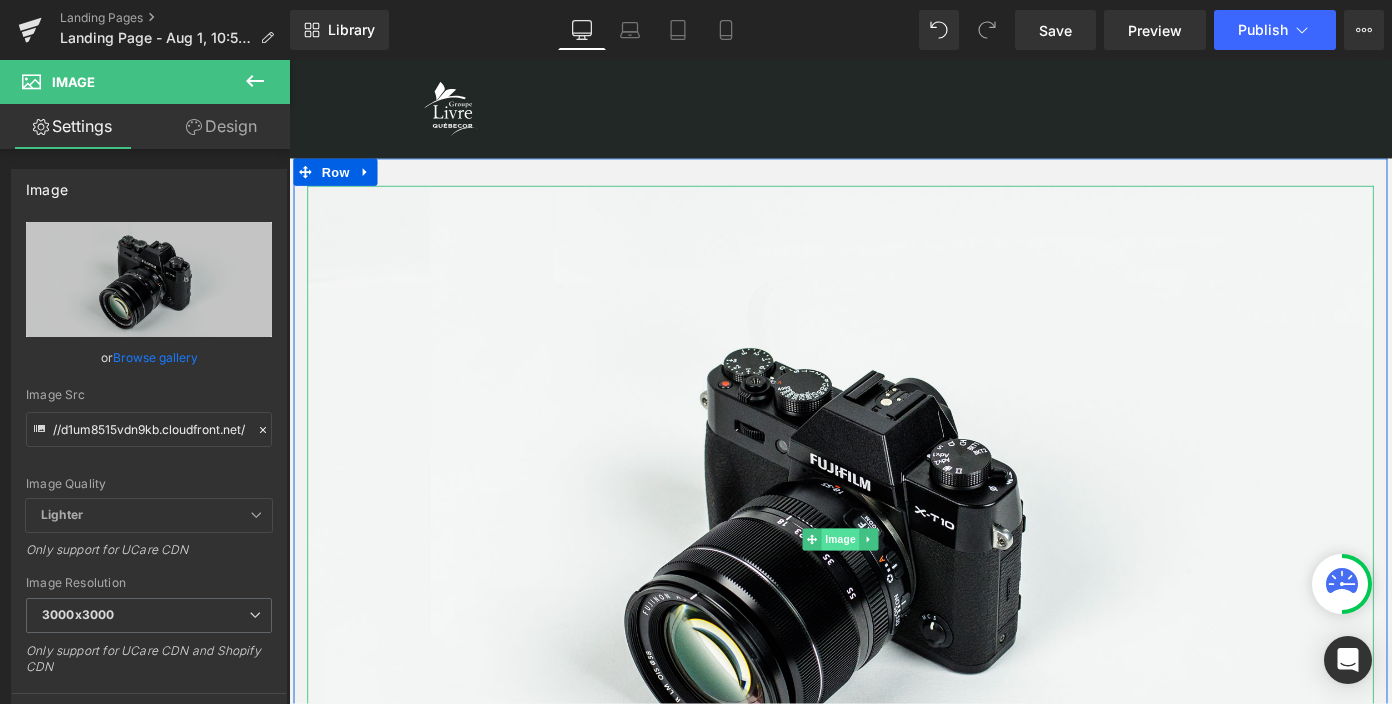 click on "Image" at bounding box center (894, 586) 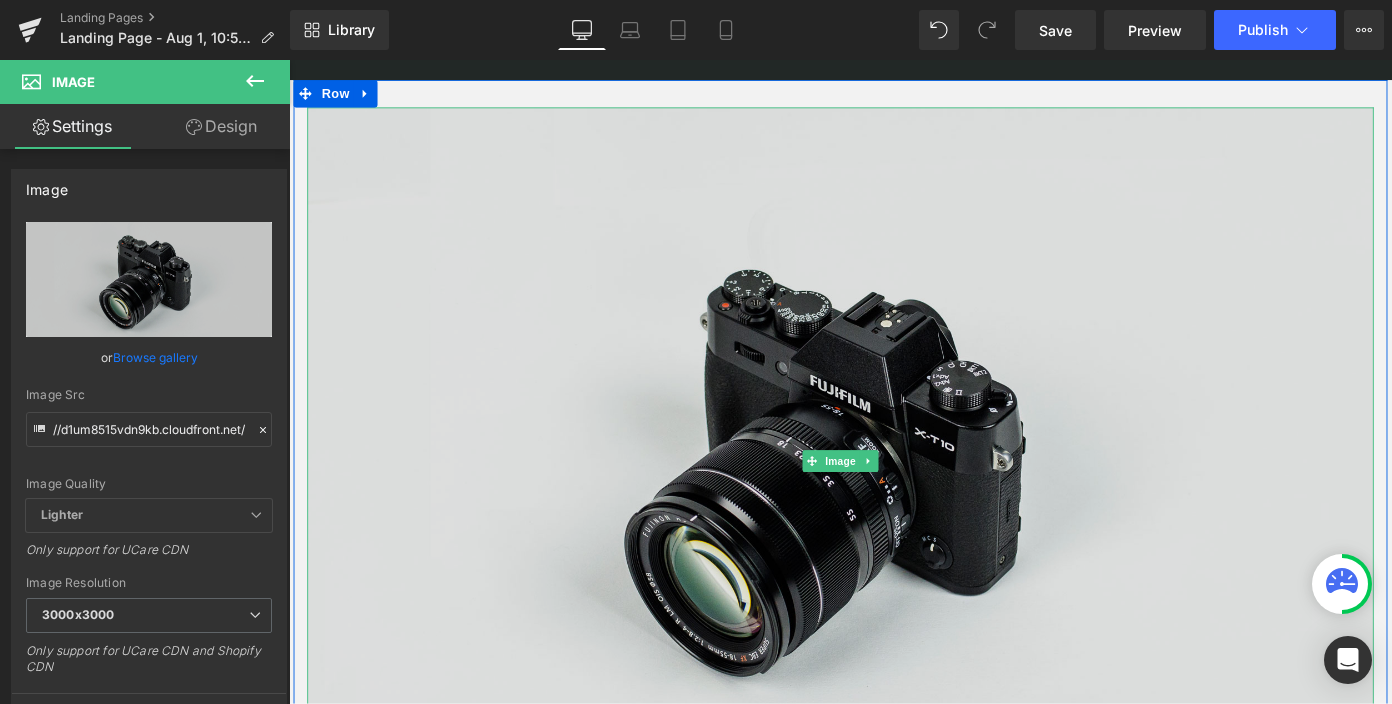scroll, scrollTop: 92, scrollLeft: 0, axis: vertical 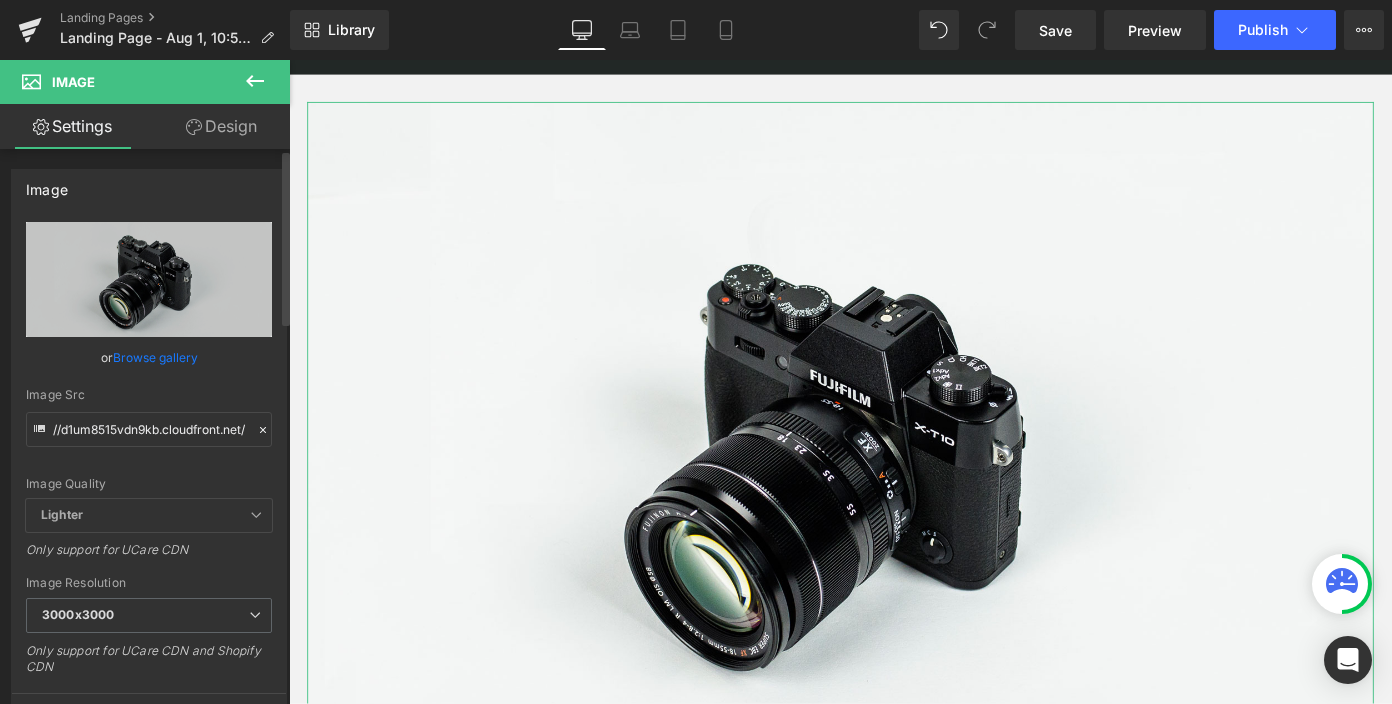 click on "Browse gallery" at bounding box center (155, 357) 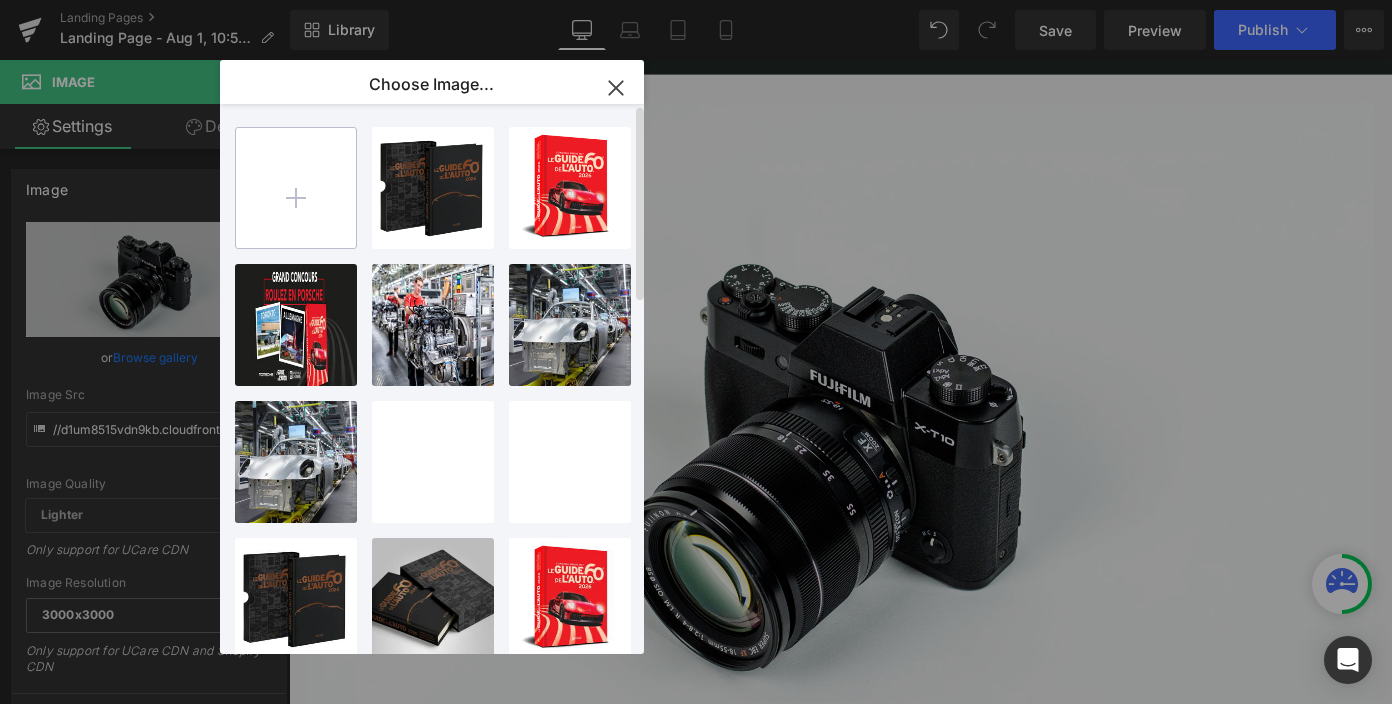 click at bounding box center (296, 188) 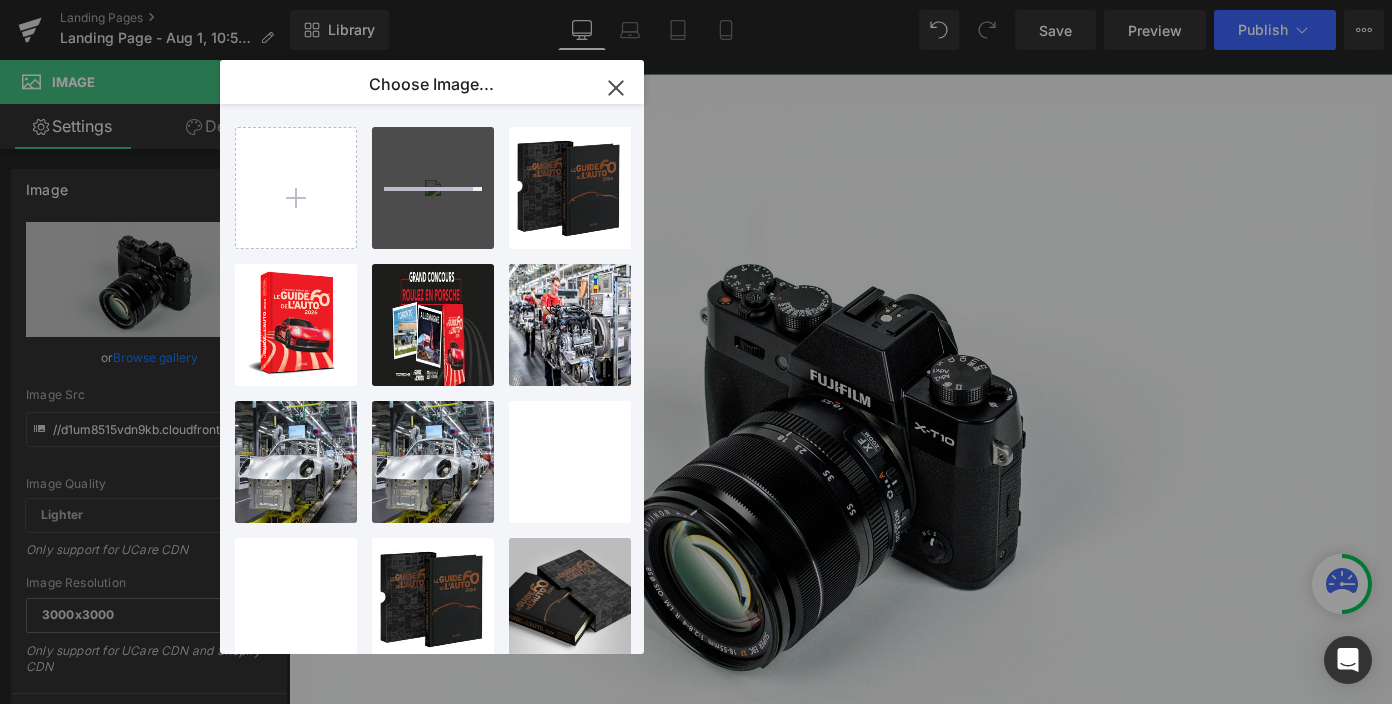 type 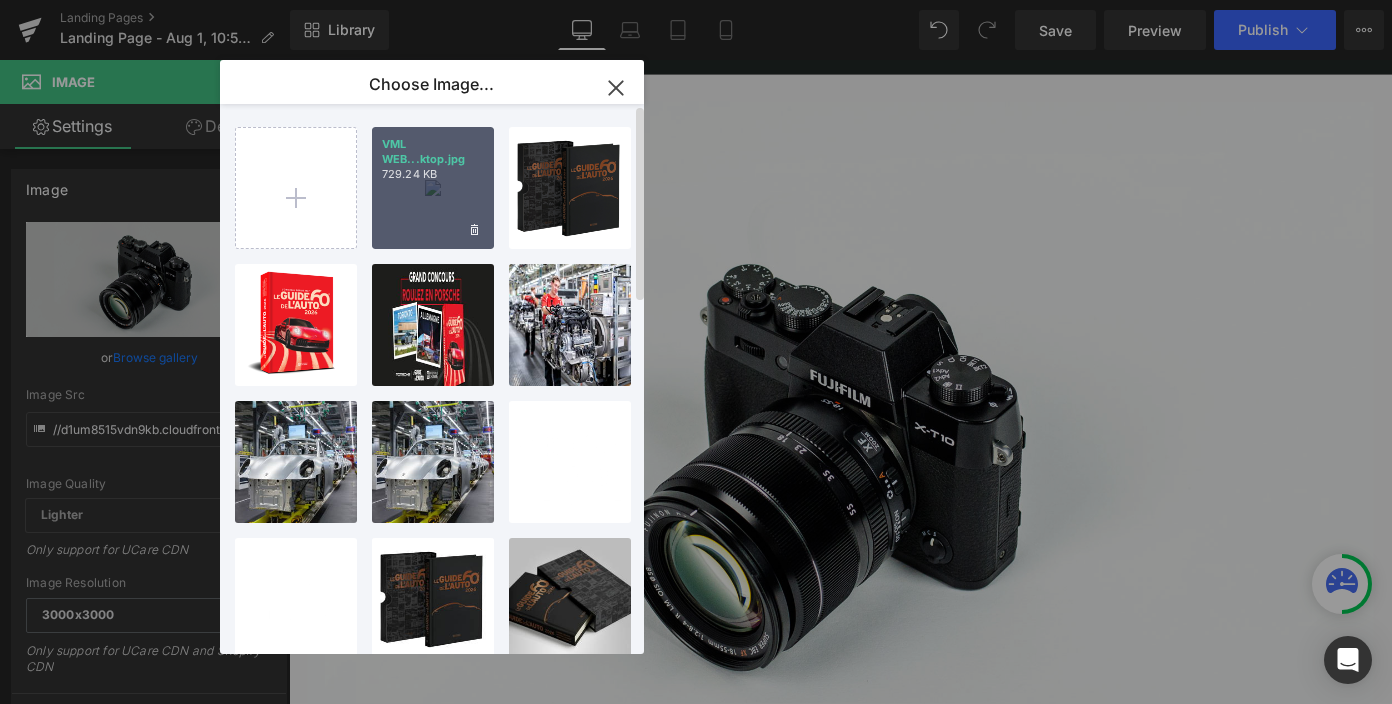 click on "VML WEB...ktop.jpg" at bounding box center [433, 152] 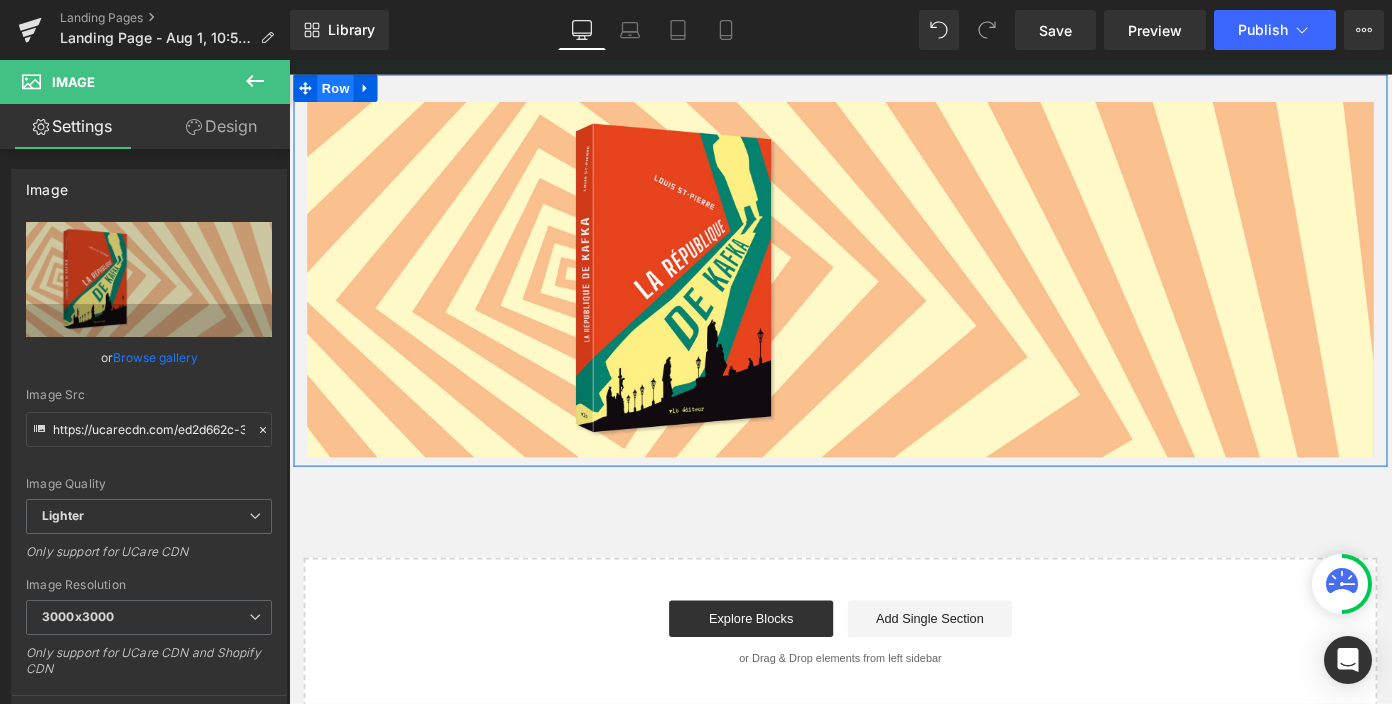 click on "Row" at bounding box center (340, 91) 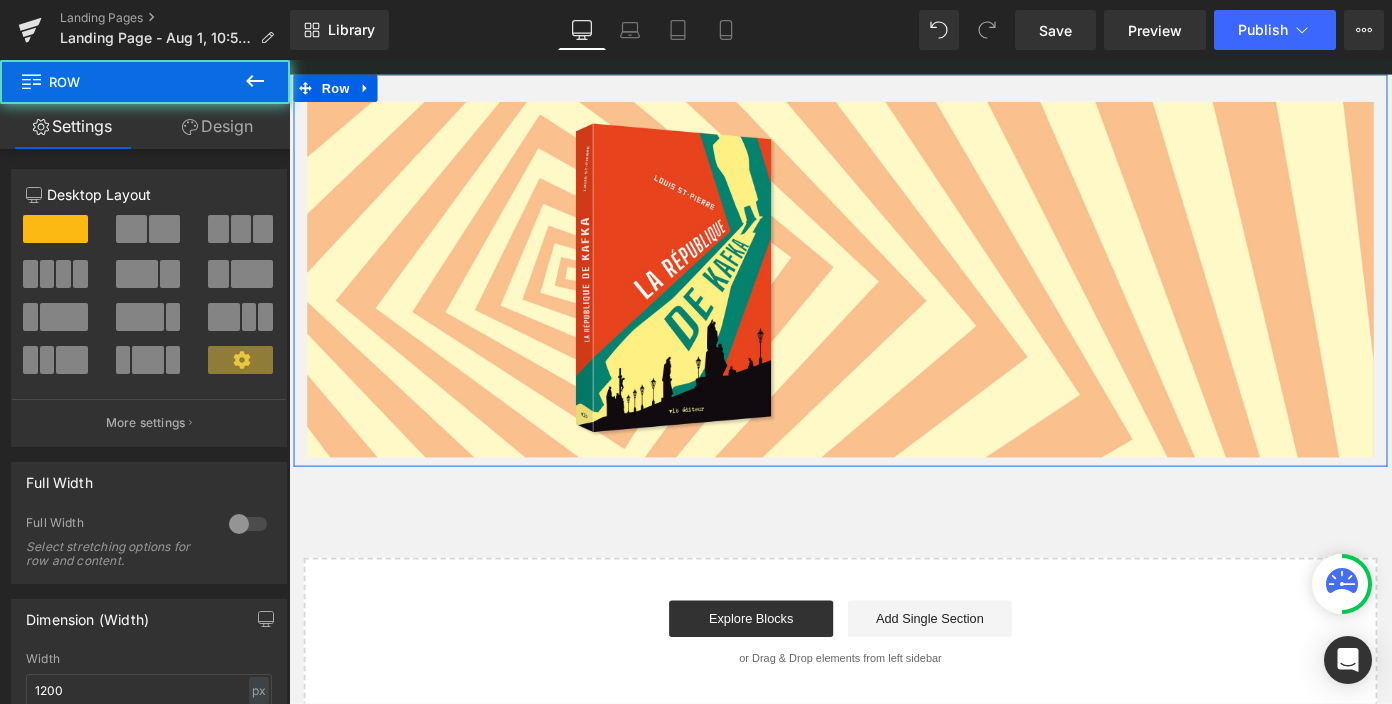 click on "Design" at bounding box center [217, 126] 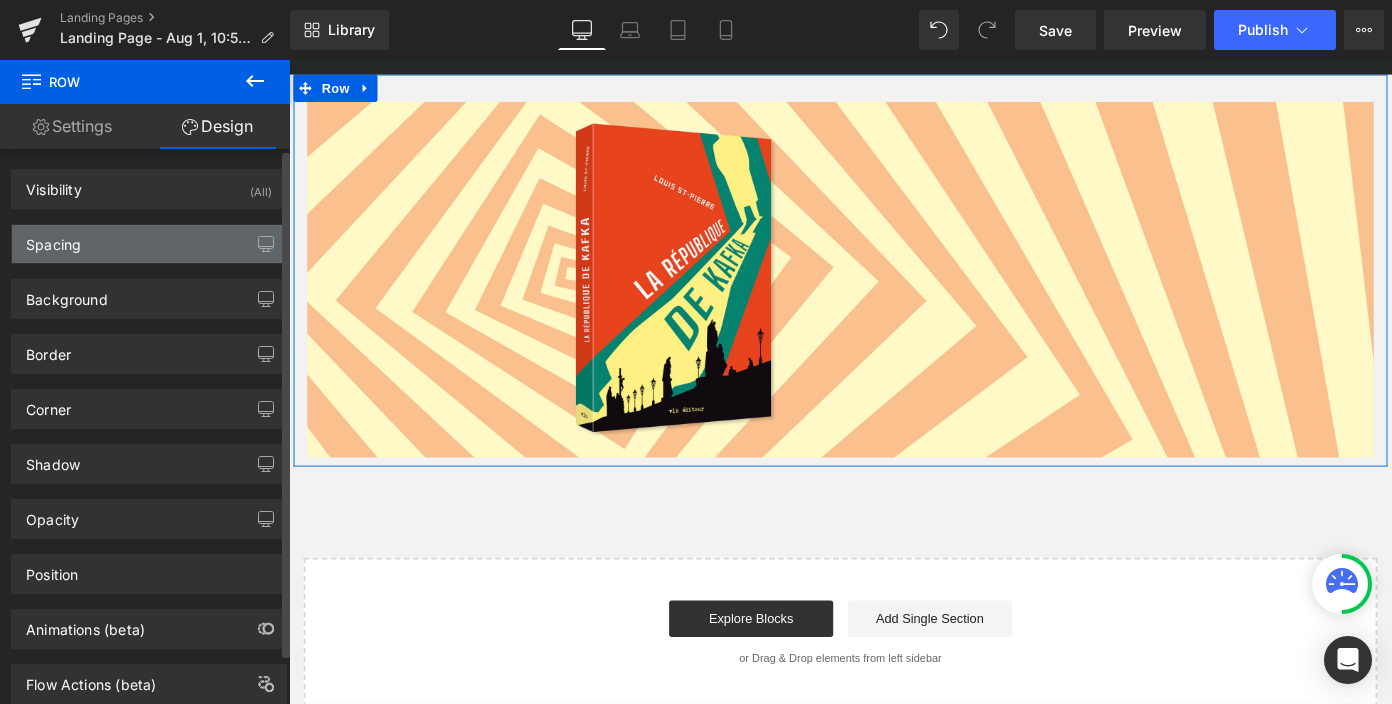 click on "Spacing" at bounding box center (149, 244) 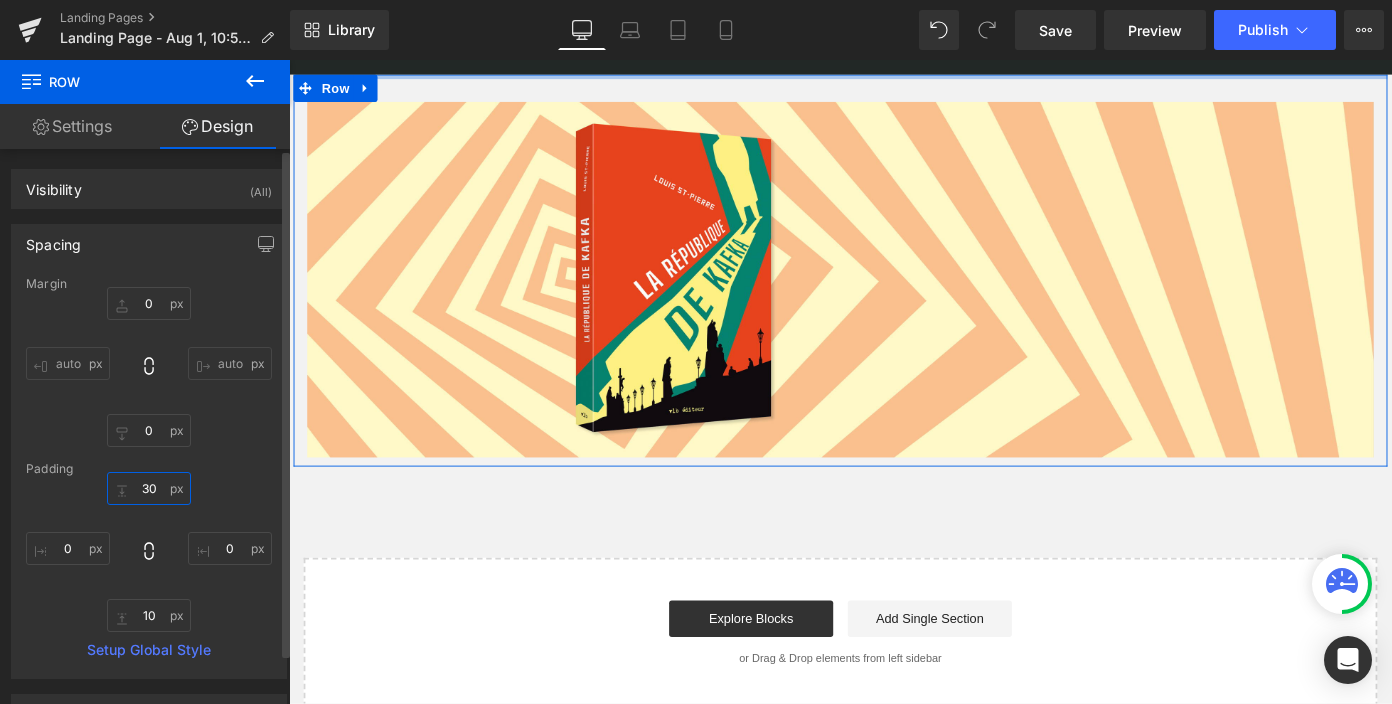 drag, startPoint x: 139, startPoint y: 487, endPoint x: 155, endPoint y: 487, distance: 16 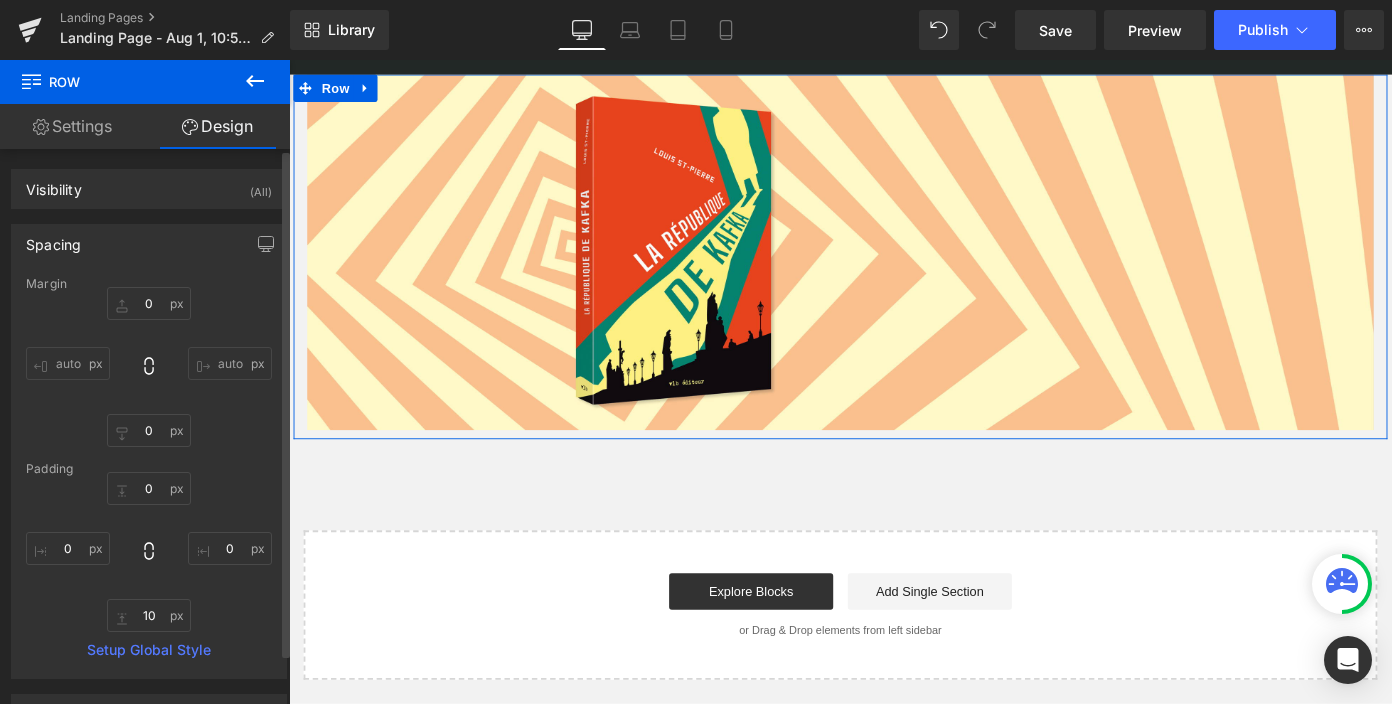 click on "auto" at bounding box center [68, 363] 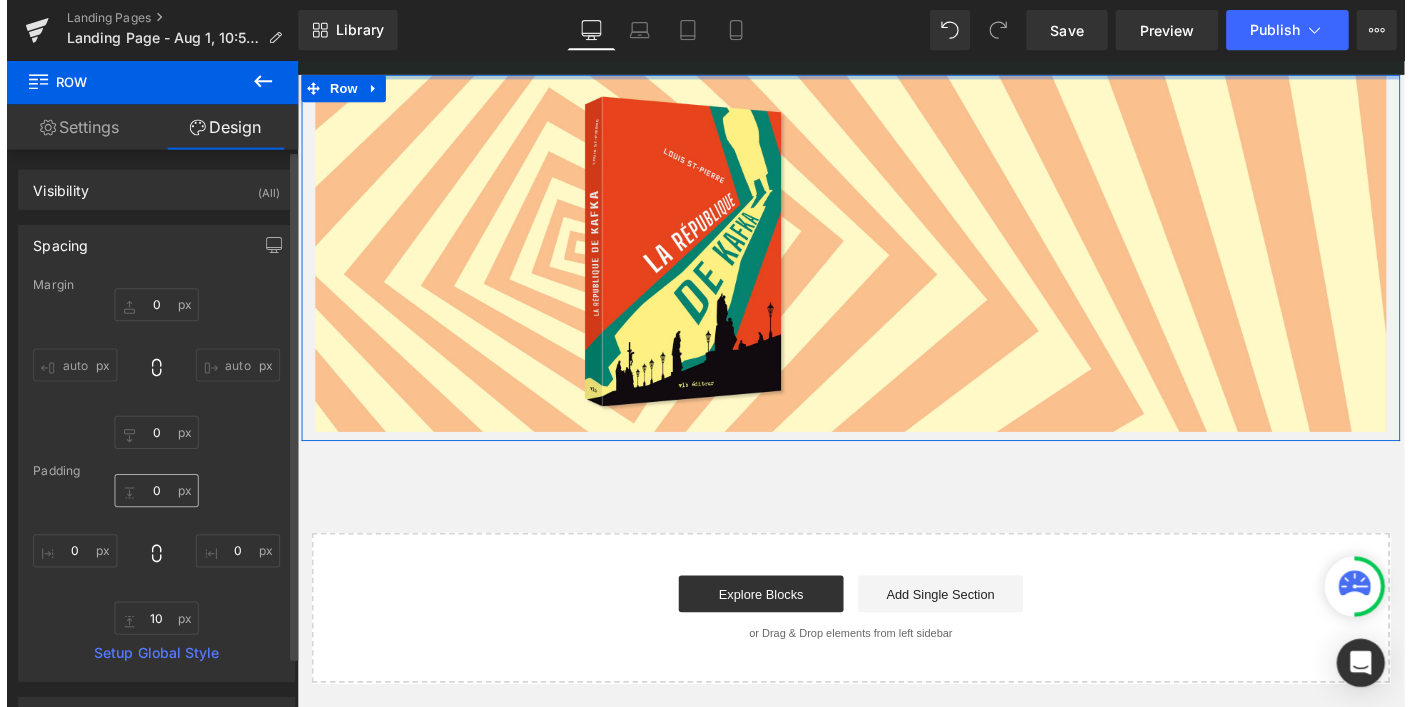 scroll, scrollTop: 0, scrollLeft: 0, axis: both 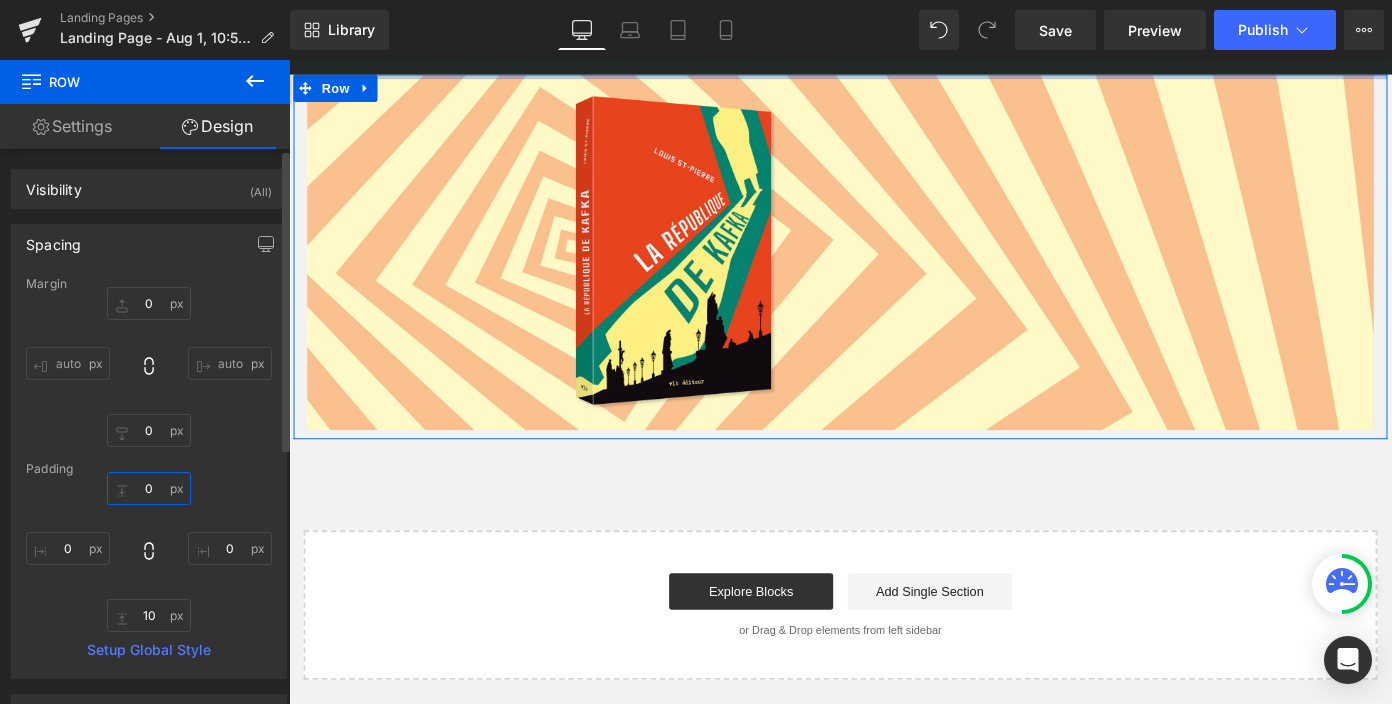 click on "0" at bounding box center [149, 488] 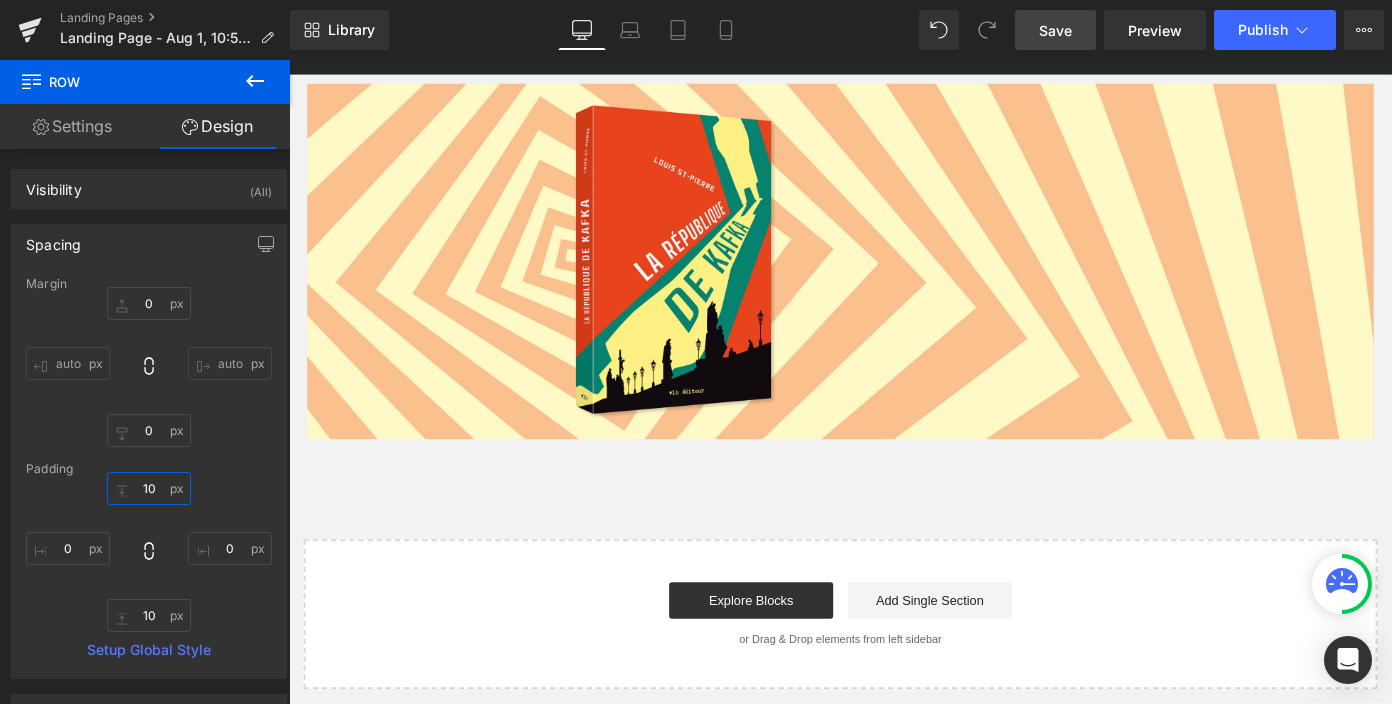 type on "10" 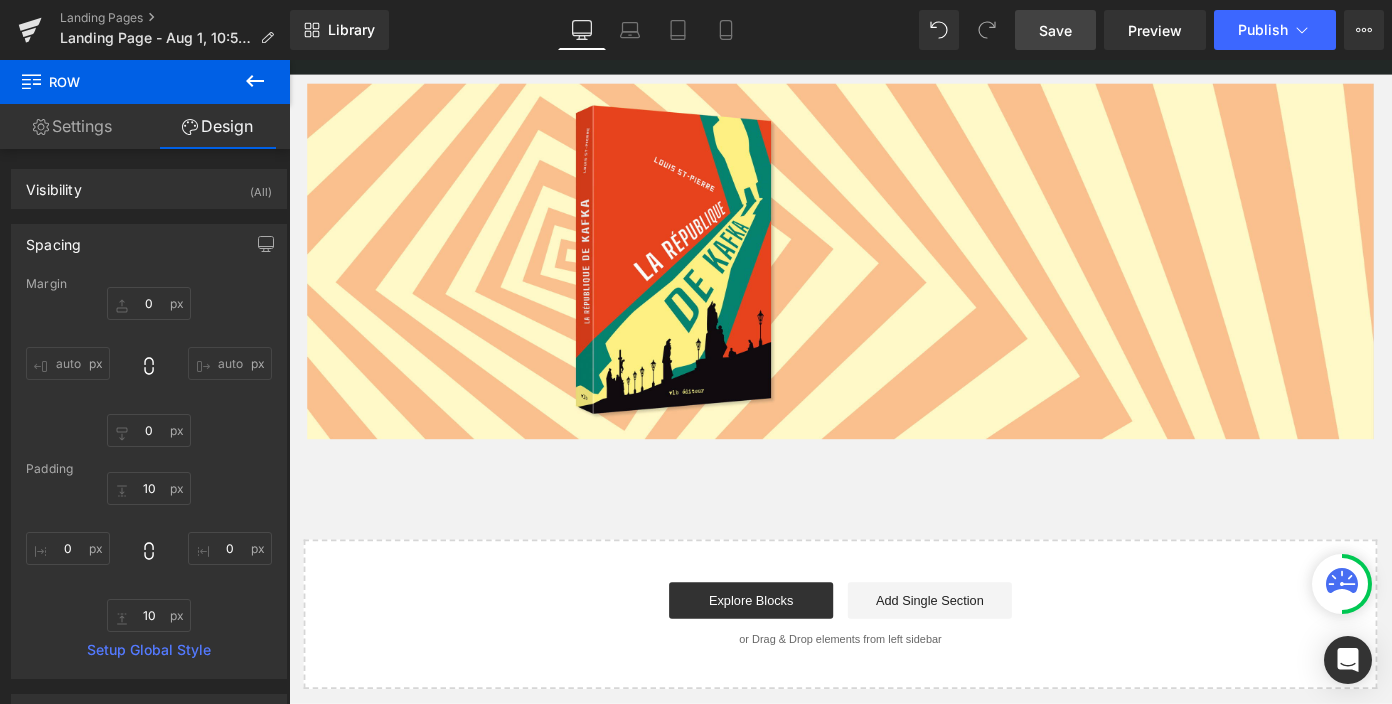 click on "Save" at bounding box center [1055, 30] 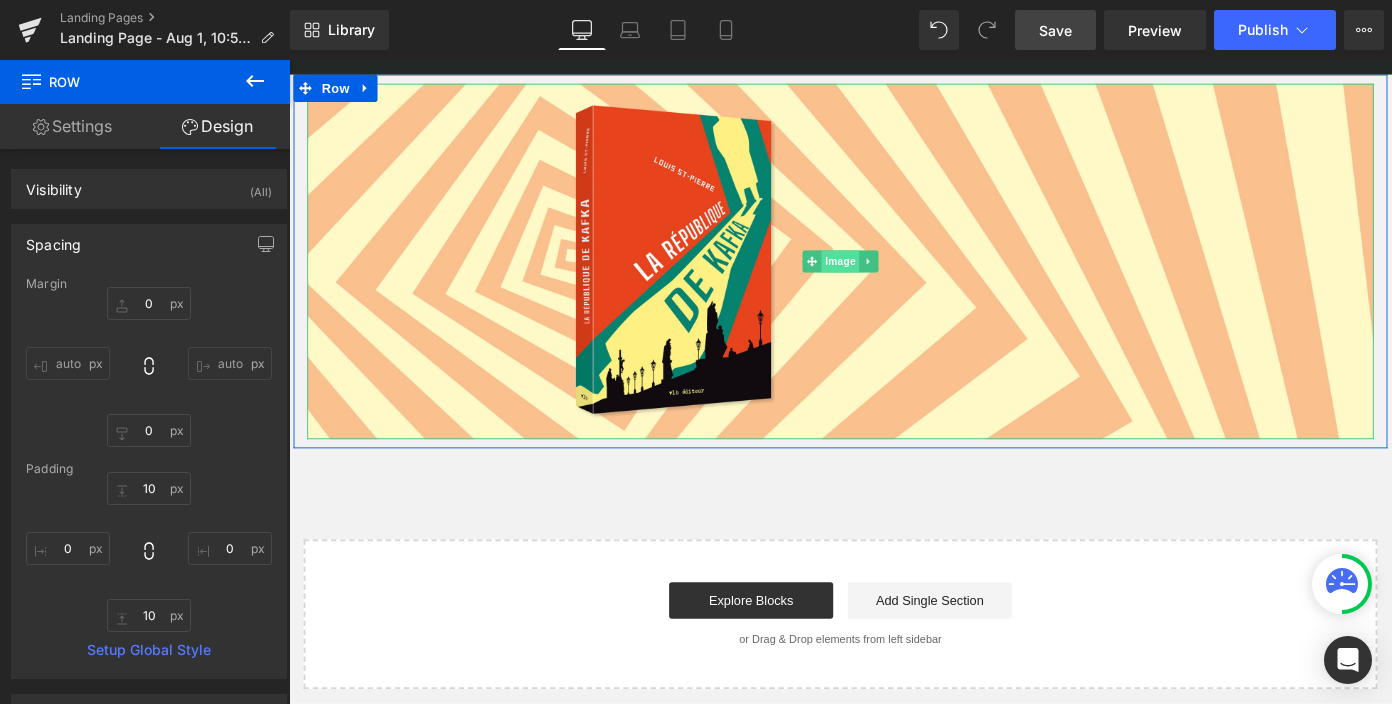 click on "Image" at bounding box center (894, 281) 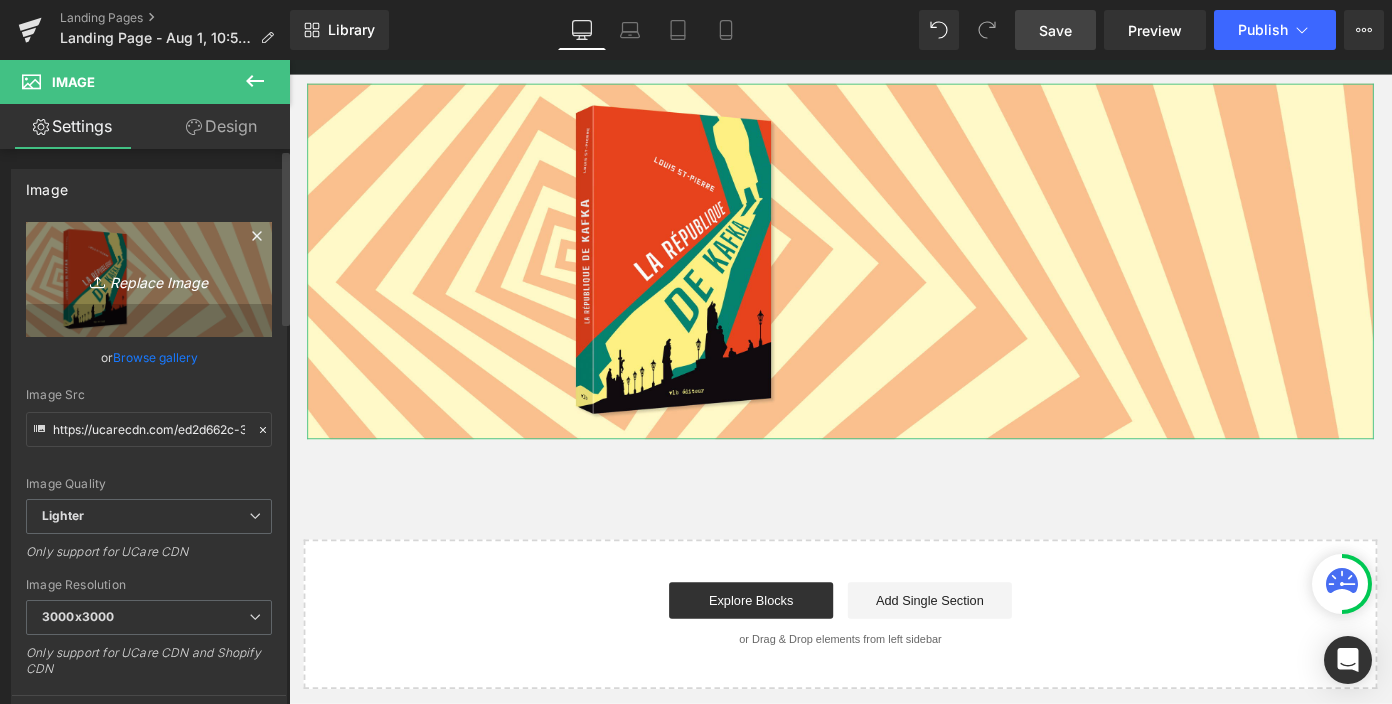 click on "Replace Image" at bounding box center [149, 279] 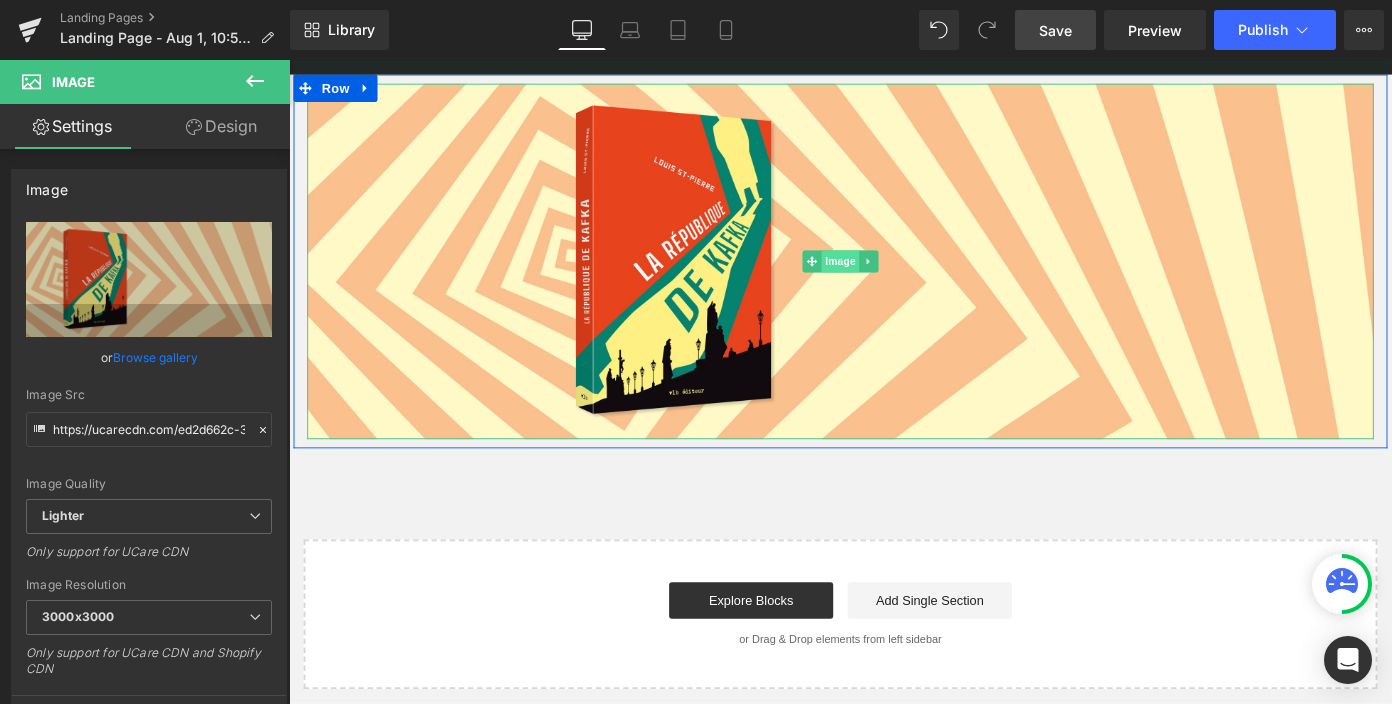 click on "Image" at bounding box center (894, 281) 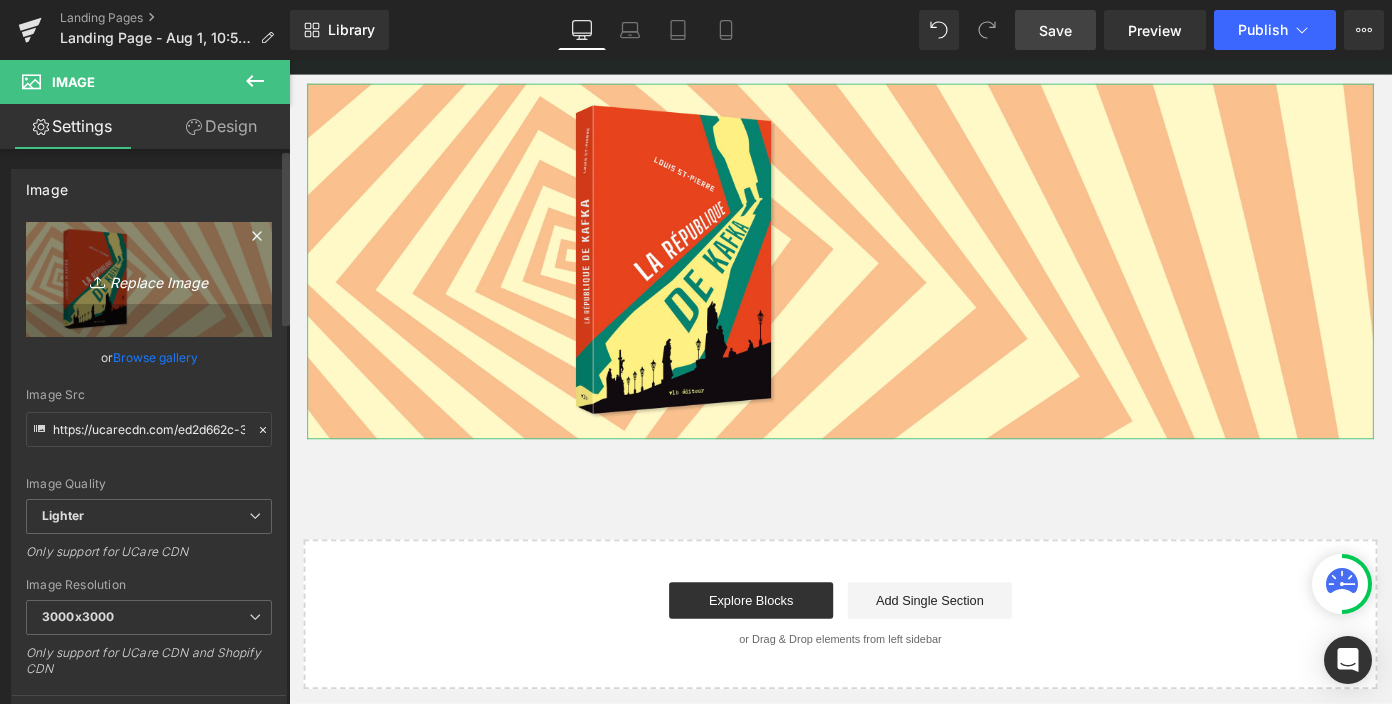 click on "Replace Image" at bounding box center (149, 279) 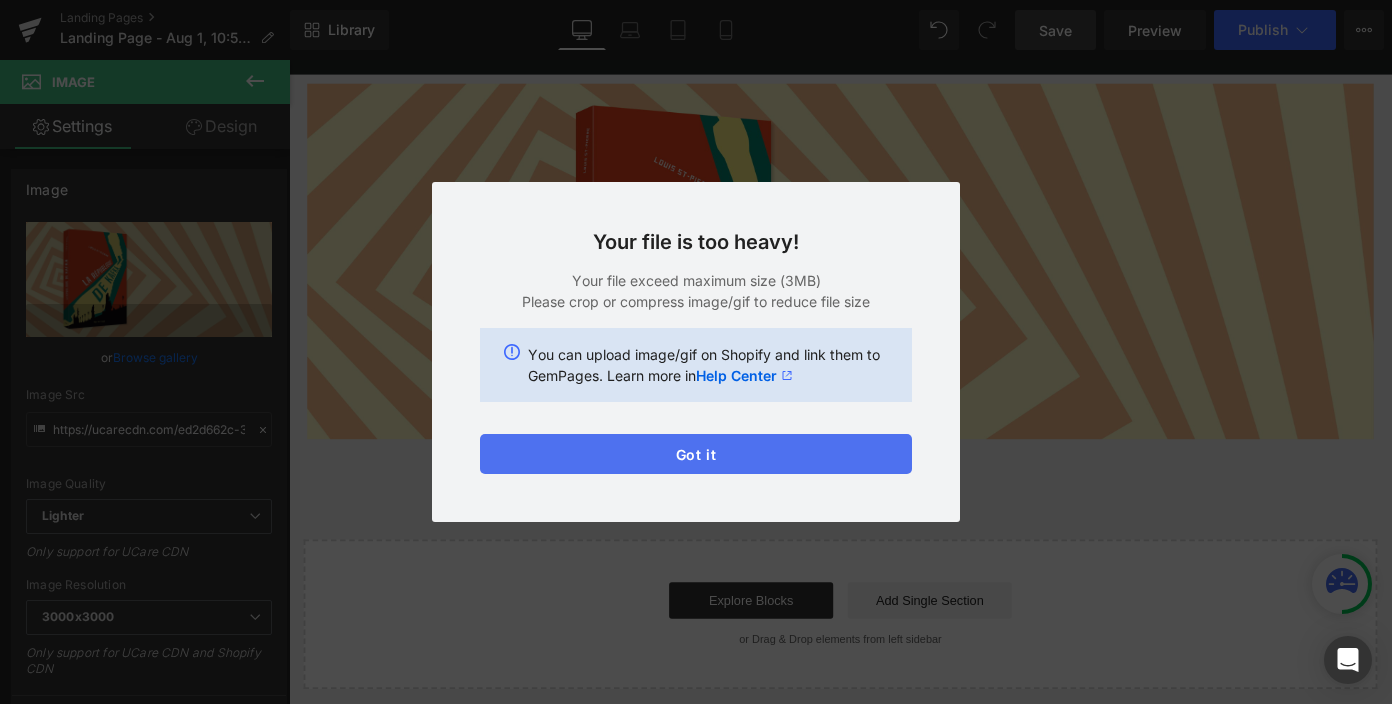 click on "Got it" at bounding box center [696, 454] 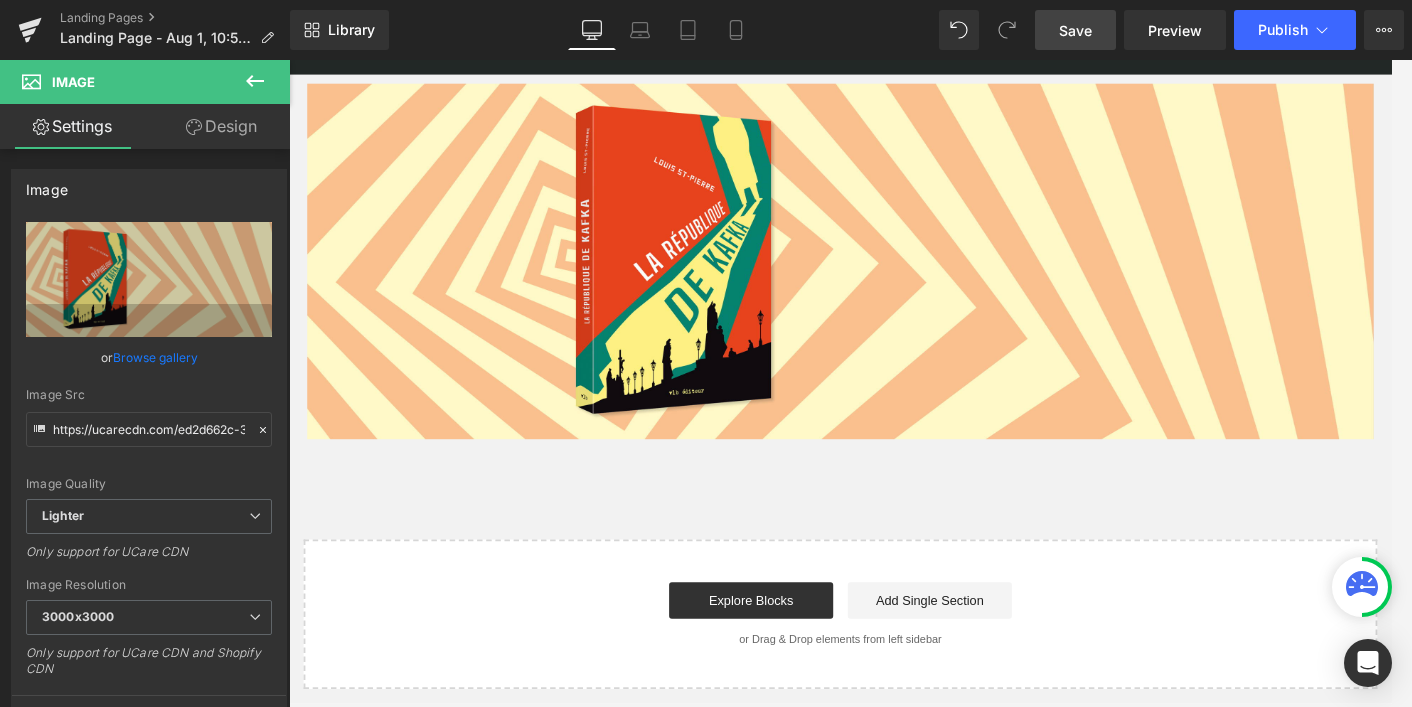 click 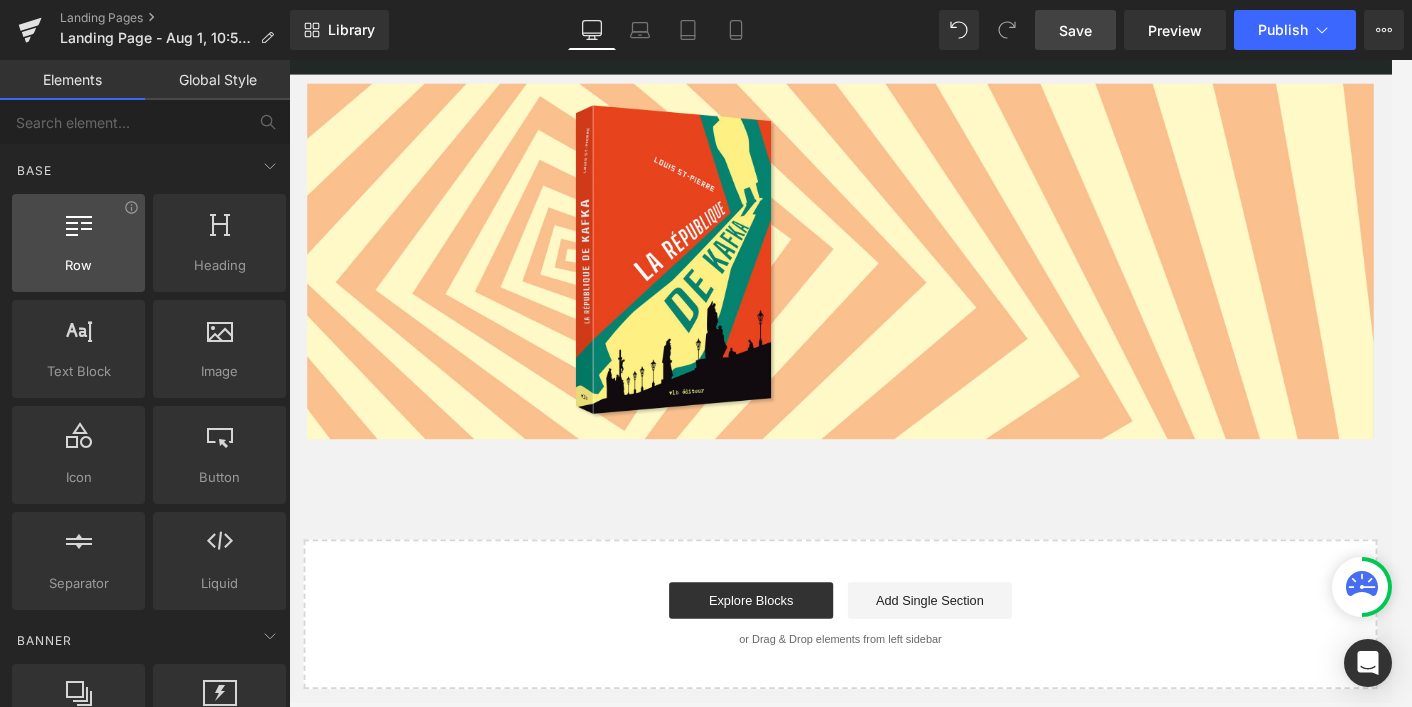 scroll, scrollTop: 0, scrollLeft: 0, axis: both 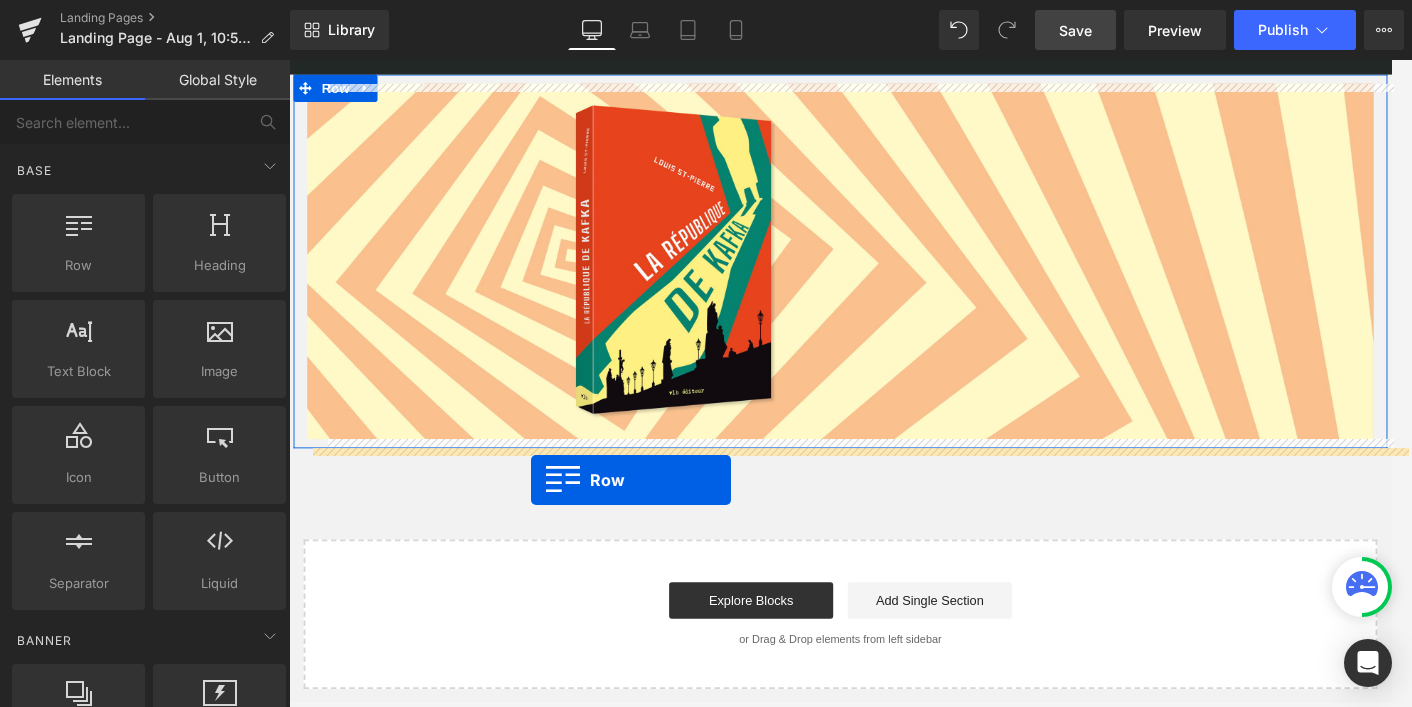 drag, startPoint x: 399, startPoint y: 316, endPoint x: 556, endPoint y: 521, distance: 258.2131 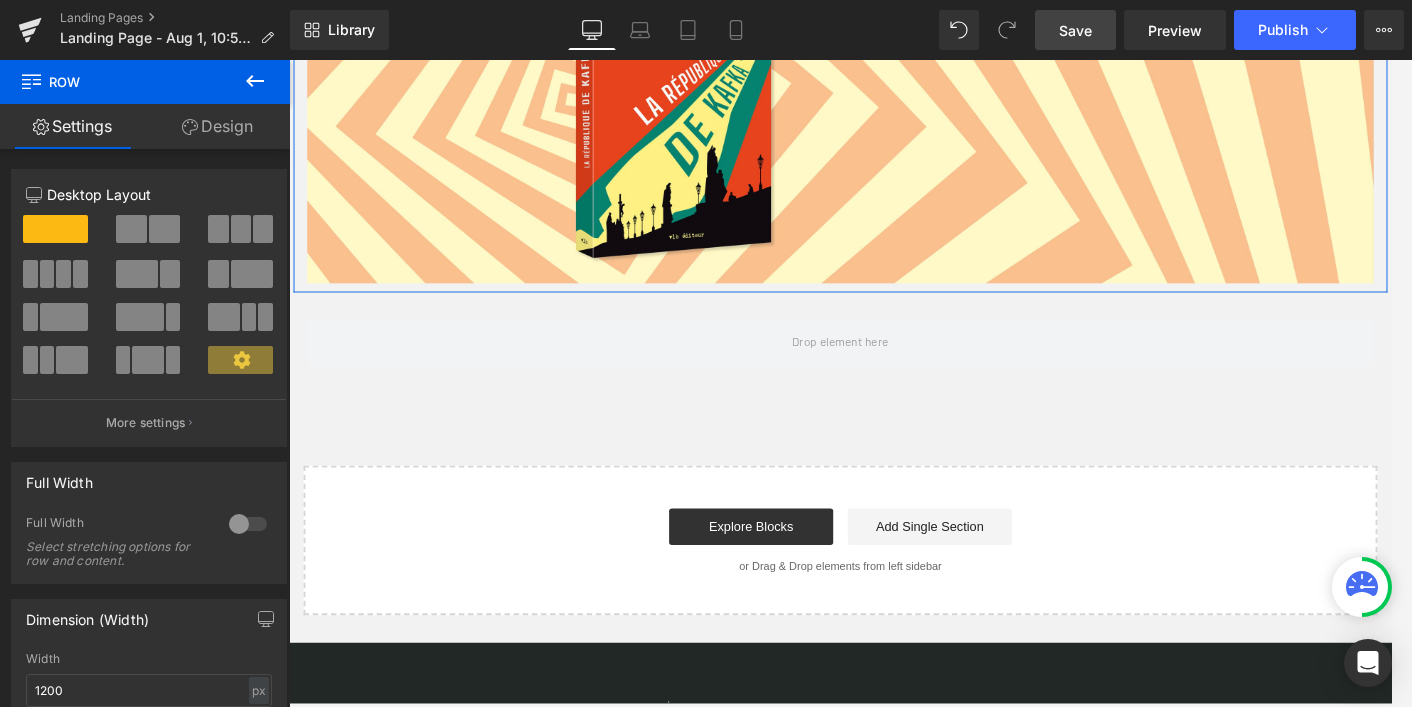 scroll, scrollTop: 271, scrollLeft: 0, axis: vertical 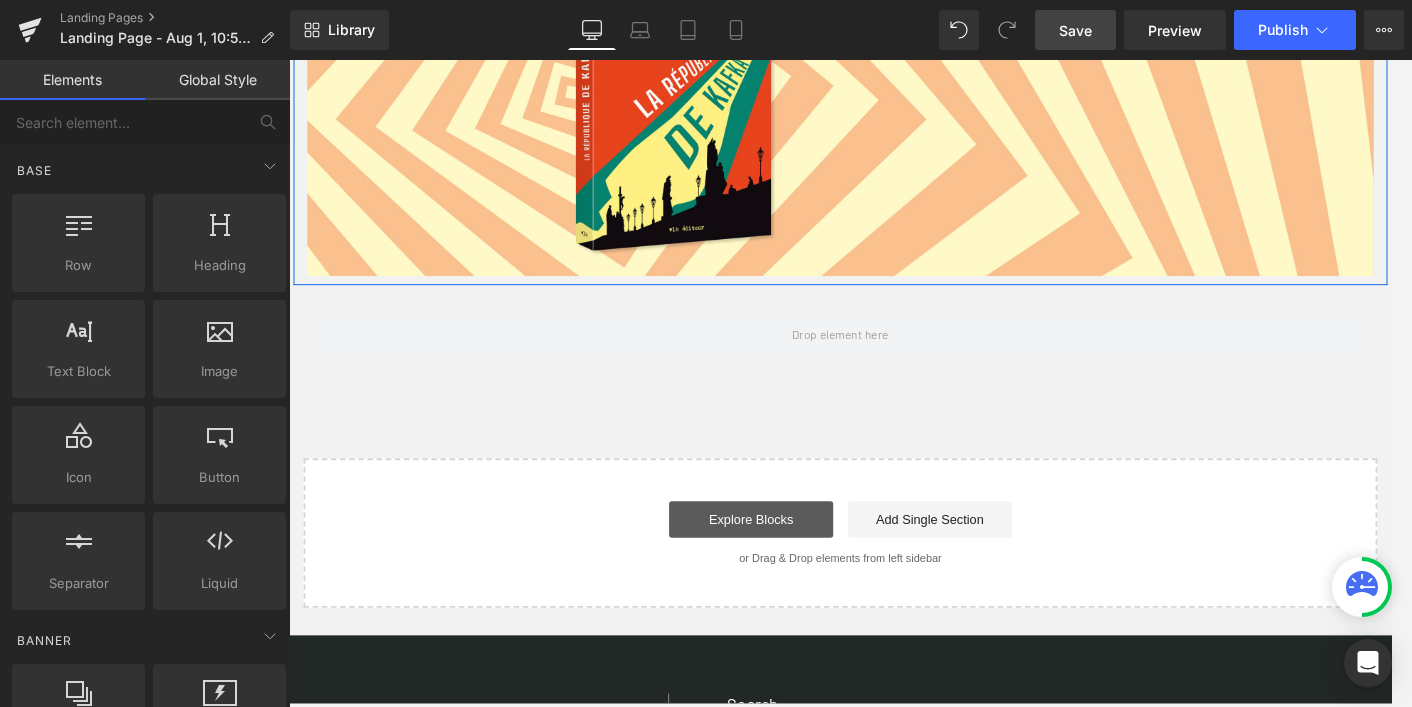click on "Explore Blocks" at bounding box center [796, 564] 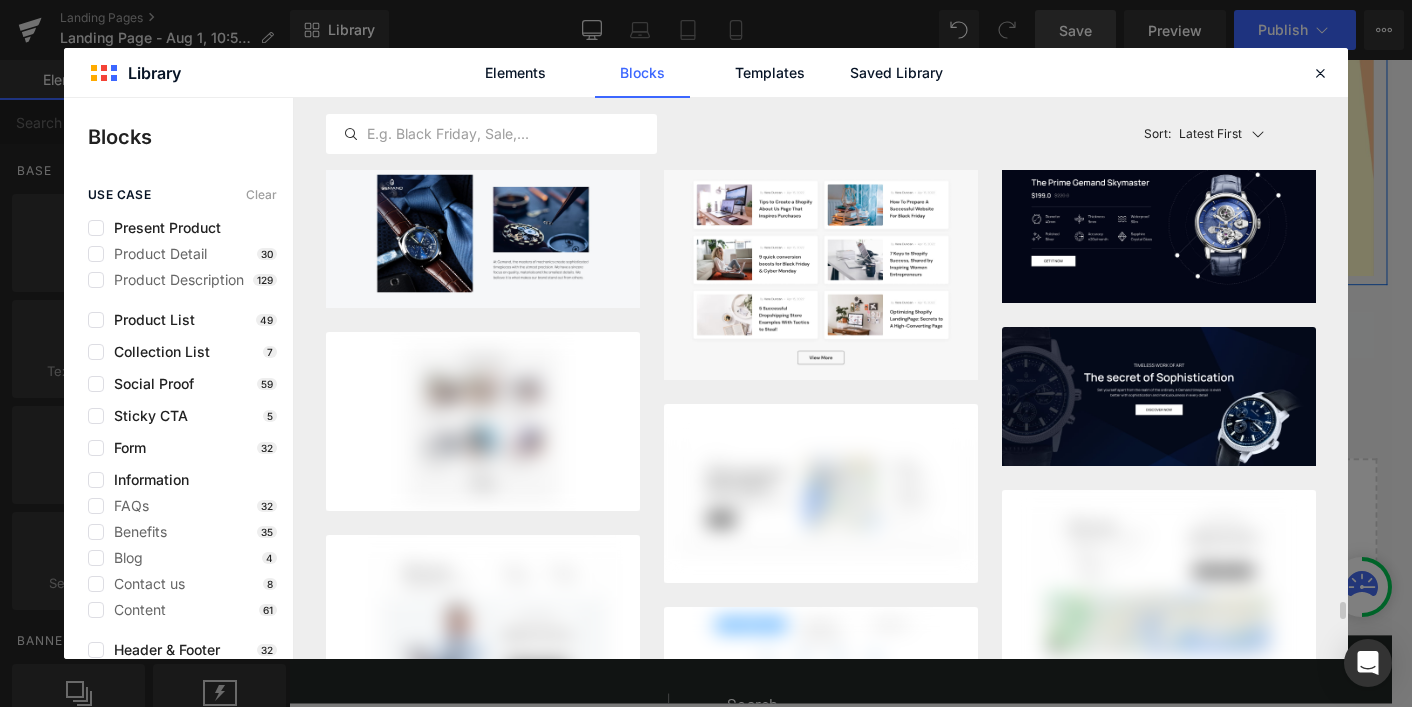 scroll, scrollTop: 16233, scrollLeft: 0, axis: vertical 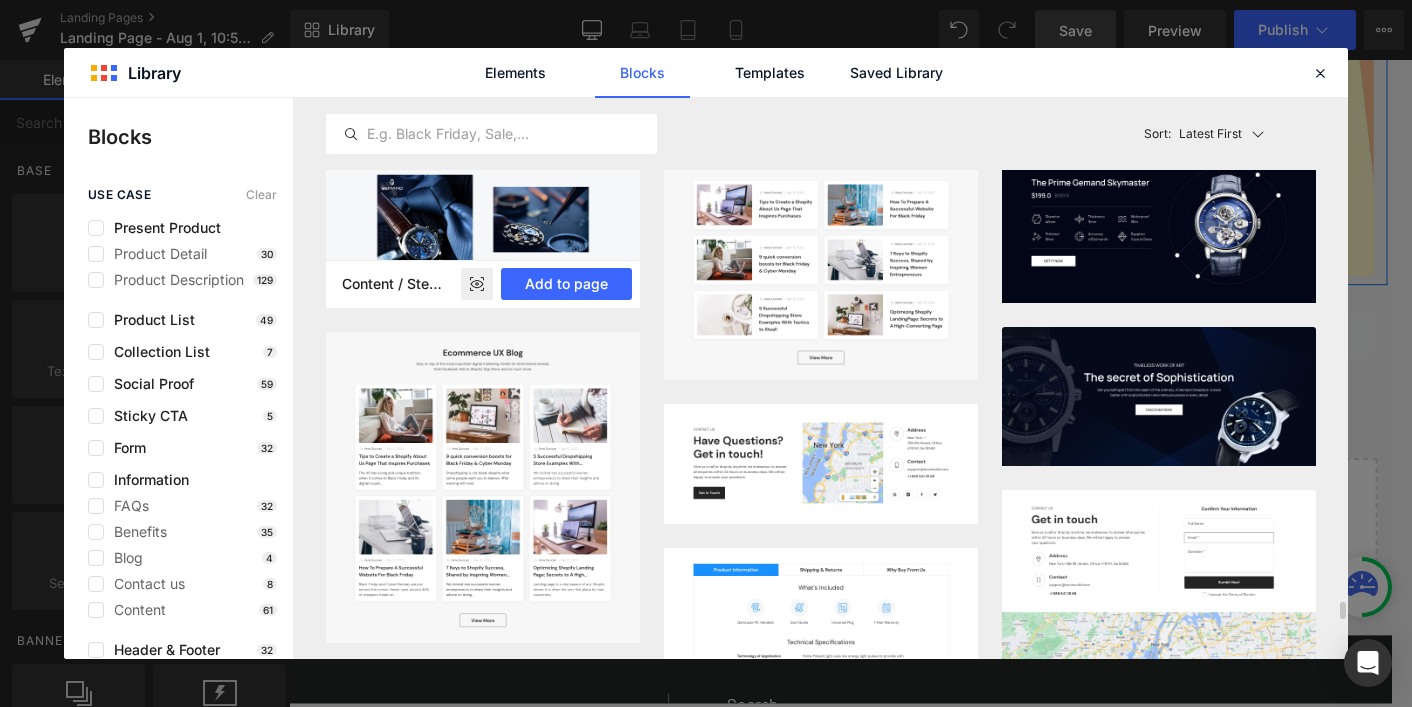 click at bounding box center (483, 214) 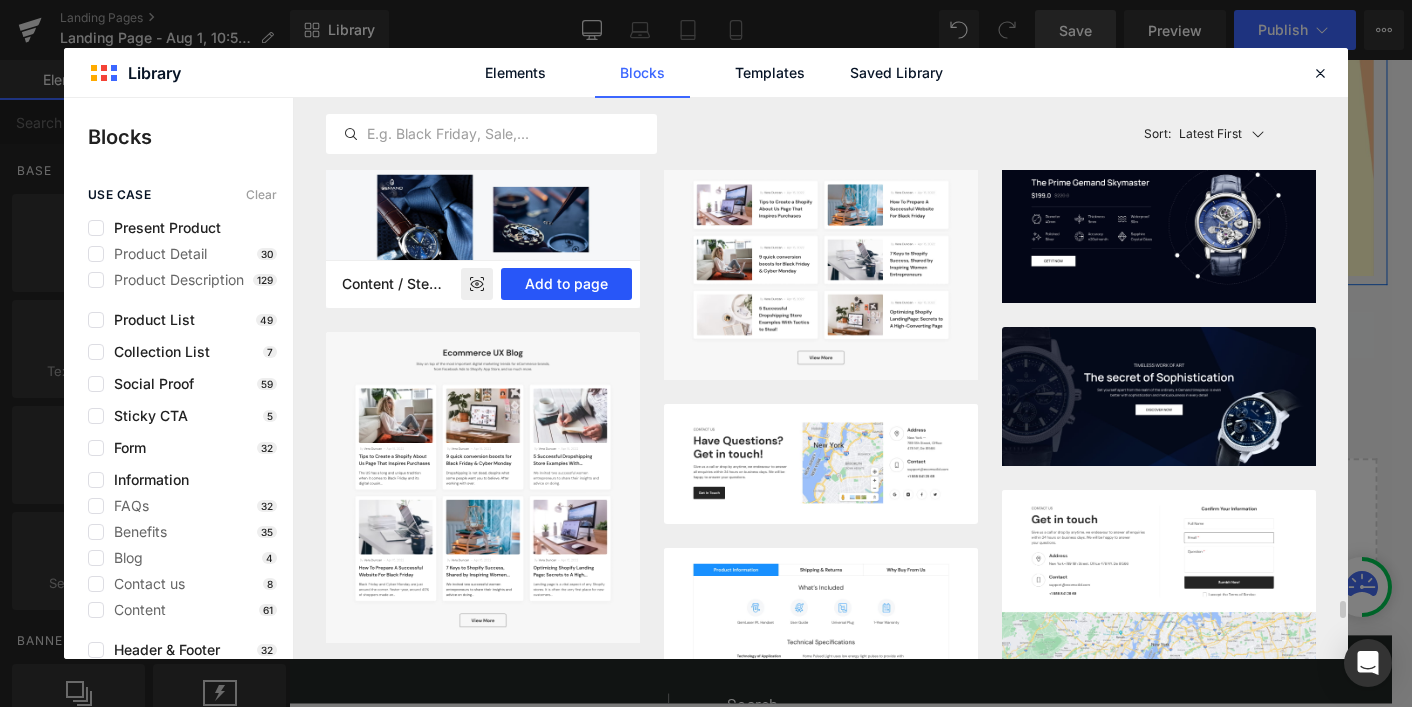 click on "Add to page" at bounding box center [566, 284] 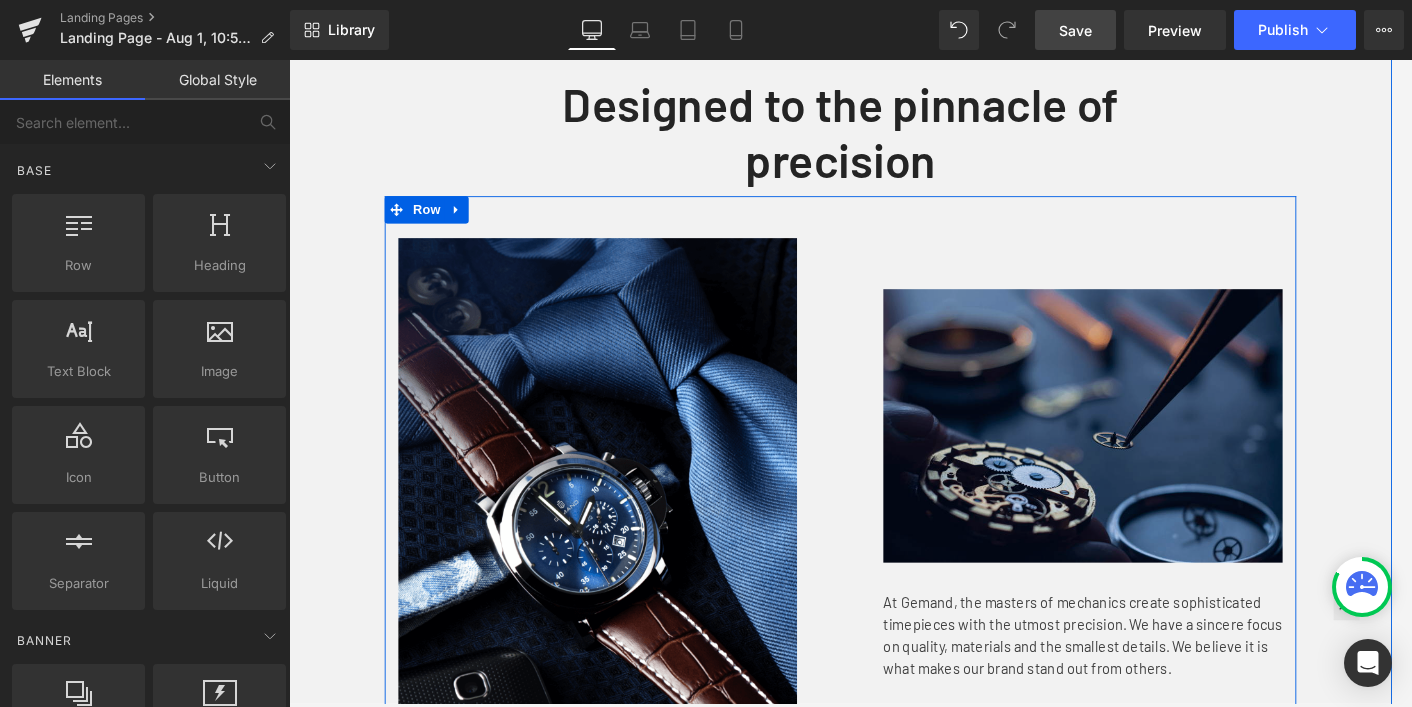 scroll, scrollTop: 656, scrollLeft: 0, axis: vertical 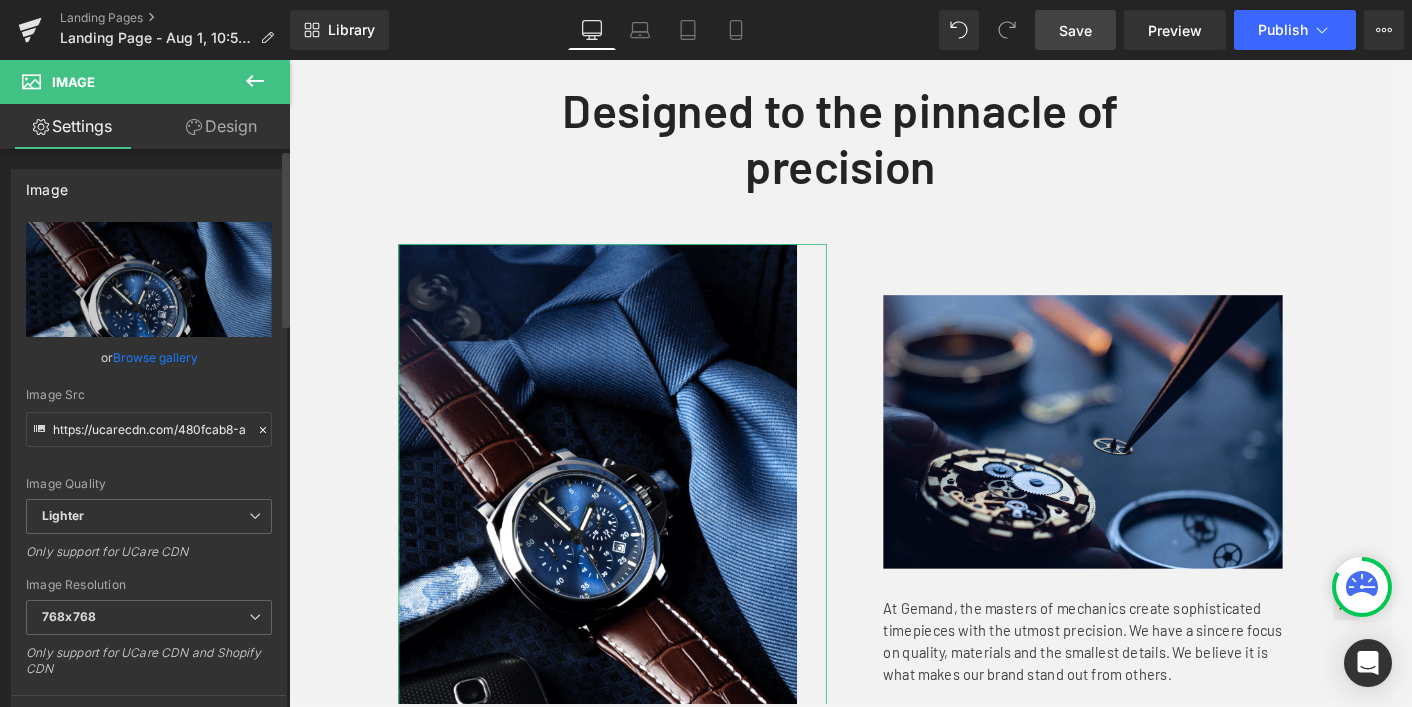 click on "Browse gallery" at bounding box center (155, 357) 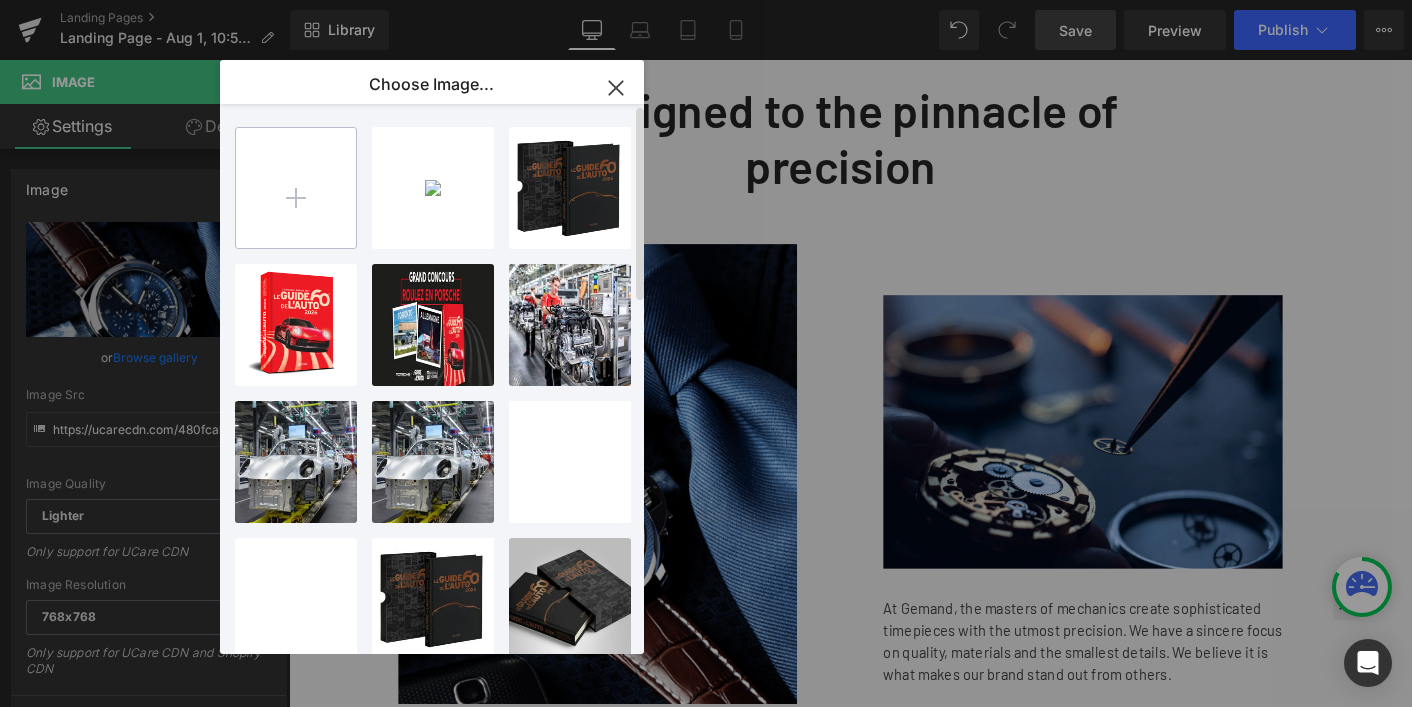 click at bounding box center (296, 188) 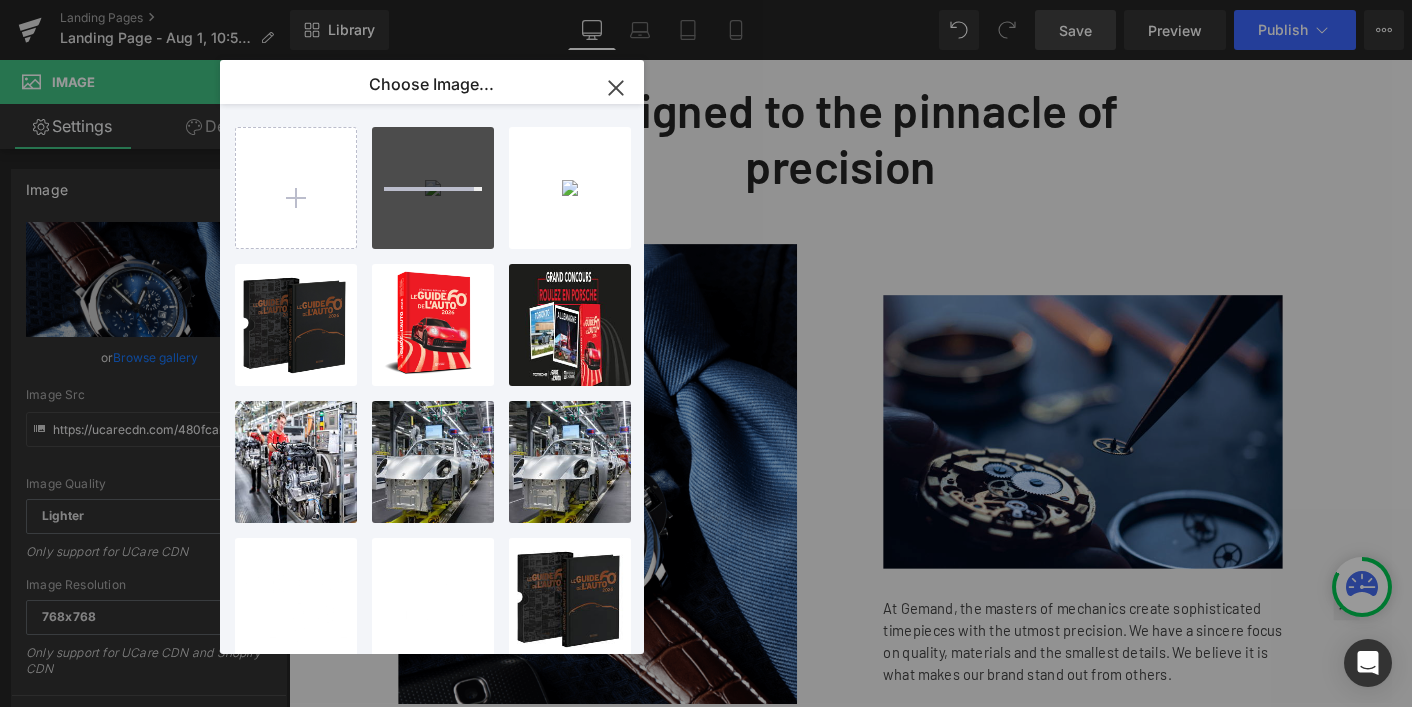 type 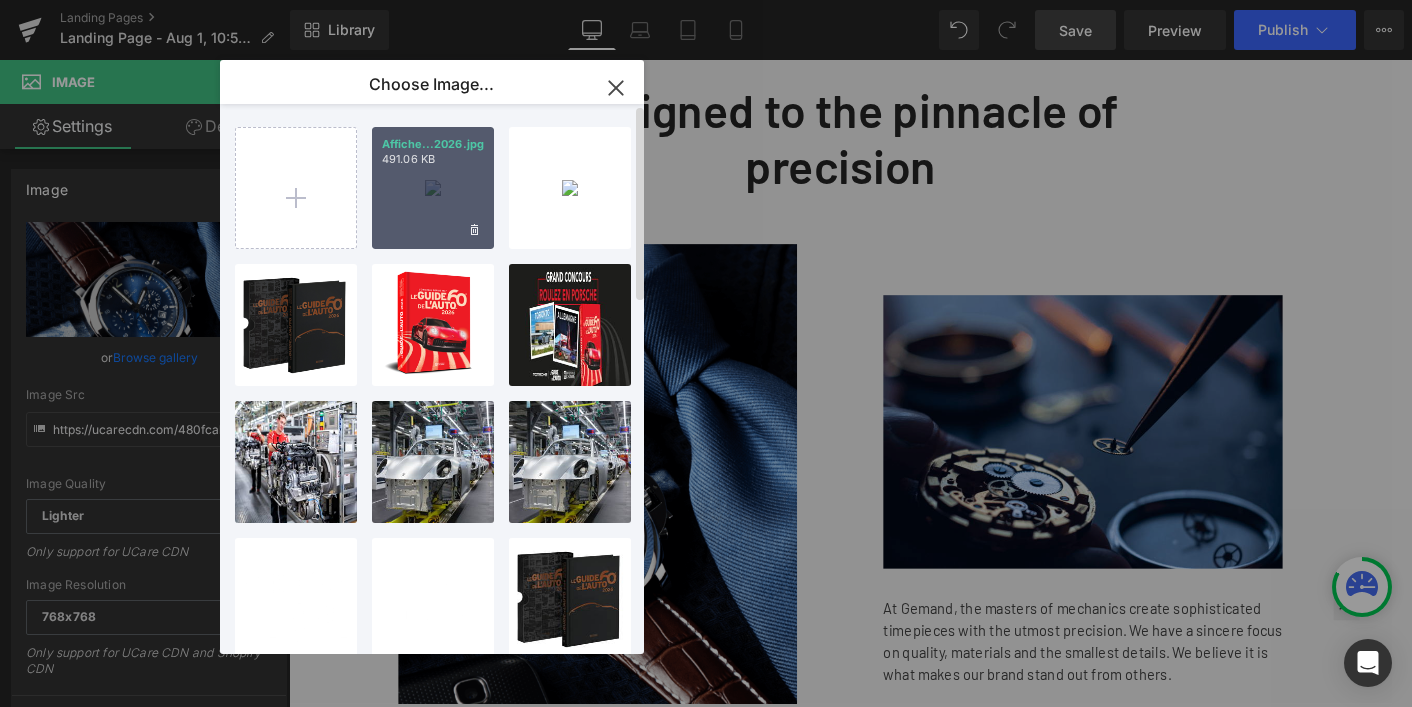 click on "Affiche...2026.jpg 491.06 KB" at bounding box center [433, 188] 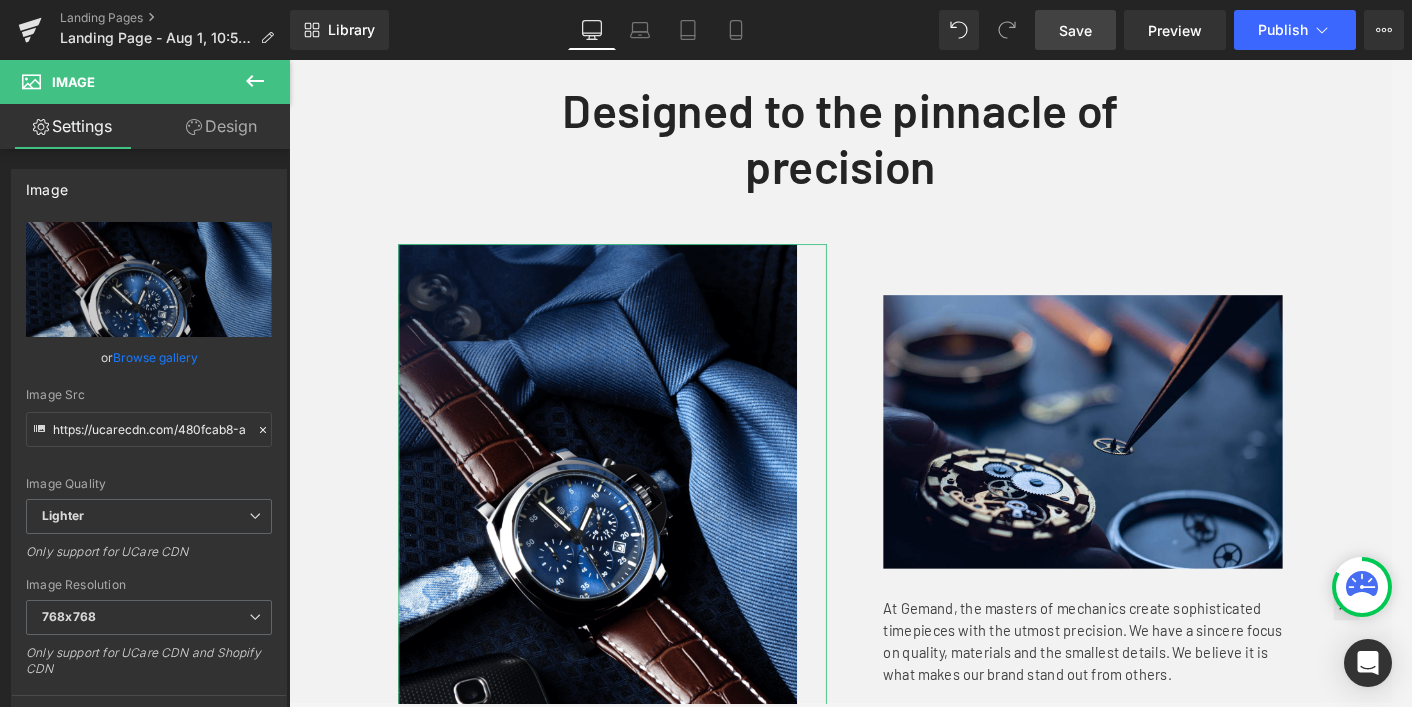click on "Browse gallery" at bounding box center (155, 357) 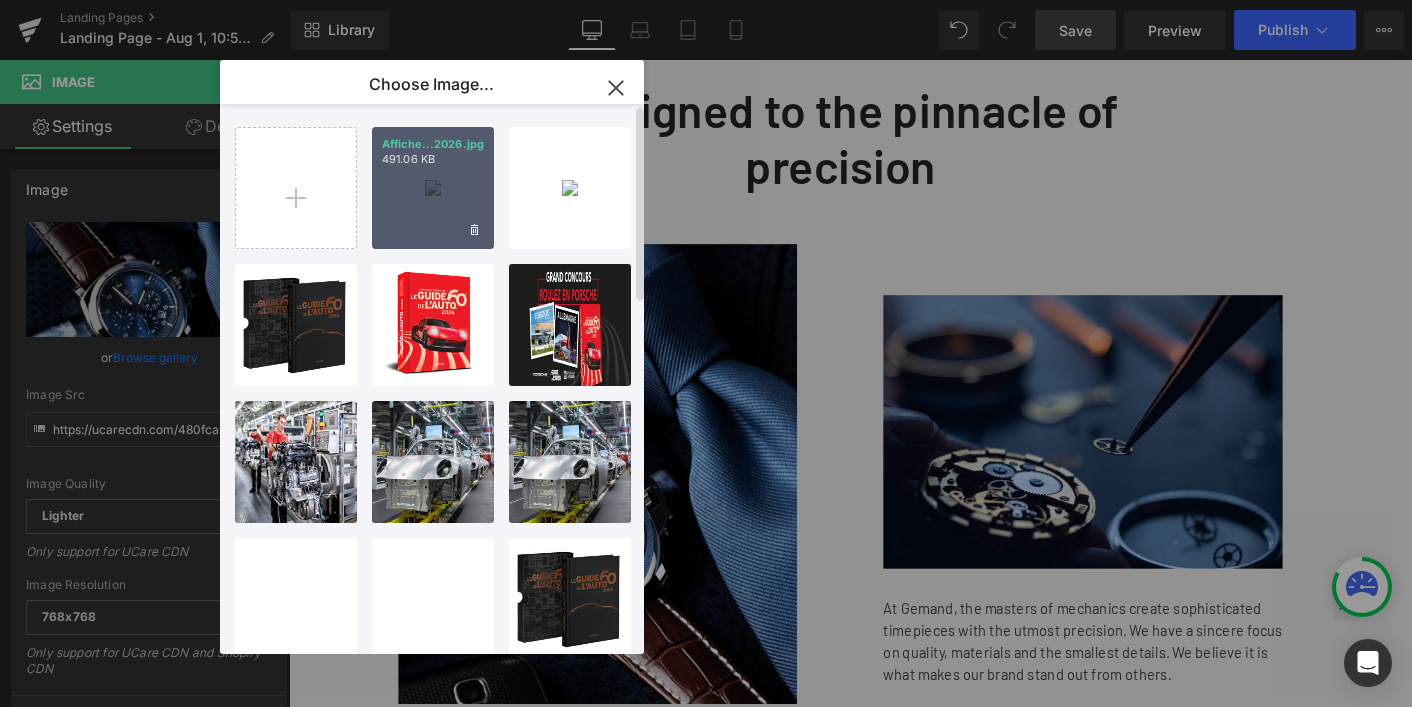 click on "491.06 KB" at bounding box center [433, 159] 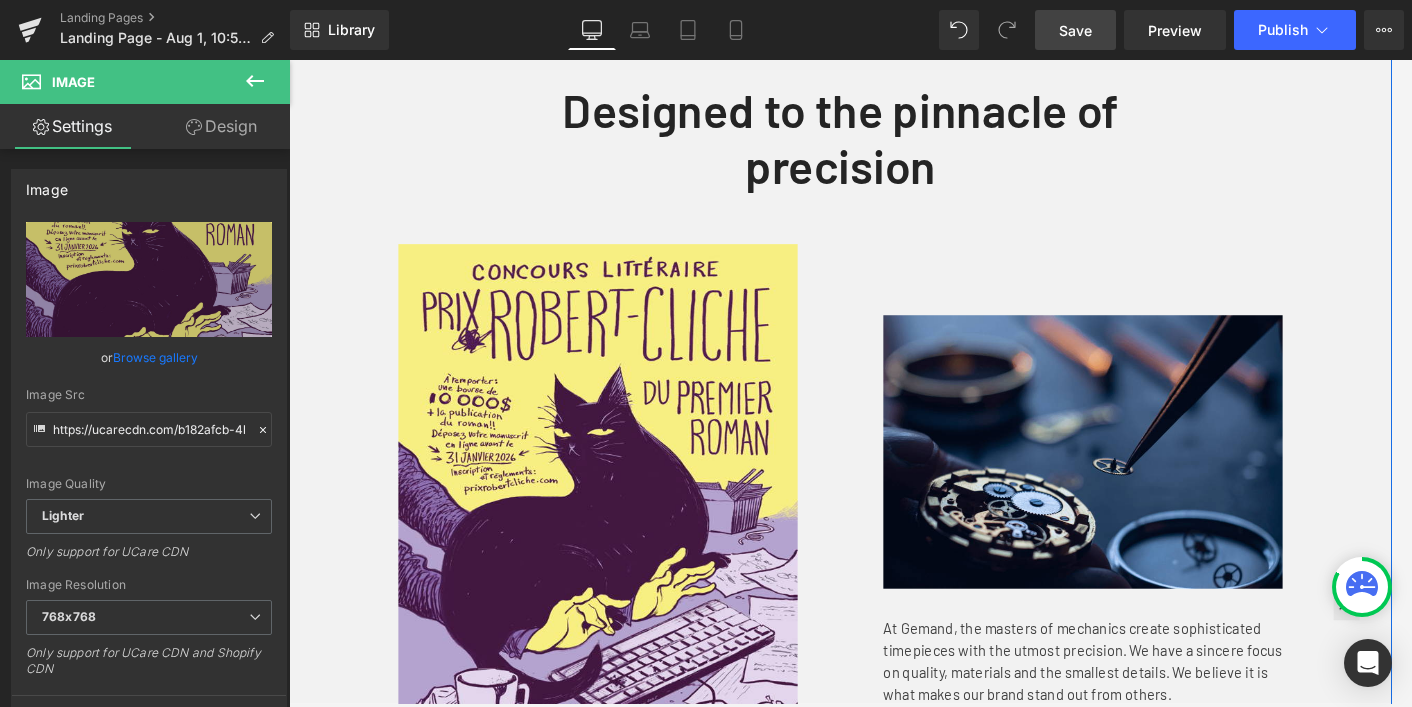 type on "https://ucarecdn.com/b182afcb-4b15-46bd-99d3-b8304639d4ab/-/format/auto/-/preview/768x768/-/quality/lighter/Affiche_prix_Robert_Cliche_2026.jpg" 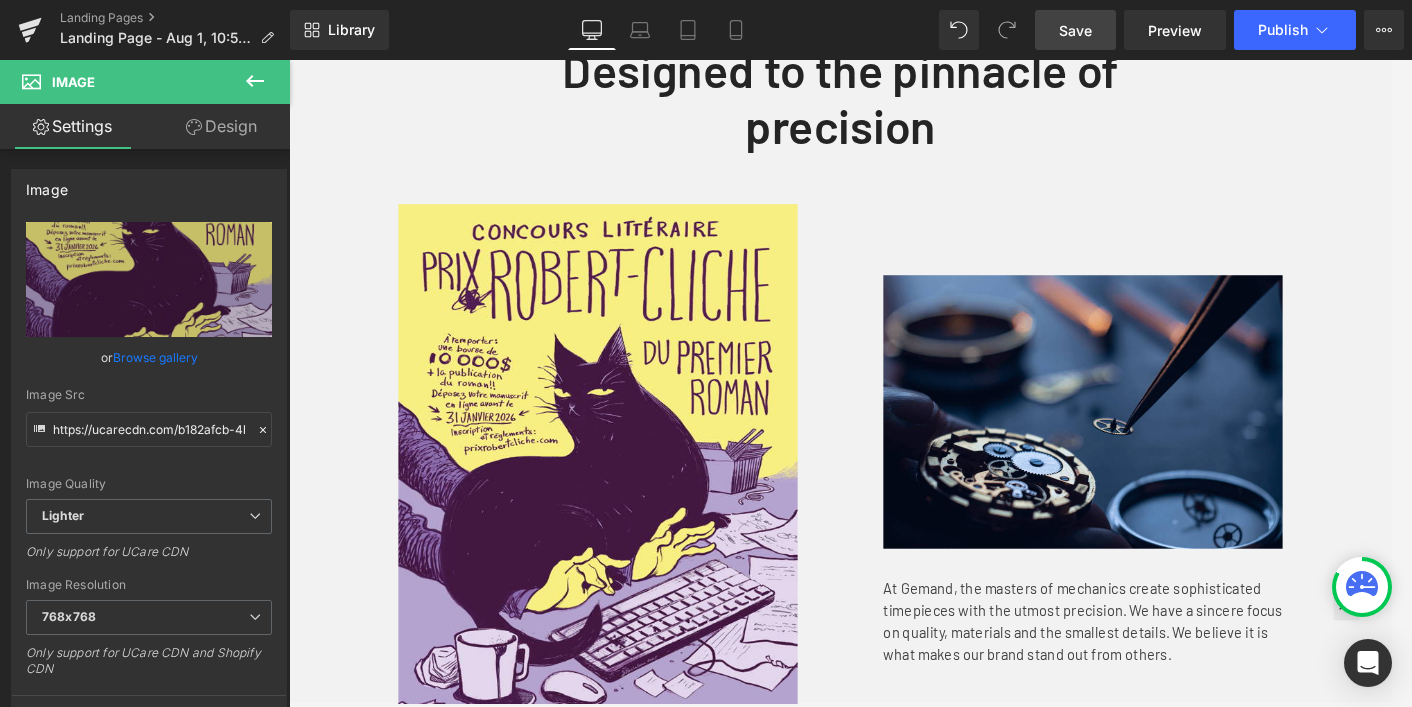 scroll, scrollTop: 709, scrollLeft: 0, axis: vertical 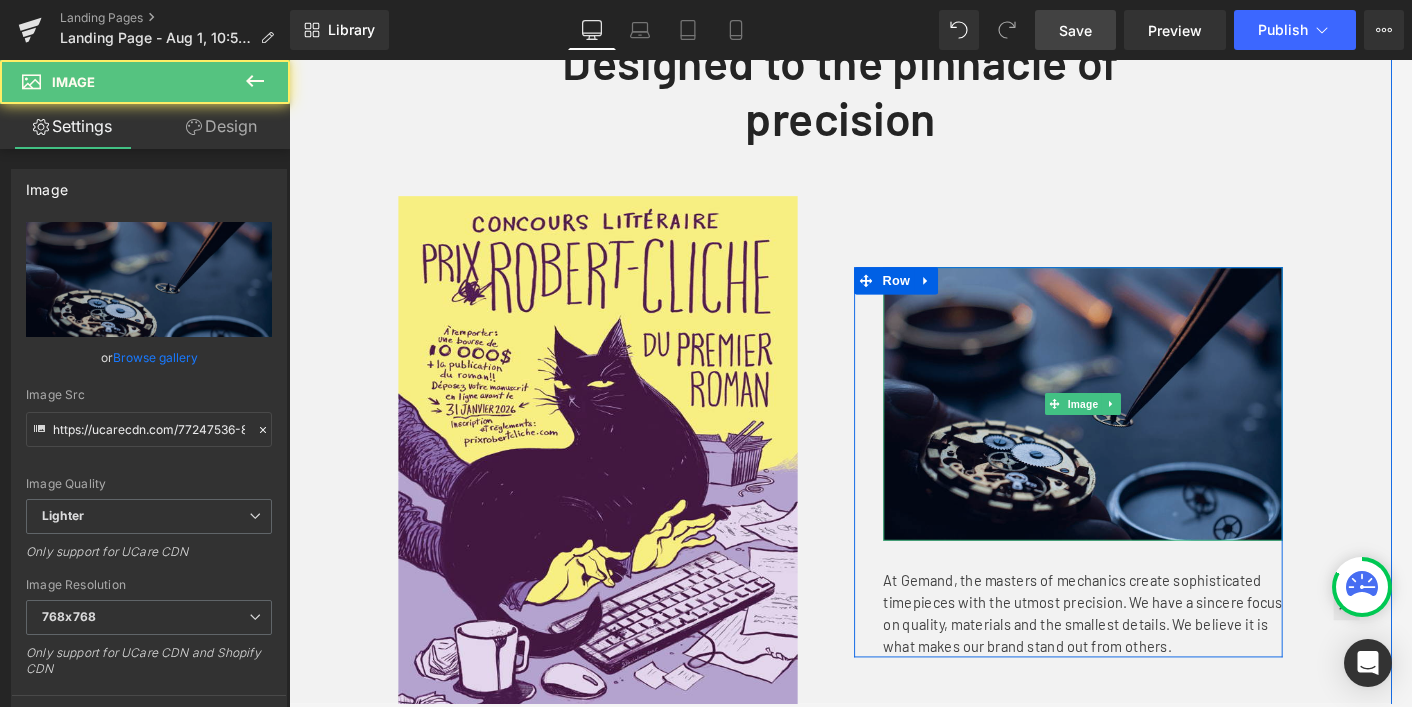 click at bounding box center [1160, 437] 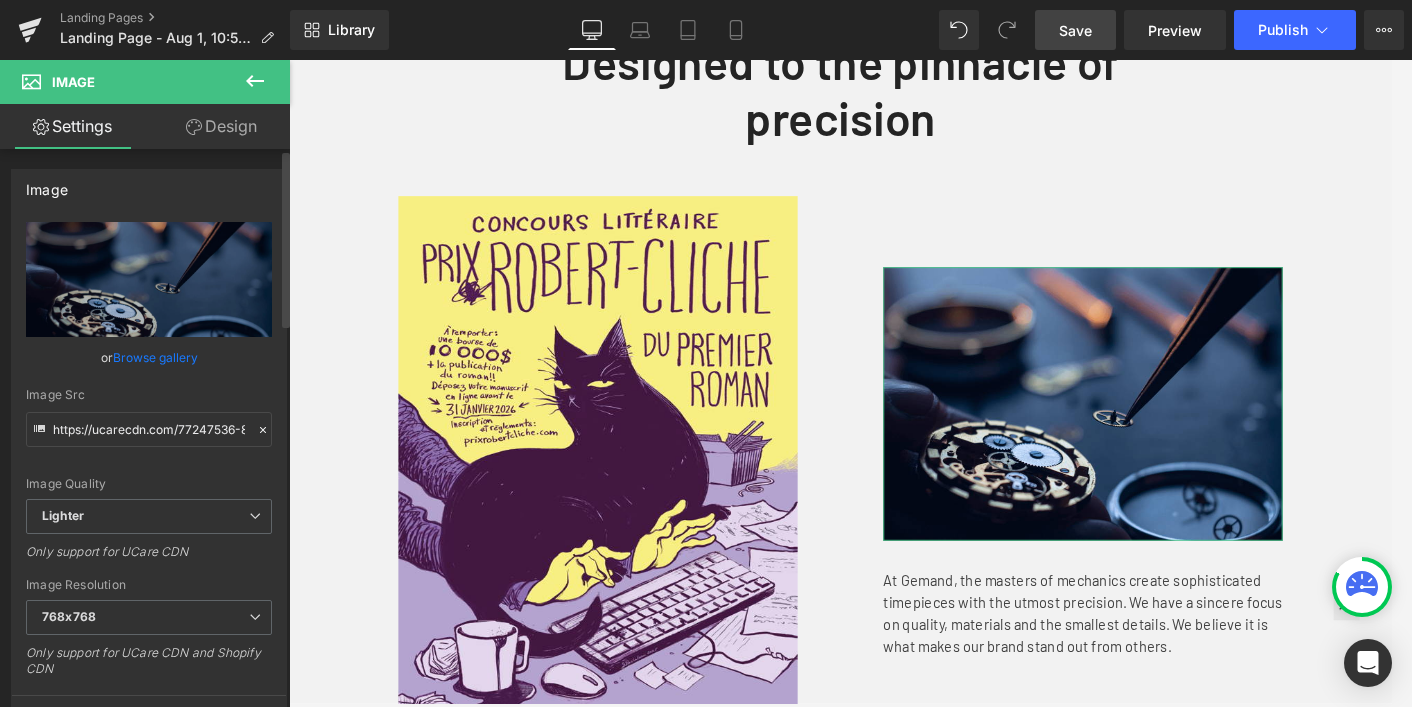 click on "Browse gallery" at bounding box center (155, 357) 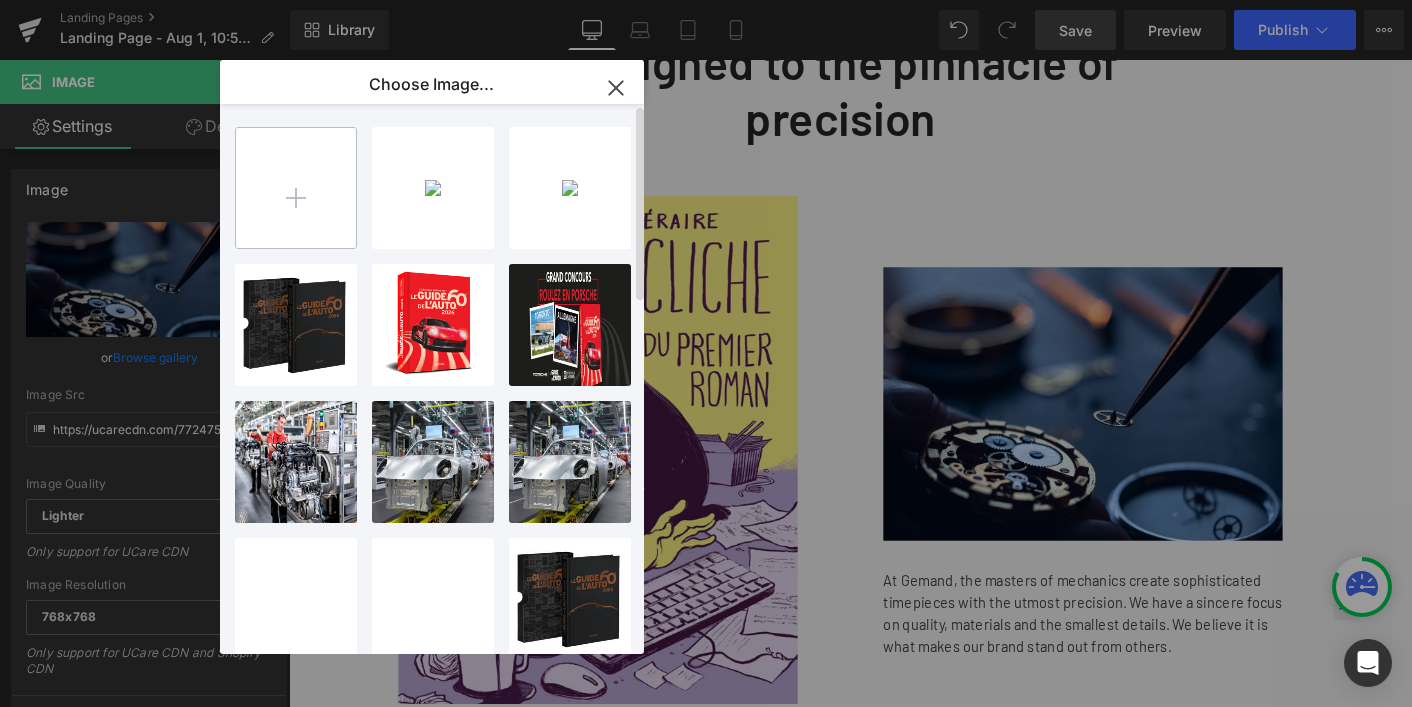 click at bounding box center (296, 188) 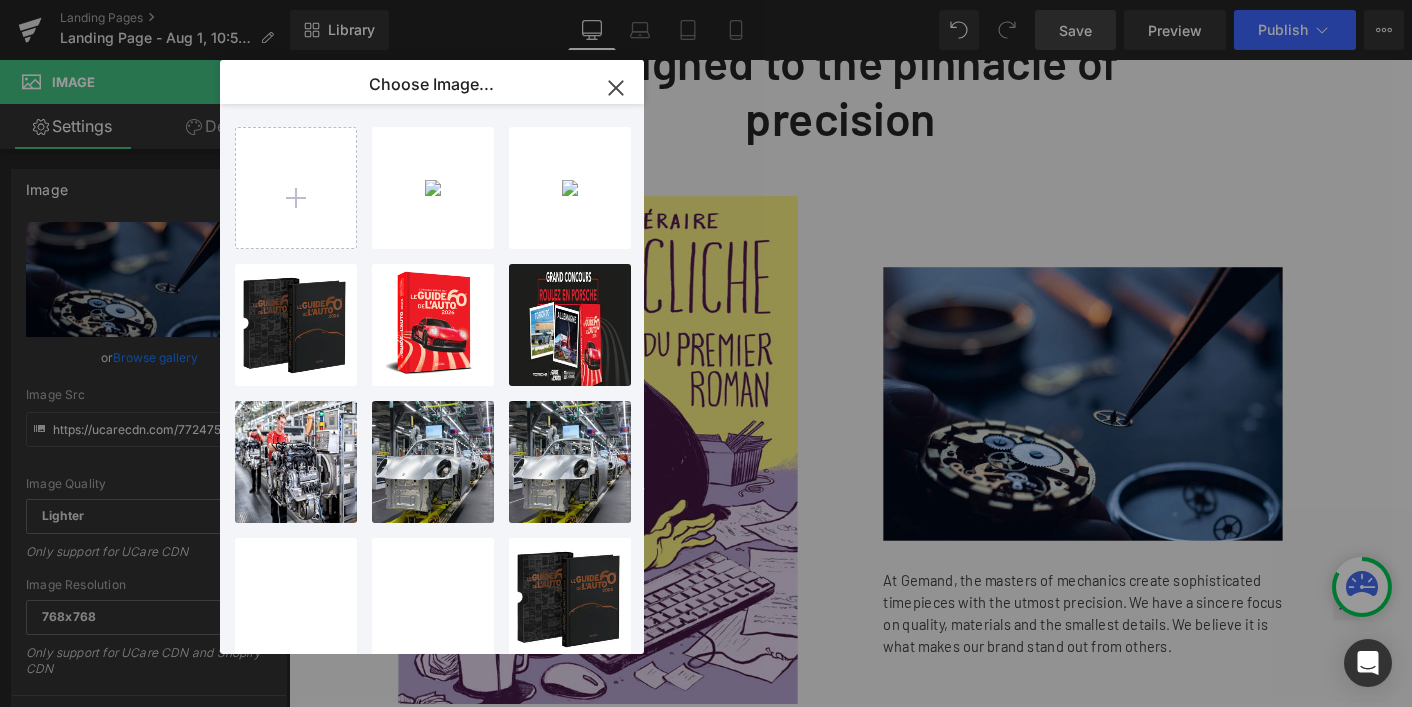 type on "C:\fakepath\Affiche_prix_Robert_Cliche_2026-2.jpg" 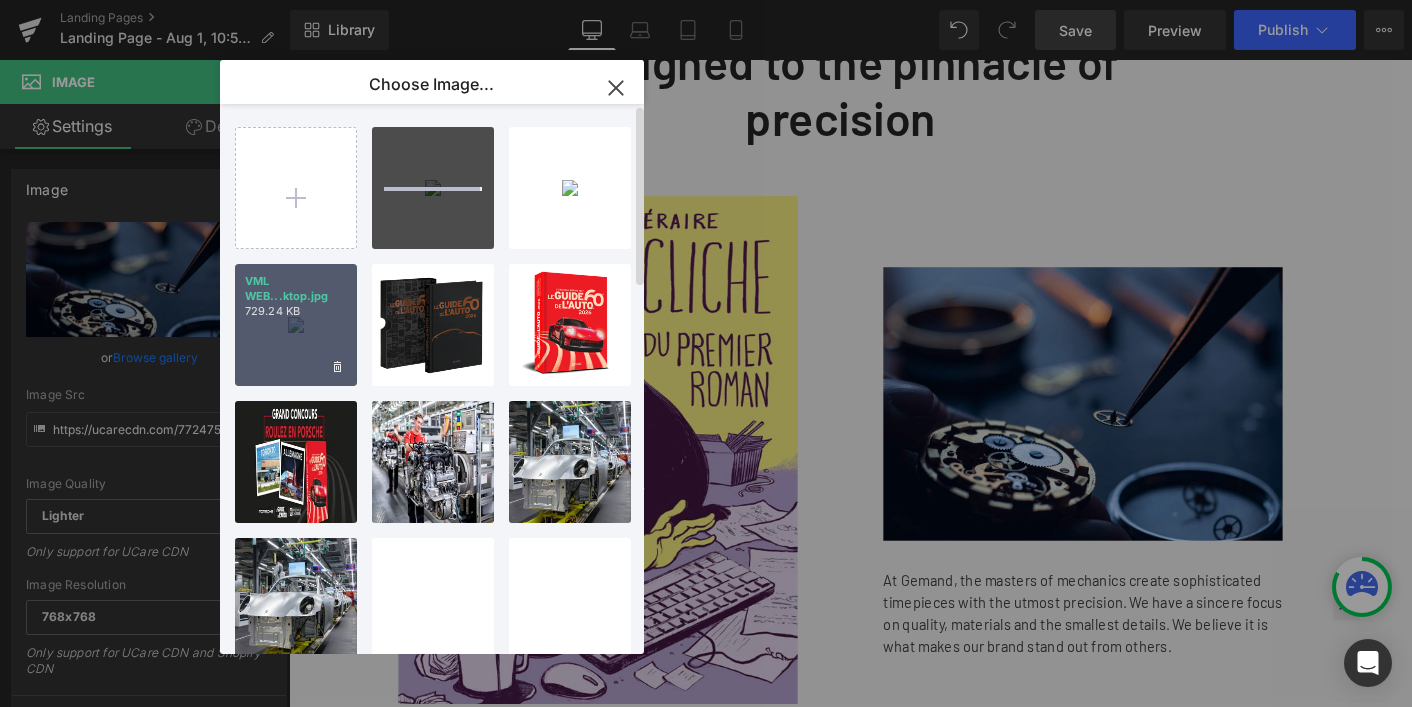 type 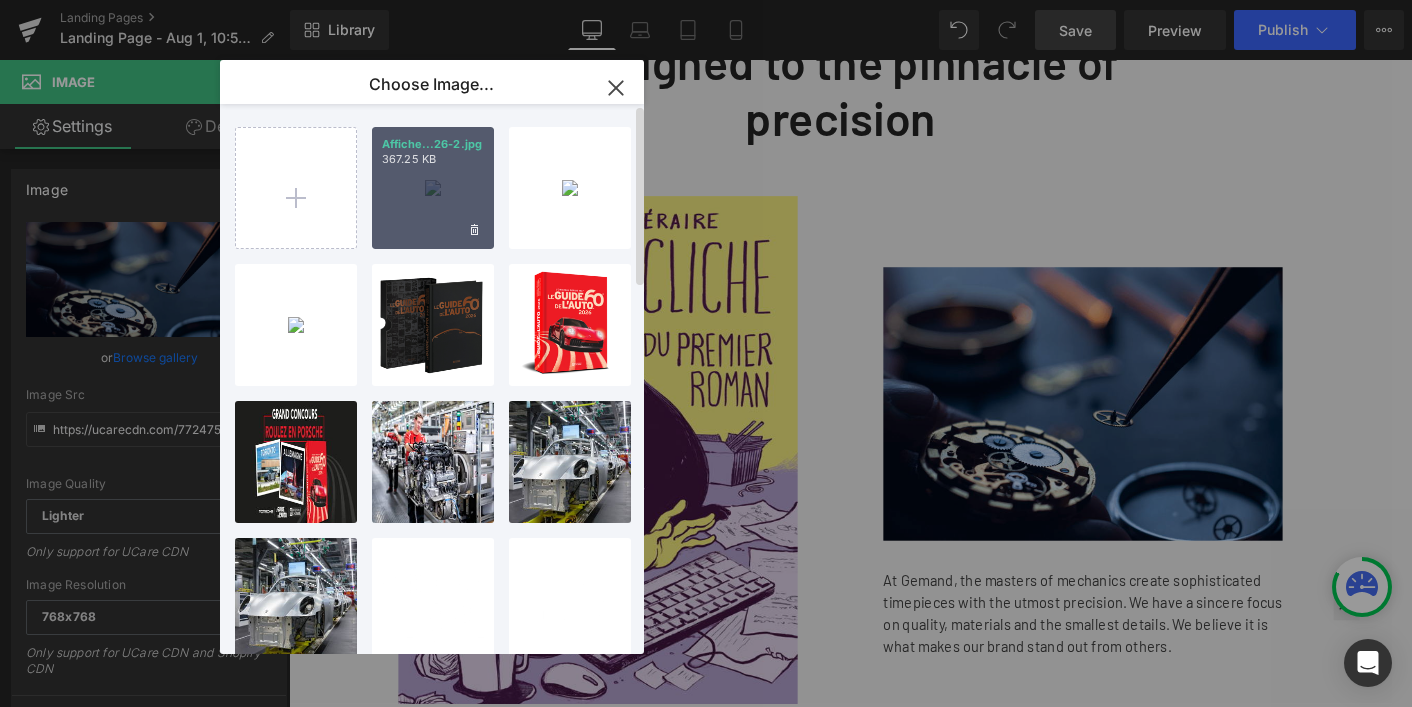 click on "Affiche...26-2.jpg 367.25 KB" at bounding box center [433, 188] 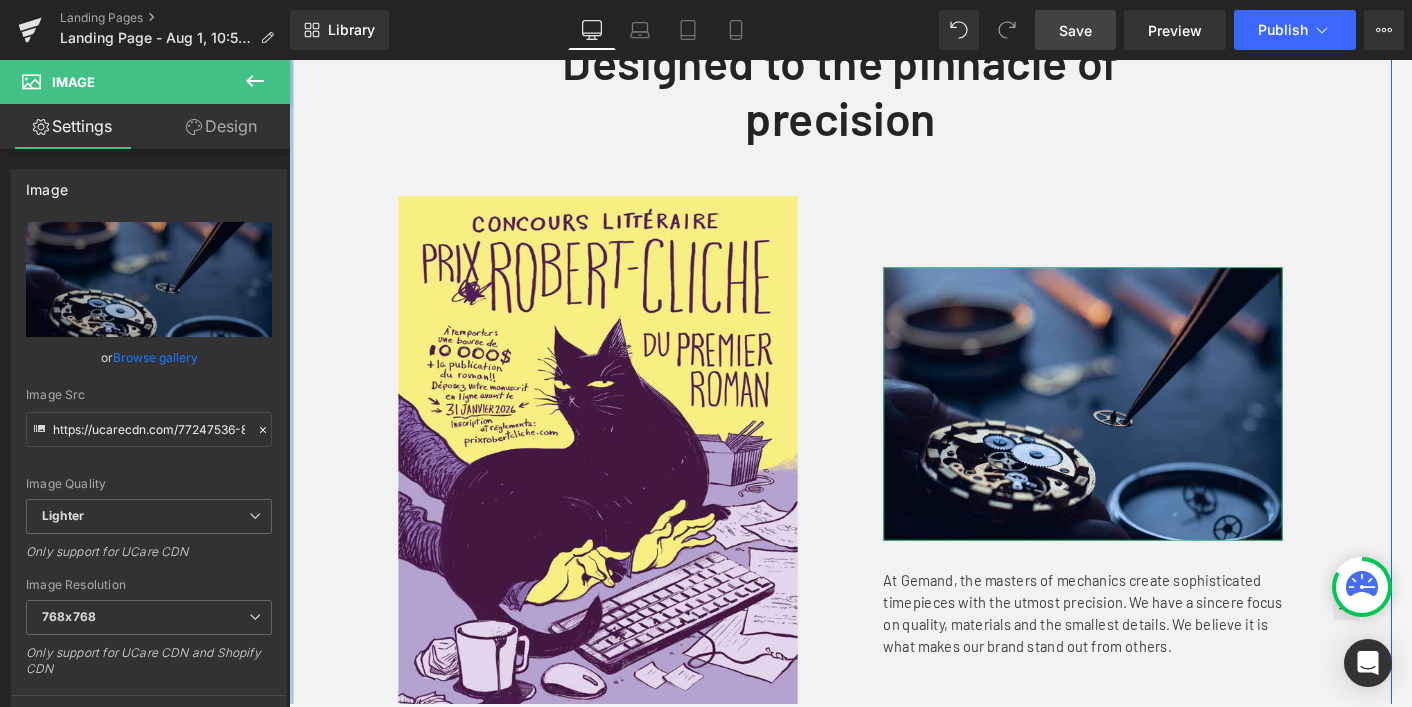 click on "Browse gallery" at bounding box center [155, 357] 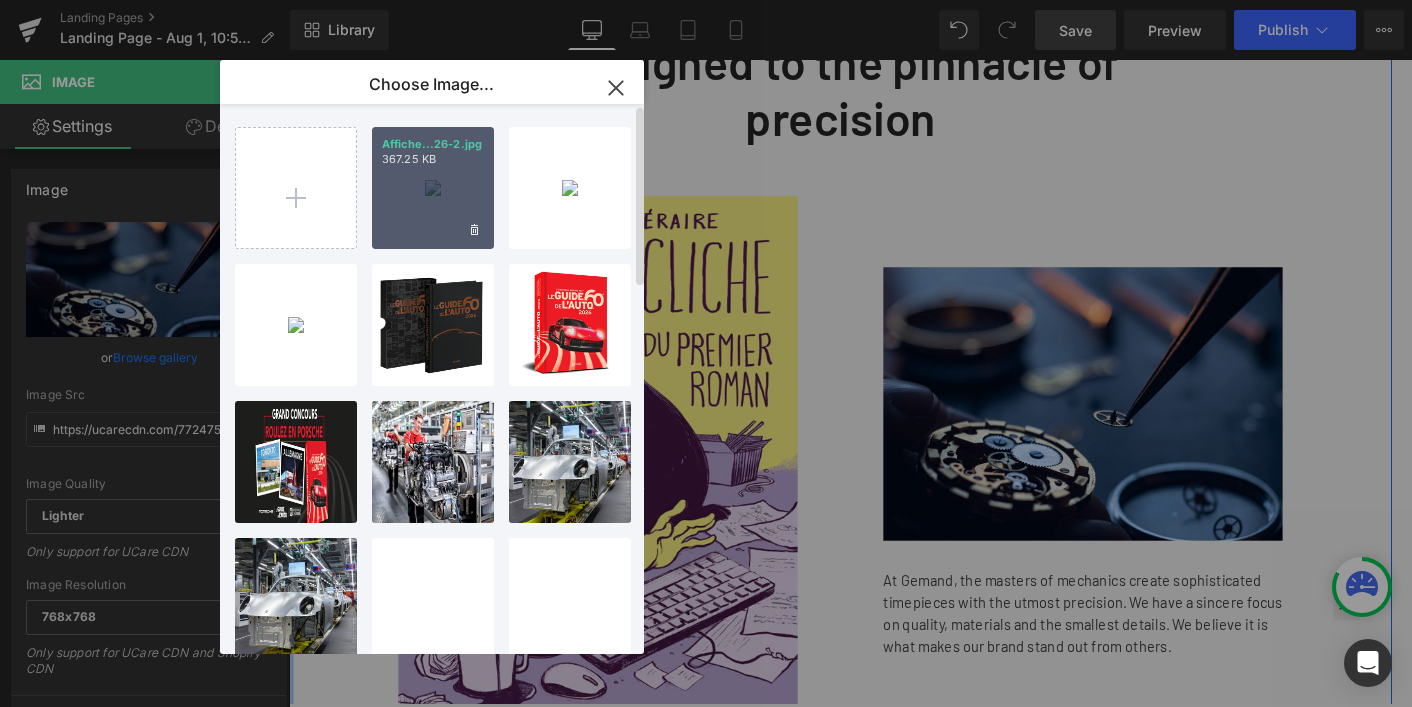 click on "367.25 KB" at bounding box center (433, 159) 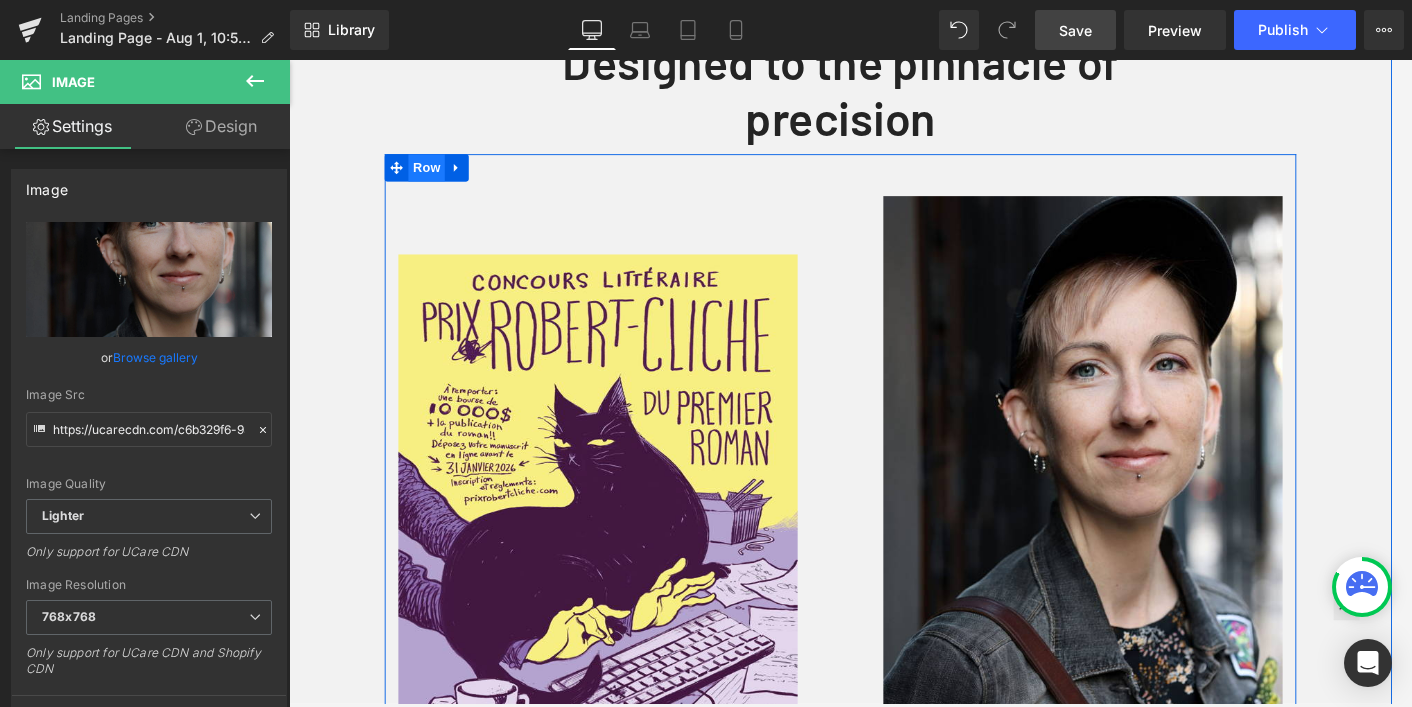 type on "https://ucarecdn.com/c6b329f6-9301-4ecc-81de-f118aa0273be/-/format/auto/-/preview/768x768/-/quality/lighter/Affiche_prix_Robert_Cliche_2026-2.jpg" 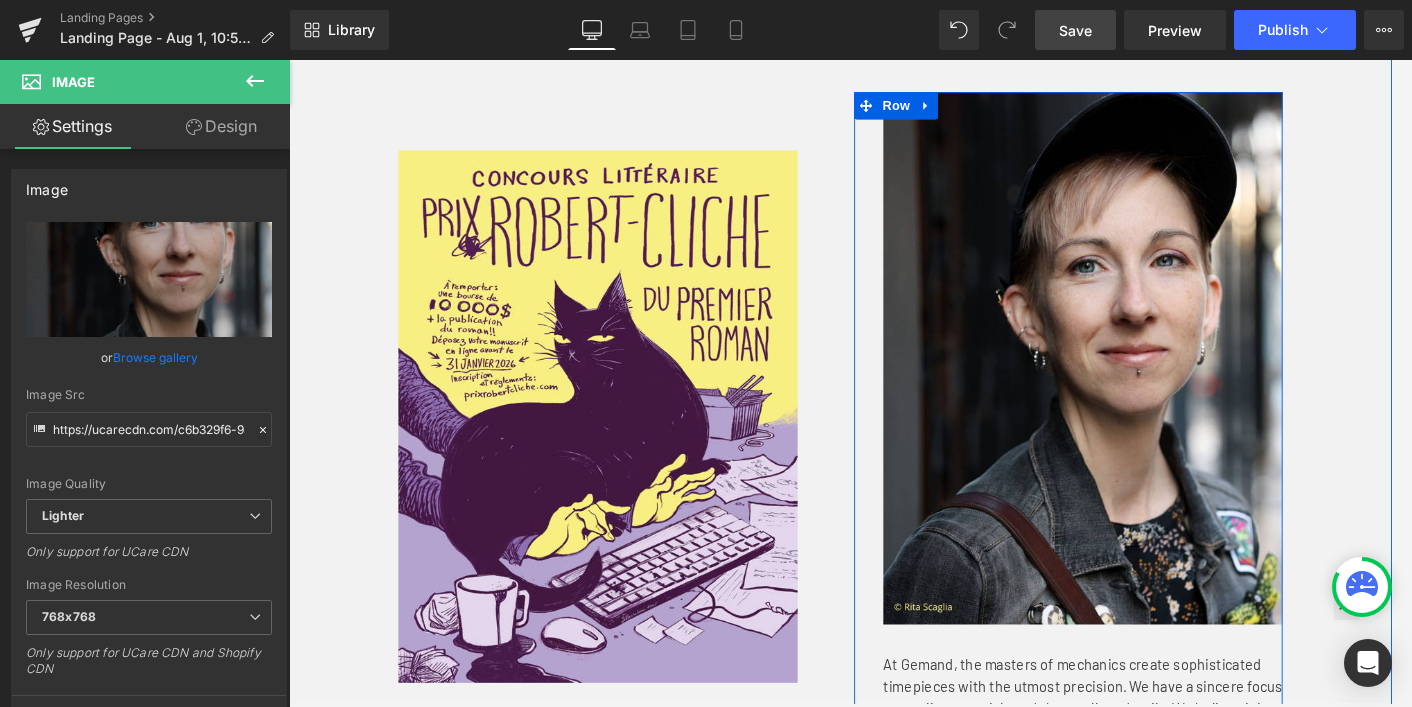 scroll, scrollTop: 741, scrollLeft: 0, axis: vertical 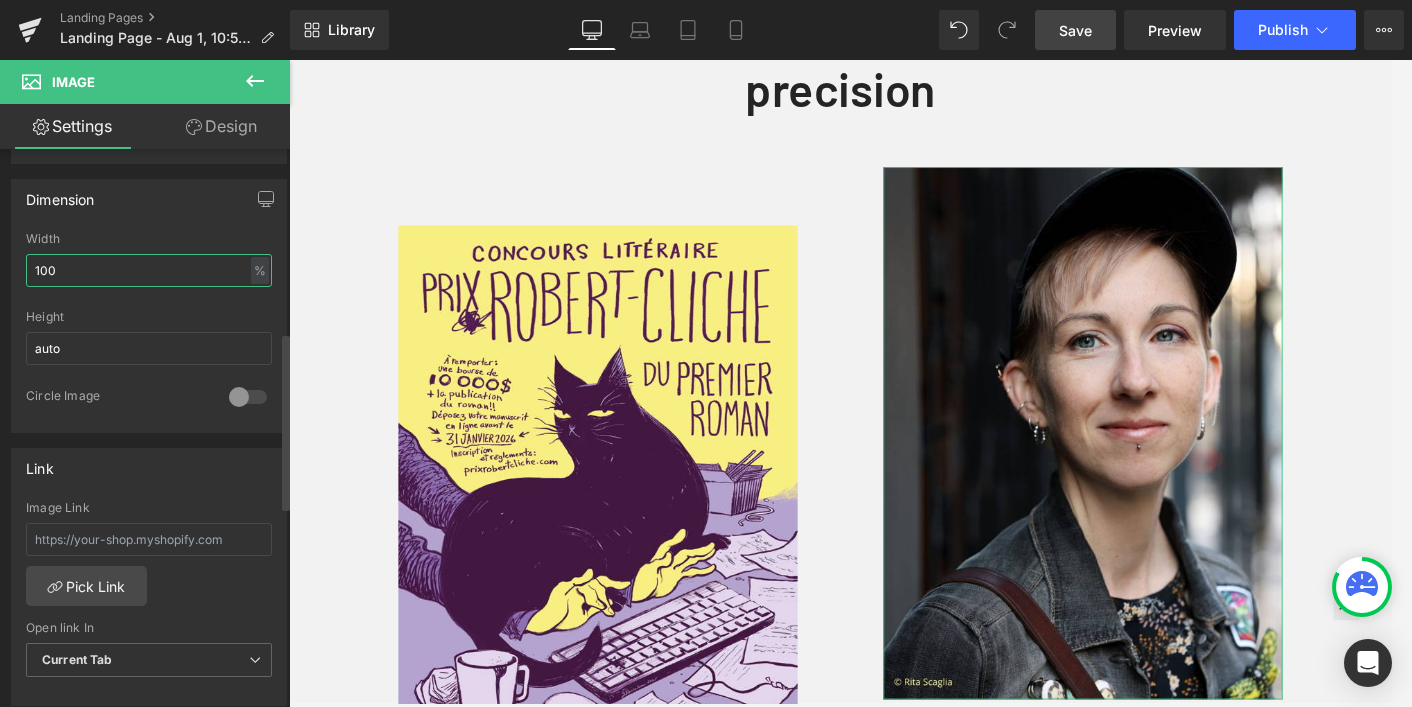 click on "100" at bounding box center (149, 270) 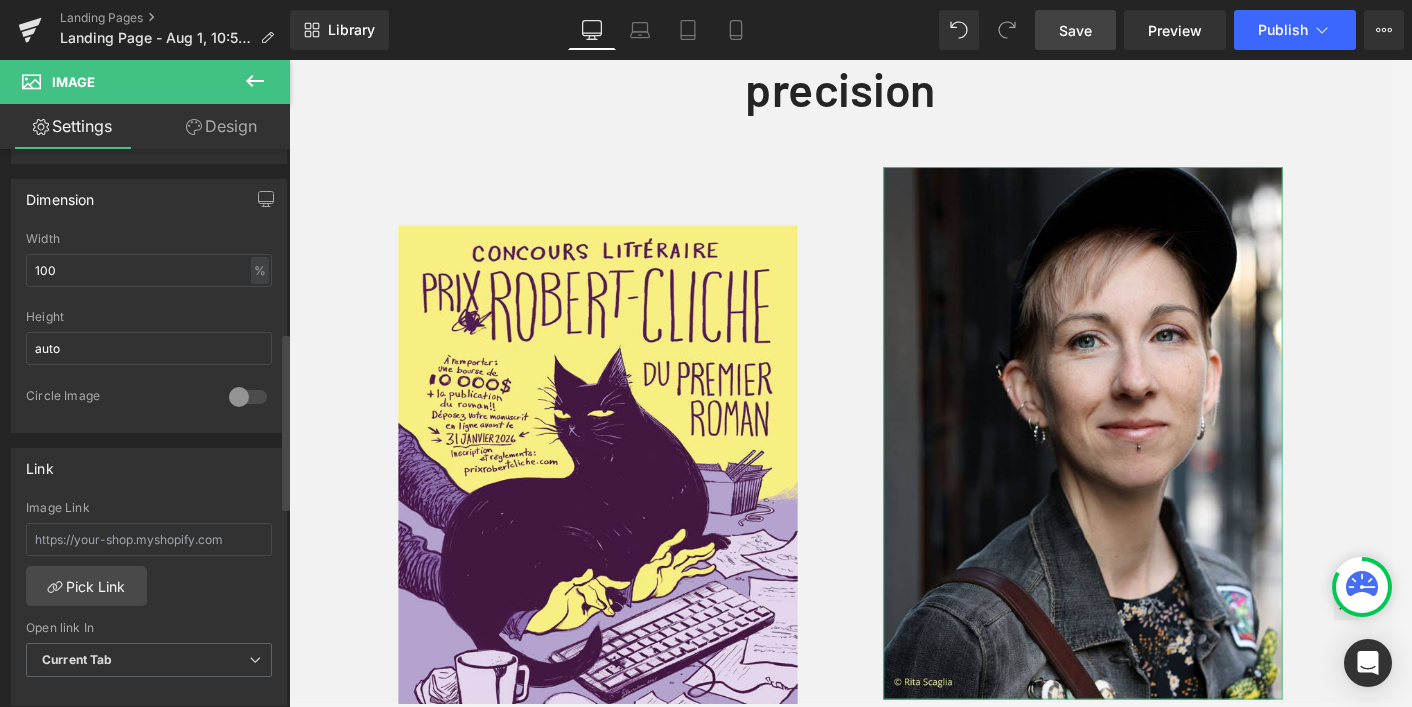 click at bounding box center (248, 397) 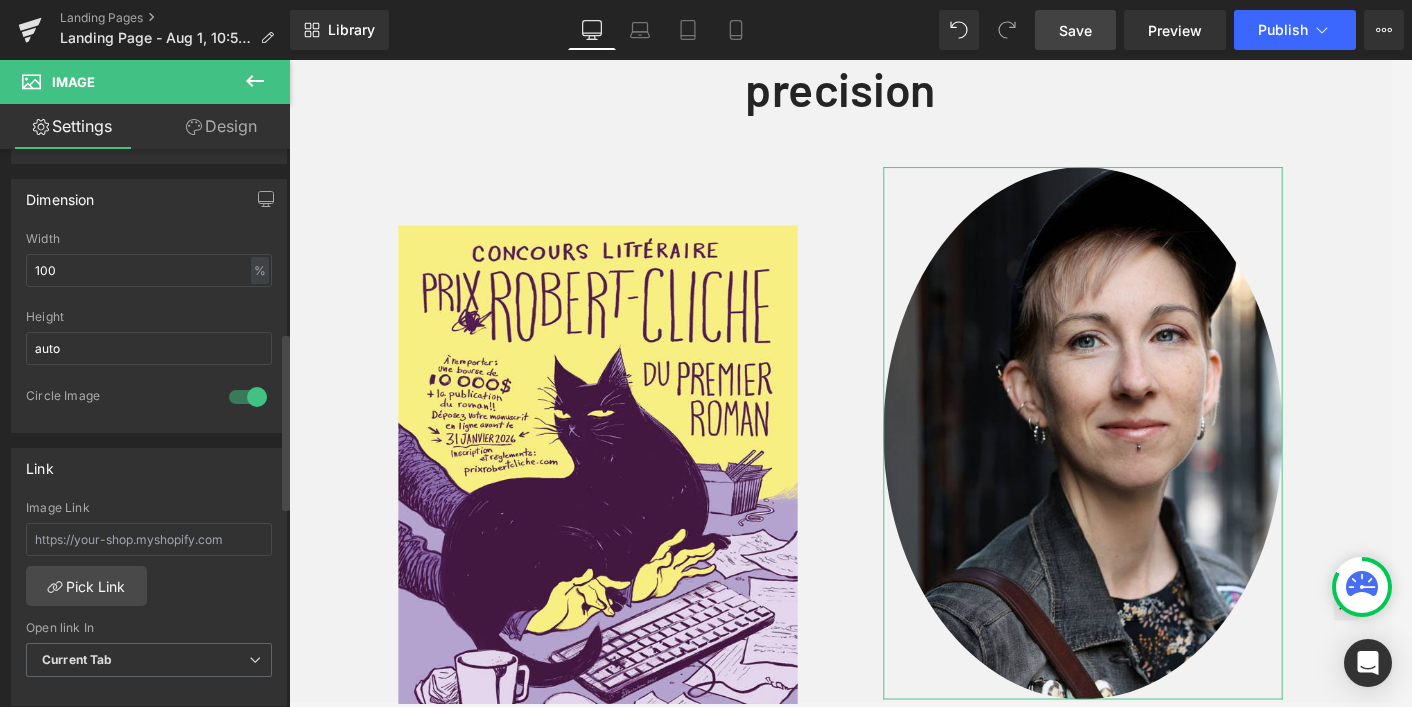 click at bounding box center [248, 397] 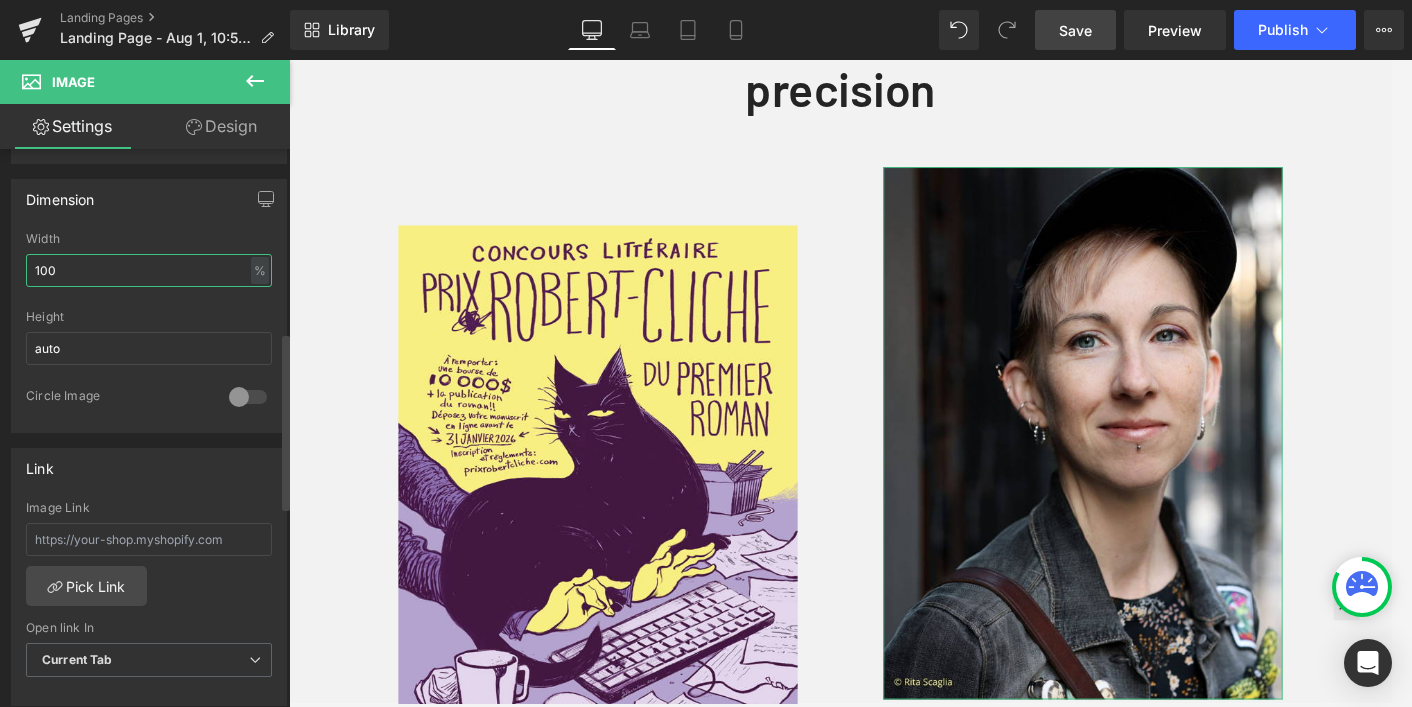 click on "100" at bounding box center (149, 270) 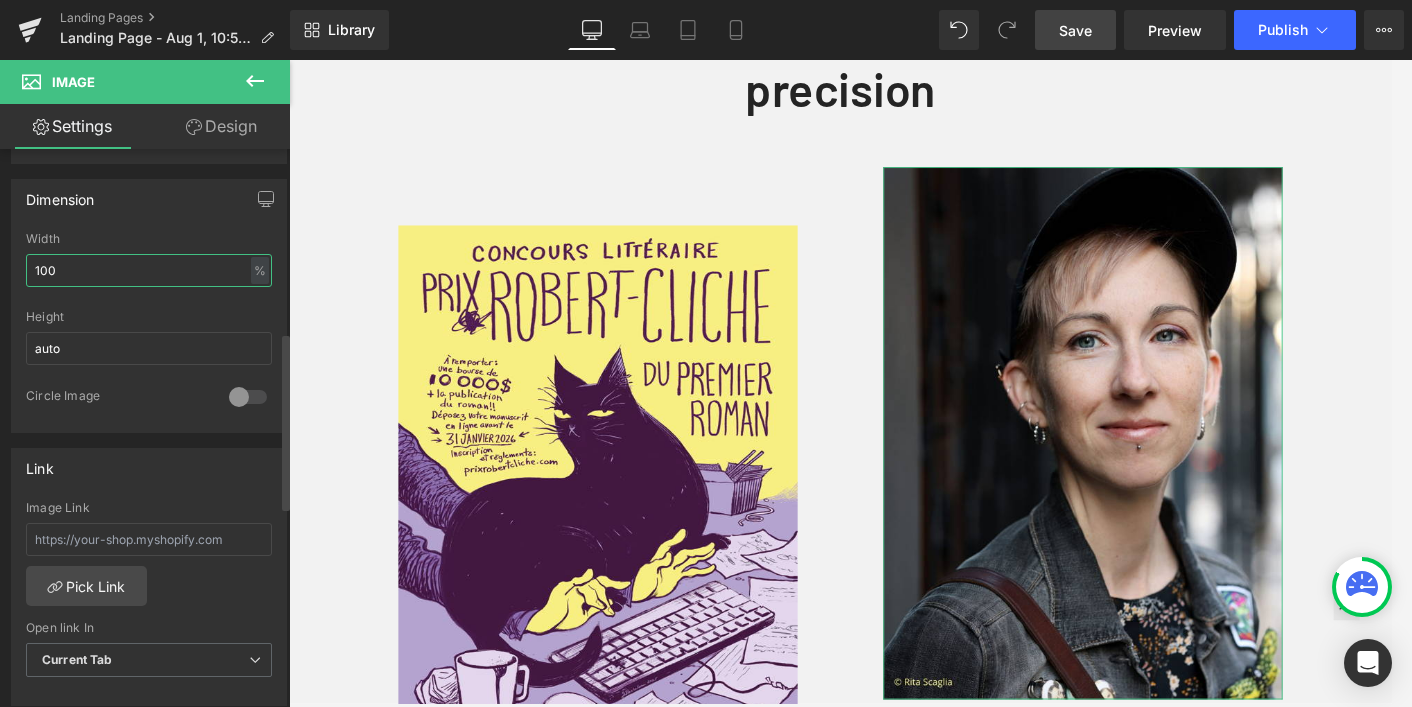 drag, startPoint x: 86, startPoint y: 266, endPoint x: 23, endPoint y: 270, distance: 63.126858 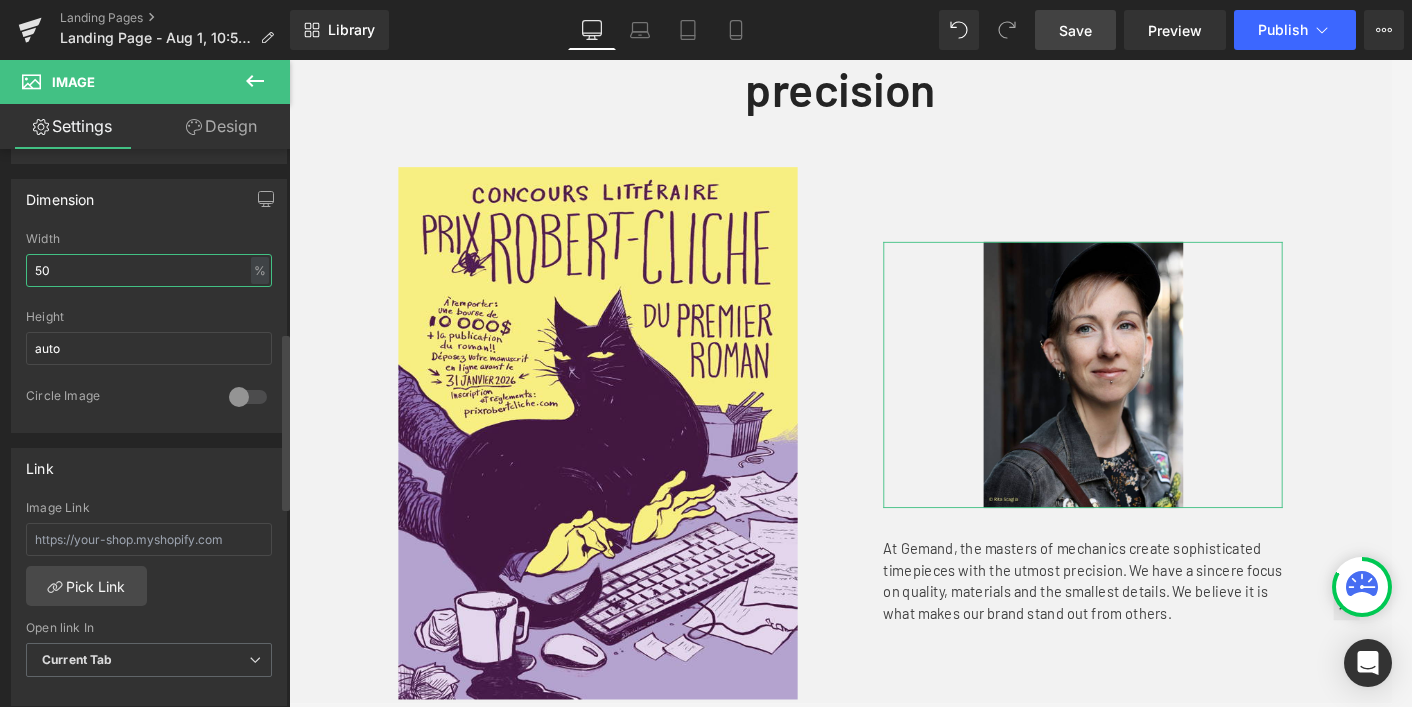 type on "5" 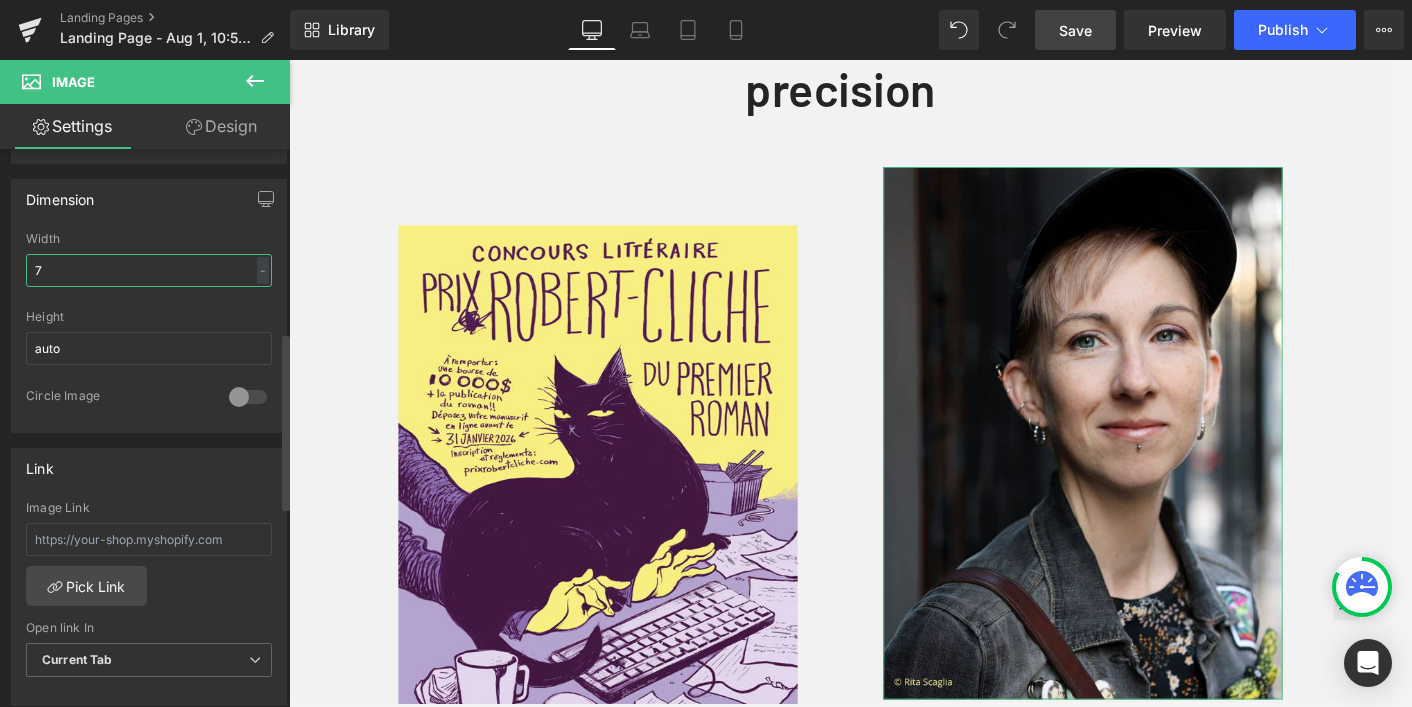 type on "75" 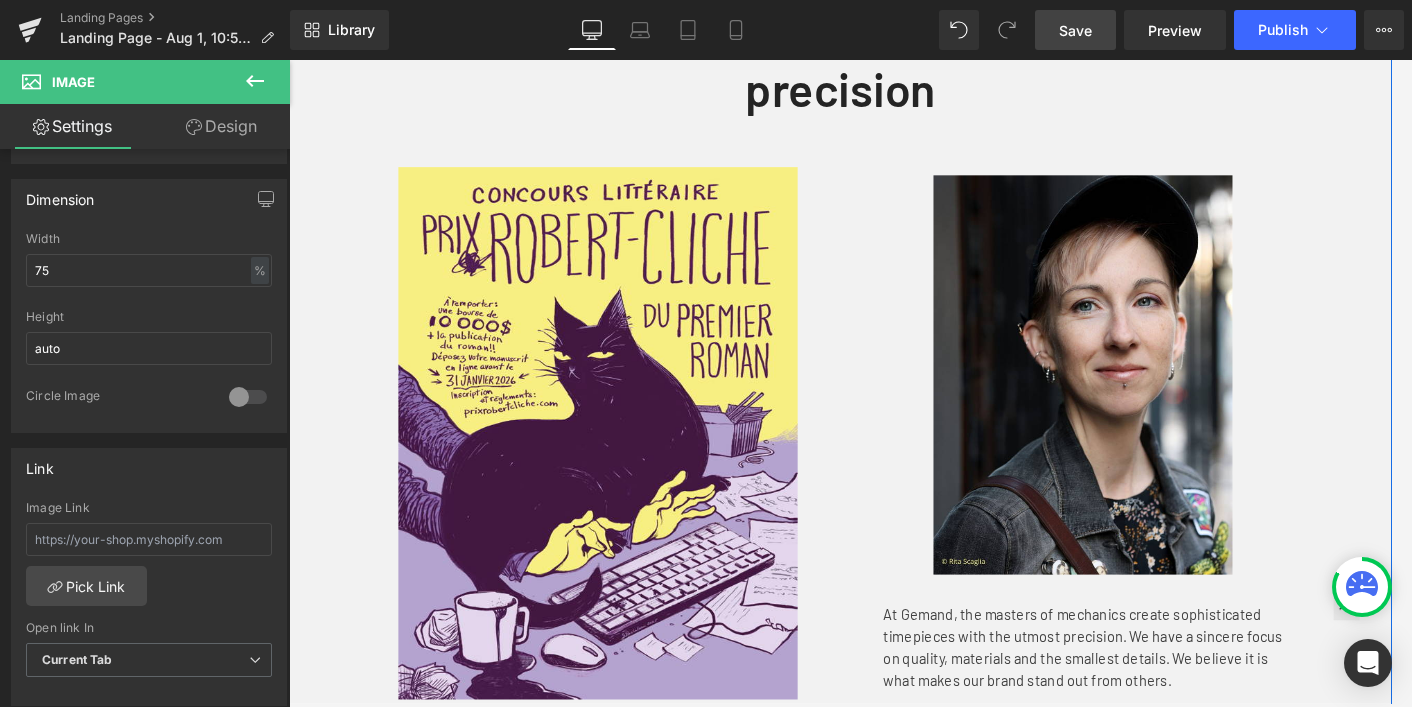 click on "Designed to the pinnacle of precision Heading         Row         Image         Image         At Gemand, the masters of mechanics create sophisticated timepieces with the utmost precision. We have a sincere focus on quality, materials and the smallest details. We believe it is what makes our brand stand out from others. Text Block         Row       32px   Row   46px" at bounding box center (894, 370) 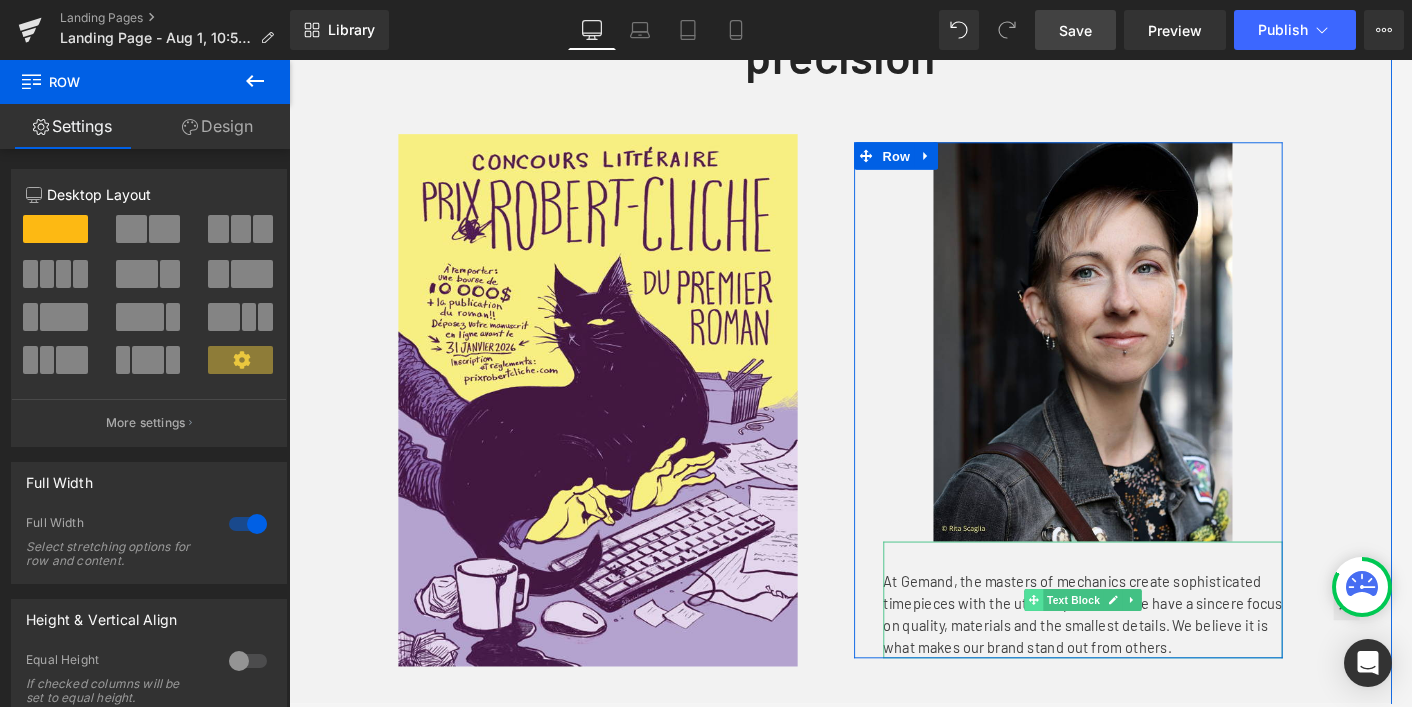 scroll, scrollTop: 805, scrollLeft: 0, axis: vertical 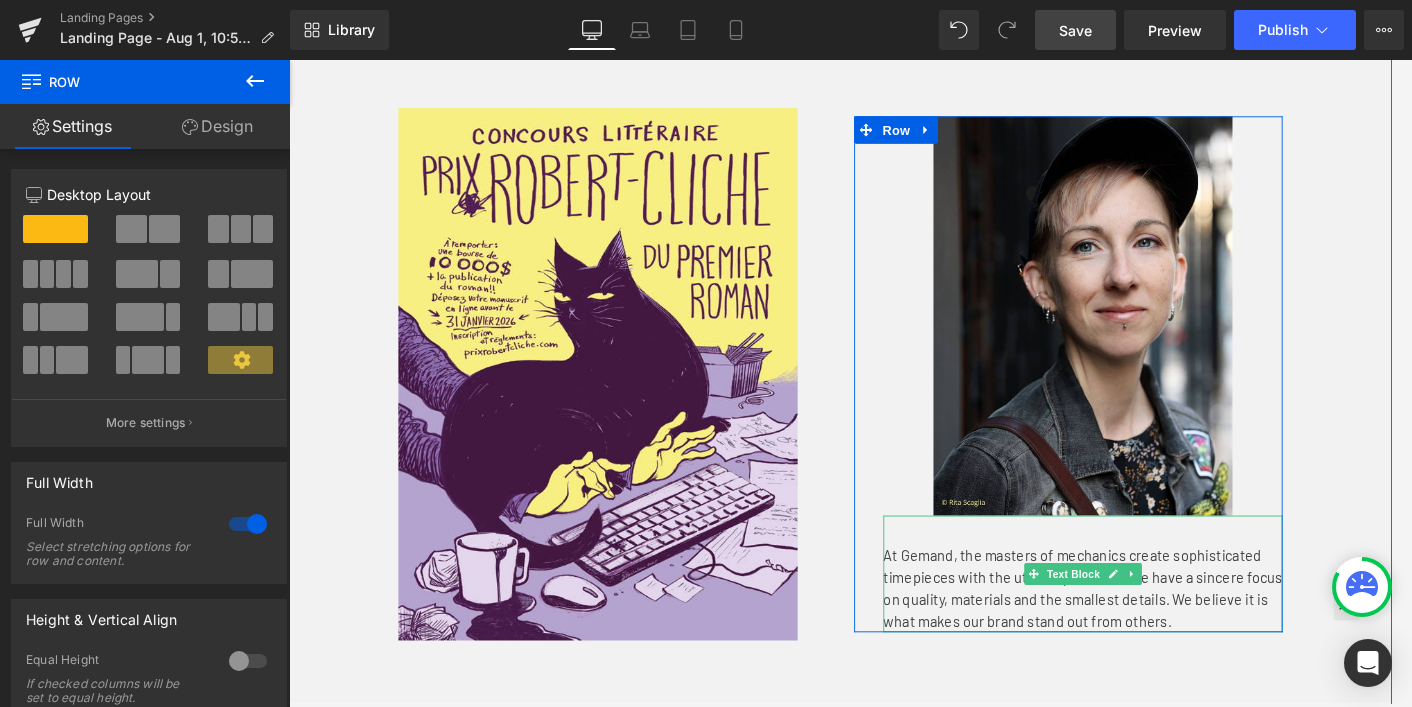 click on "At Gemand, the masters of mechanics create sophisticated timepieces with the utmost precision. We have a sincere focus on quality, materials and the smallest details. We believe it is what makes our brand stand out from others." at bounding box center [1160, 640] 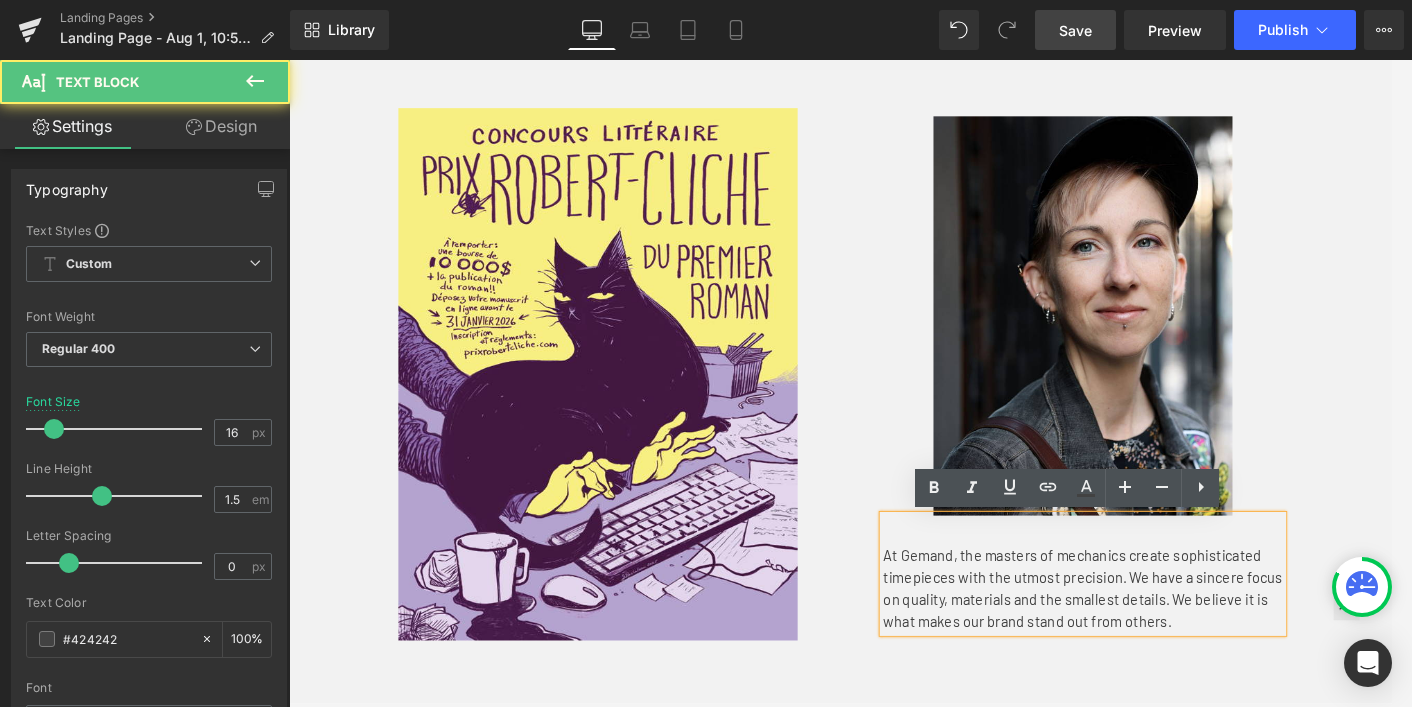 click on "At Gemand, the masters of mechanics create sophisticated timepieces with the utmost precision. We have a sincere focus on quality, materials and the smallest details. We believe it is what makes our brand stand out from others." at bounding box center (1160, 640) 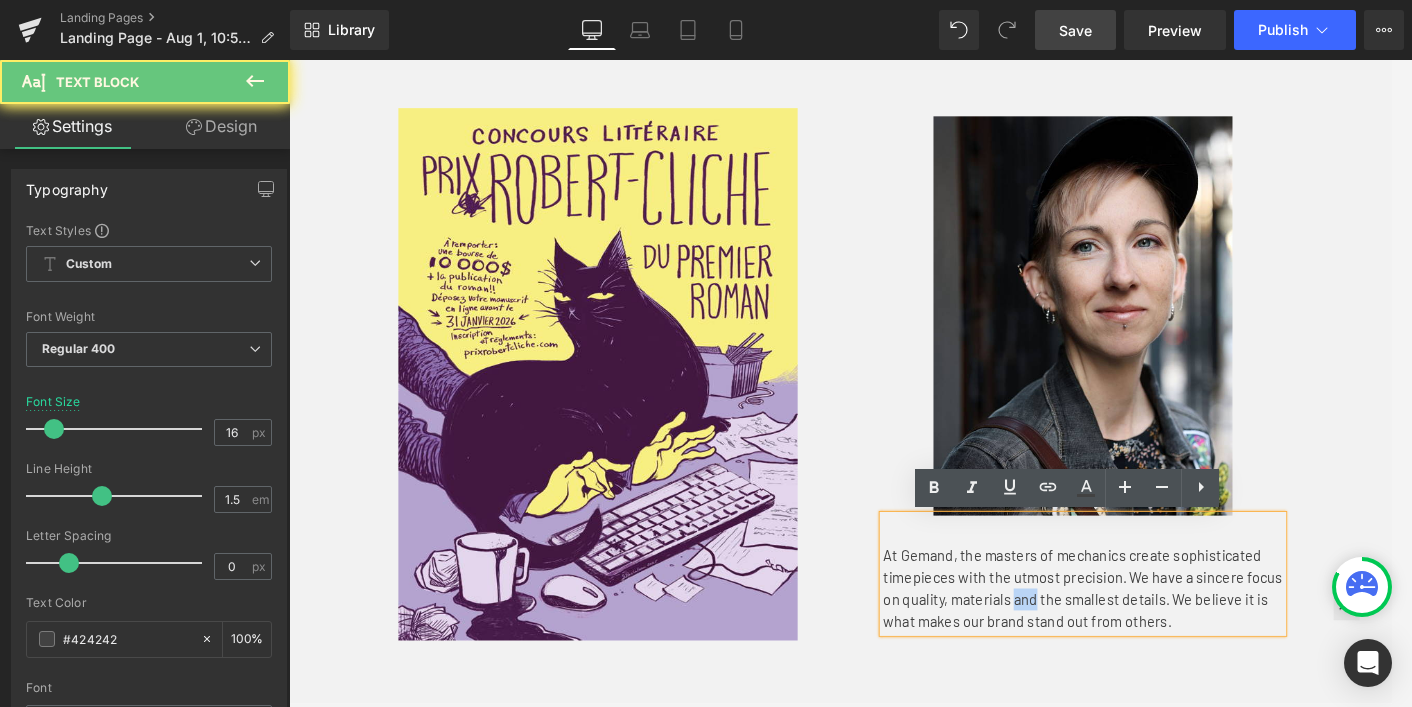 click on "At Gemand, the masters of mechanics create sophisticated timepieces with the utmost precision. We have a sincere focus on quality, materials and the smallest details. We believe it is what makes our brand stand out from others." at bounding box center (1160, 640) 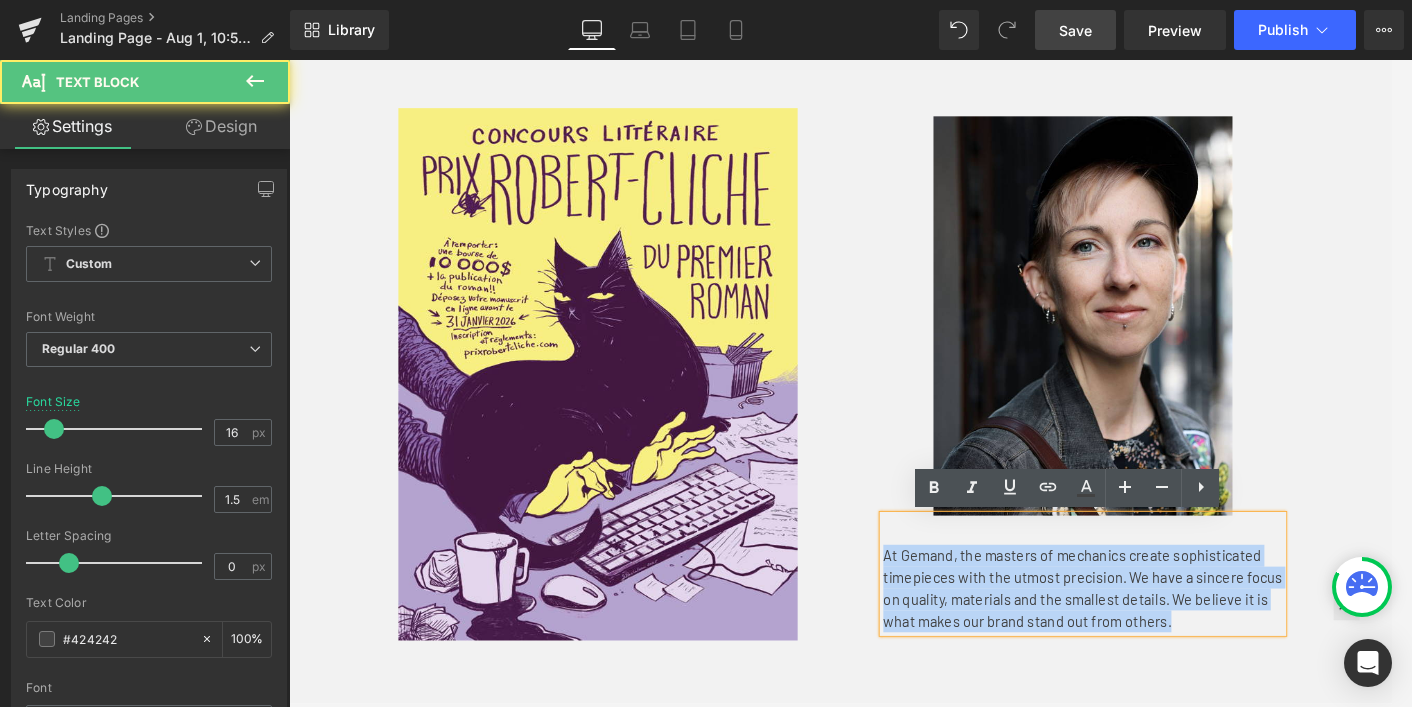 click on "At Gemand, the masters of mechanics create sophisticated timepieces with the utmost precision. We have a sincere focus on quality, materials and the smallest details. We believe it is what makes our brand stand out from others." at bounding box center [1160, 640] 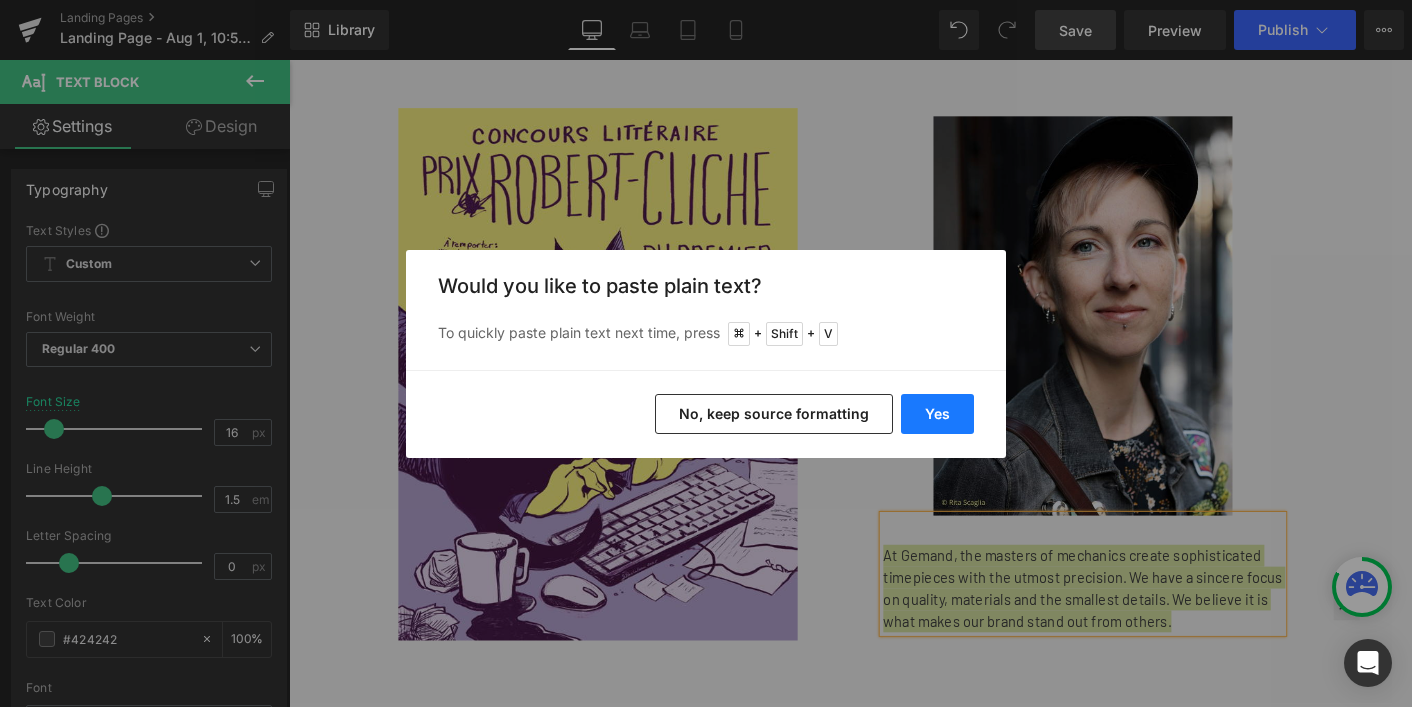 click on "Yes" at bounding box center (937, 414) 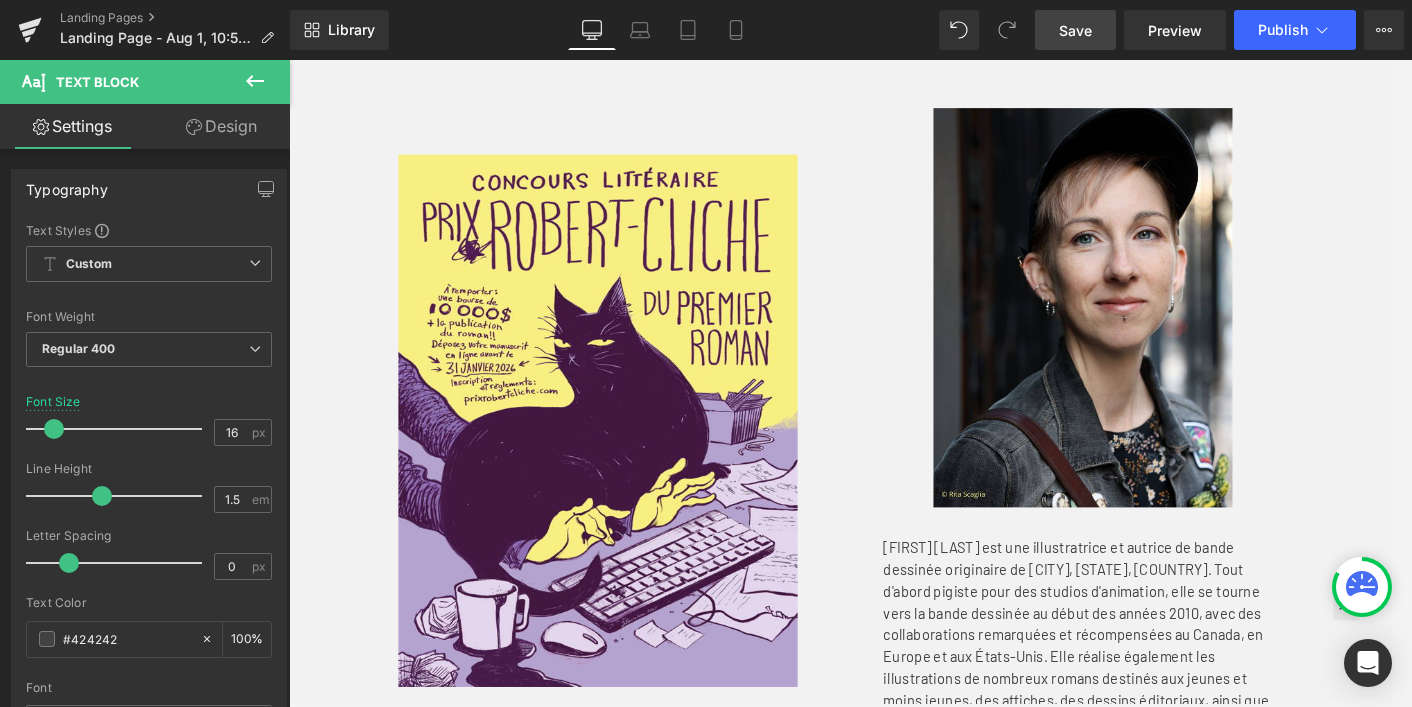 type 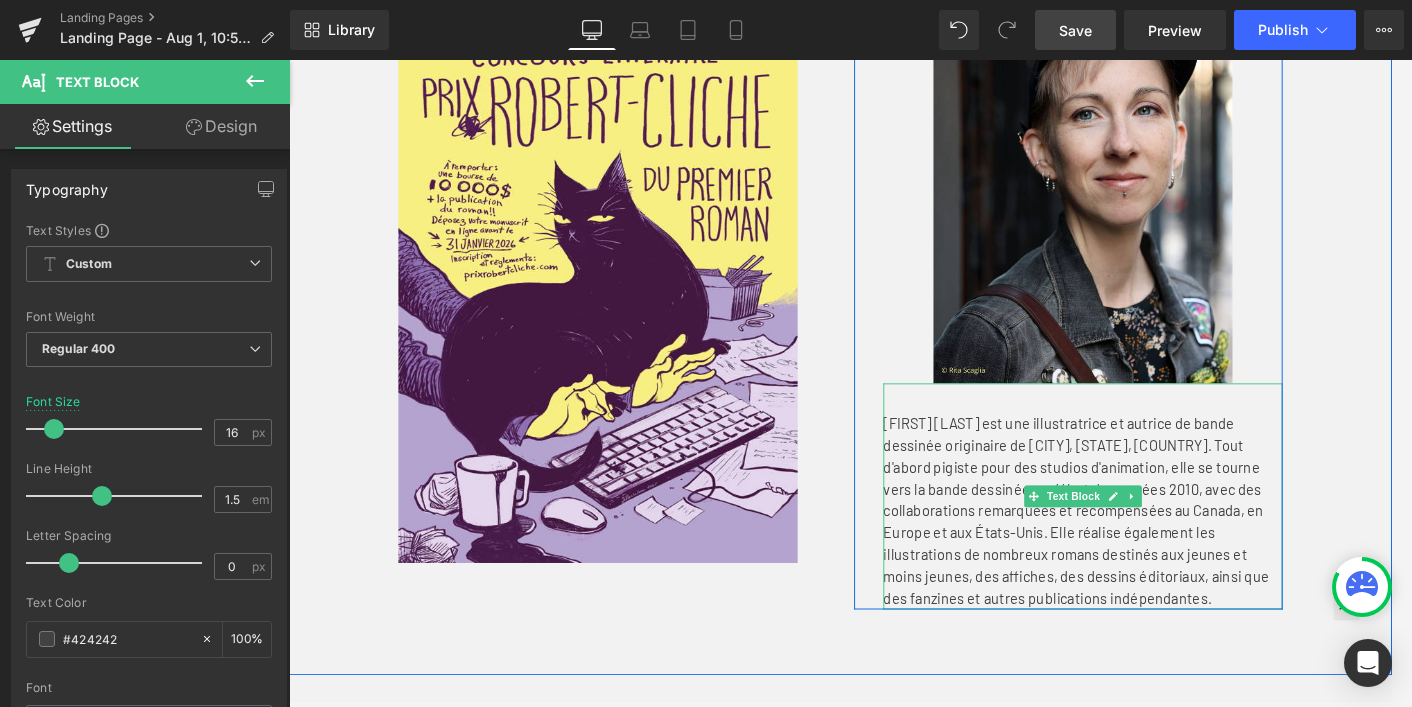 scroll, scrollTop: 942, scrollLeft: 0, axis: vertical 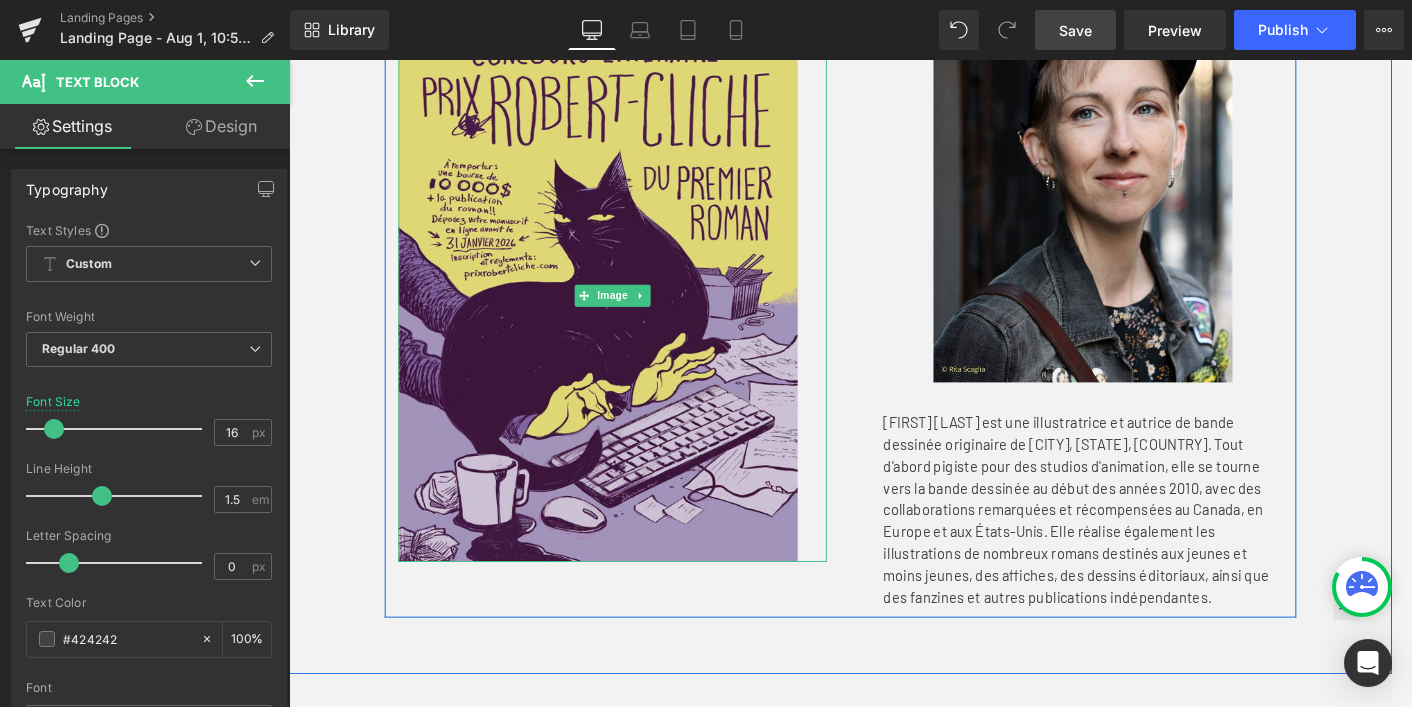 click at bounding box center [644, 319] 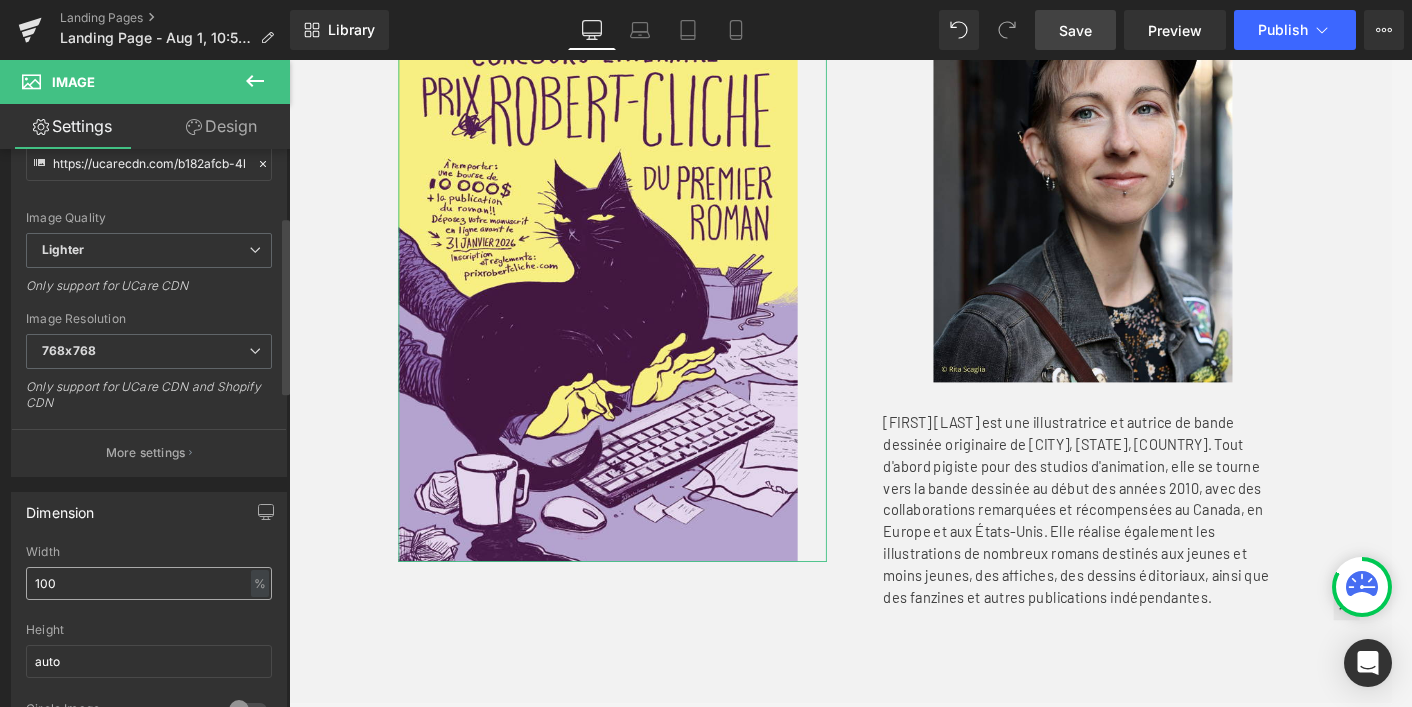 scroll, scrollTop: 275, scrollLeft: 0, axis: vertical 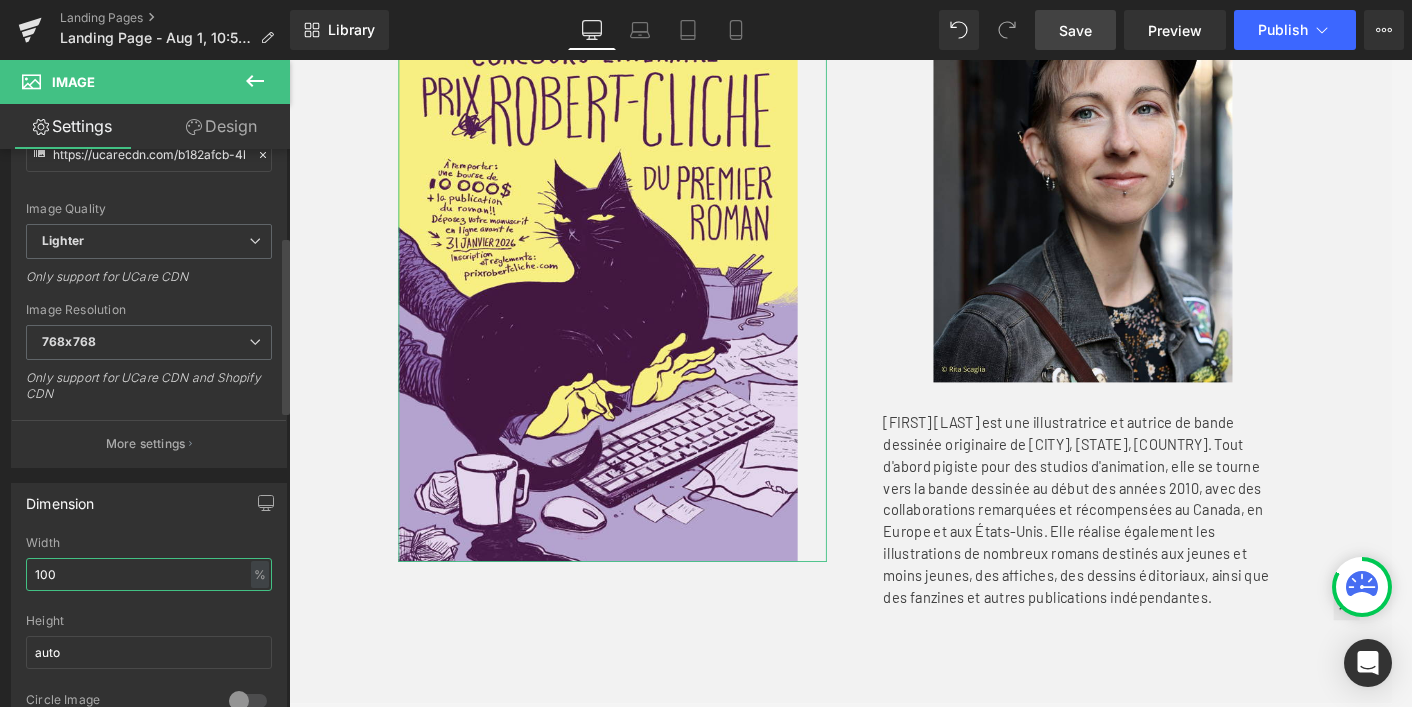 click on "100" at bounding box center [149, 574] 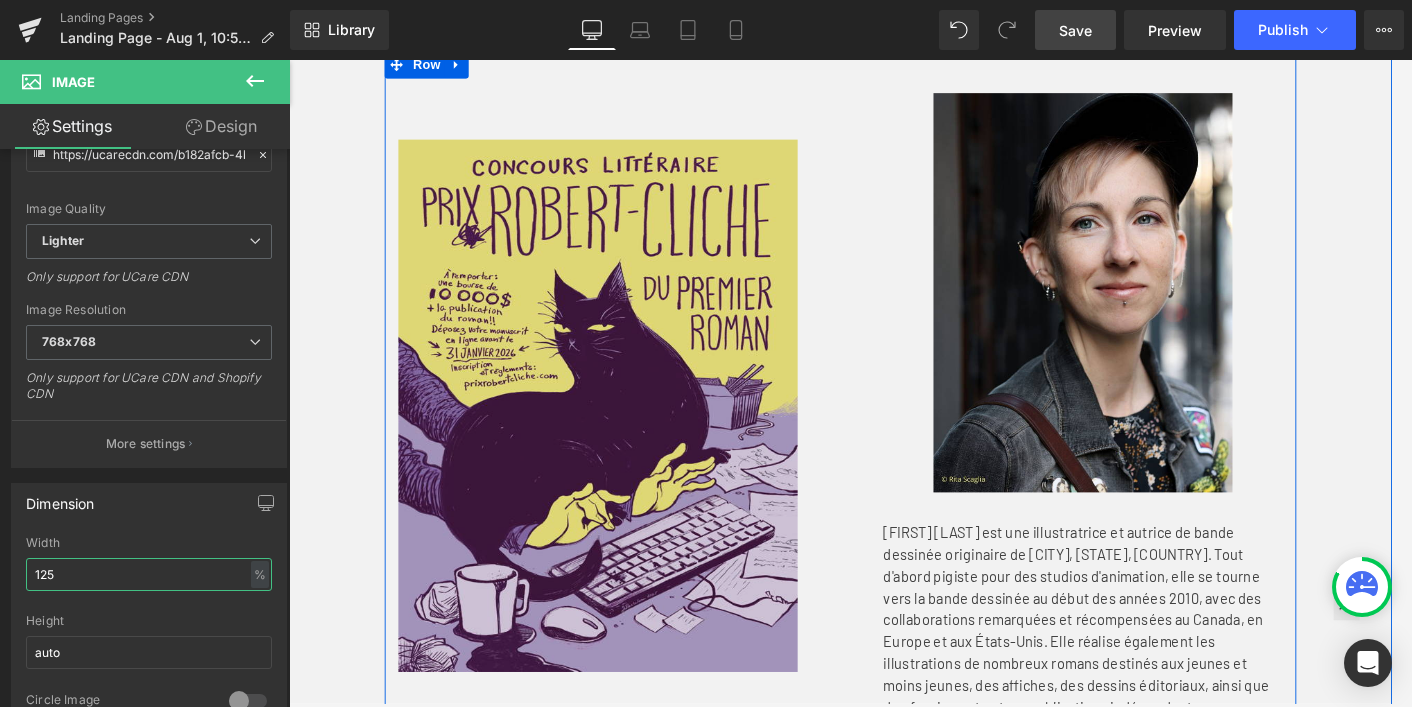 scroll, scrollTop: 684, scrollLeft: 0, axis: vertical 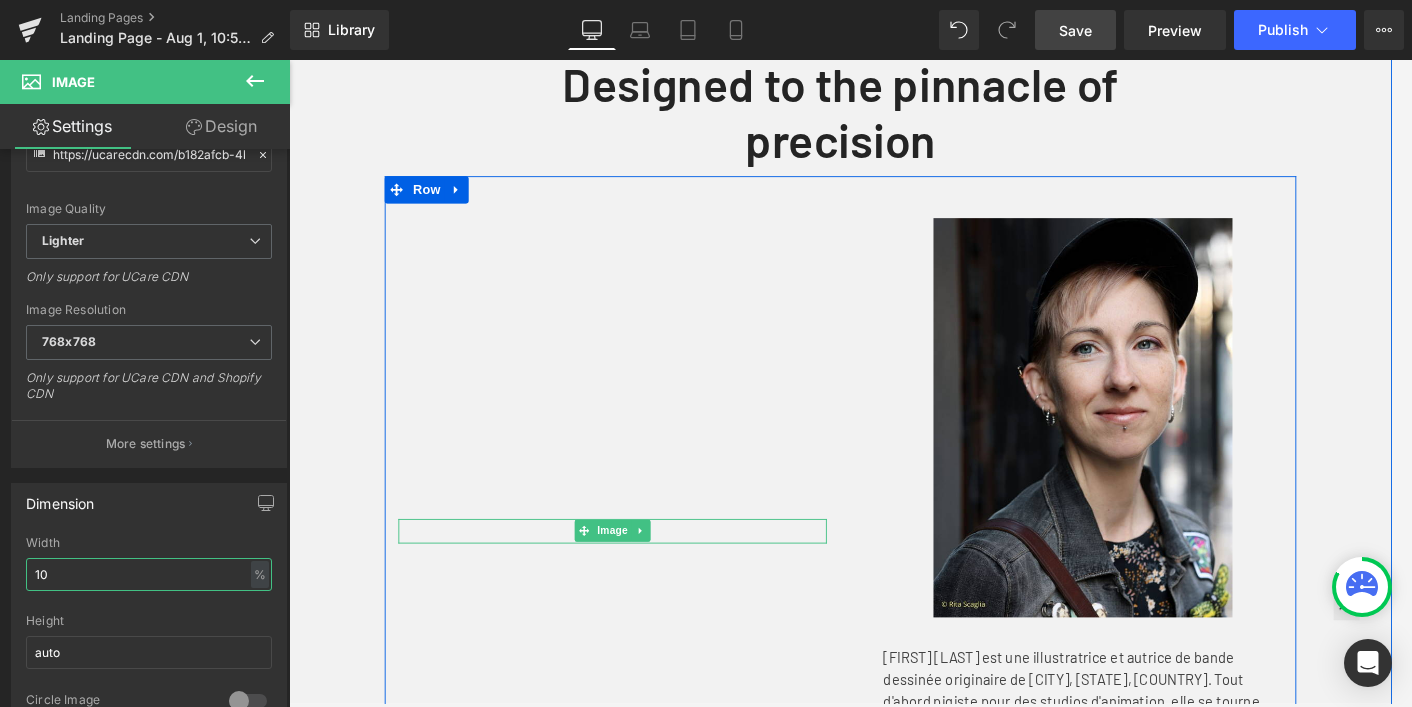 type on "100" 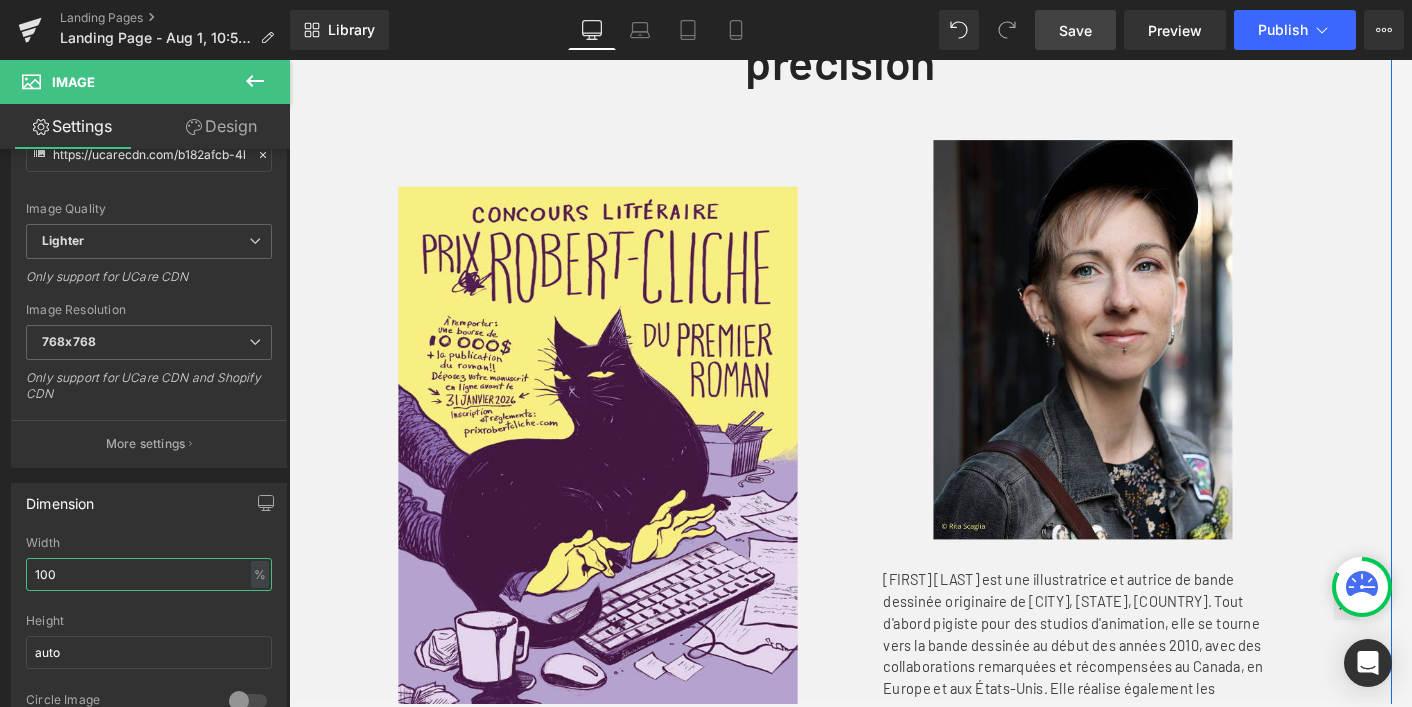 scroll, scrollTop: 772, scrollLeft: 0, axis: vertical 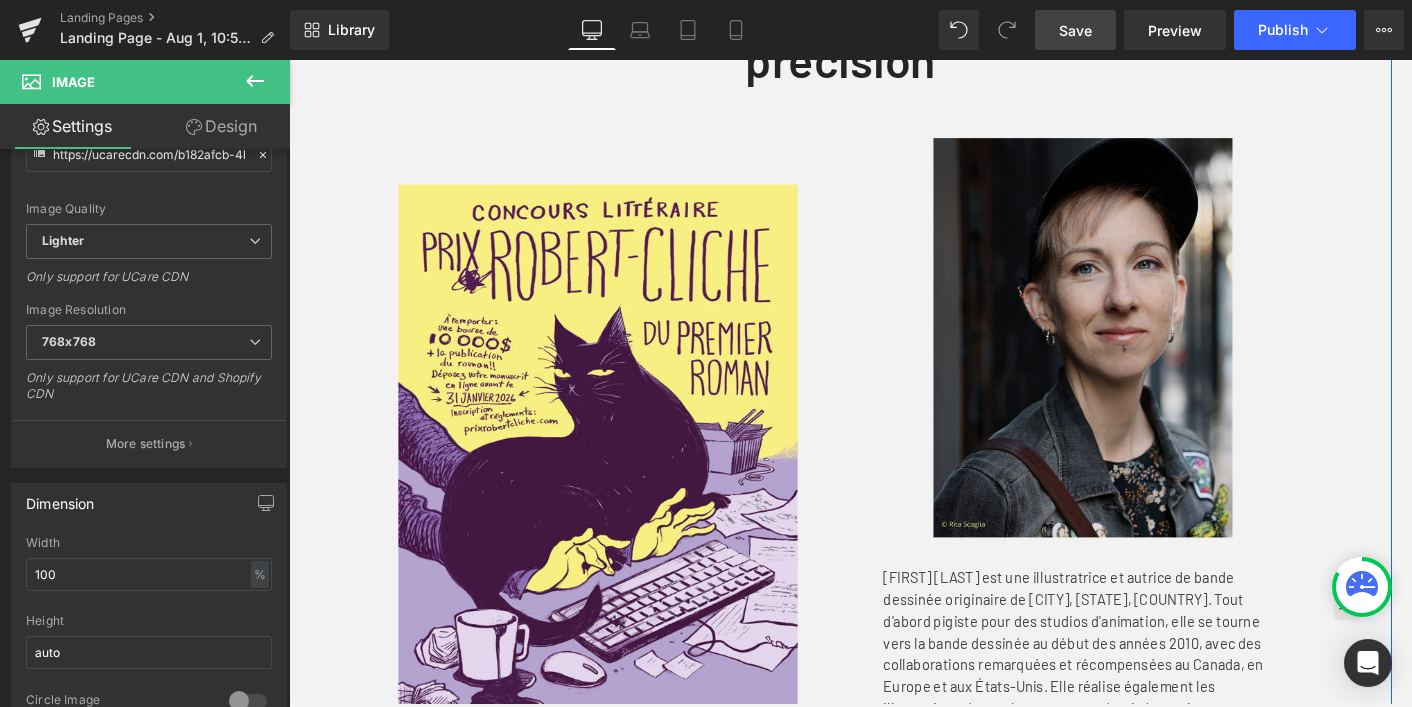 click at bounding box center [1160, 365] 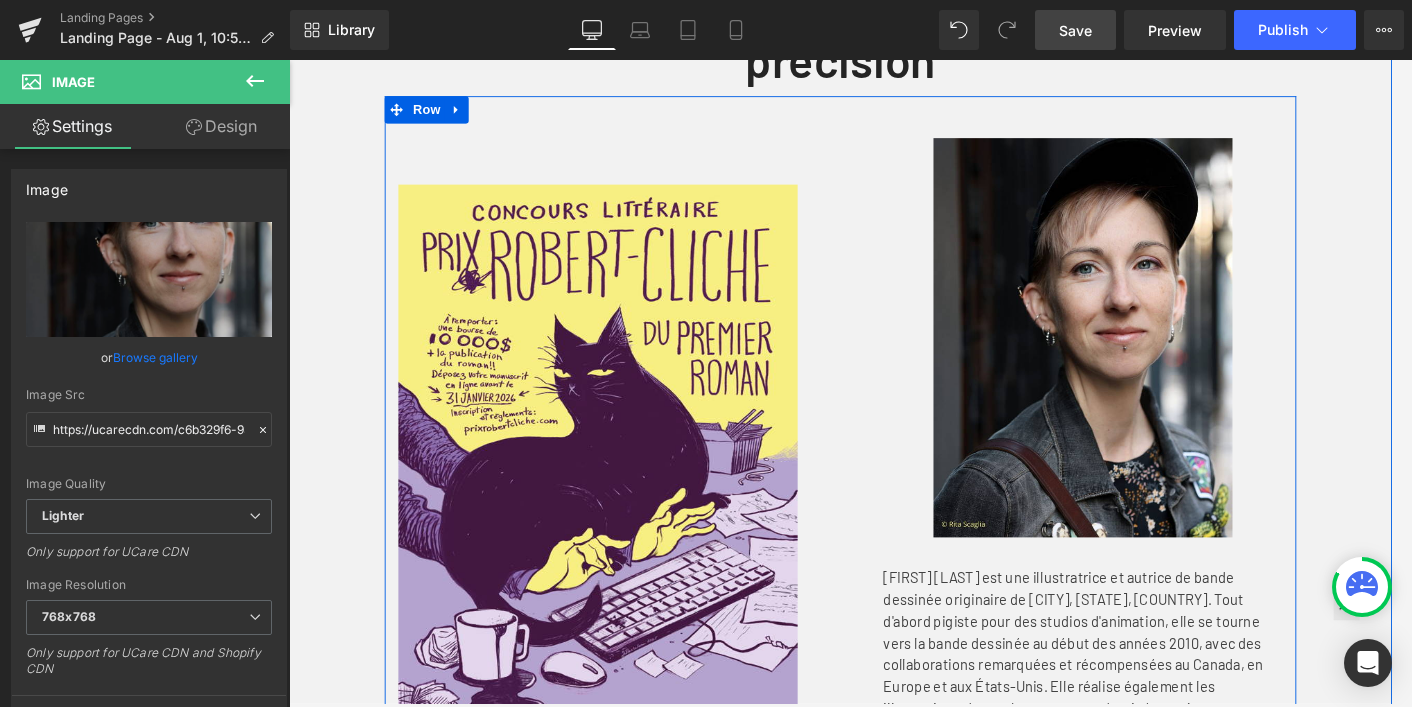 click on "Image" at bounding box center [644, 489] 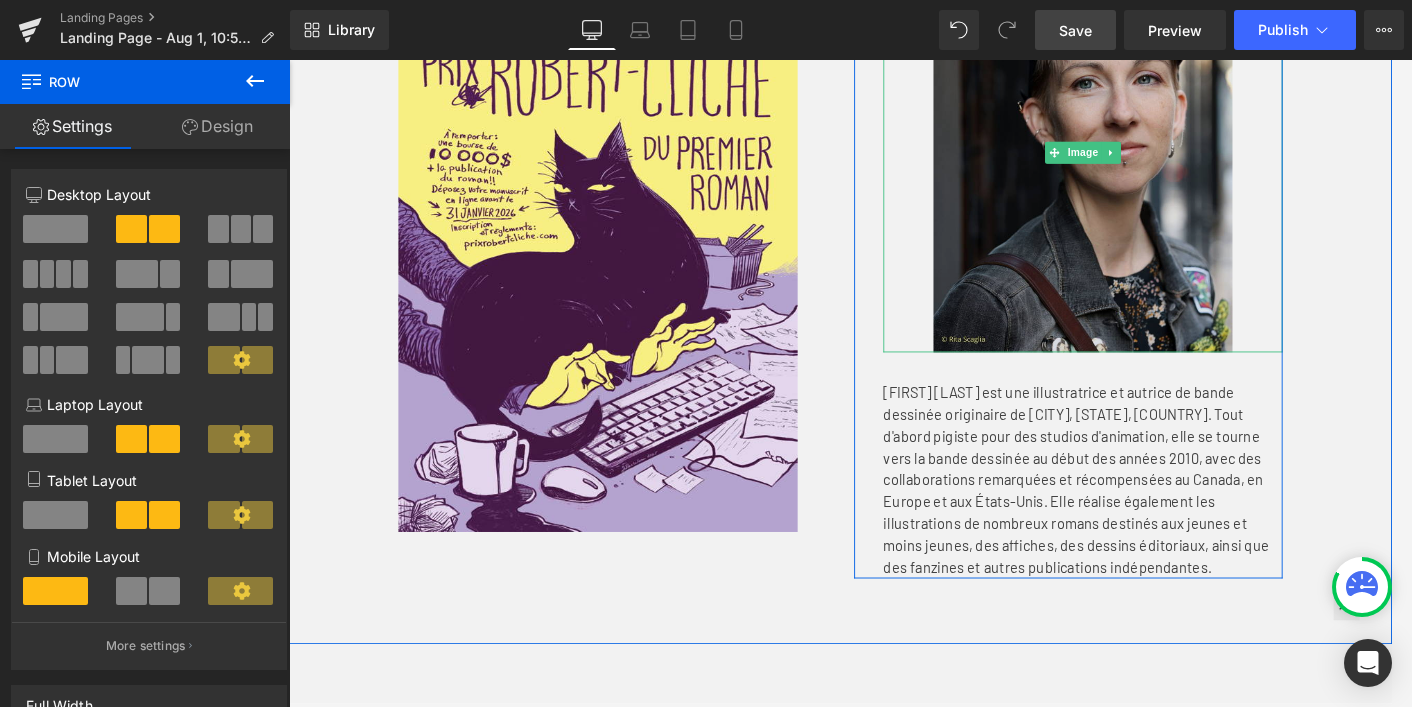 scroll, scrollTop: 966, scrollLeft: 0, axis: vertical 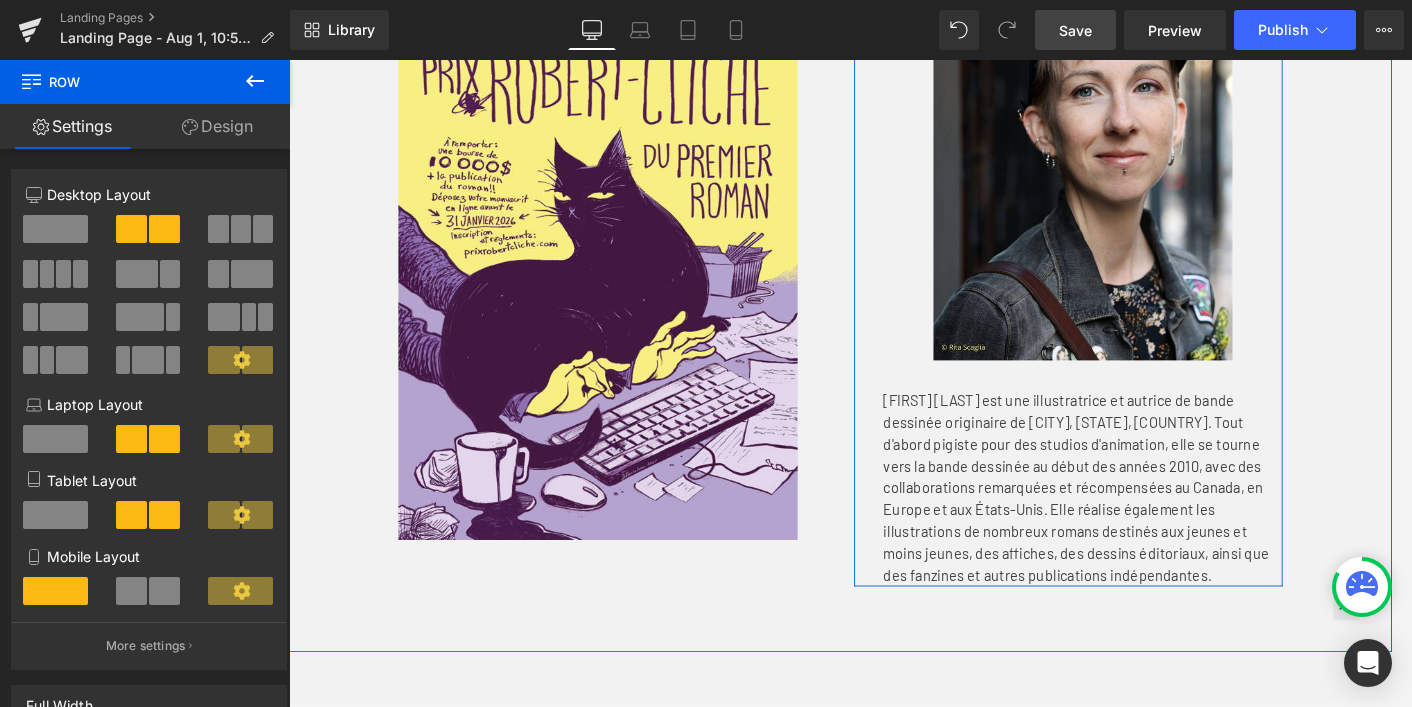 click on "[FIRST] [LAST] est une illustratrice et autrice de bande dessinée originaire de [CITY], [STATE], [COUNTRY]. Tout d'abord pigiste pour des studios d'animation, elle se tourne vers la bande dessinée au début des années 2010, avec des collaborations remarquées et récompensées au Canada, en Europe et aux États-Unis. Elle réalise également les illustrations de nombreux romans destinés aux jeunes et moins jeunes, des affiches, des dessins éditoriaux, ainsi que des fanzines et autres publications indépendantes. Text Block" at bounding box center (1160, 514) 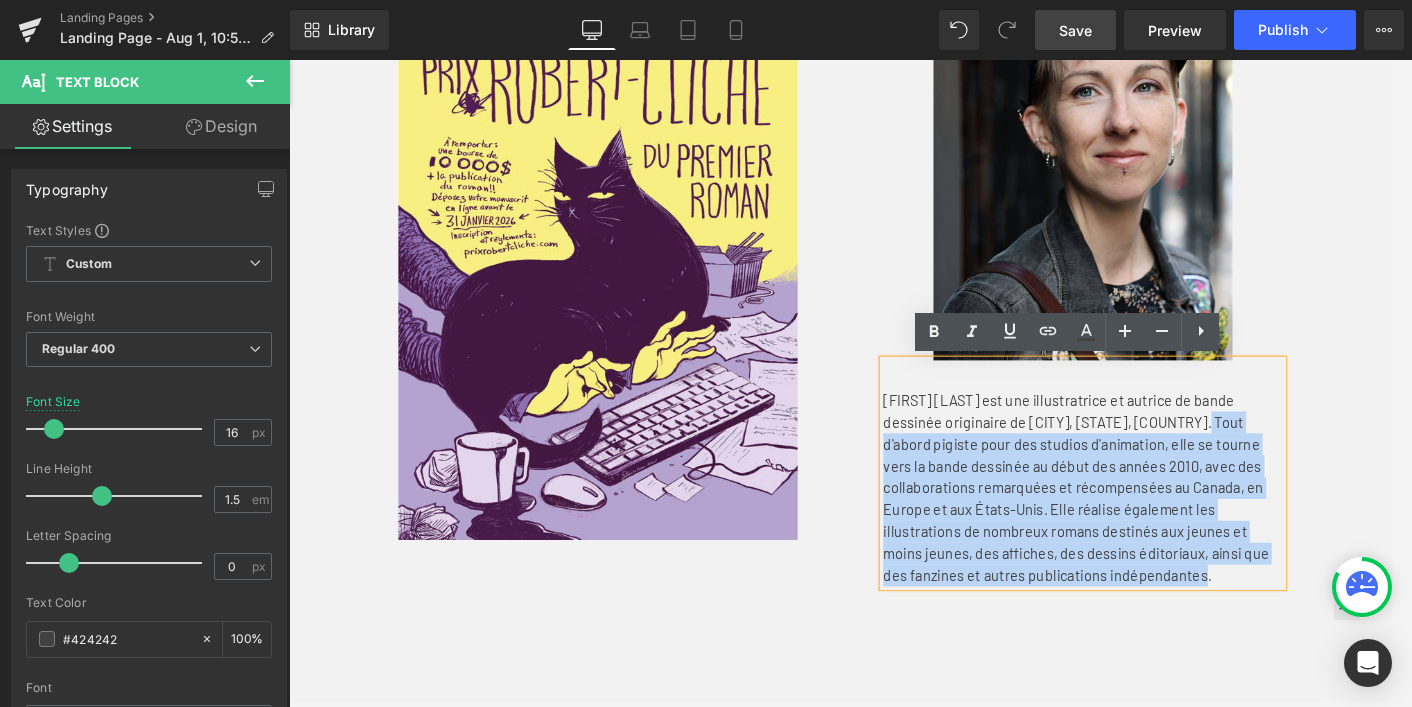 drag, startPoint x: 1281, startPoint y: 458, endPoint x: 1371, endPoint y: 628, distance: 192.35384 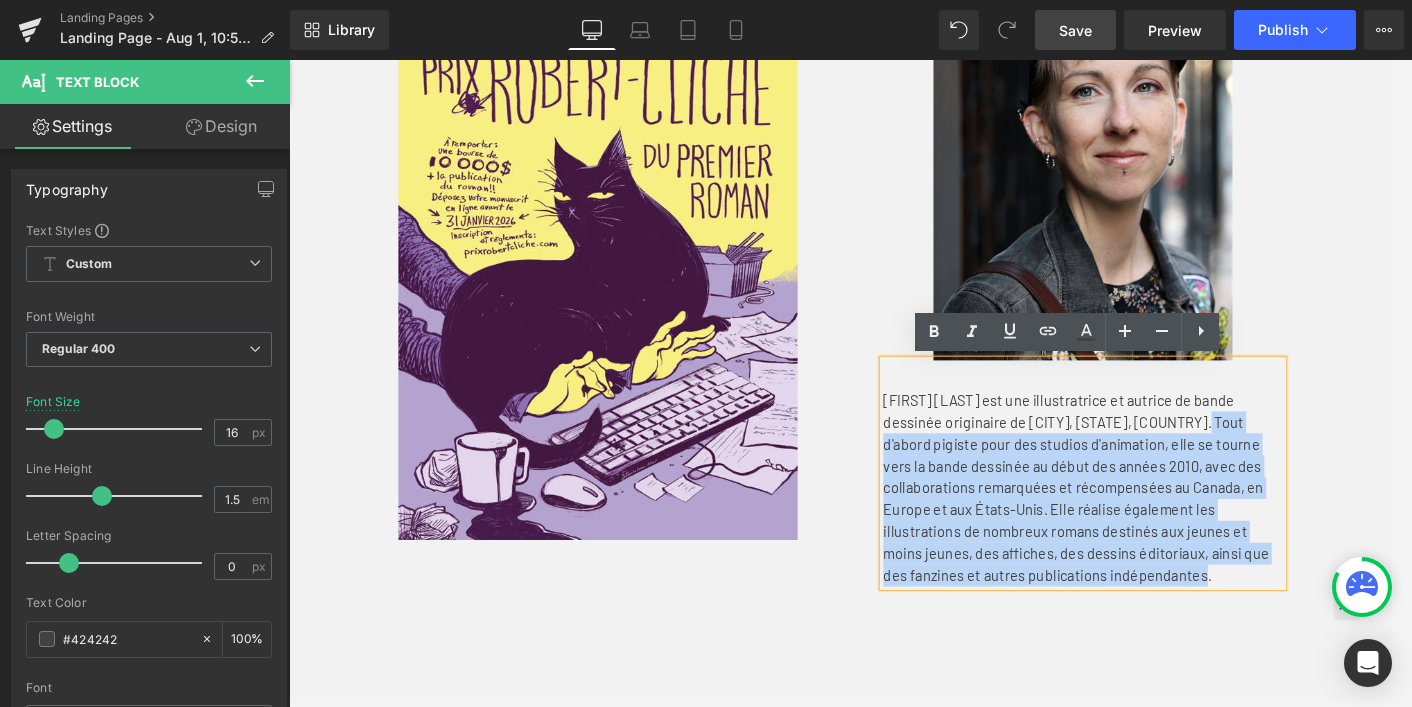 click on "[FIRST] [LAST] est une illustratrice et autrice de bande dessinée originaire de [CITY], [STATE], [COUNTRY]. Tout d'abord pigiste pour des studios d'animation, elle se tourne vers la bande dessinée au début des années 2010, avec des collaborations remarquées et récompensées au Canada, en Europe et aux États-Unis. Elle réalise également les illustrations de nombreux romans destinés aux jeunes et moins jeunes, des affiches, des dessins éditoriaux, ainsi que des fanzines et autres publications indépendantes." at bounding box center [1160, 530] 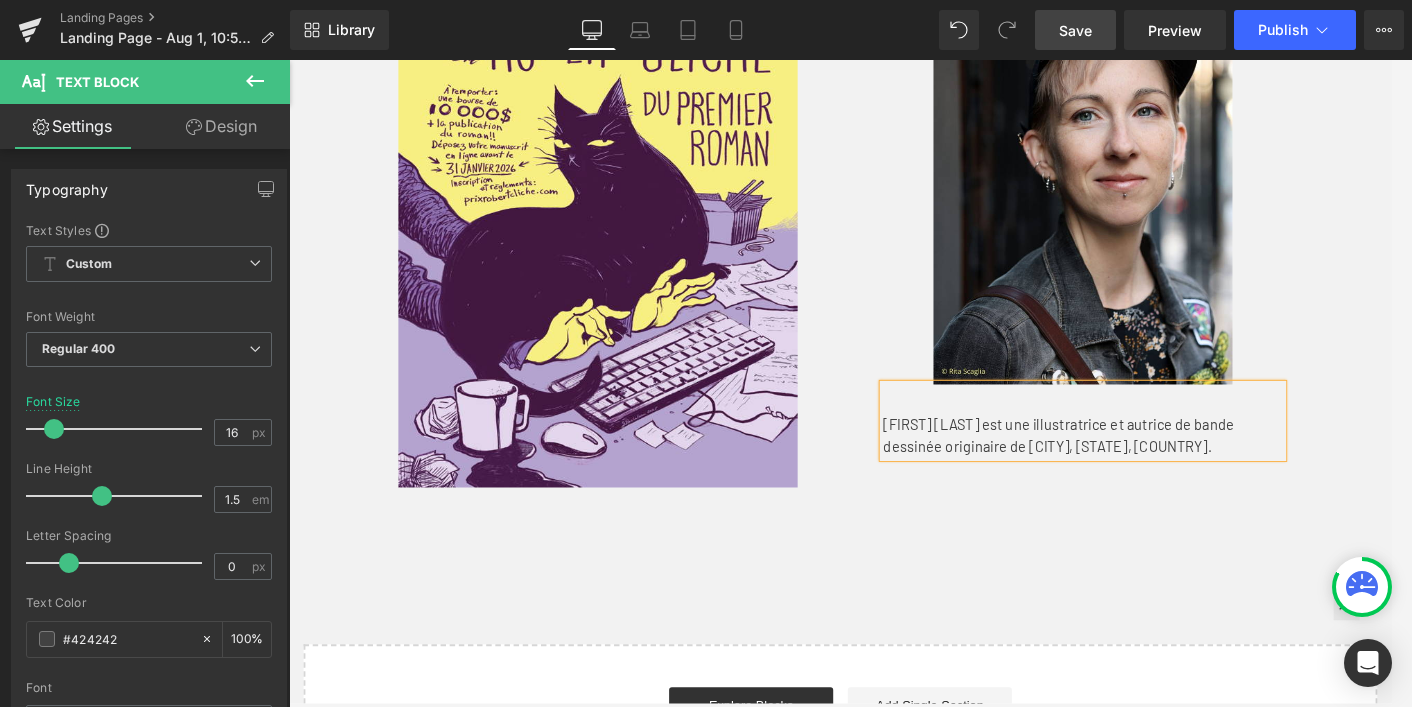 click on "[FIRST] [LAST] est une illustratrice et autrice de bande dessinée originaire de [CITY], [STATE], [COUNTRY]." at bounding box center [1160, 472] 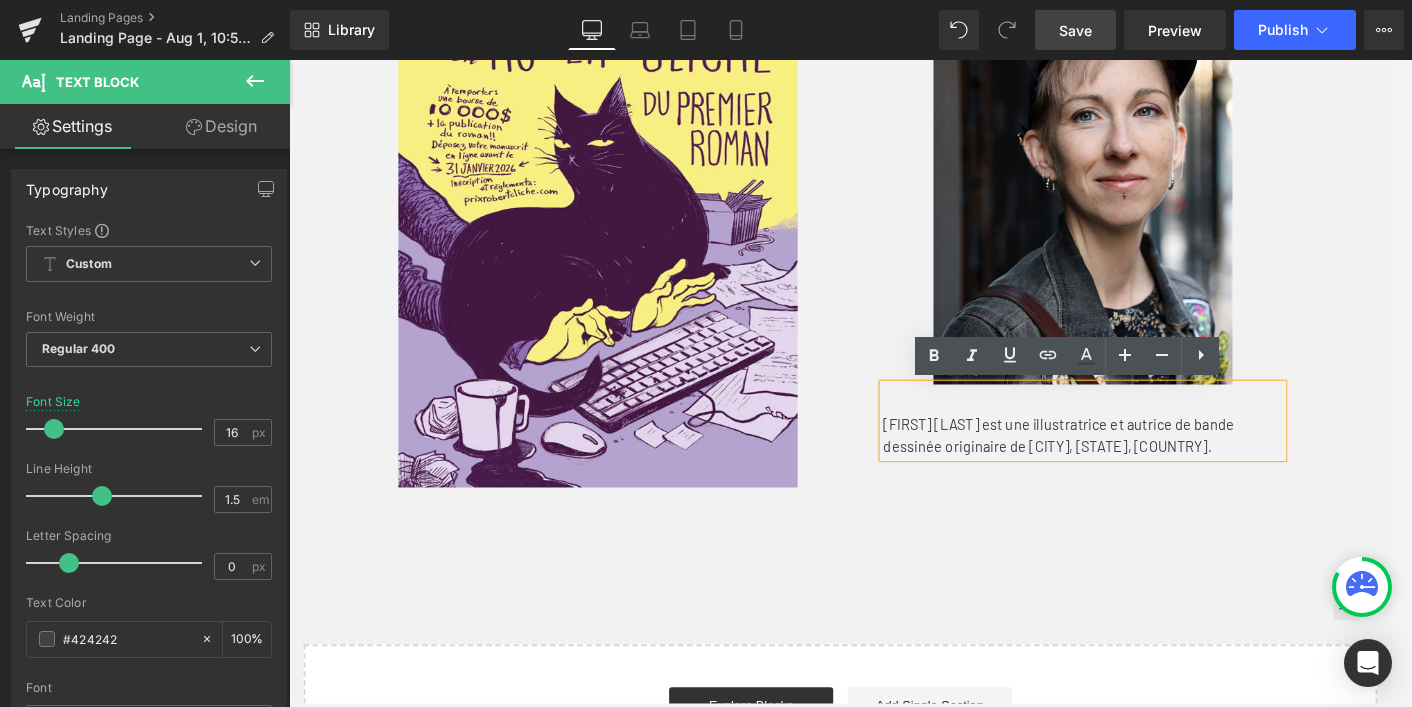 click on "[FIRST] [LAST] est une illustratrice et autrice de bande dessinée originaire de [CITY], [STATE], [COUNTRY]." at bounding box center [1160, 472] 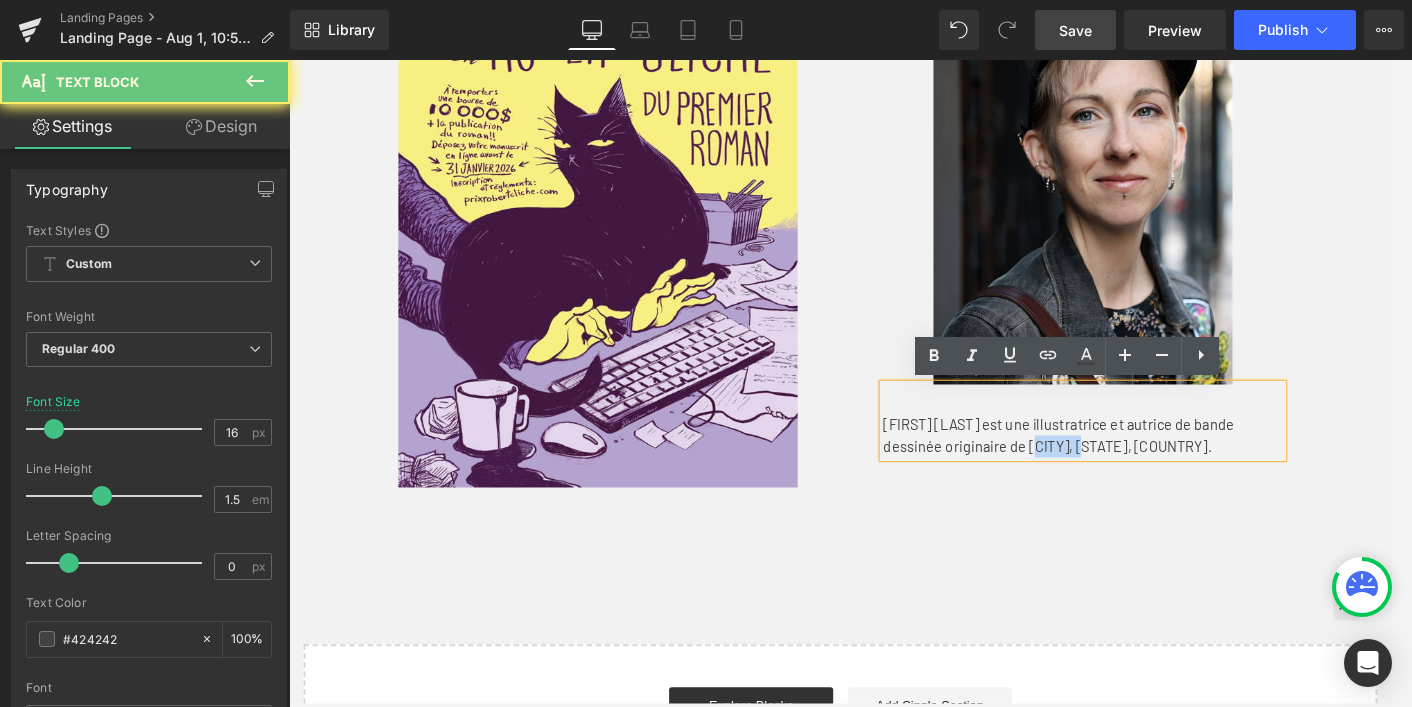 click on "[FIRST] [LAST] est une illustratrice et autrice de bande dessinée originaire de [CITY], [STATE], [COUNTRY]." at bounding box center (1160, 472) 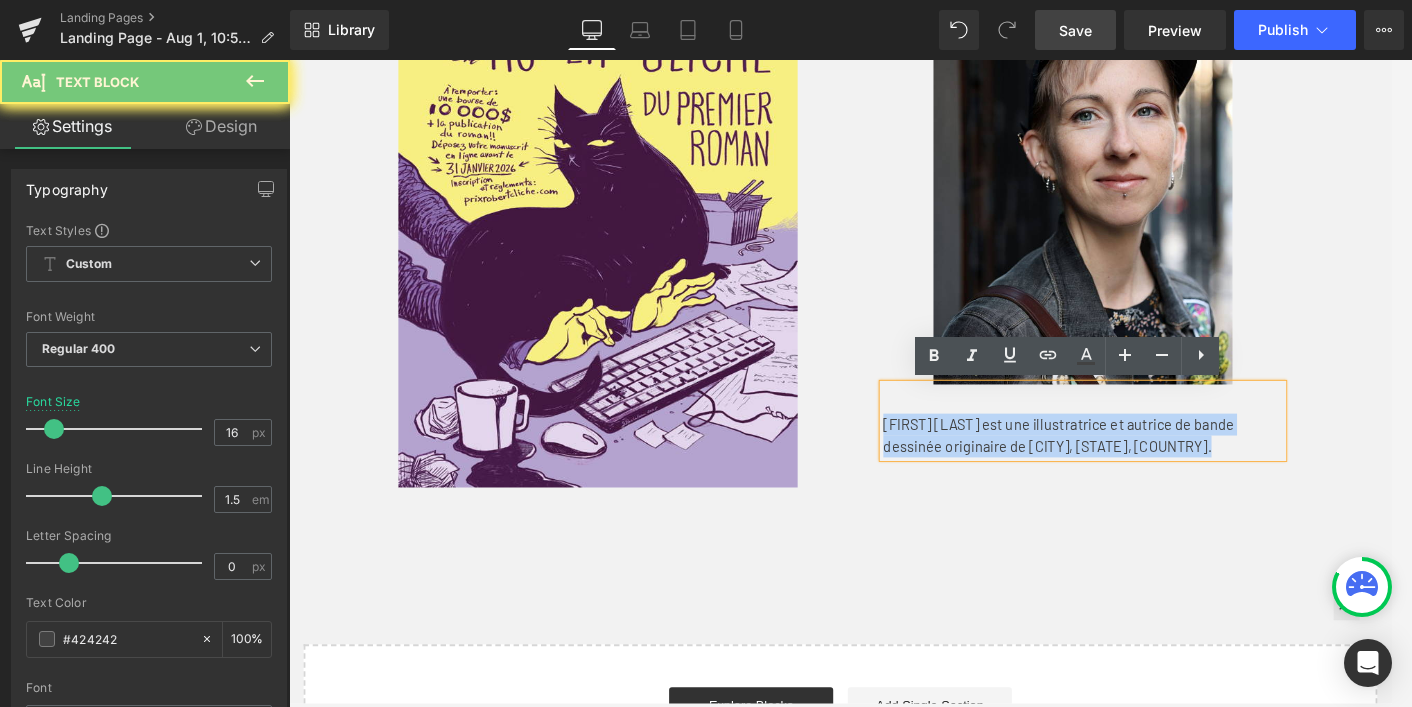 click on "[FIRST] [LAST] est une illustratrice et autrice de bande dessinée originaire de [CITY], [STATE], [COUNTRY]." at bounding box center [1160, 472] 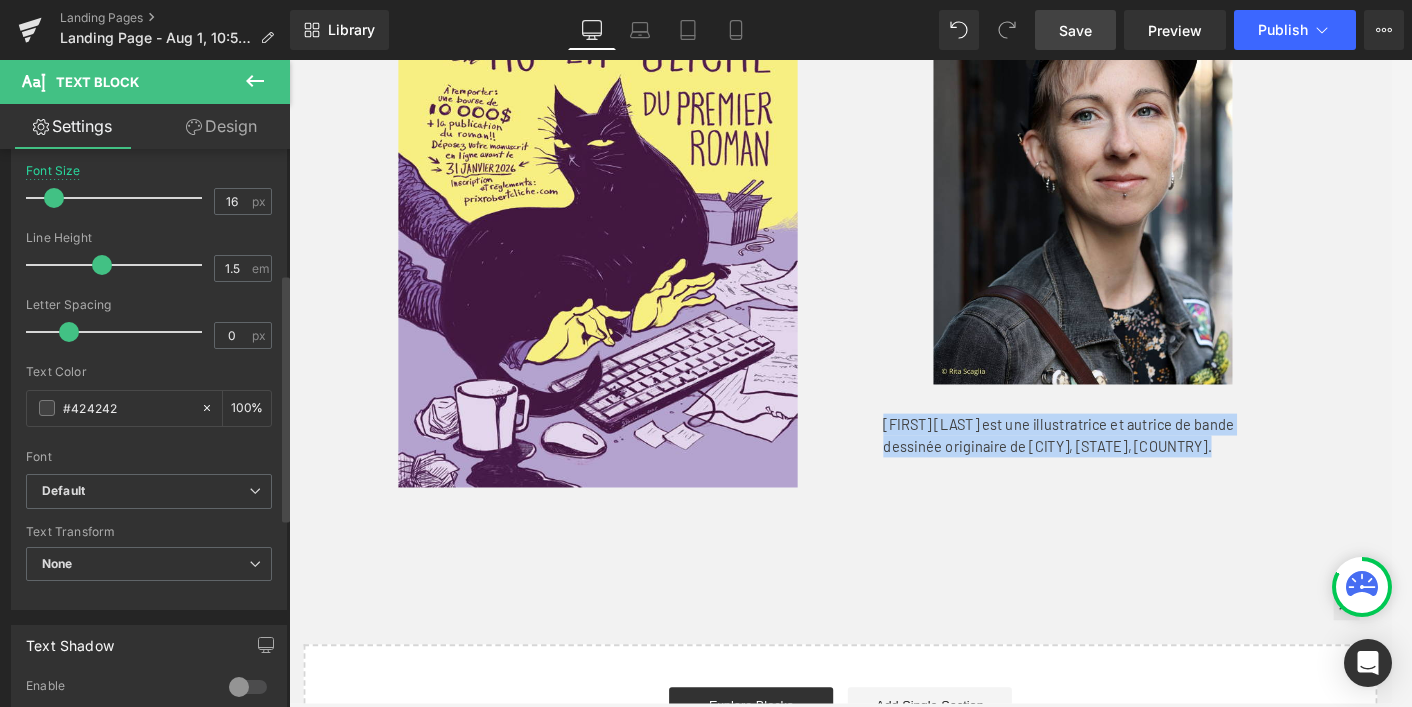 scroll, scrollTop: 295, scrollLeft: 0, axis: vertical 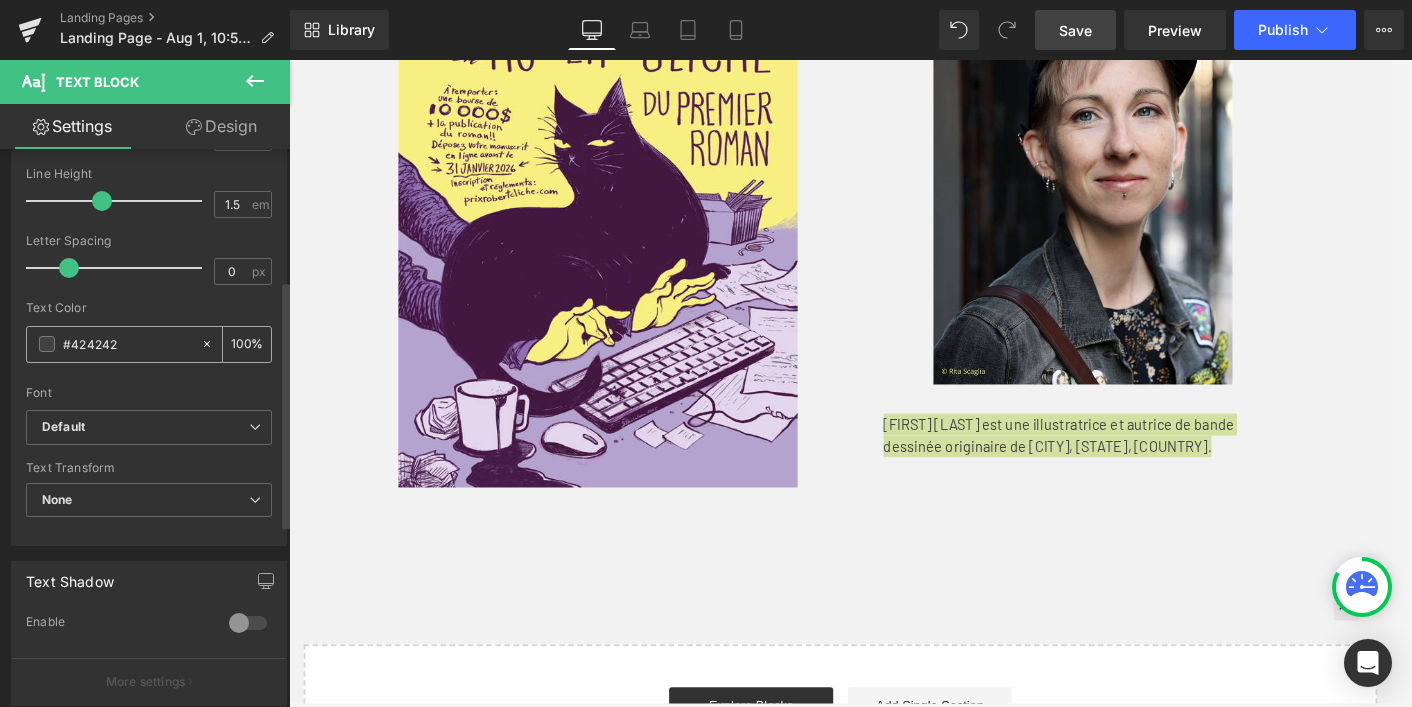 click at bounding box center [47, 344] 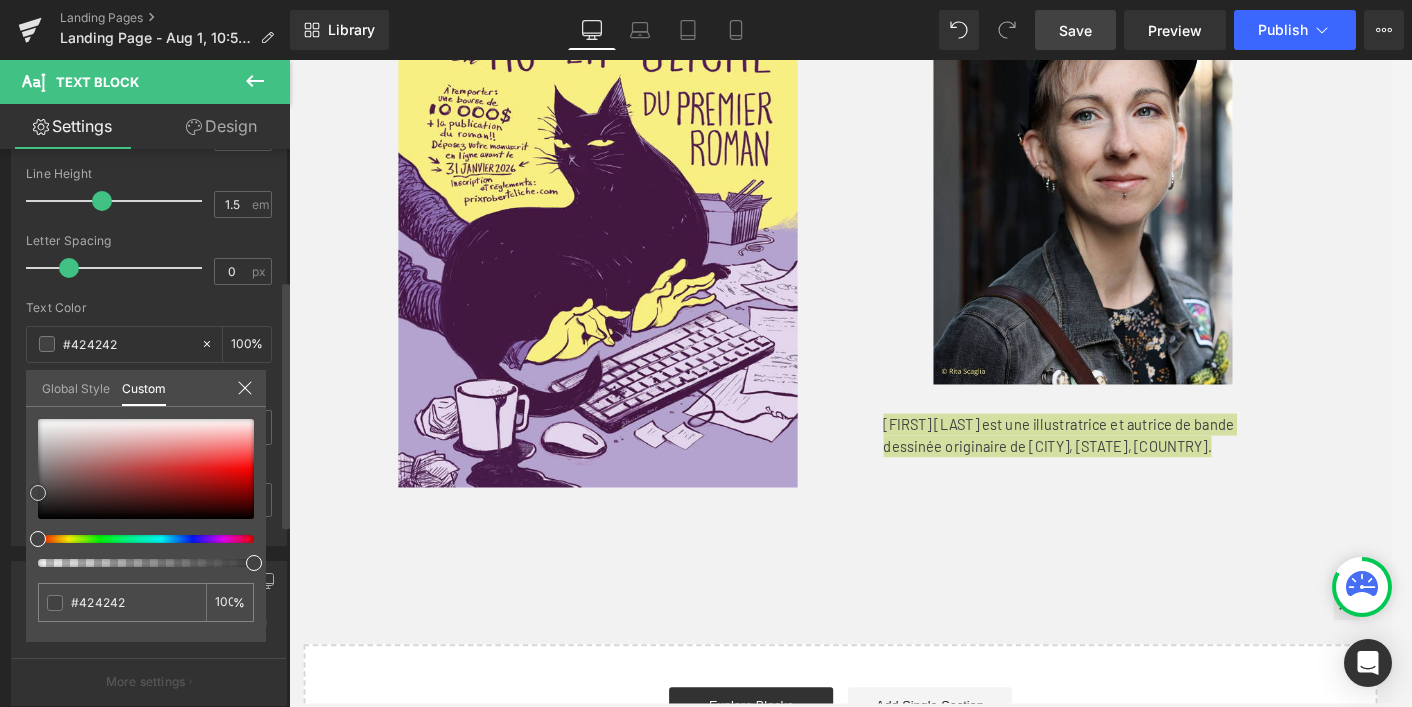 type on "#3f3f3f" 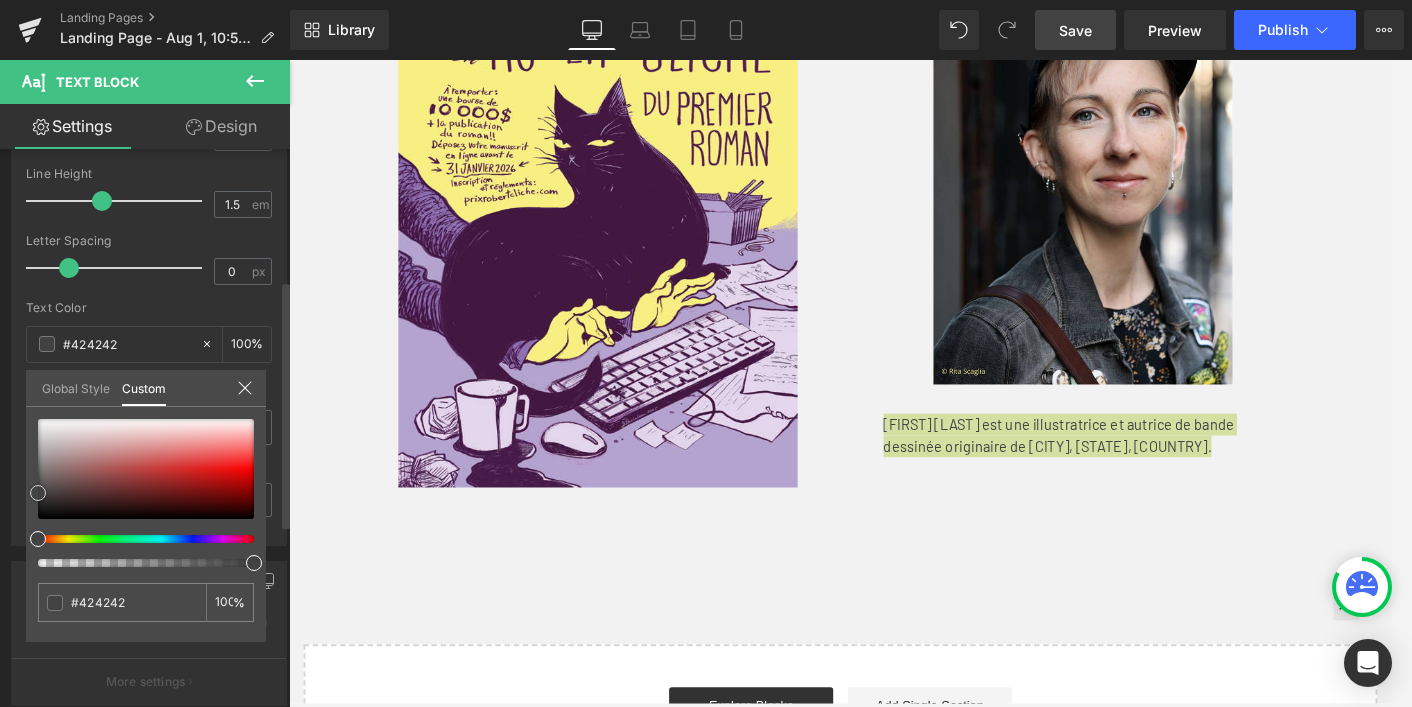 type on "#3f3f3f" 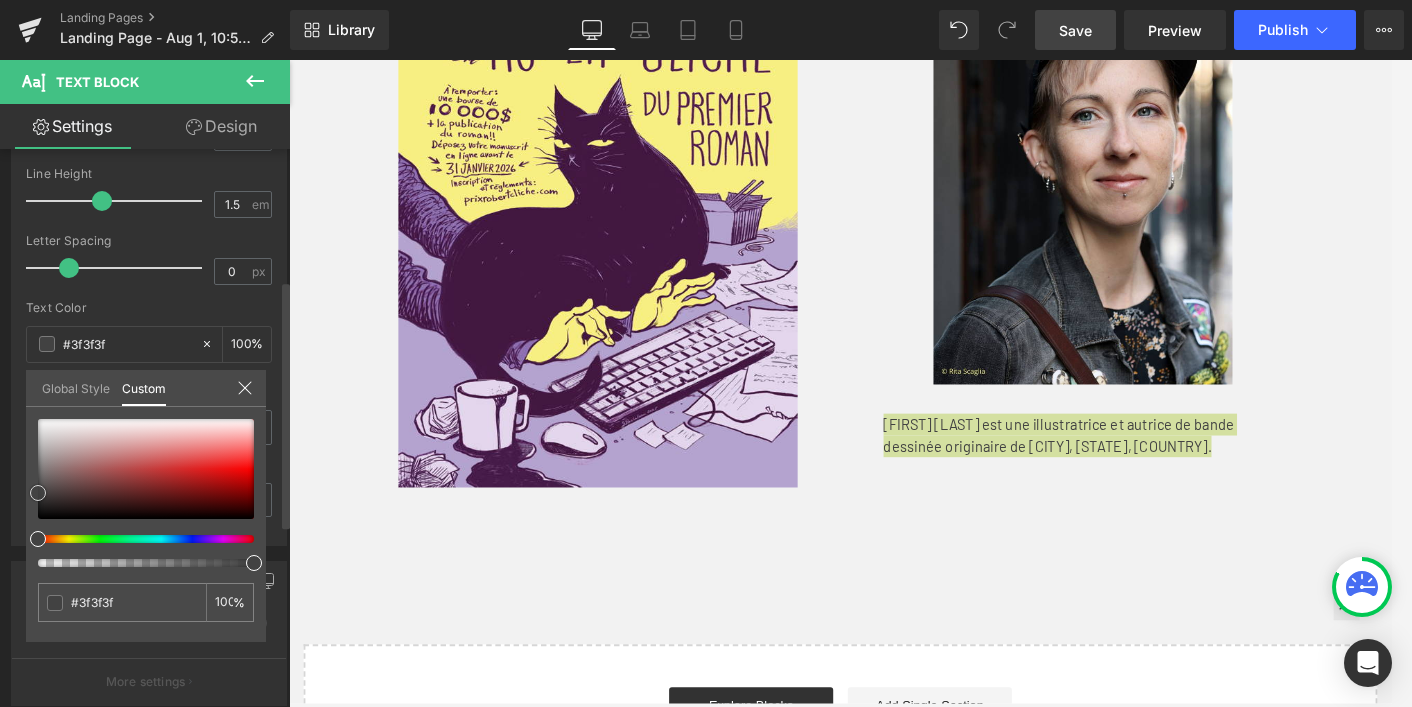 type on "#353535" 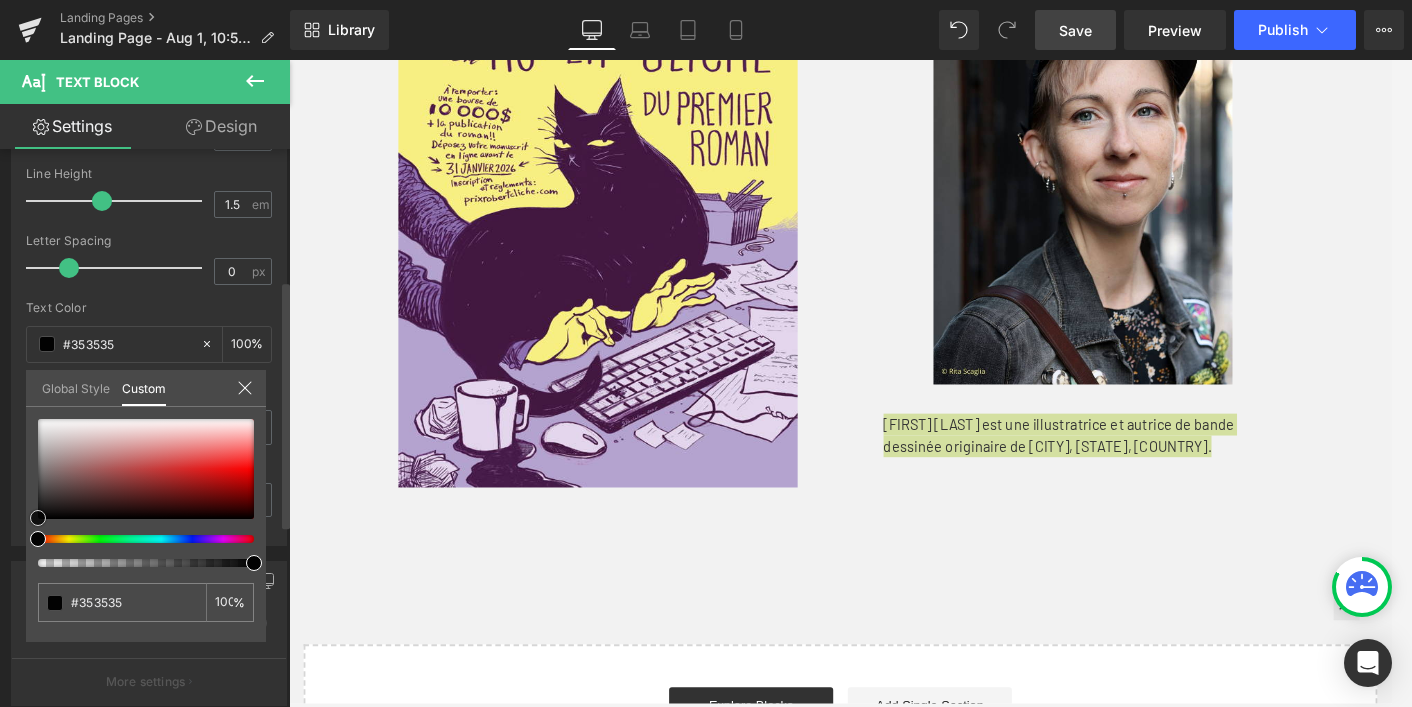 type on "#0f0f0f" 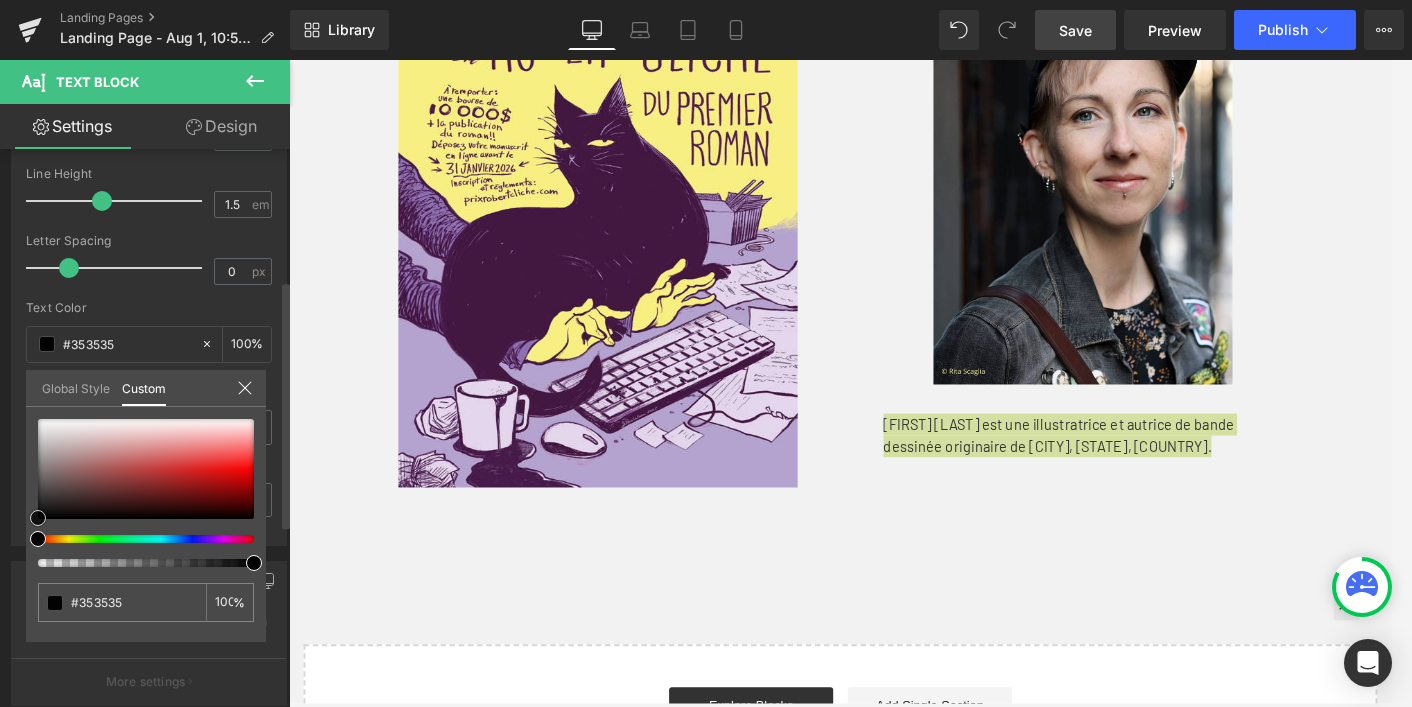 type on "#0f0f0f" 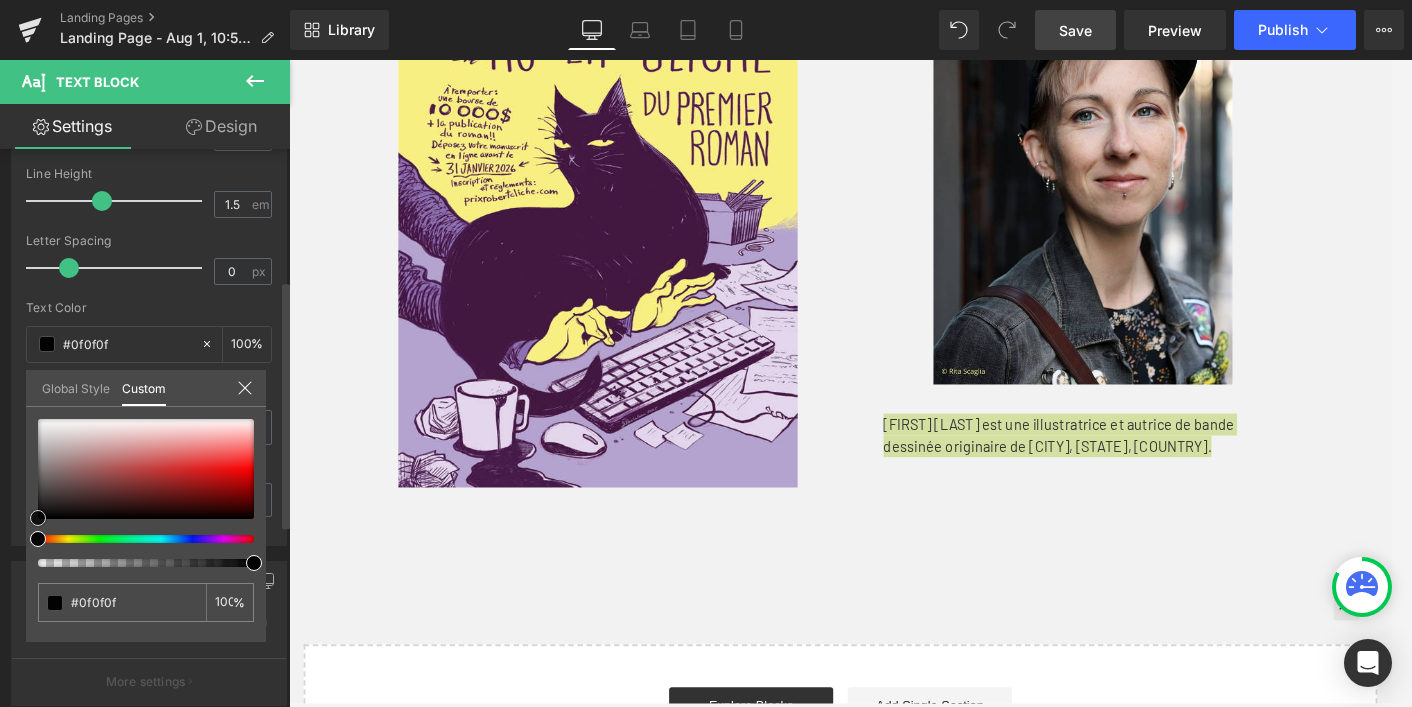 type on "#000000" 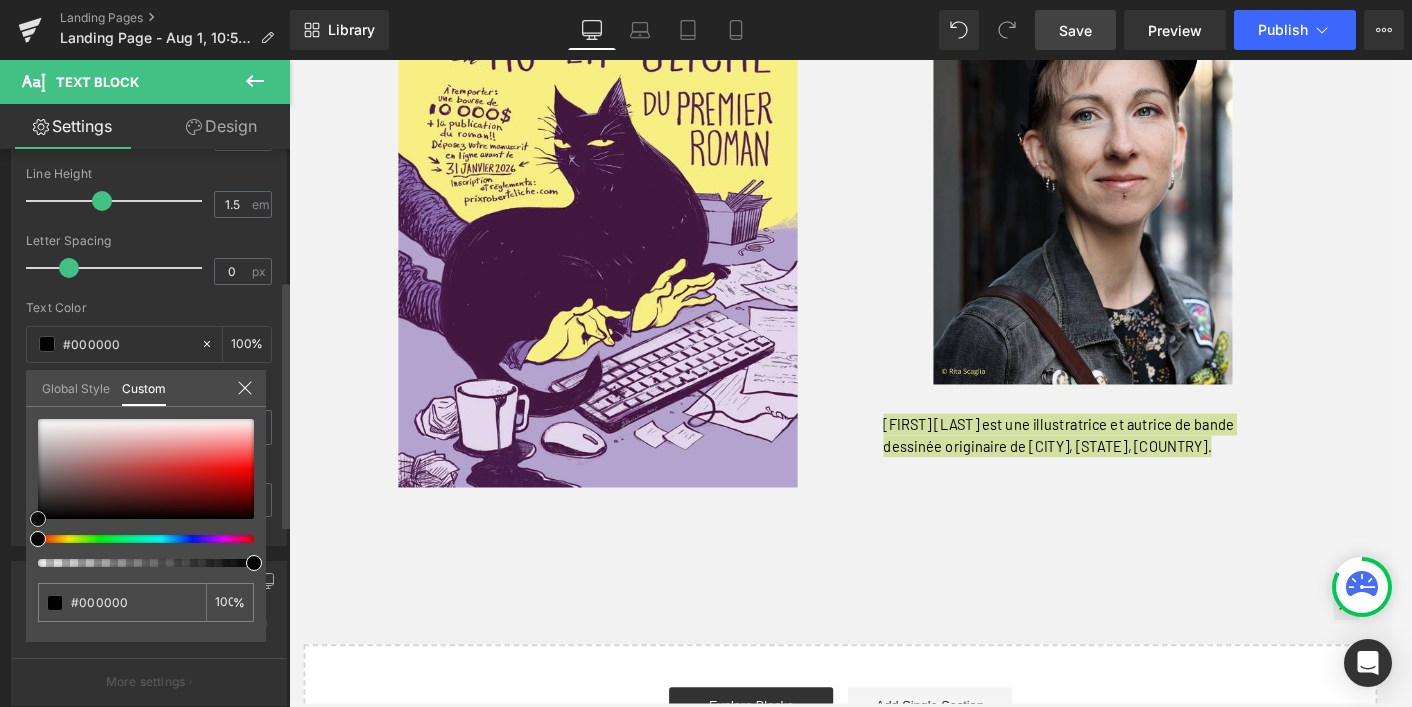 drag, startPoint x: 41, startPoint y: 493, endPoint x: 147, endPoint y: 547, distance: 118.96218 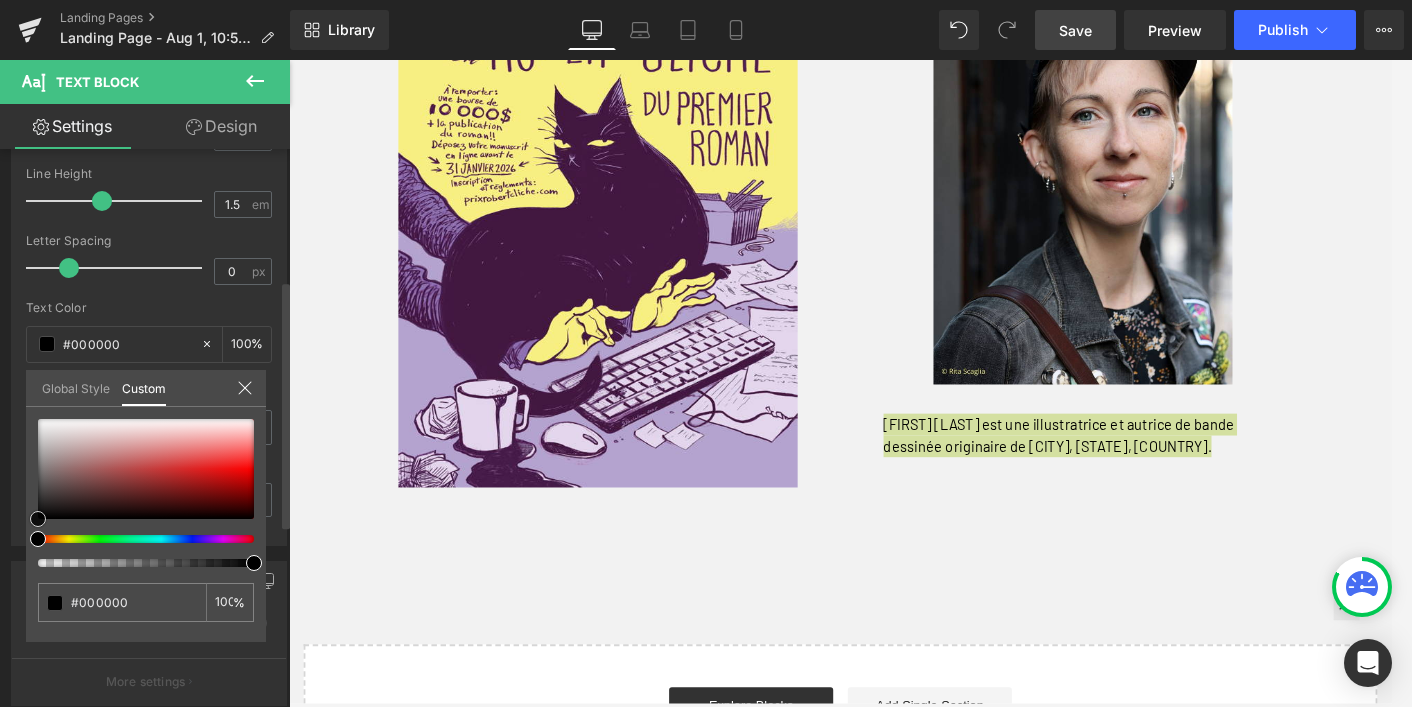 click at bounding box center (38, 519) 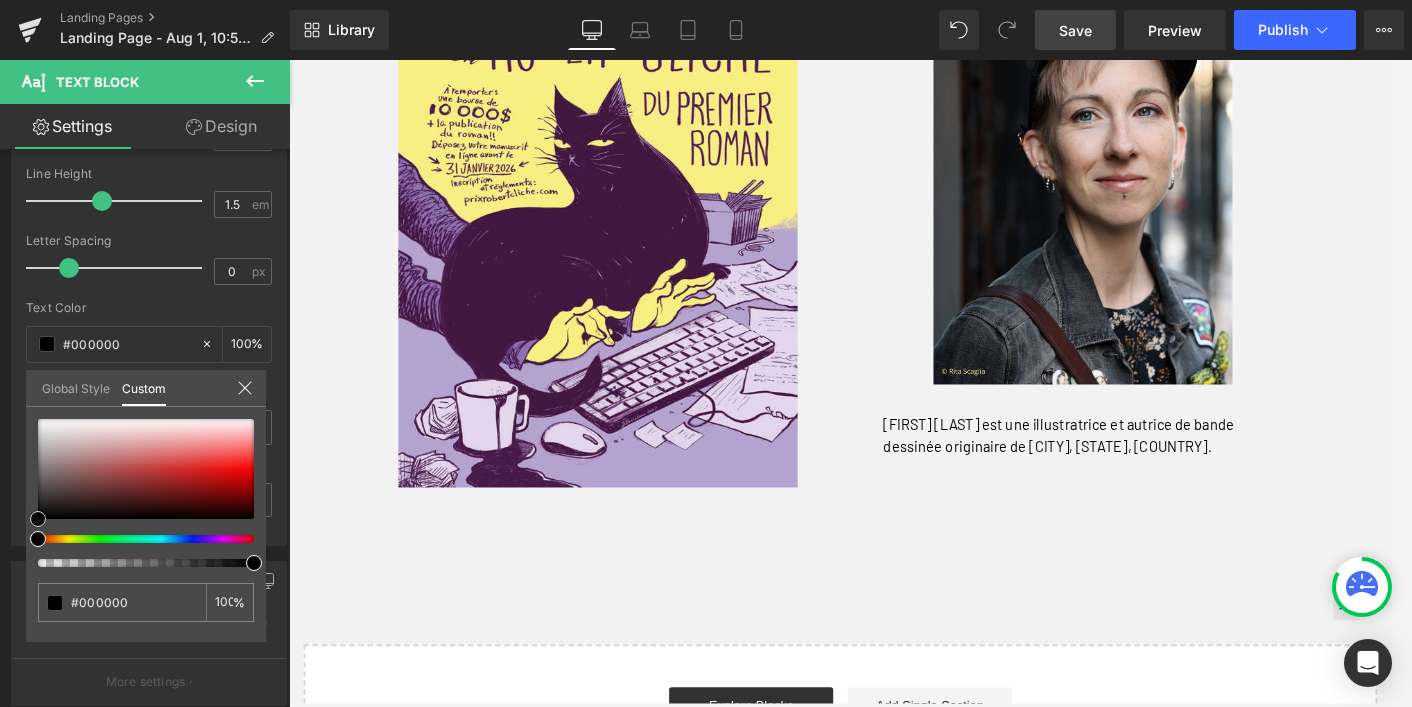 click on "Groupe Livre
Passer au menu d'en-tête
Passer au contenu
Groupe Livre
Image
Row
Row
Designed to the pinnacle of precision Heading         Row         Image         Image         [FIRST] [LAST] est une illustratrice et autrice de bande dessinée originaire de [CITY], [STATE], [COUNTRY]. Text Block         Row       32px   Row   46px       Row
Select your layout" at bounding box center [894, 109] 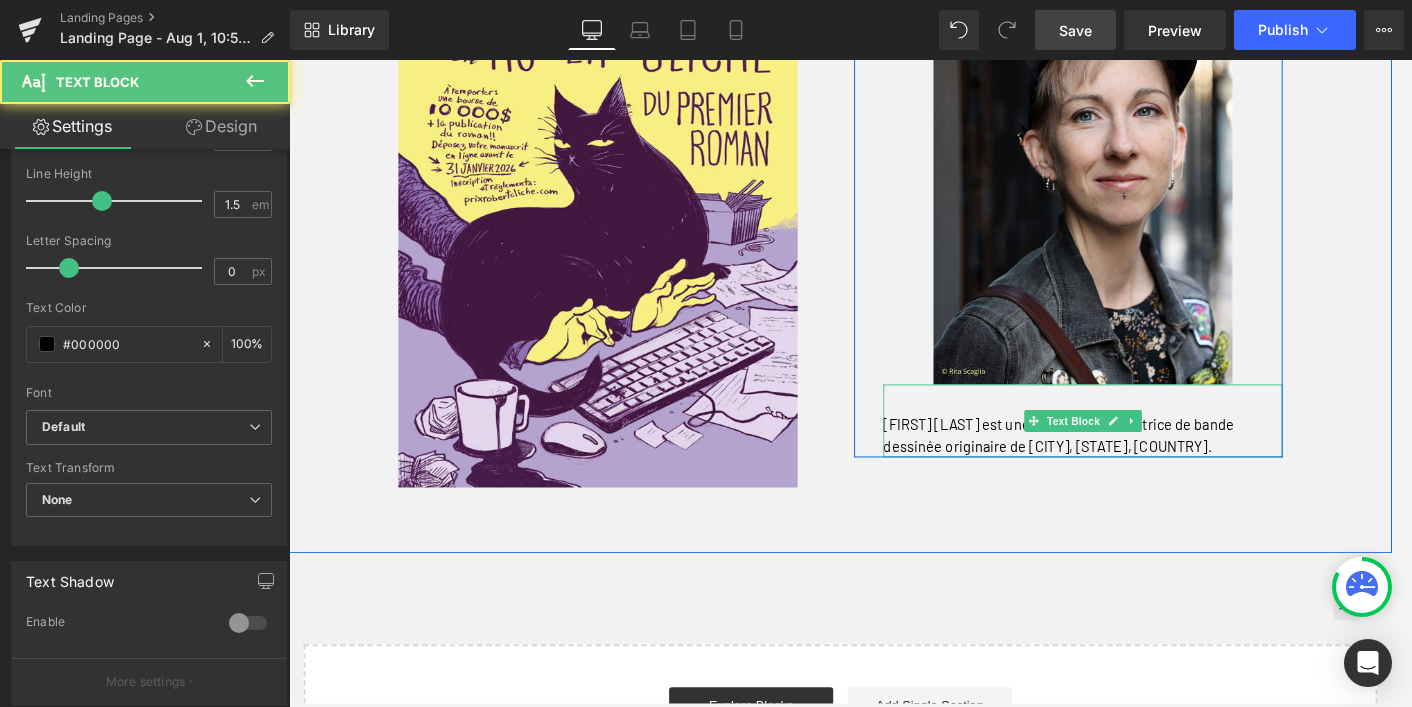 click on "[FIRST] [LAST] est une illustratrice et autrice de bande dessinée originaire de [CITY], [STATE], [COUNTRY]." at bounding box center (1160, 472) 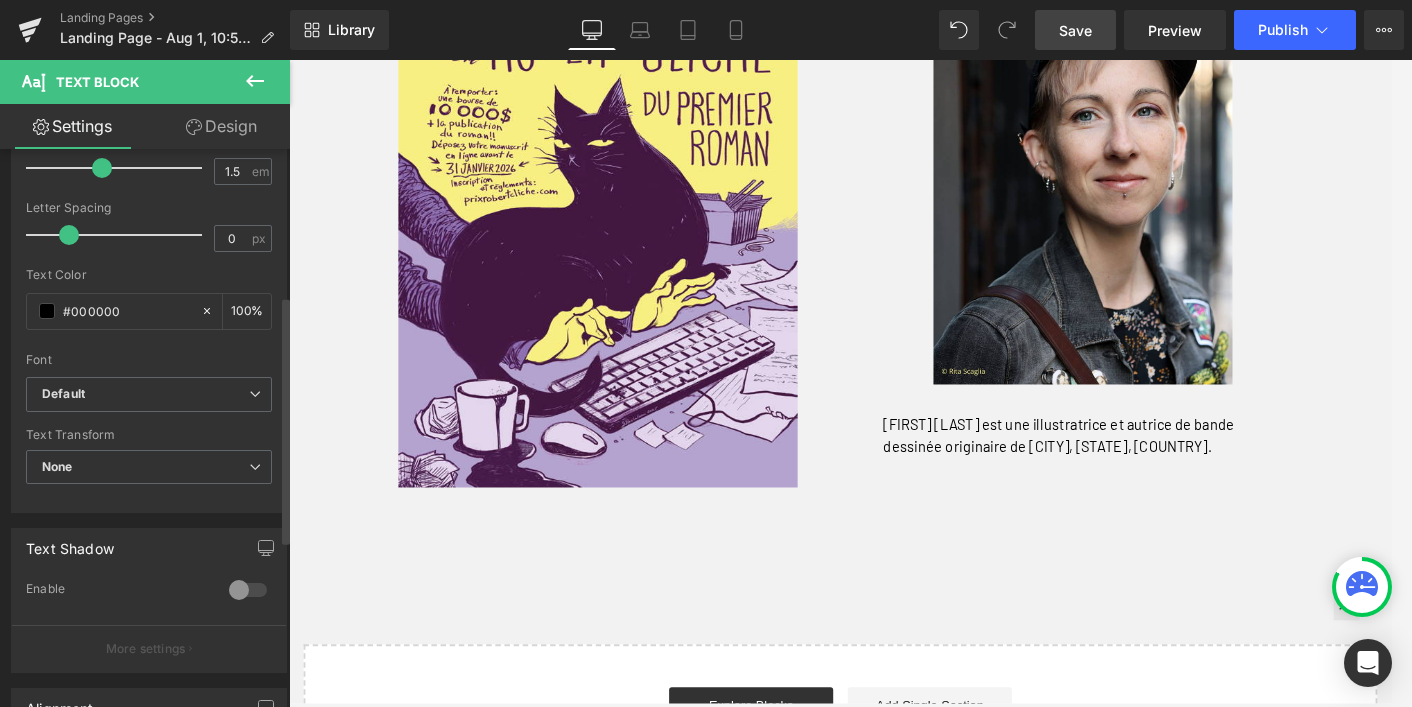 scroll, scrollTop: 330, scrollLeft: 0, axis: vertical 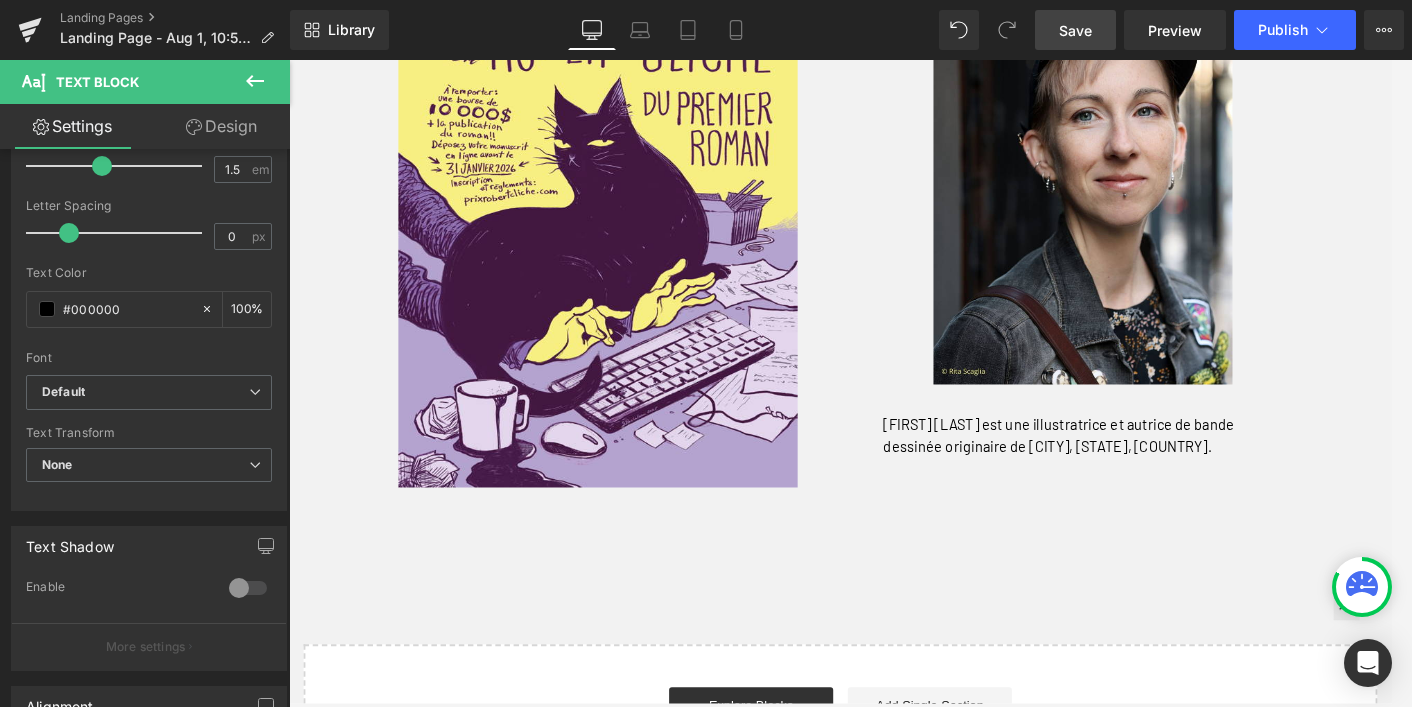 click 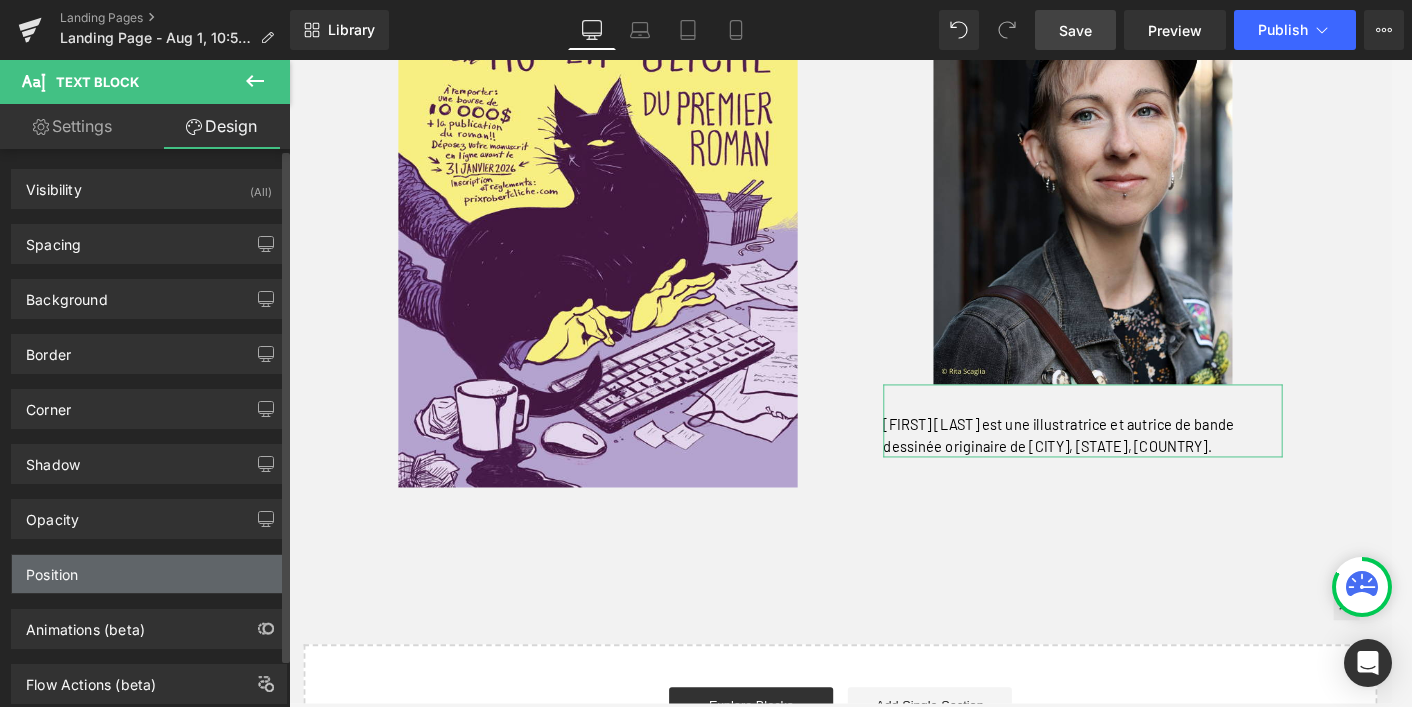 click on "Position" at bounding box center (149, 574) 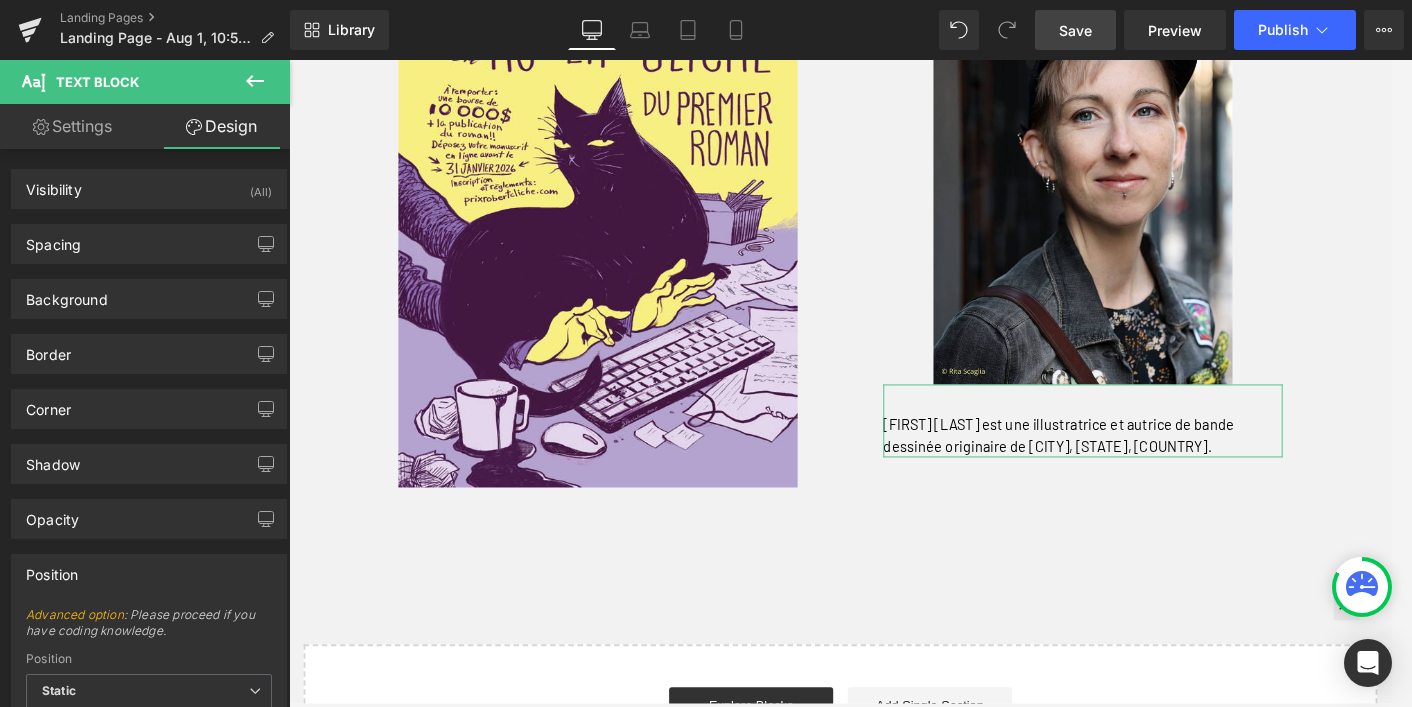 scroll, scrollTop: 0, scrollLeft: 0, axis: both 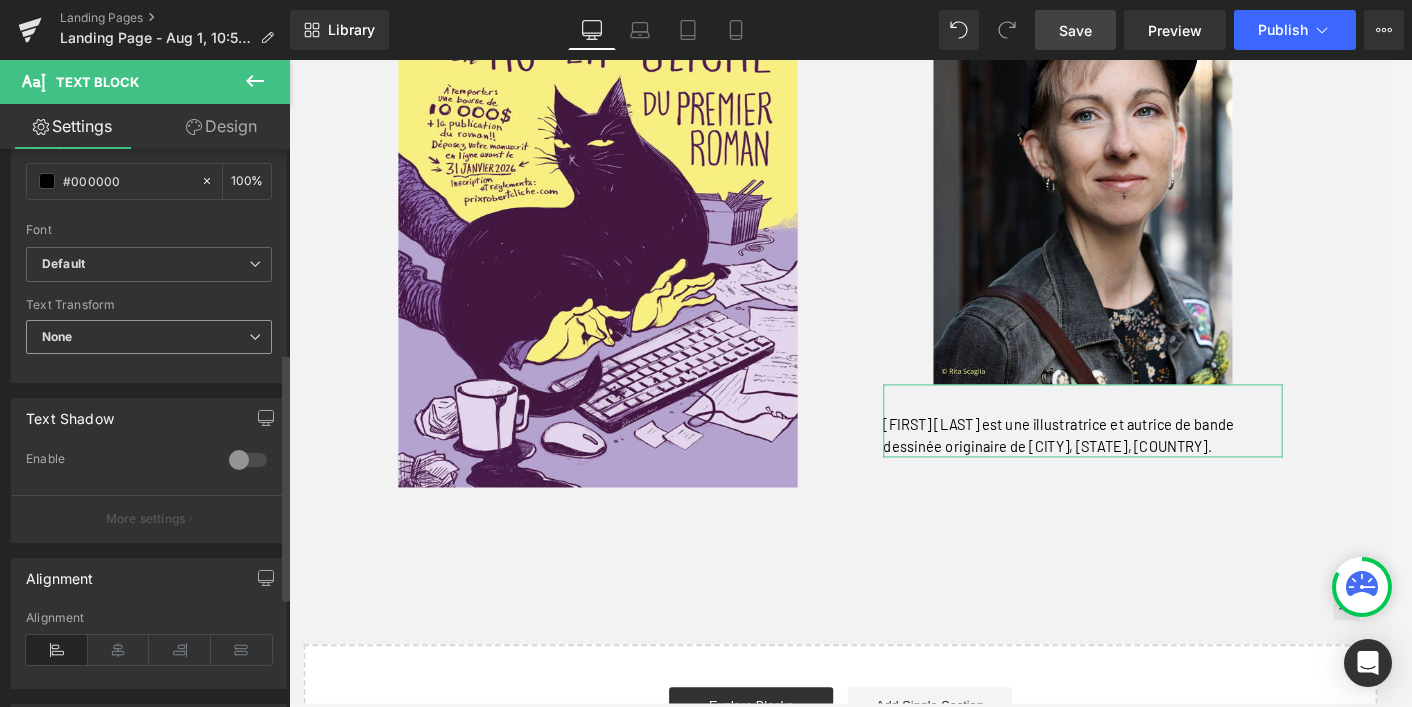 click on "None" at bounding box center (149, 337) 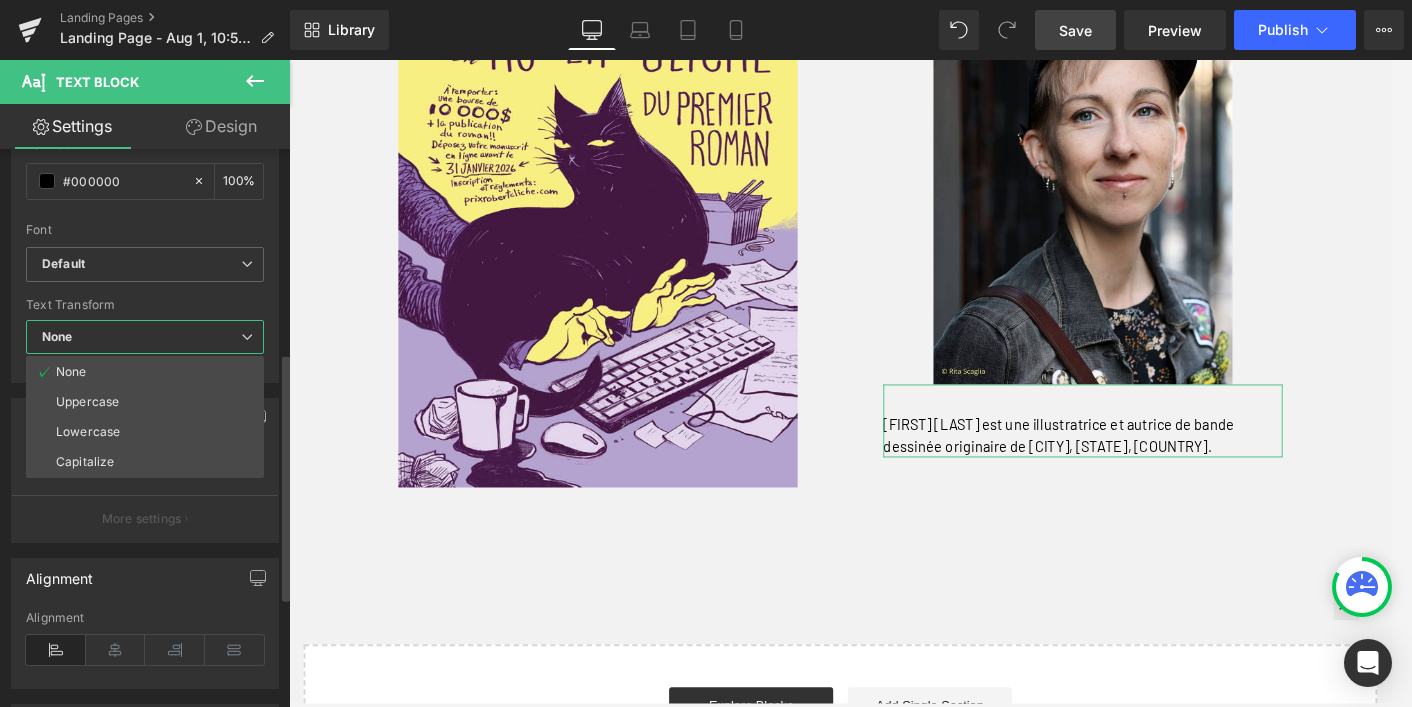click on "None" at bounding box center (145, 337) 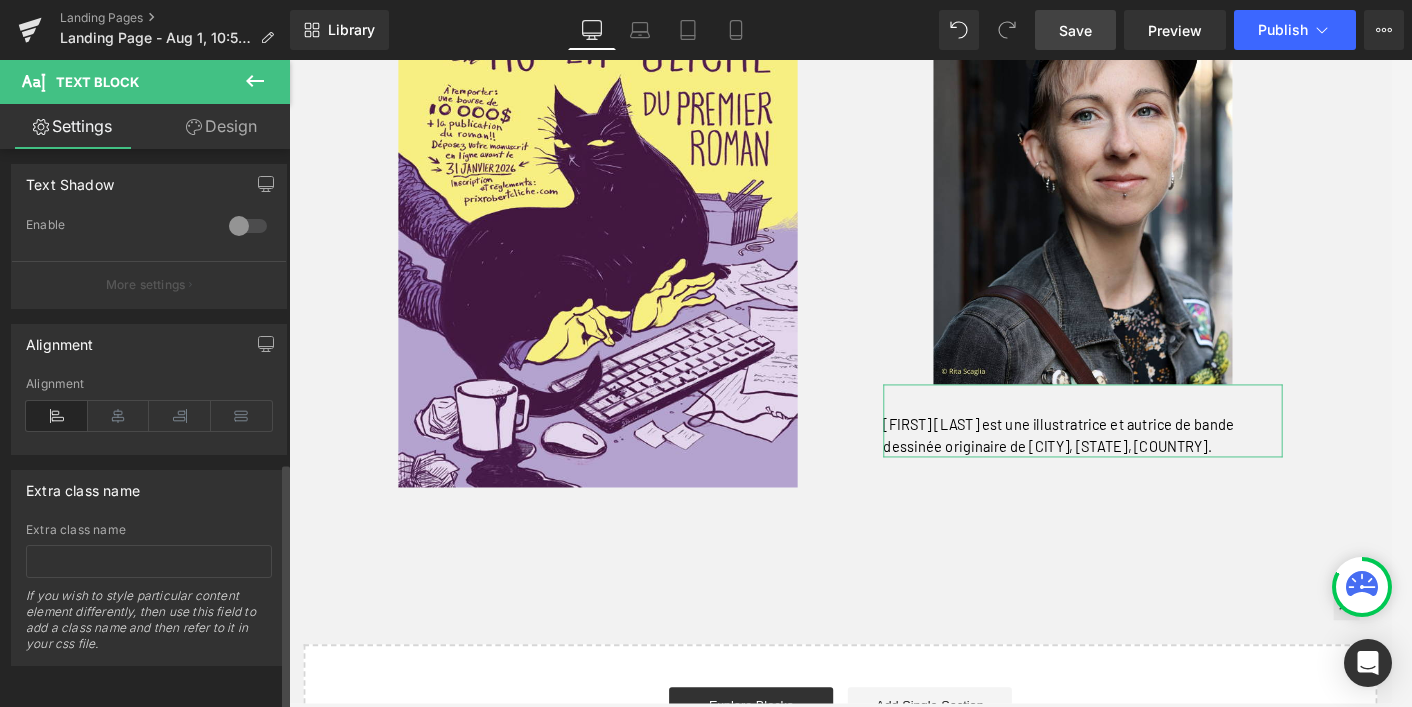 scroll, scrollTop: 705, scrollLeft: 0, axis: vertical 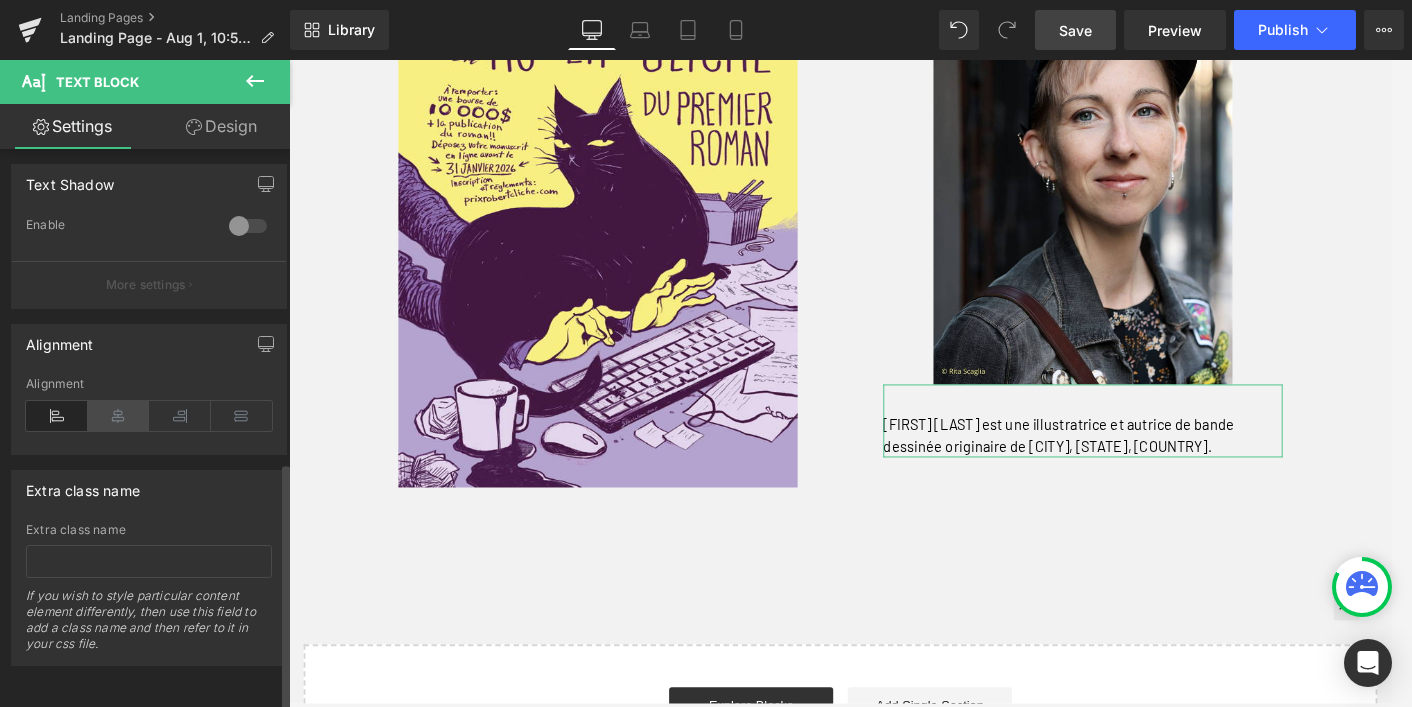 click at bounding box center (119, 416) 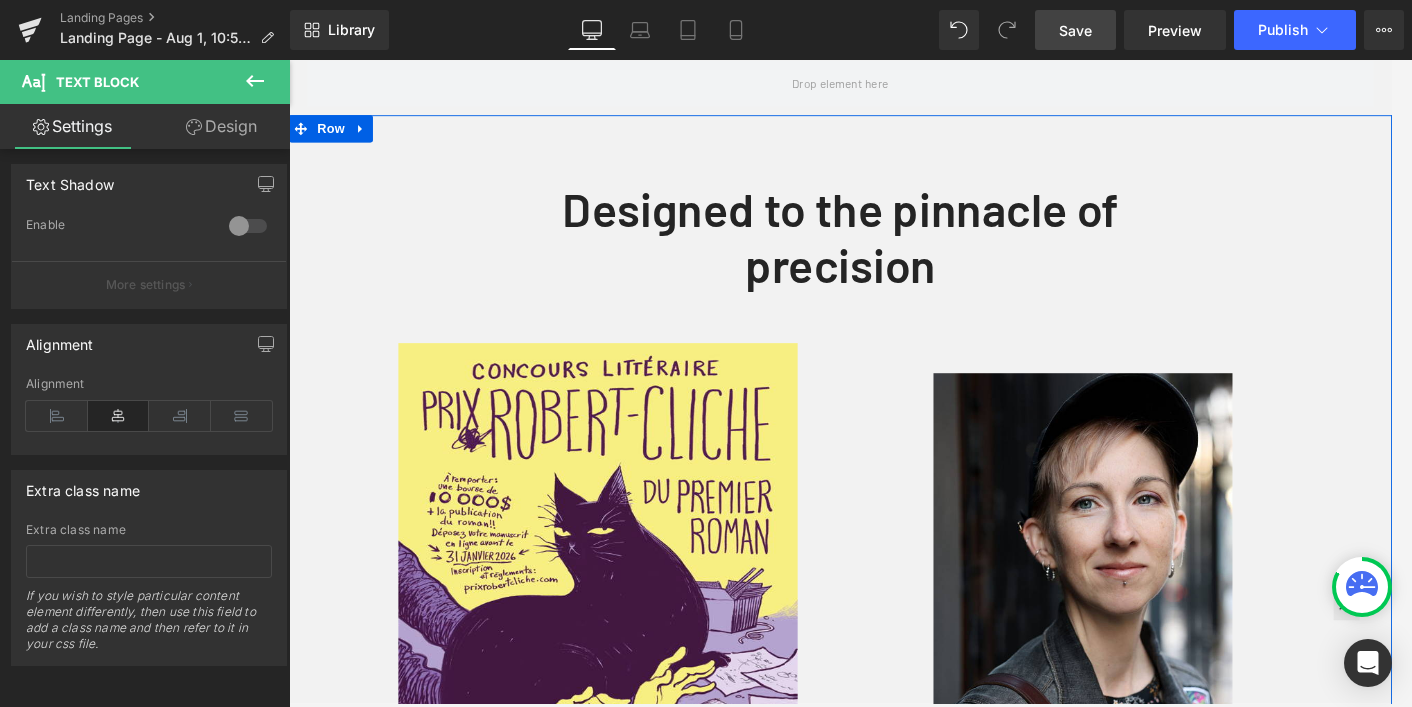 scroll, scrollTop: 464, scrollLeft: 0, axis: vertical 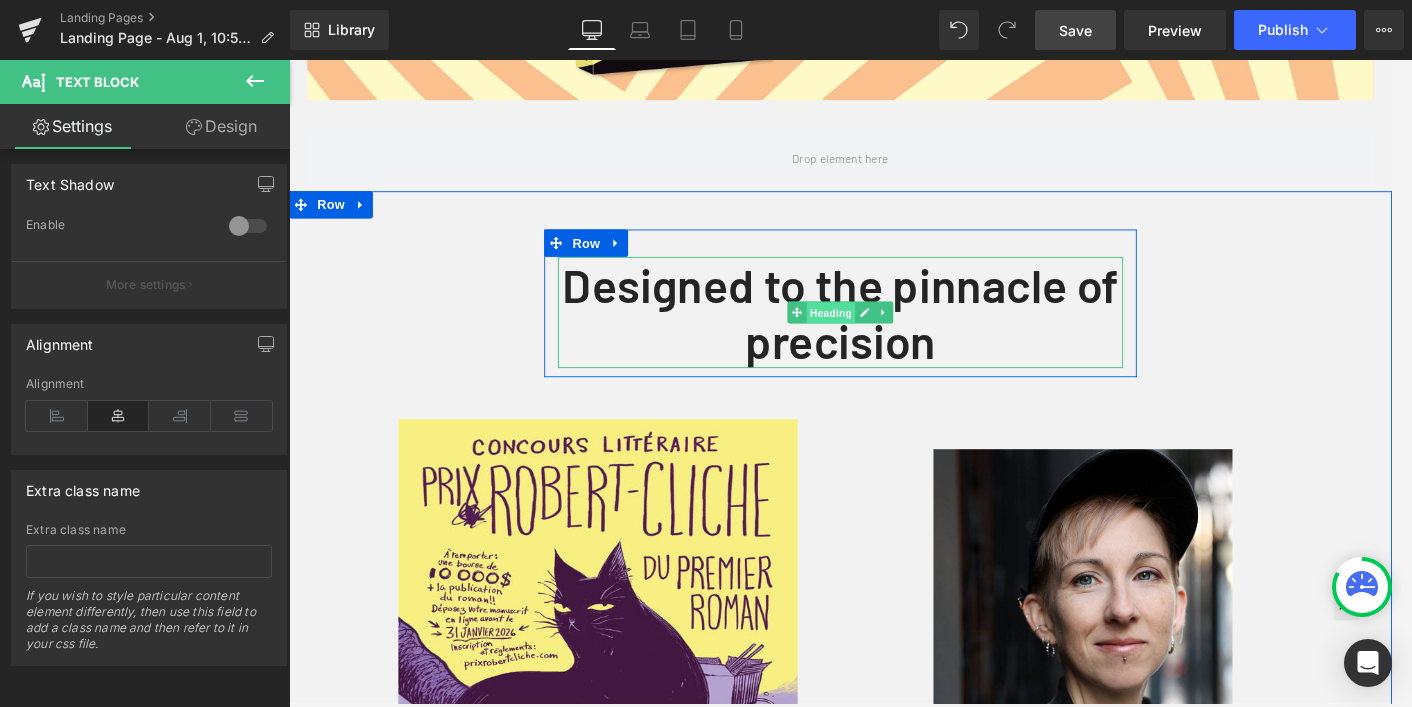 click on "Heading" at bounding box center [884, 338] 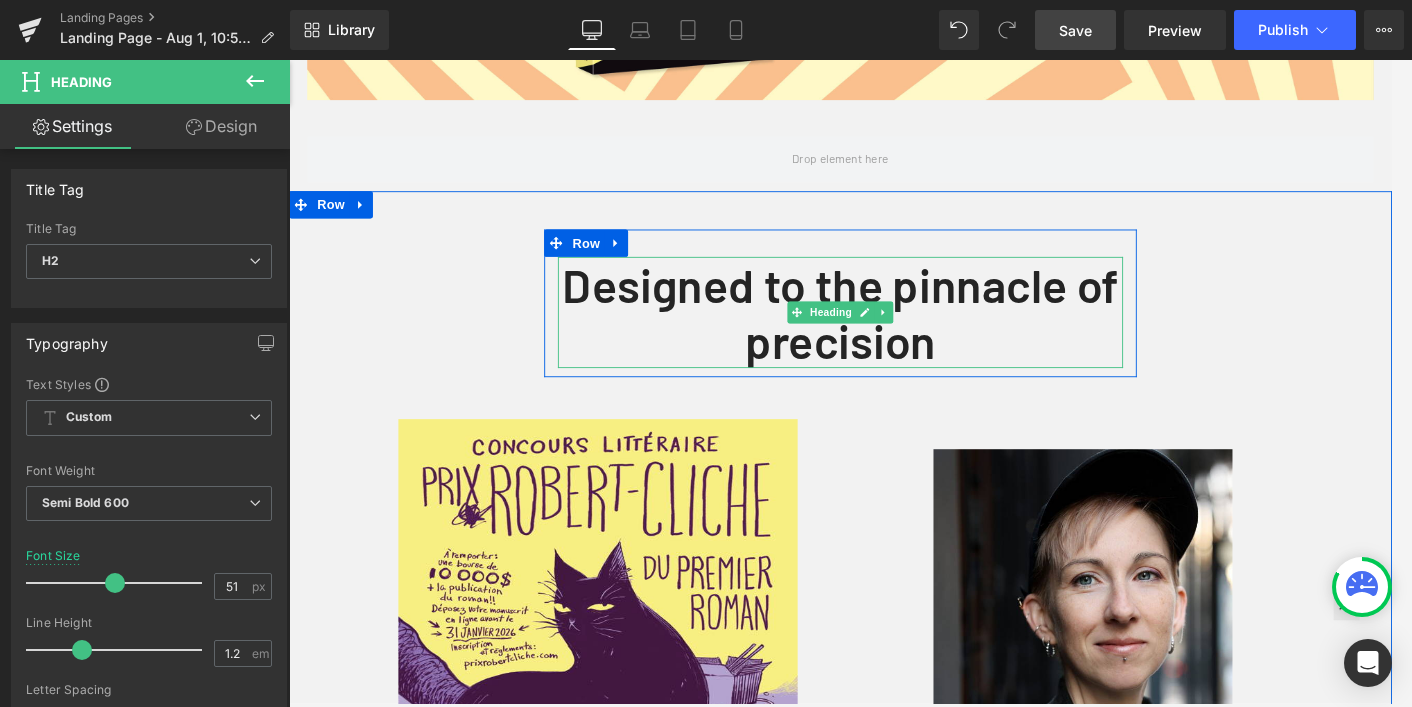 click on "Designed to the pinnacle of precision" at bounding box center [894, 337] 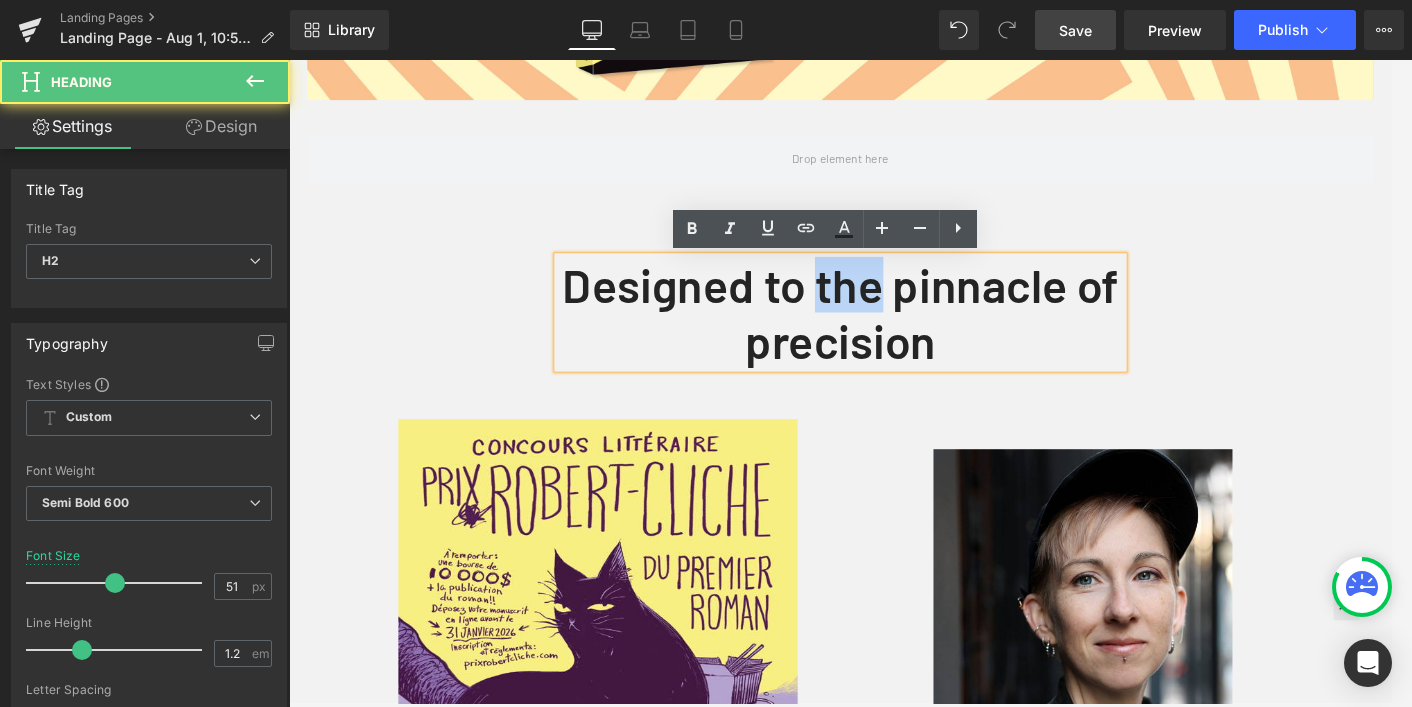 click on "Designed to the pinnacle of precision" at bounding box center [894, 337] 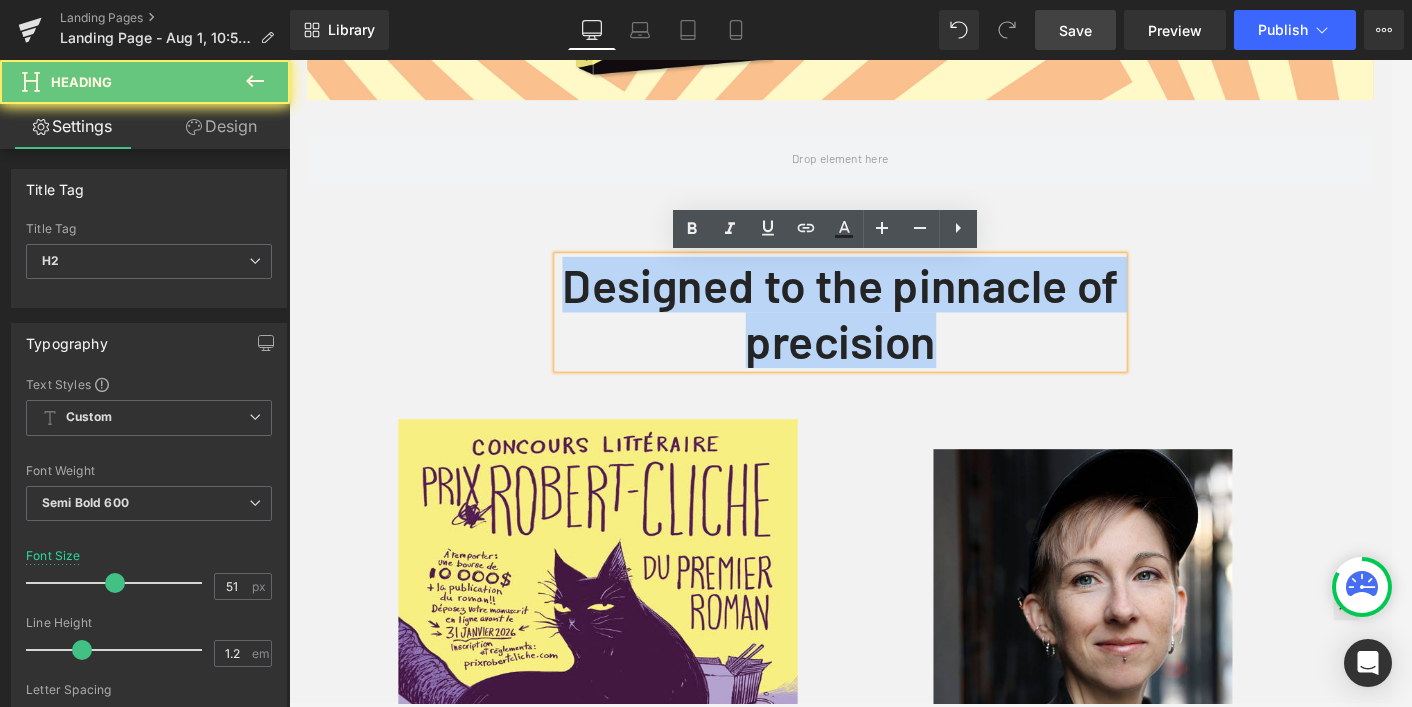 click on "Designed to the pinnacle of precision" at bounding box center (894, 337) 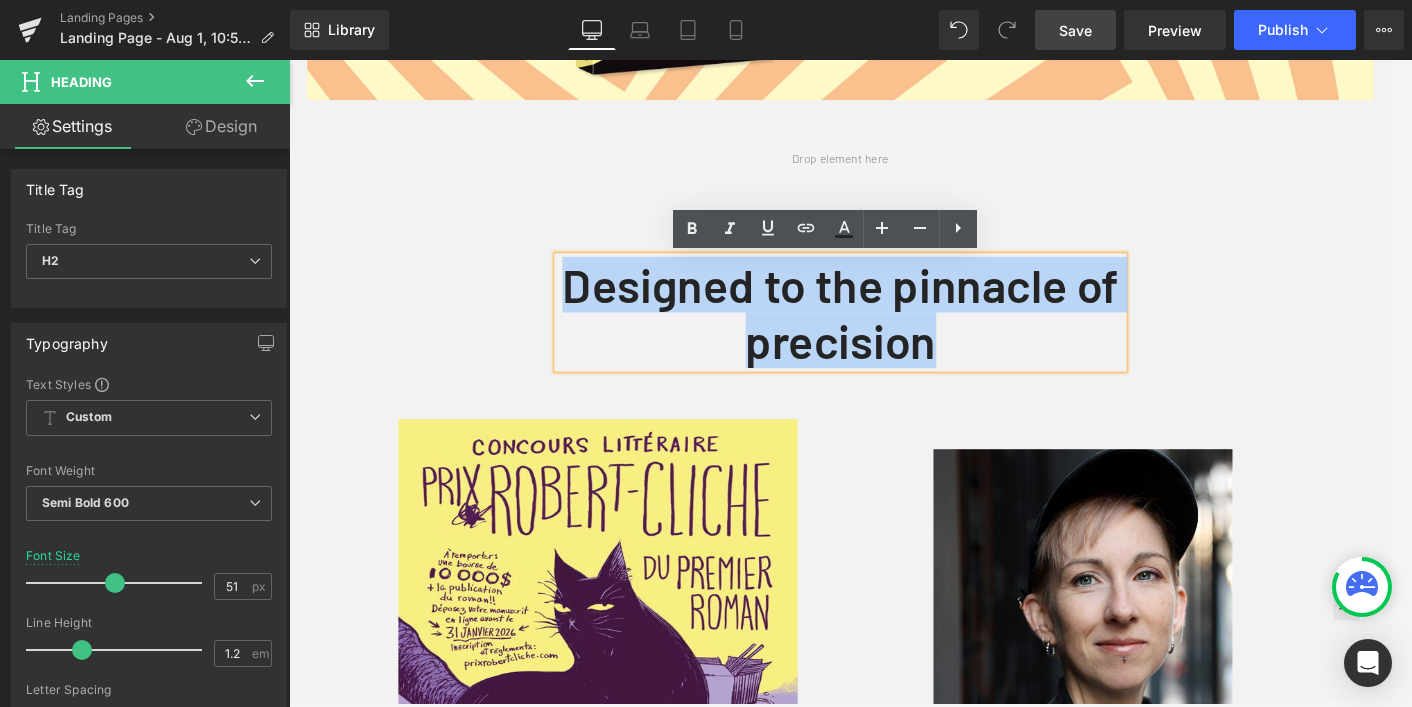 type 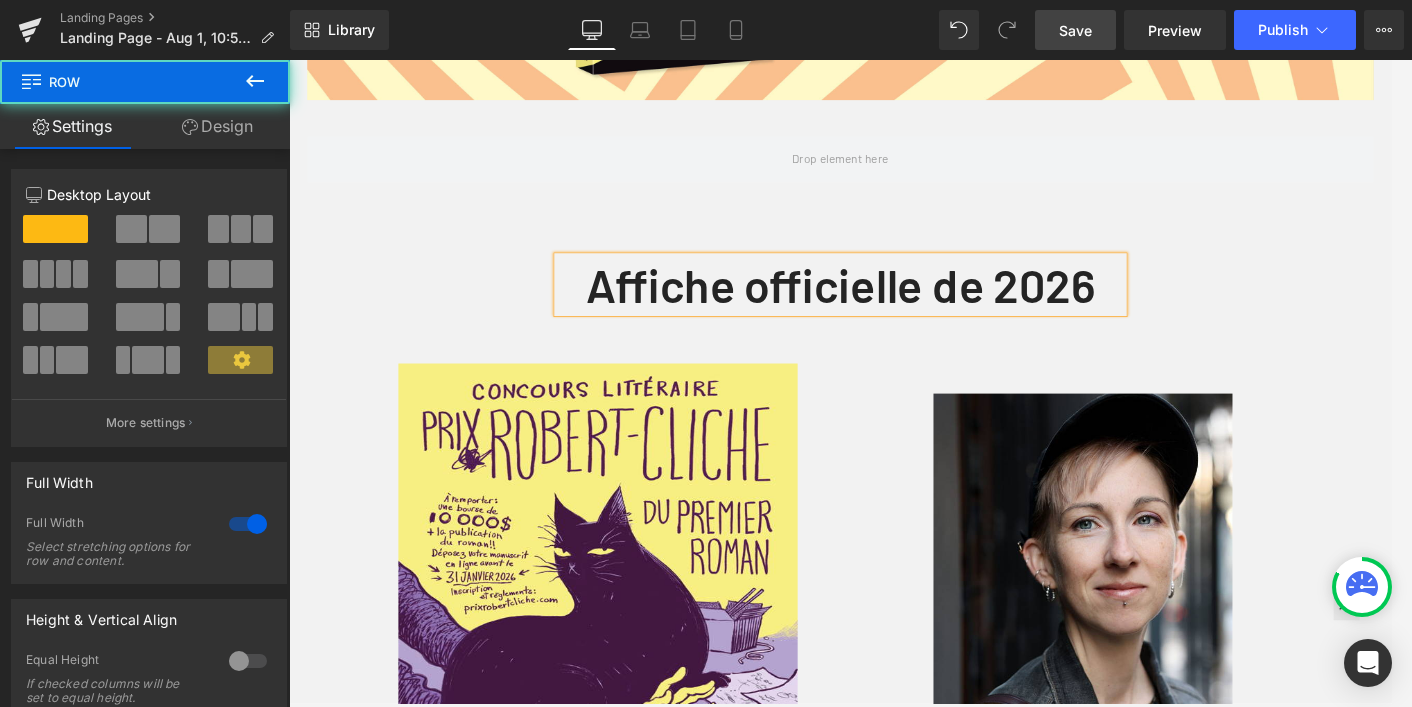 click on "Affiche officielle de 2026 Heading         Row         Image         Image         [FIRST] [LAST] est une illustratrice et autrice de bande dessinée originaire de [CITY], [STATE], [COUNTRY]. Text Block         Row       32px   Row   46px" at bounding box center [894, 616] 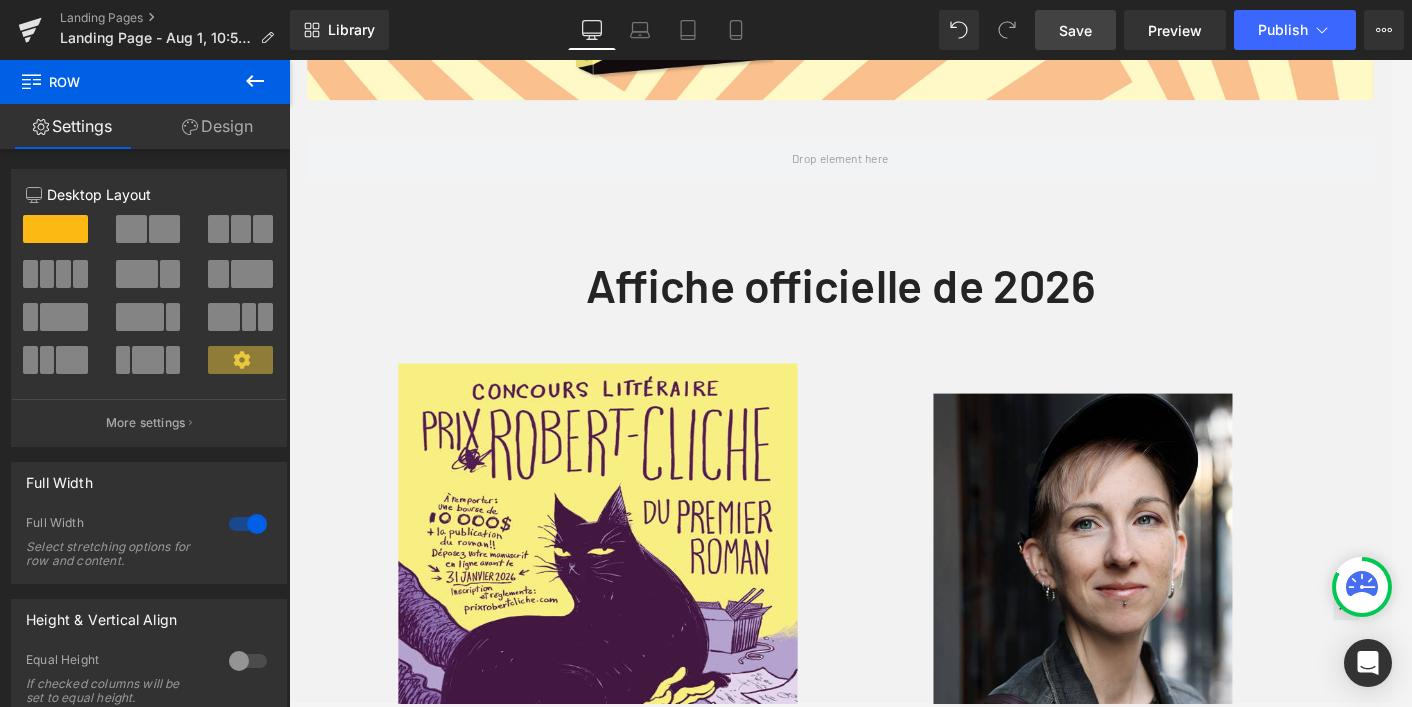 click on "Save" at bounding box center [1075, 30] 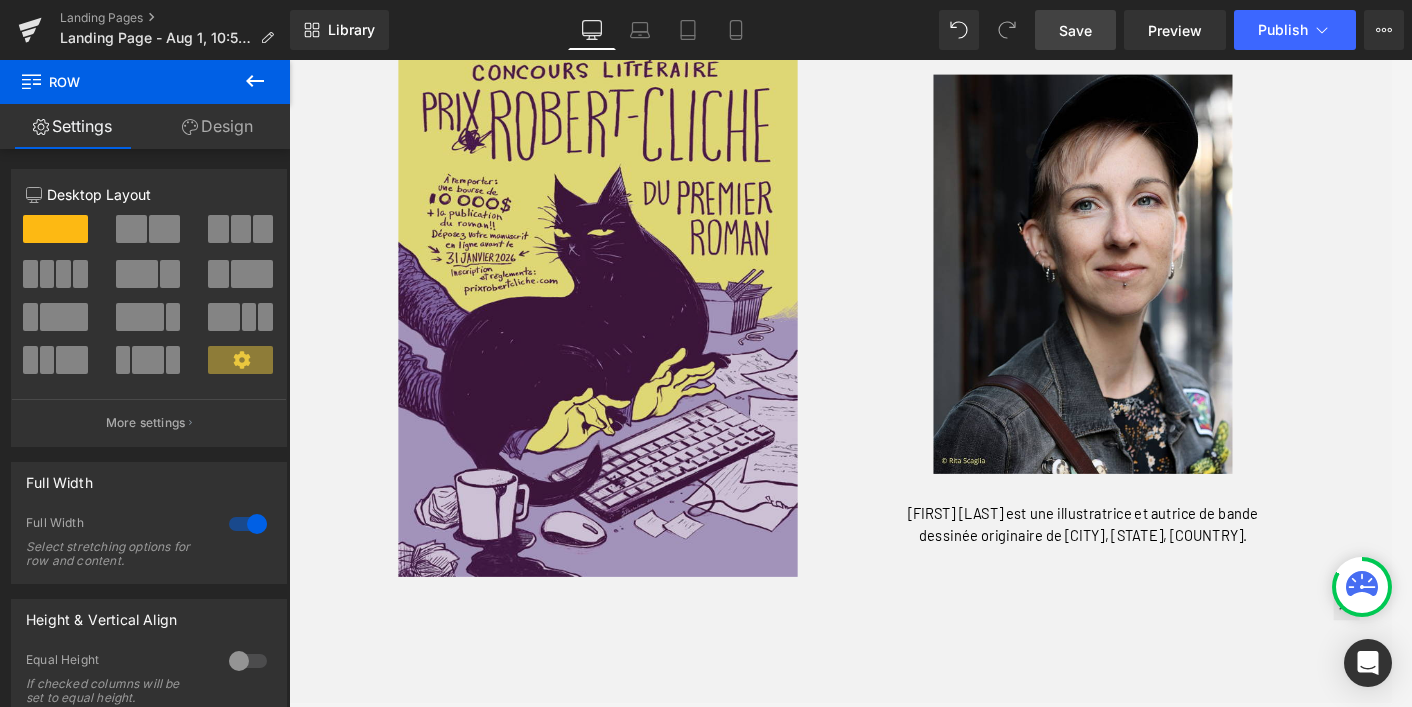 scroll, scrollTop: 833, scrollLeft: 0, axis: vertical 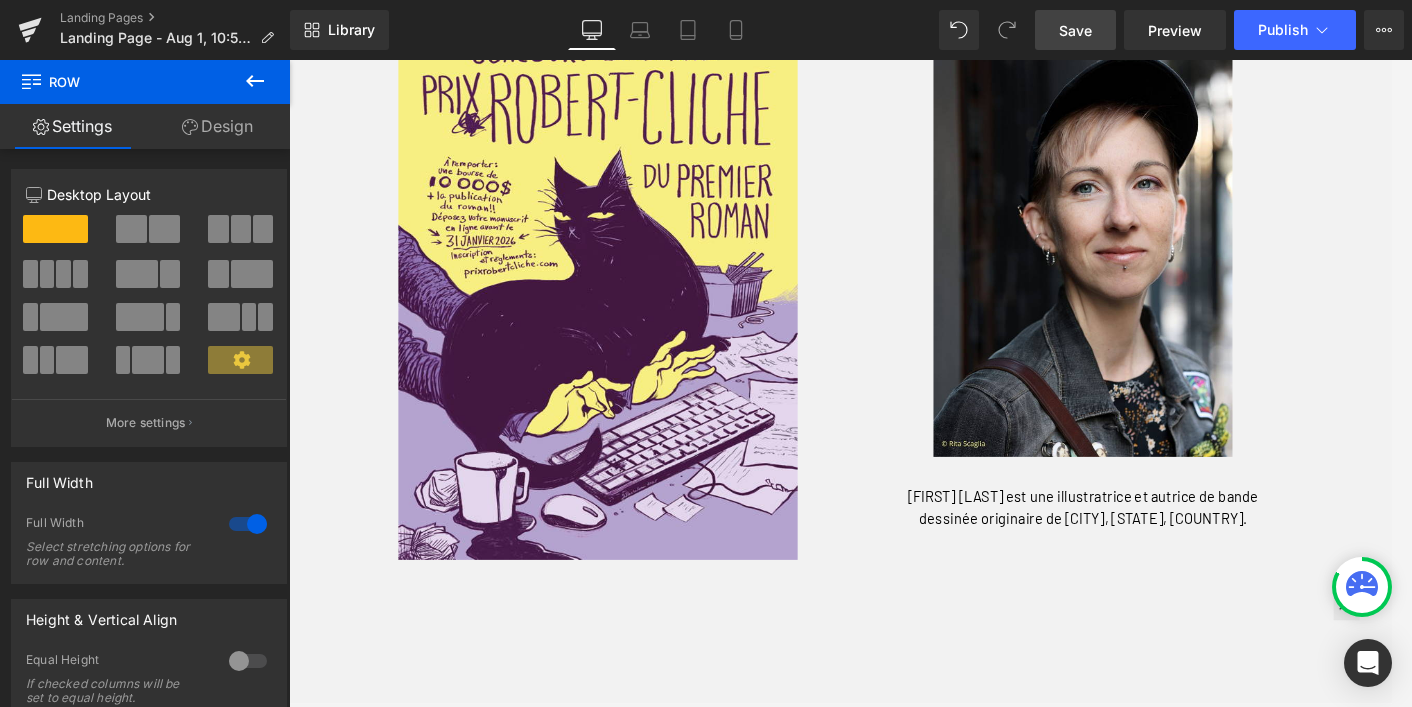 click on "Save" at bounding box center (1075, 30) 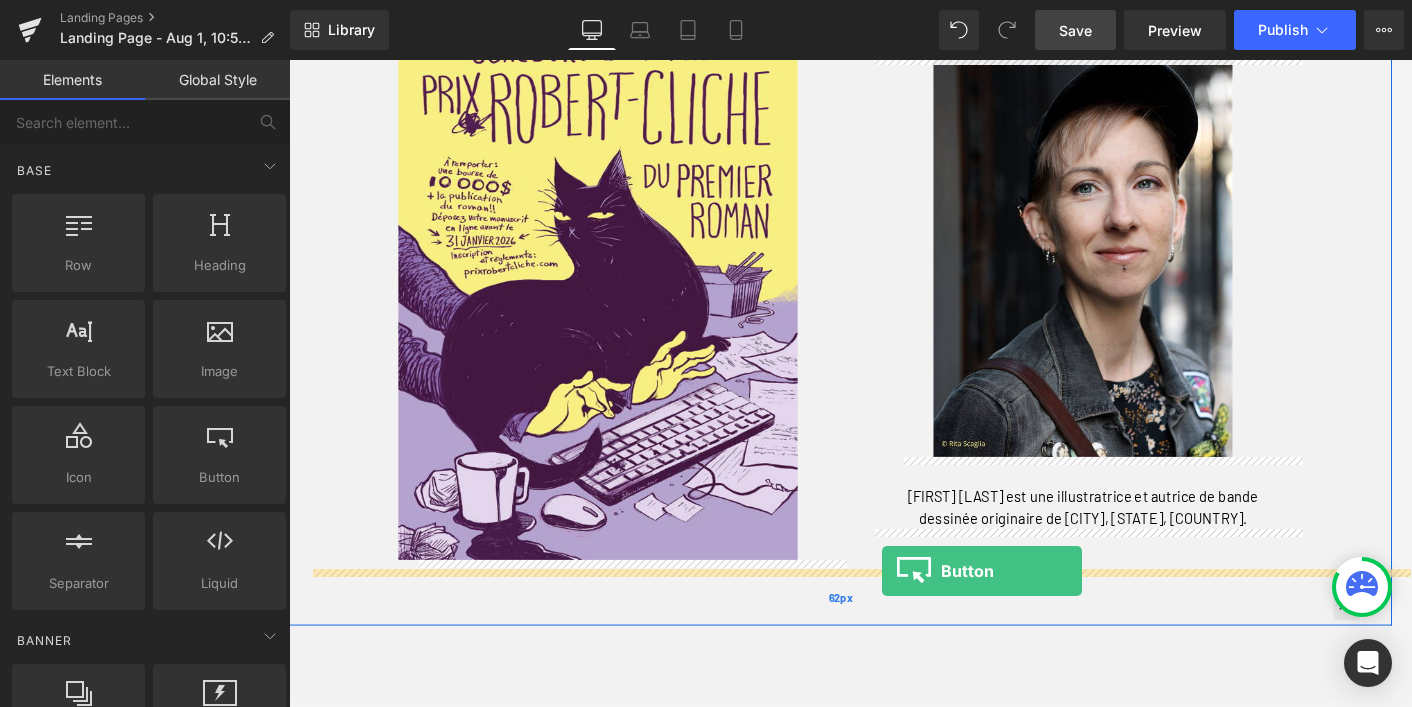 drag, startPoint x: 504, startPoint y: 502, endPoint x: 938, endPoint y: 621, distance: 450.0189 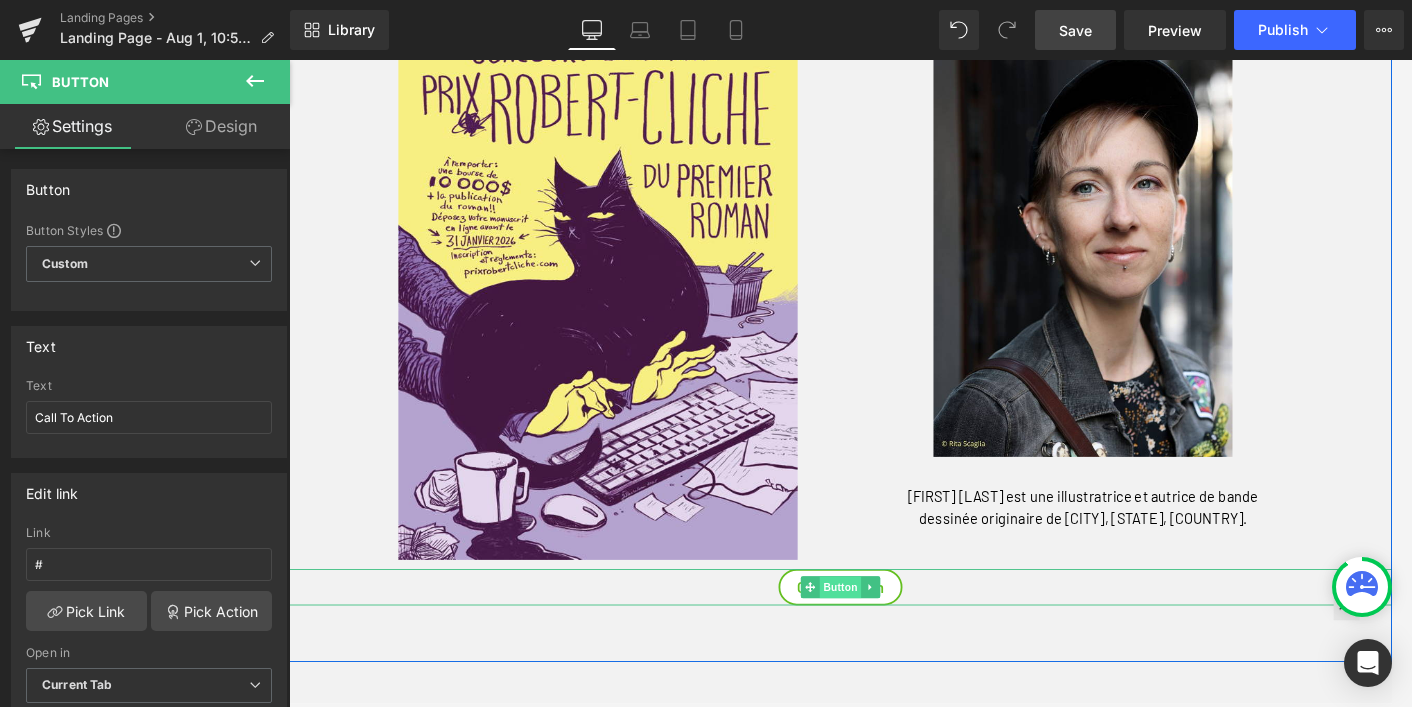 click on "Button" at bounding box center [894, 638] 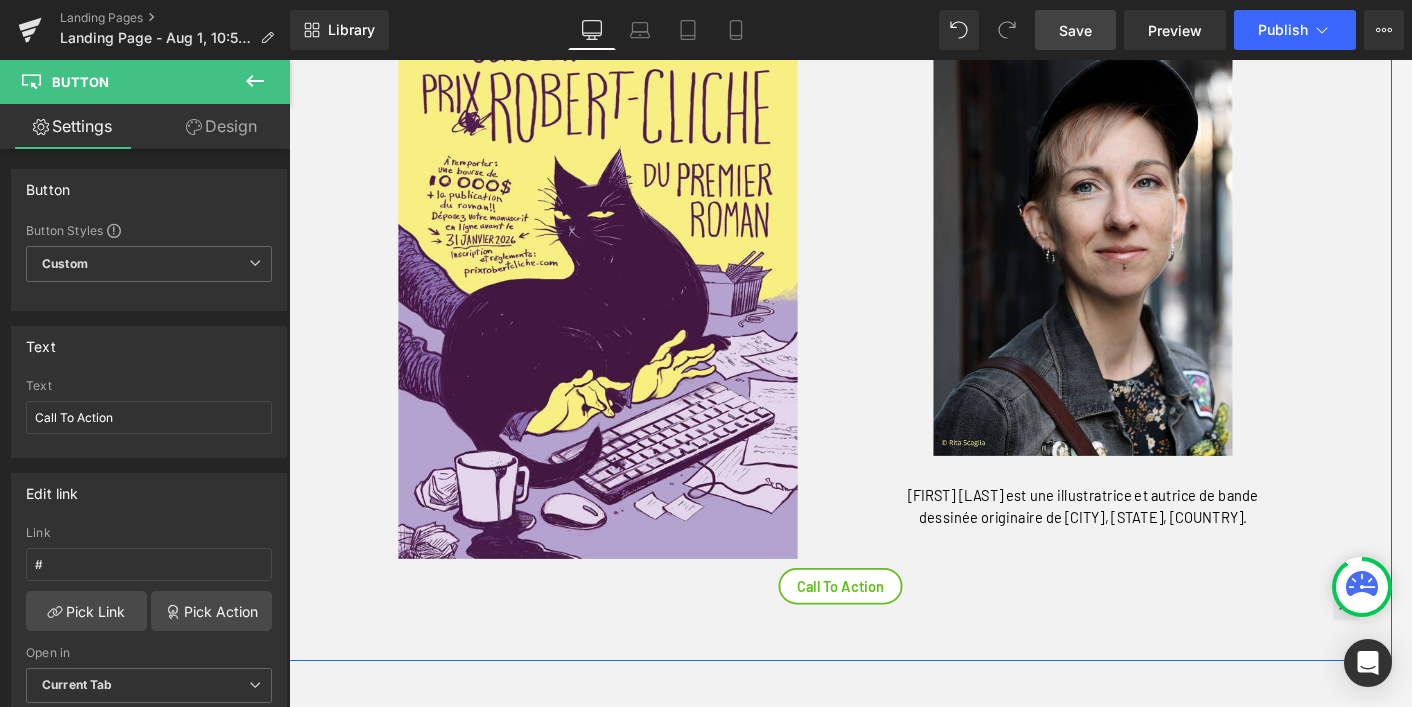 scroll, scrollTop: 837, scrollLeft: 0, axis: vertical 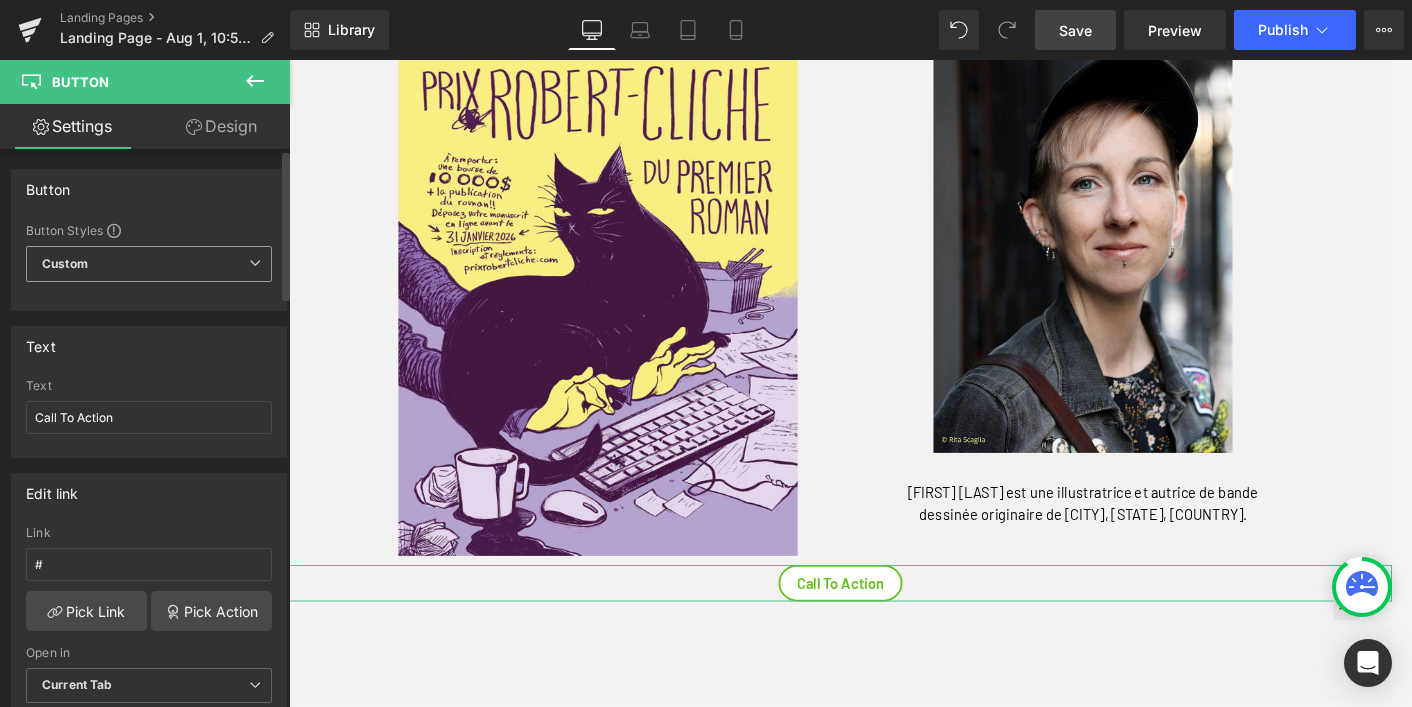click on "Custom
Setup Global Style" at bounding box center (149, 264) 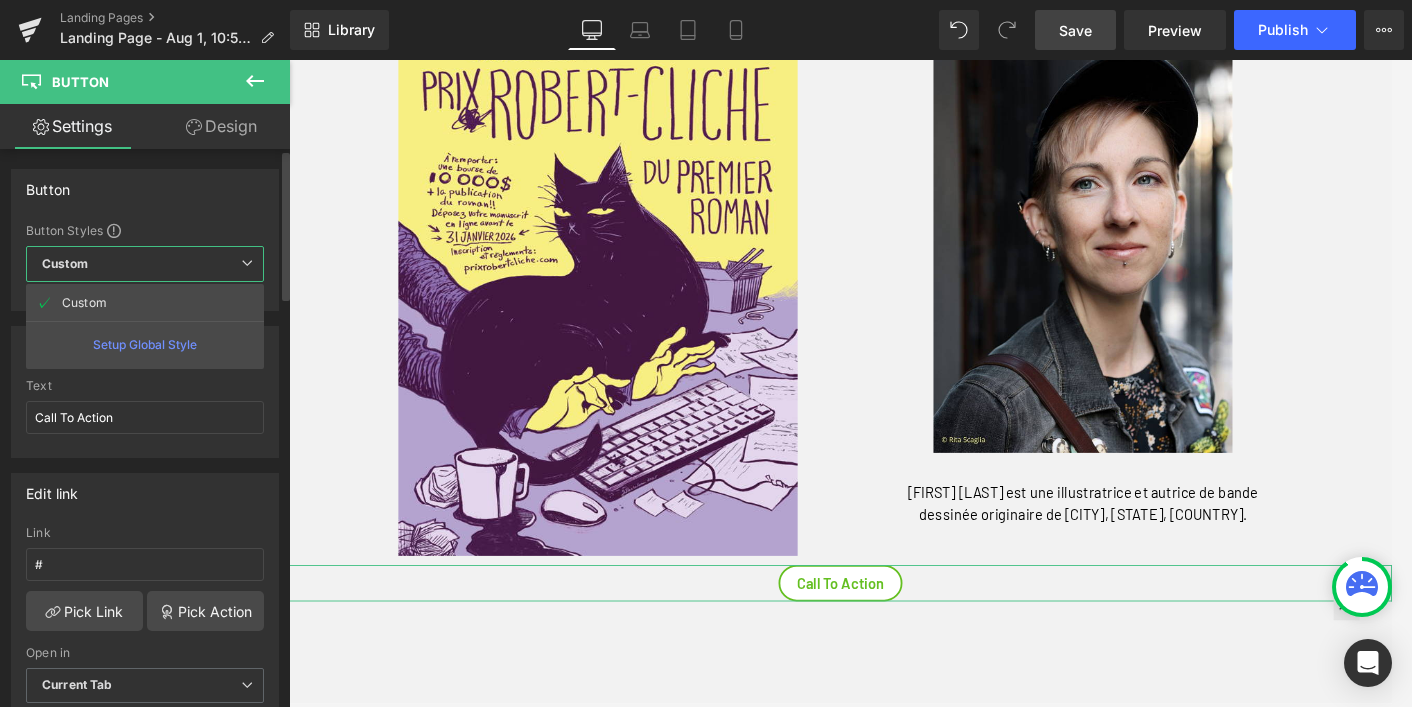 click on "Custom
Setup Global Style" at bounding box center (145, 264) 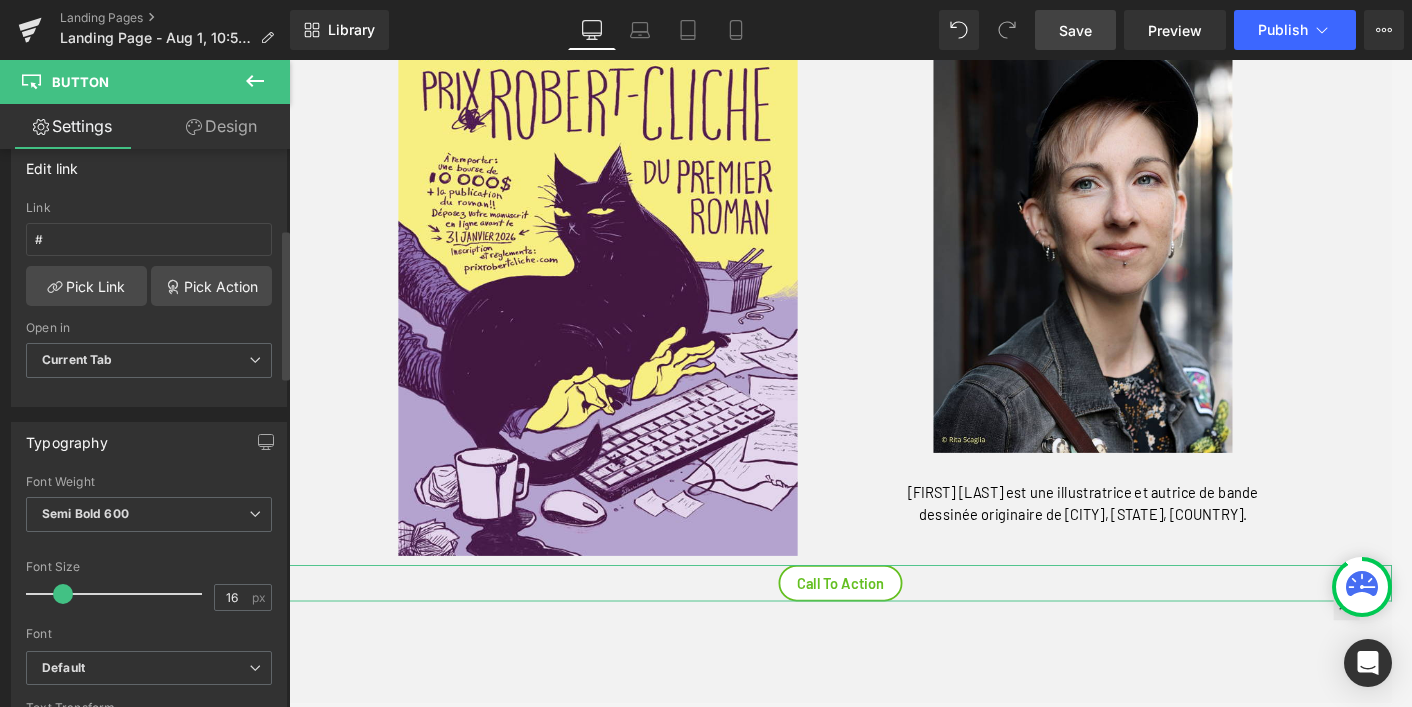 scroll, scrollTop: 330, scrollLeft: 0, axis: vertical 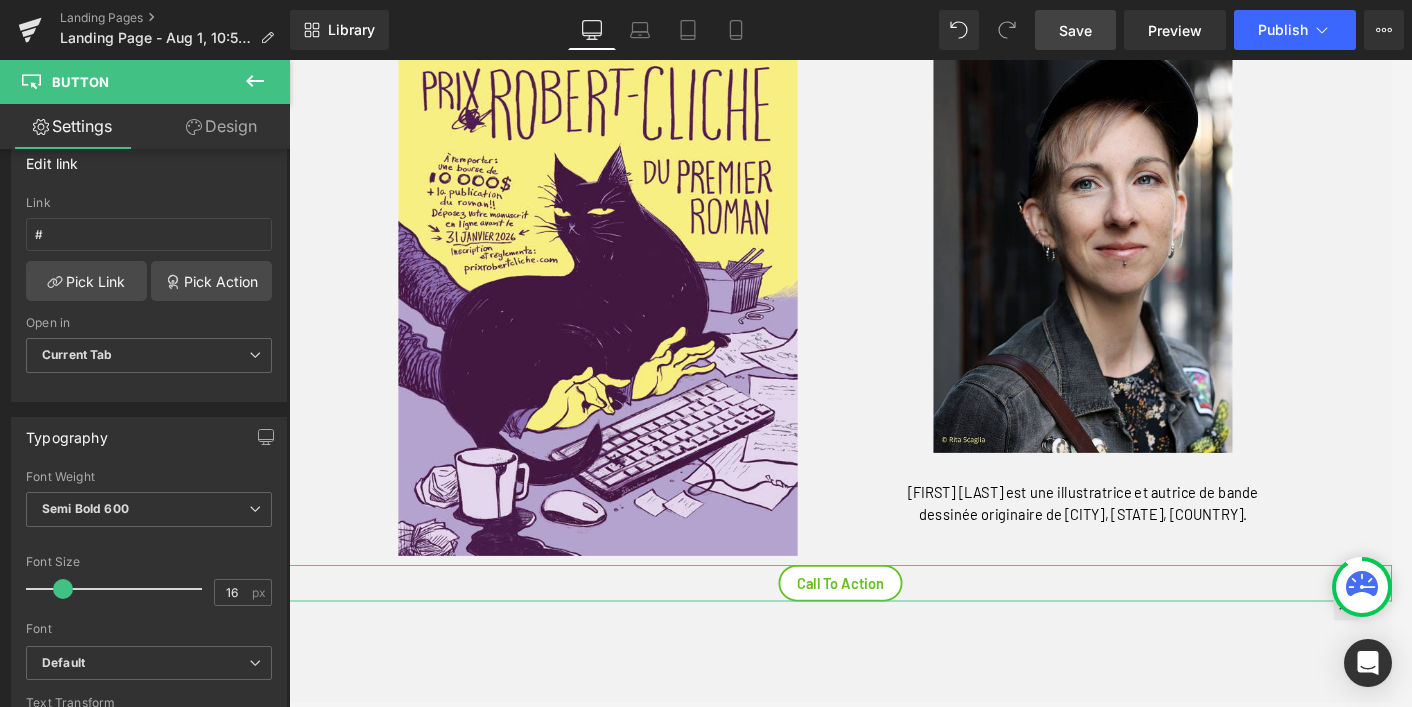 click on "Design" at bounding box center (221, 126) 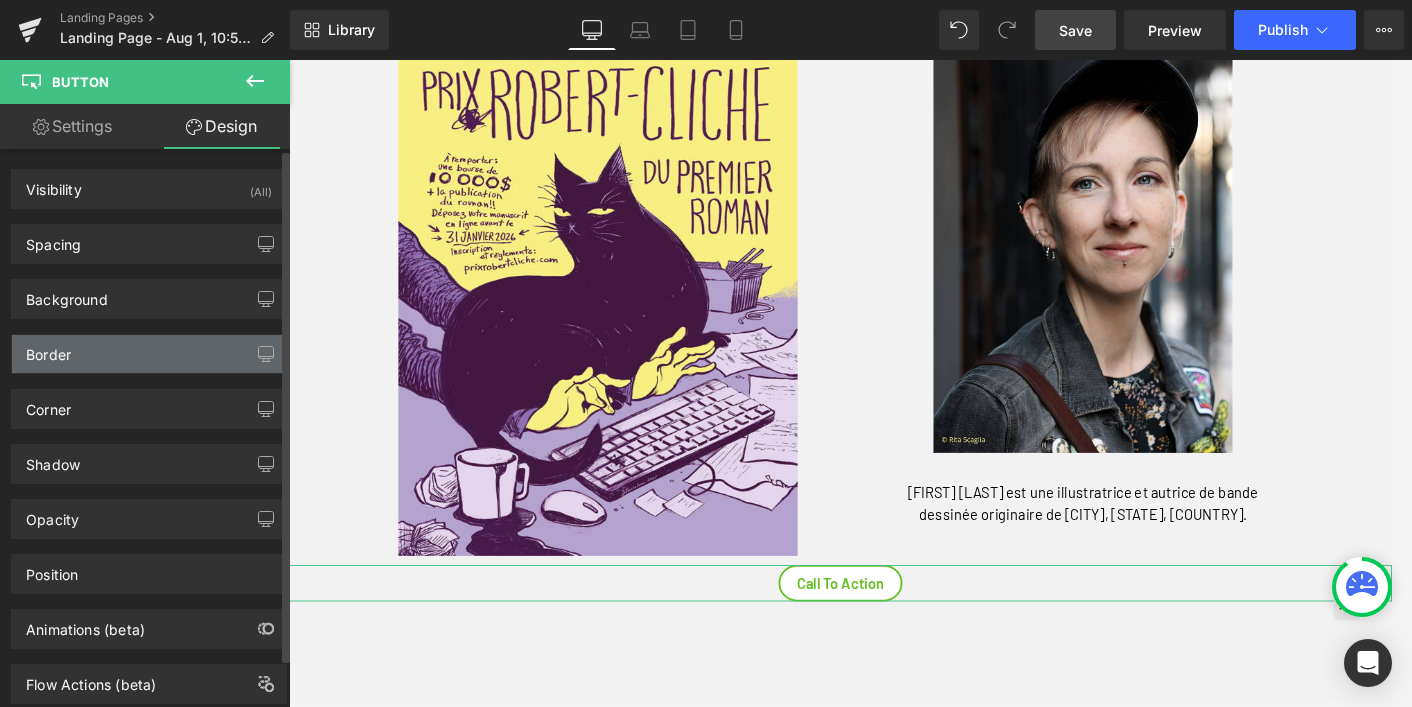 click on "Border" at bounding box center (149, 354) 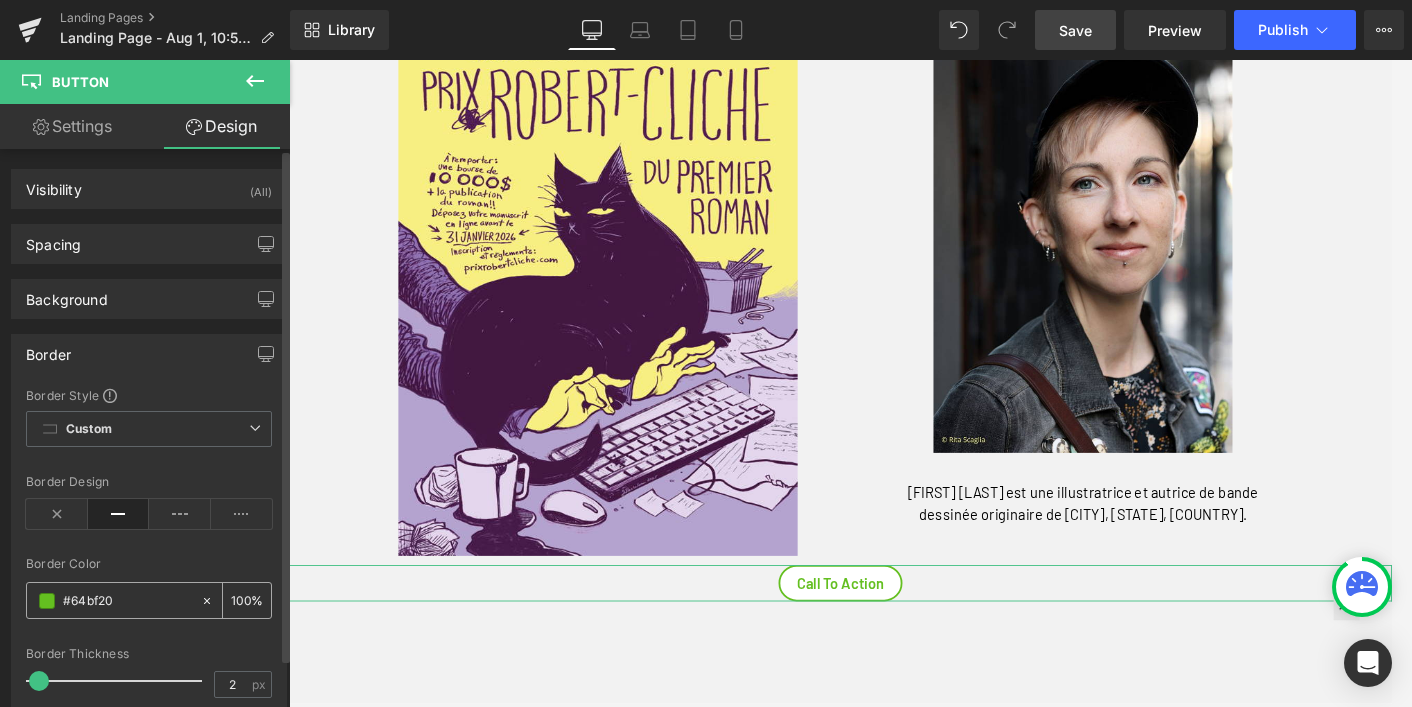 click at bounding box center (47, 601) 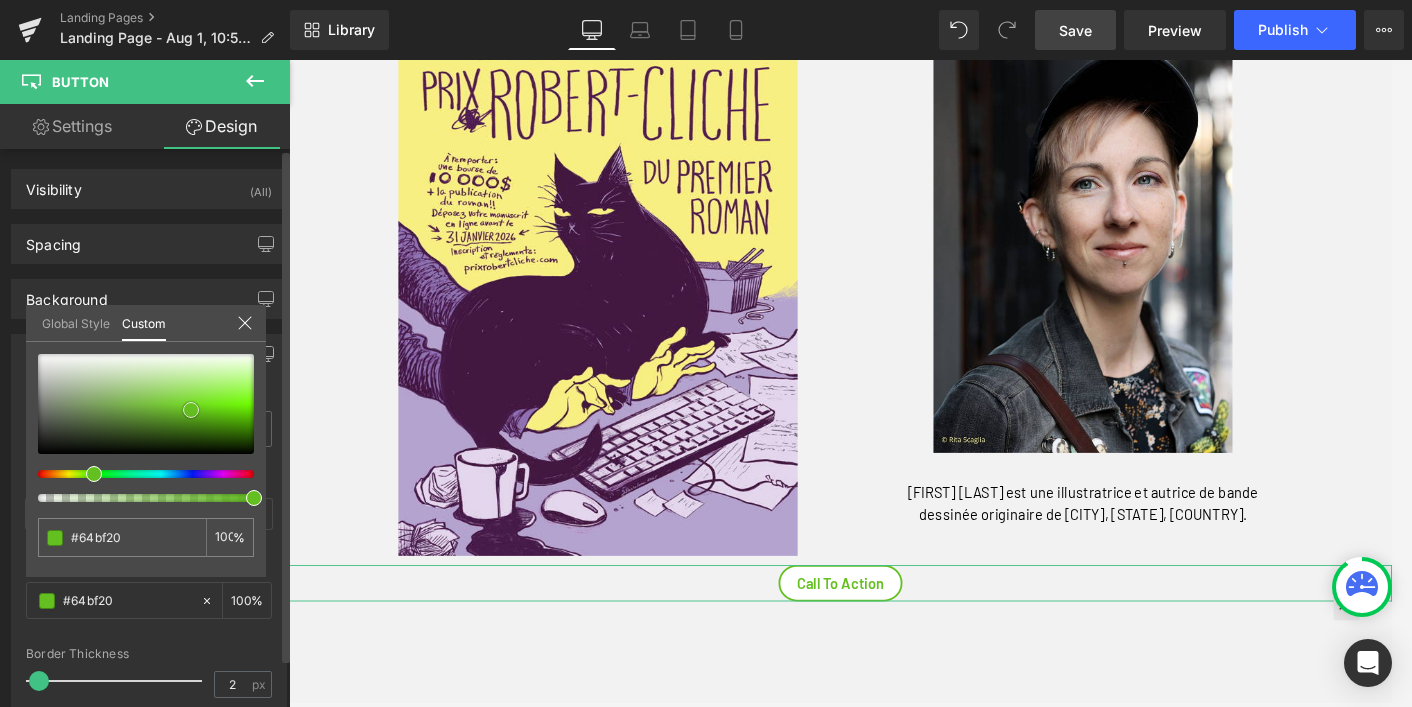 type on "#65bf20" 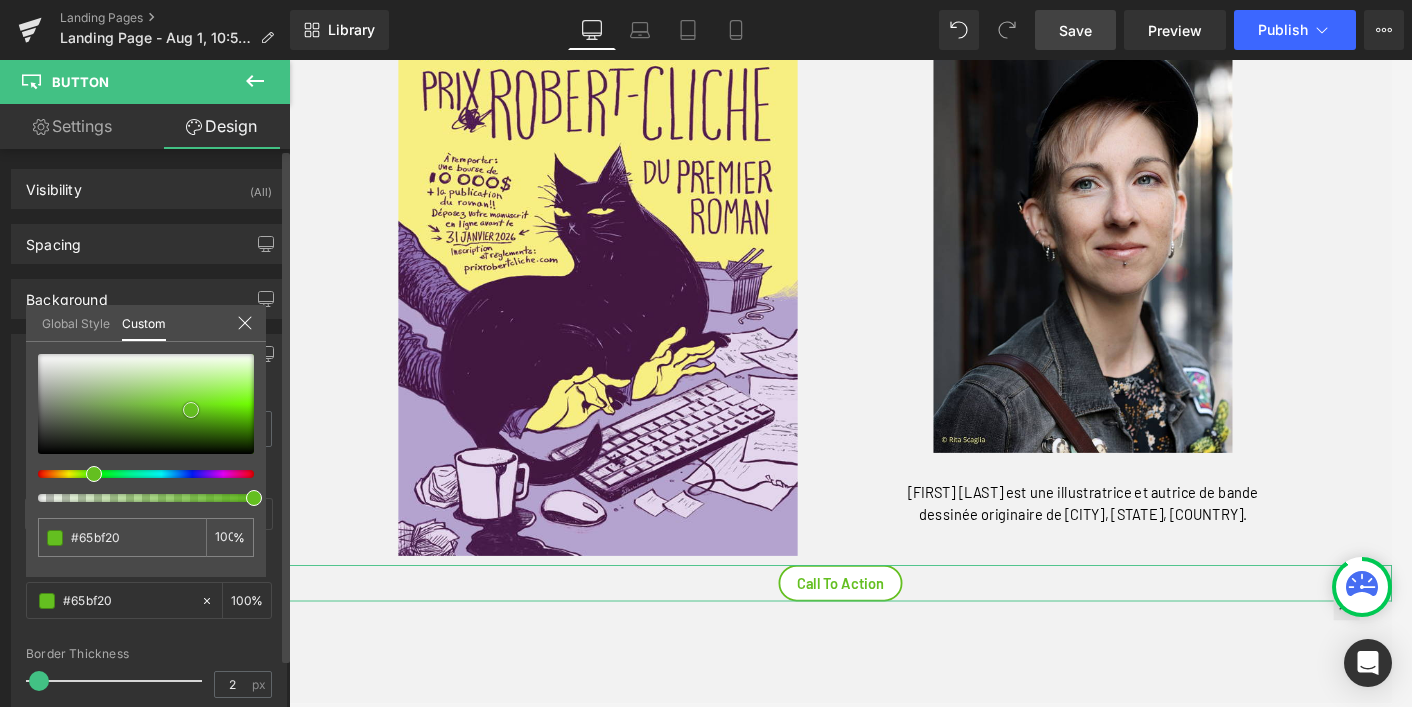 type on "#63ba20" 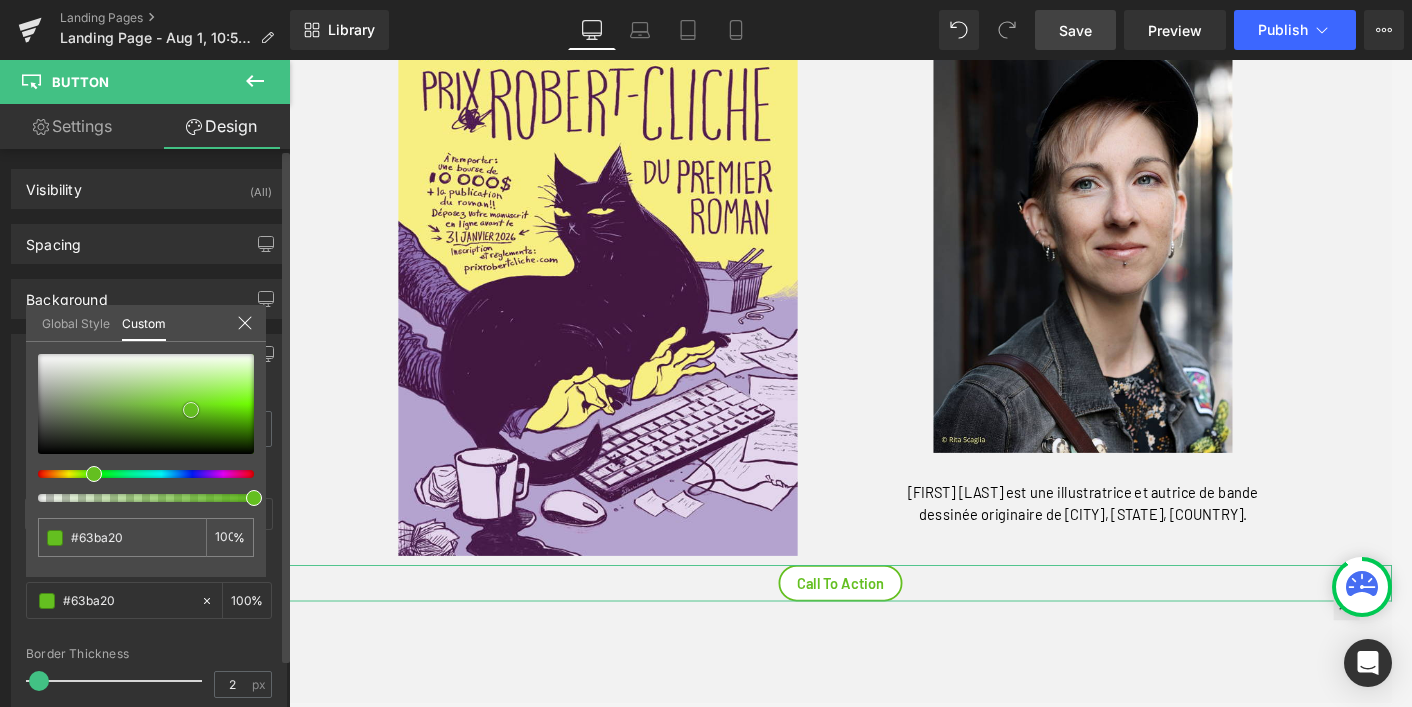 type on "#5fae22" 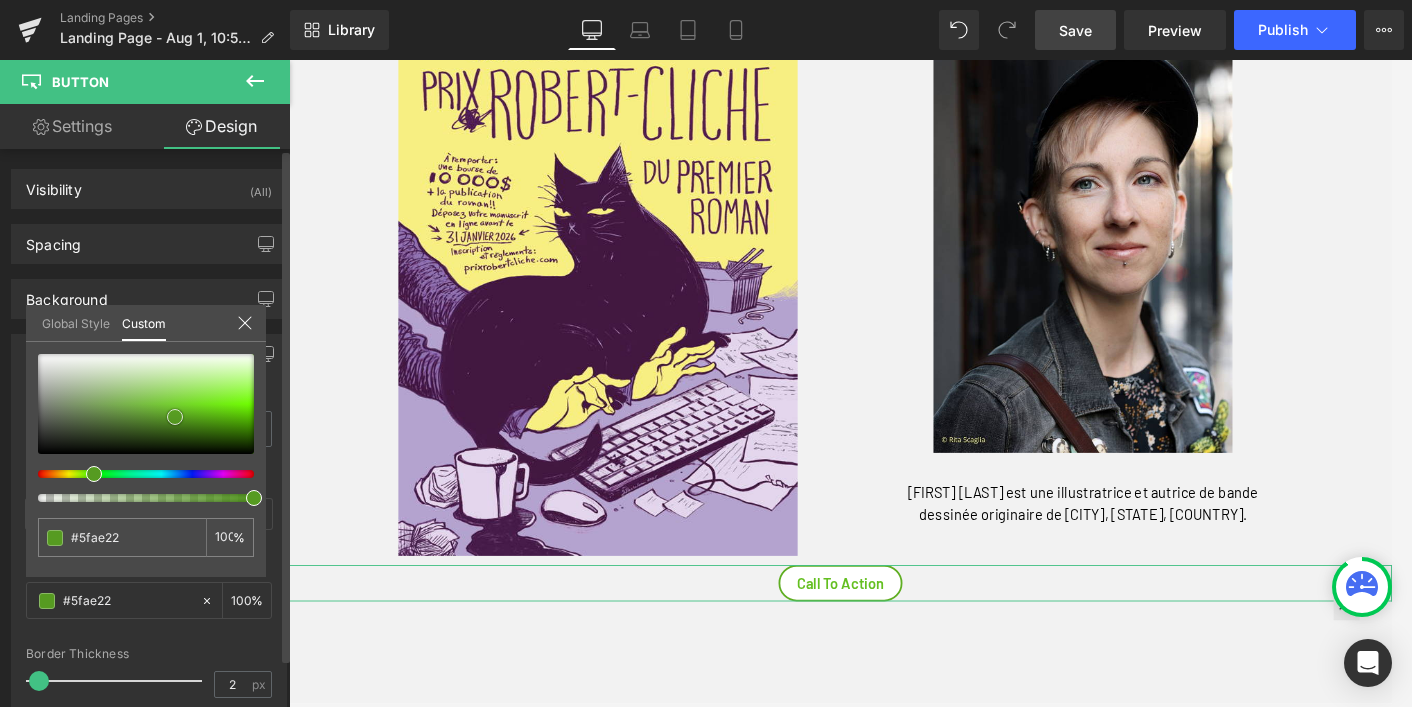 type on "#569b21" 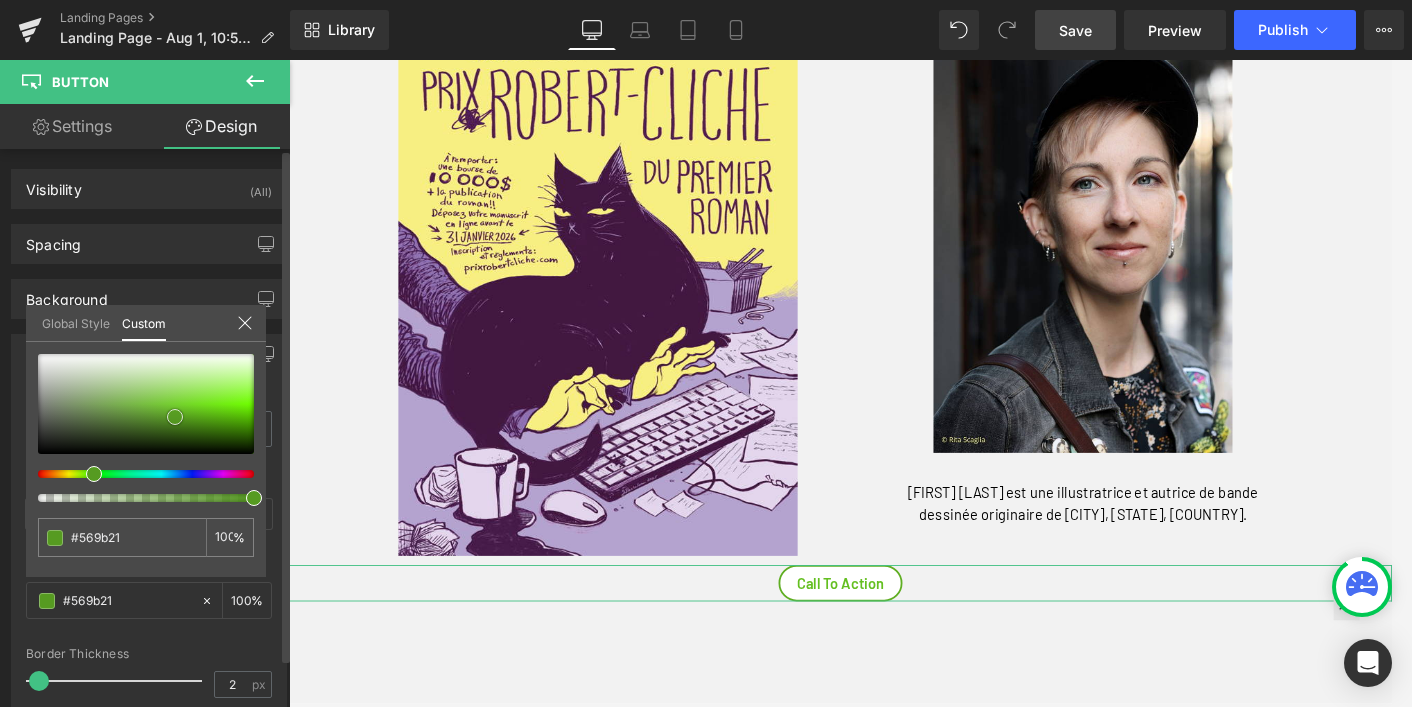 type on "#3d661e" 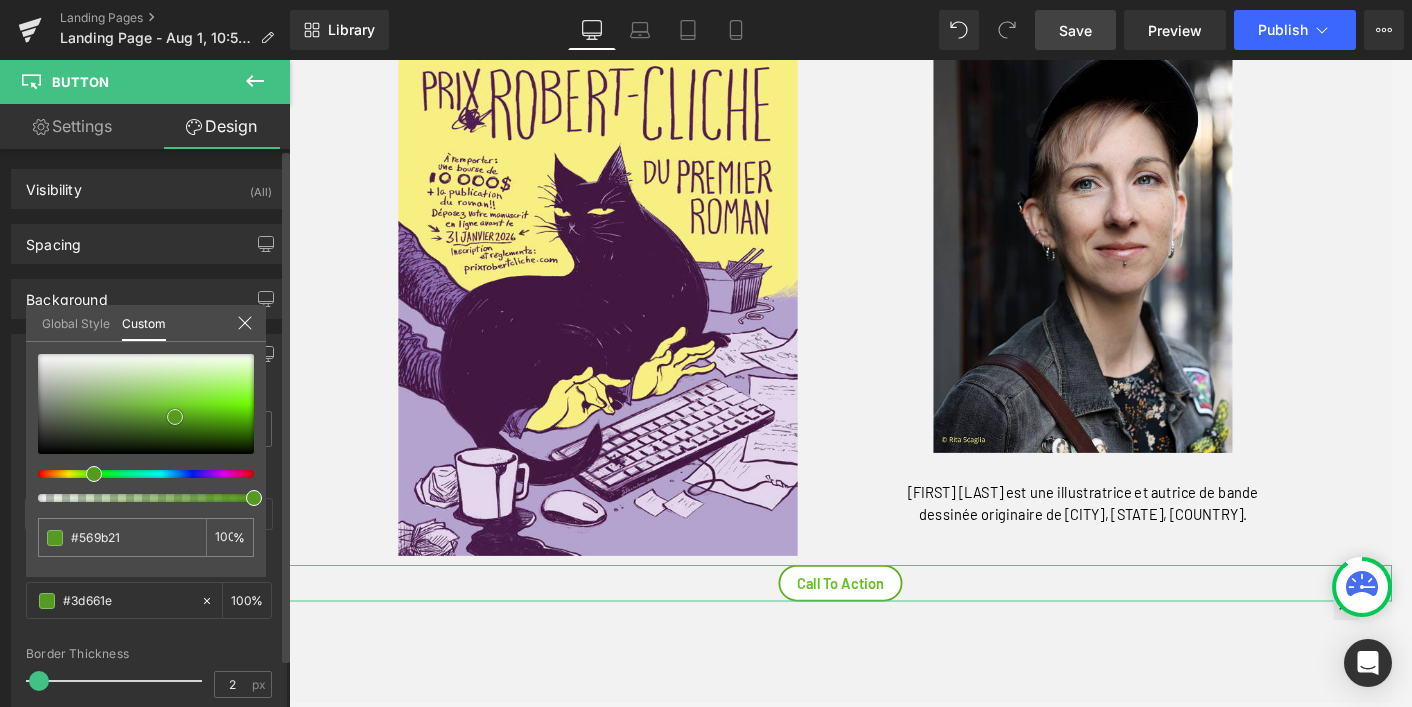 type on "#3d661e" 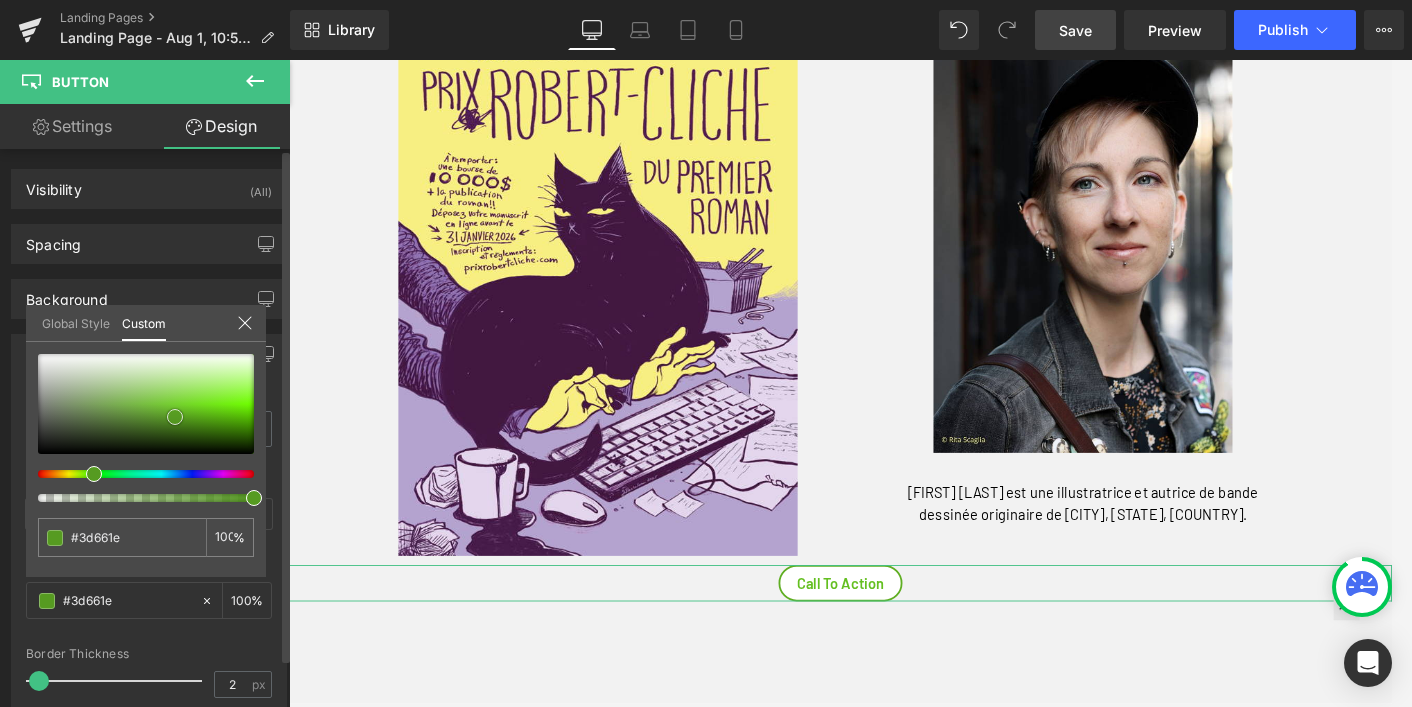 type on "#31501a" 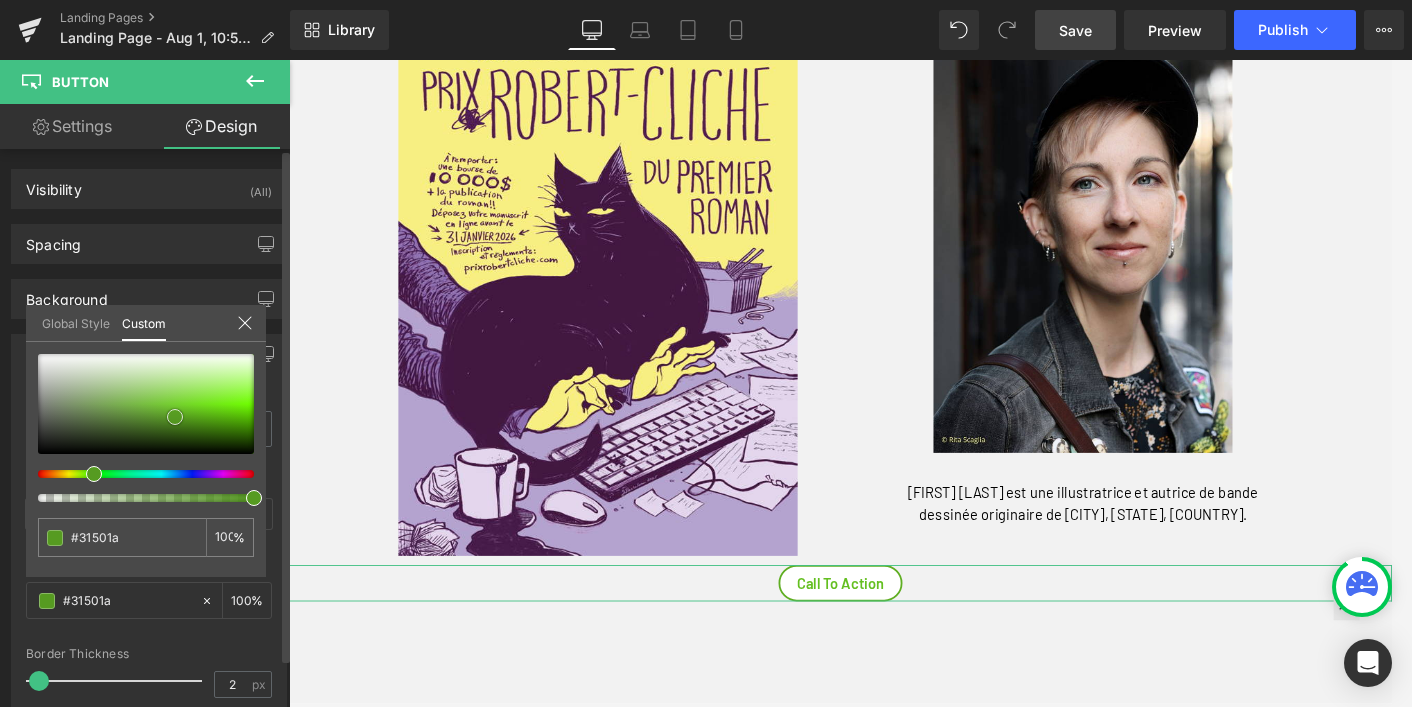 type on "#2b4318" 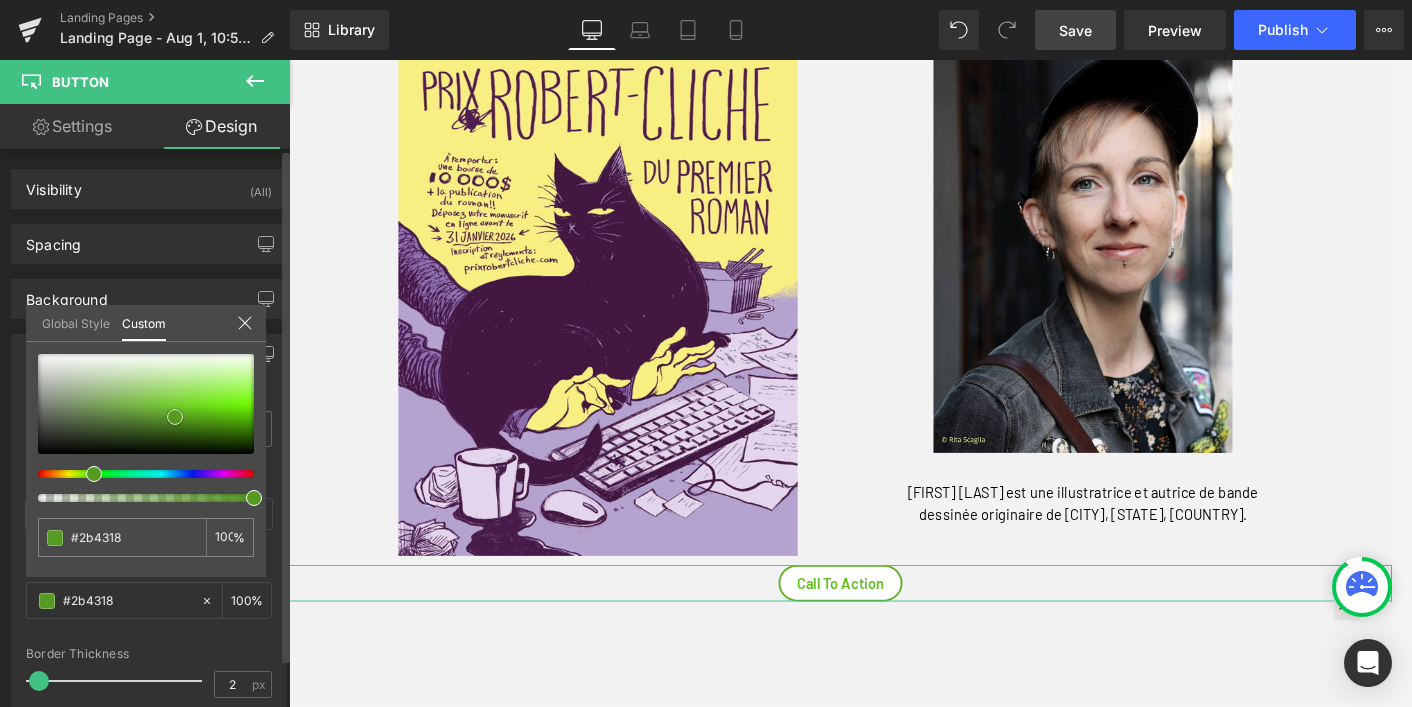 type on "#213413" 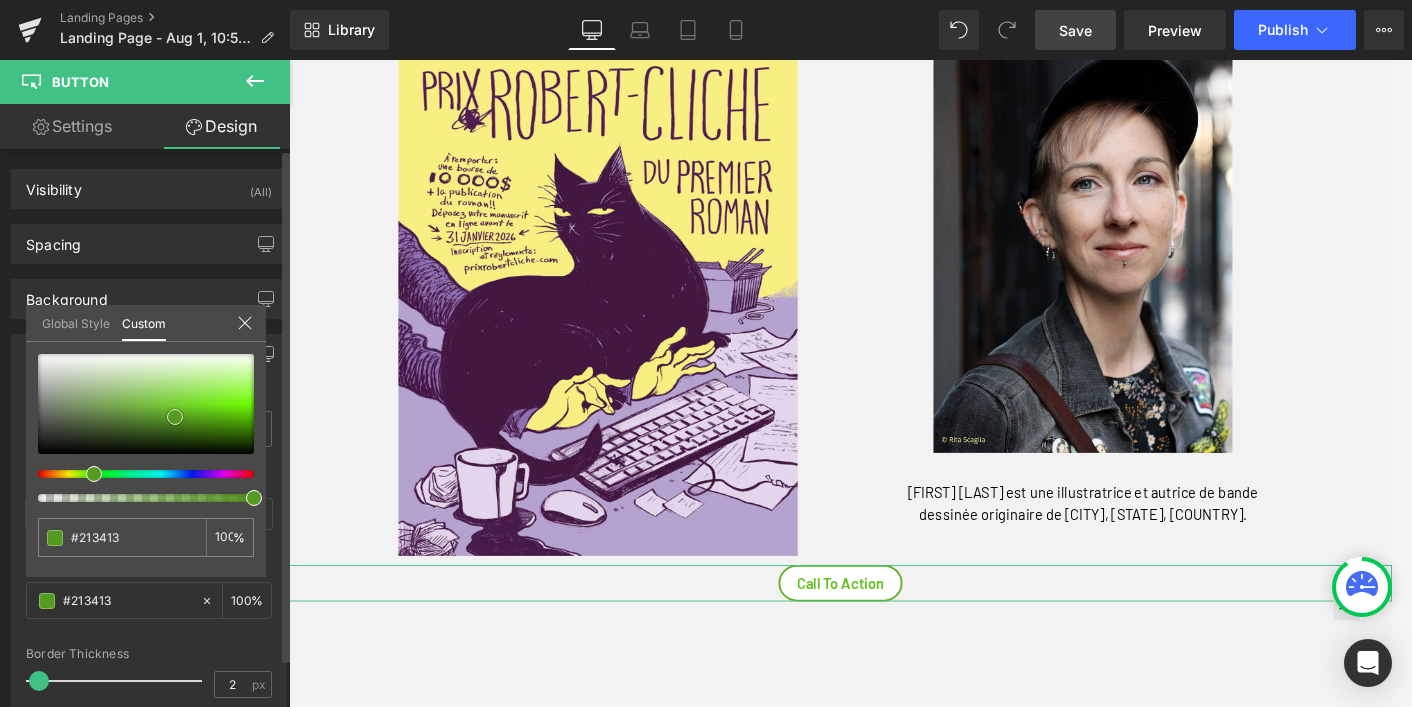 type on "#1e3012" 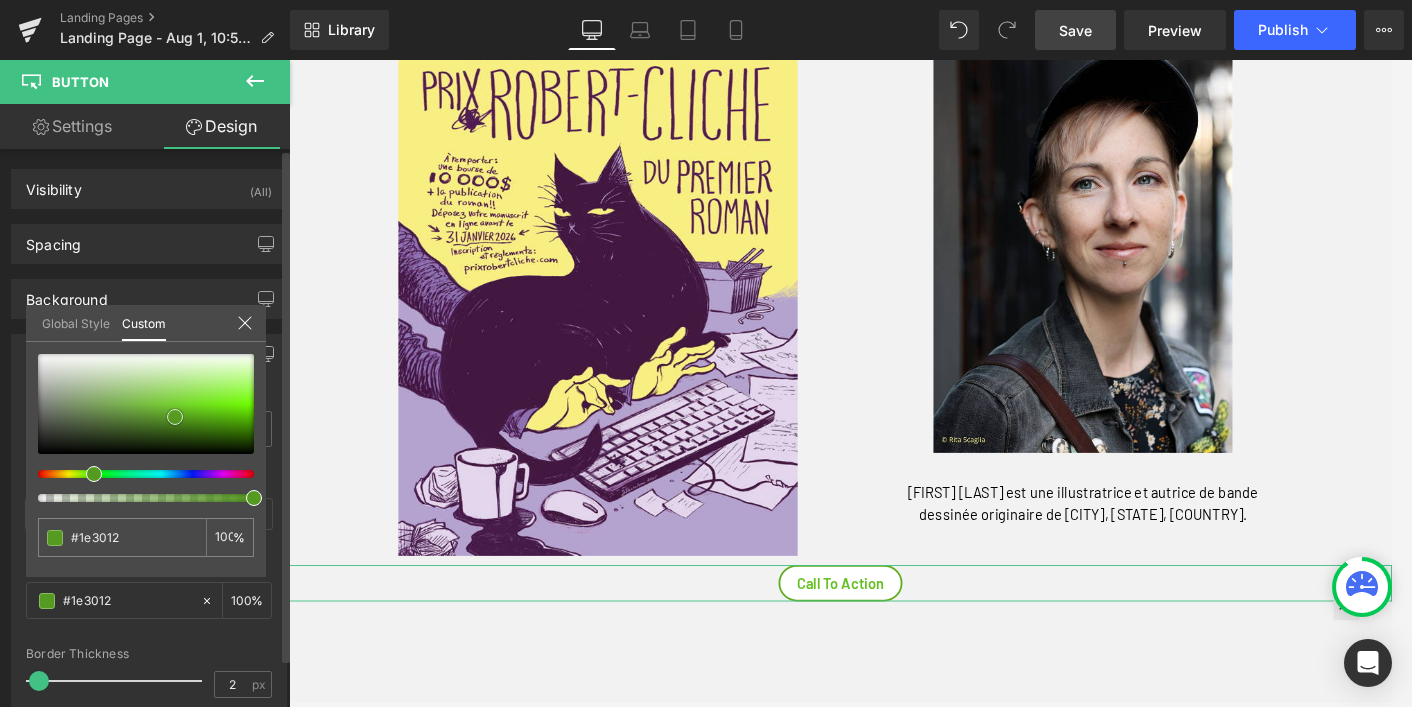 type on "#1b2b11" 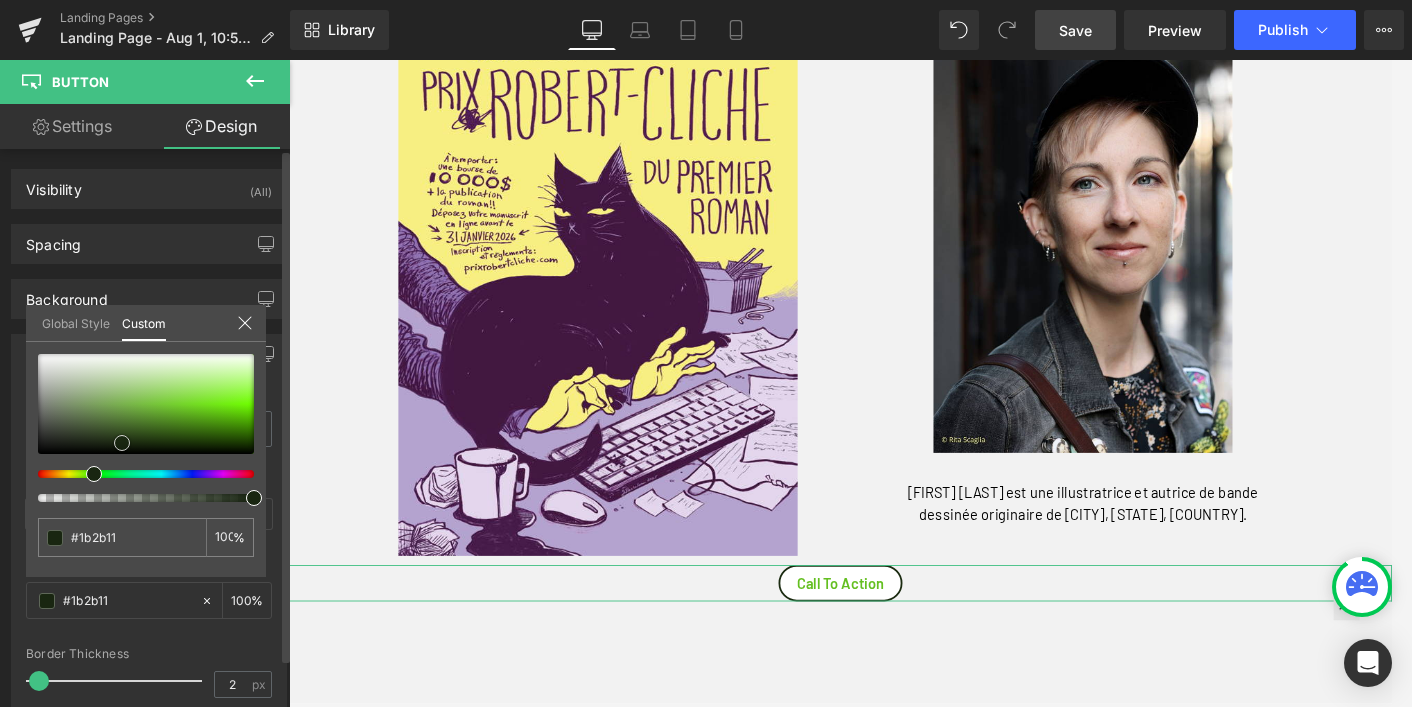 type on "#192611" 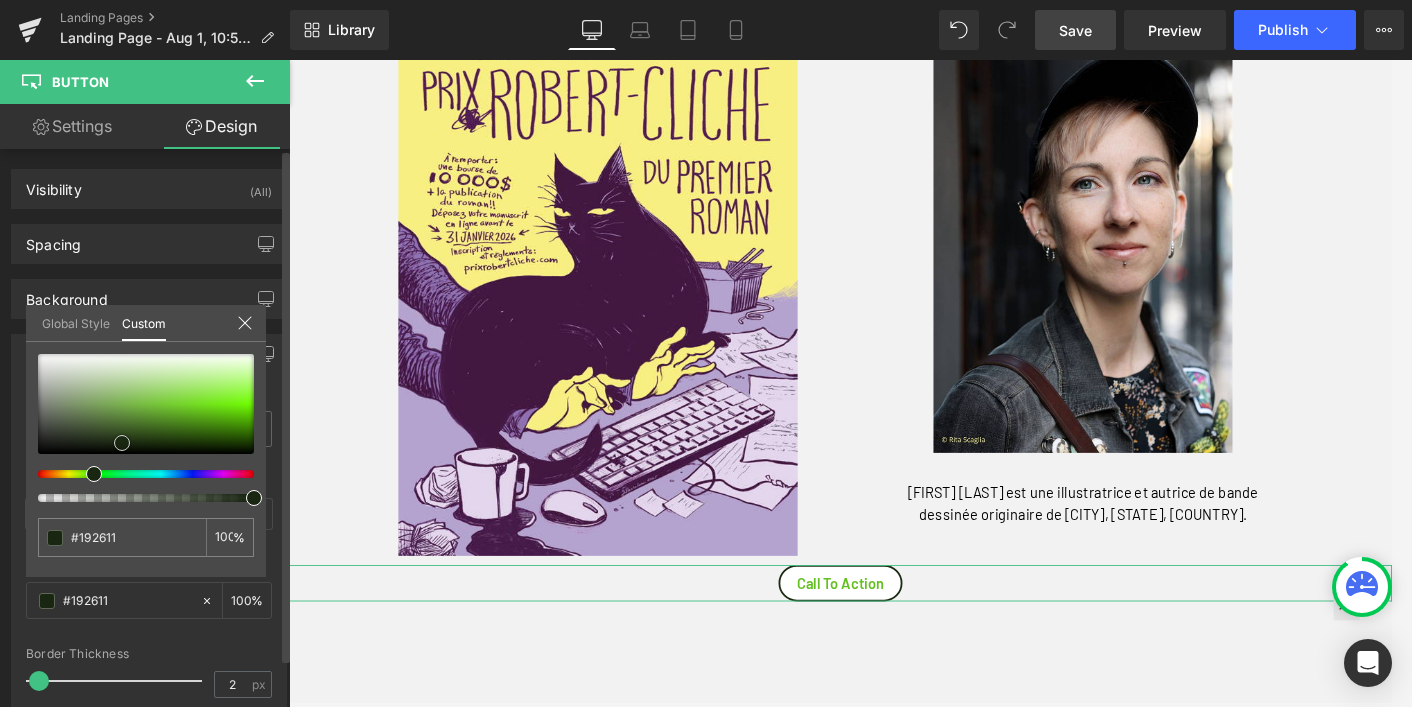 type on "#131c0c" 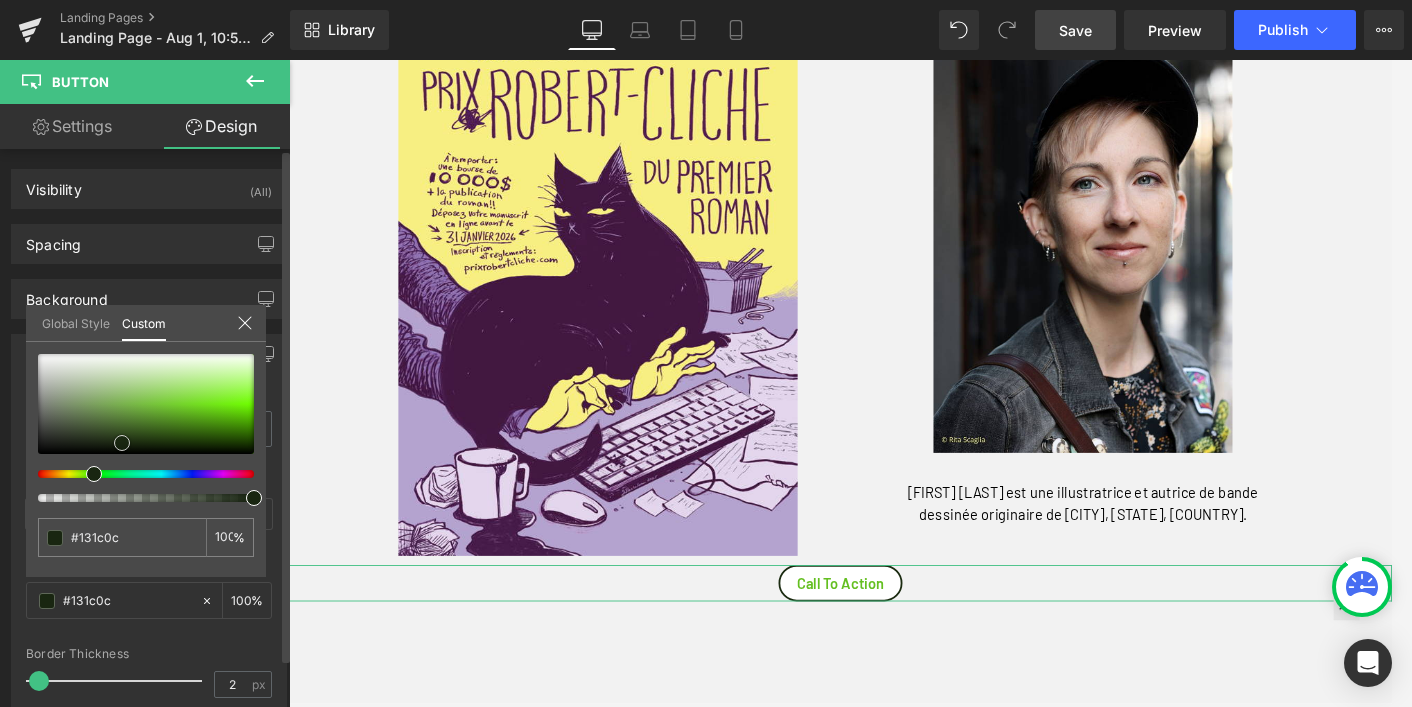type on "#10180b" 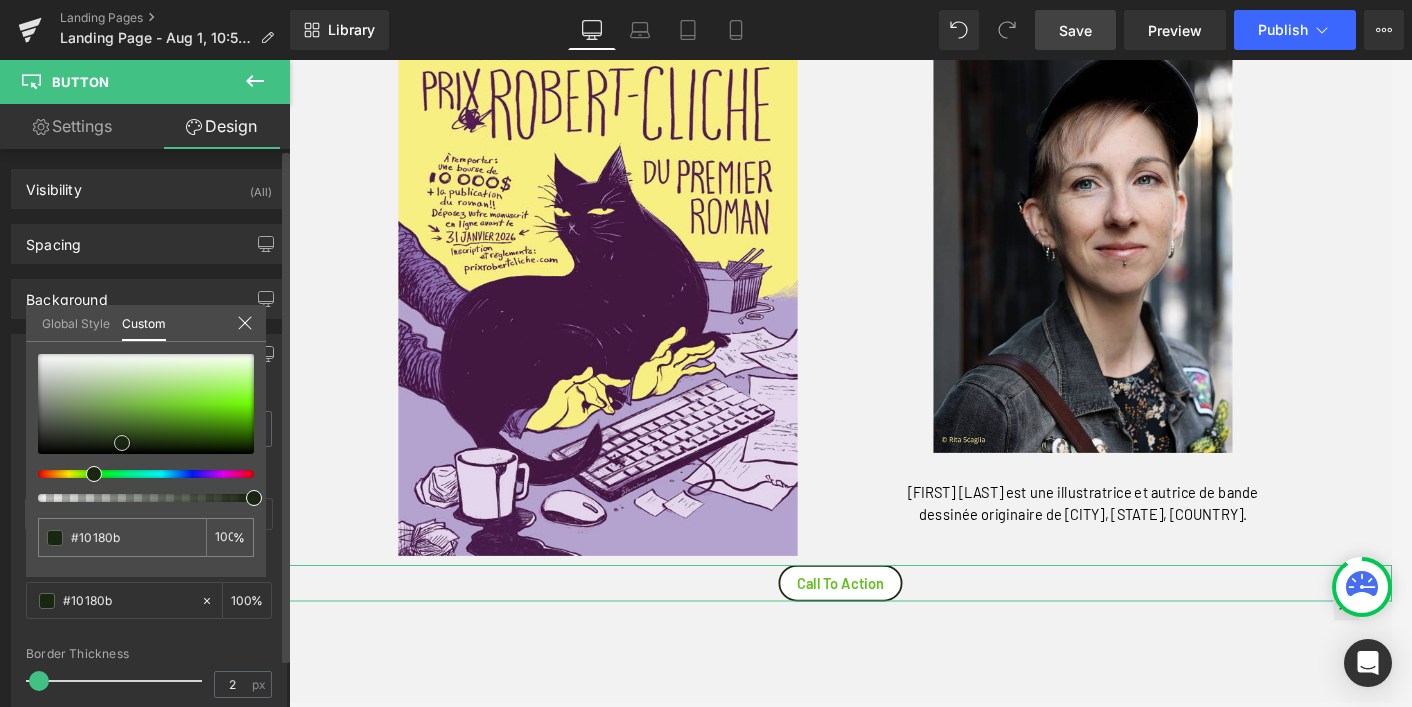 type on "#0c0f09" 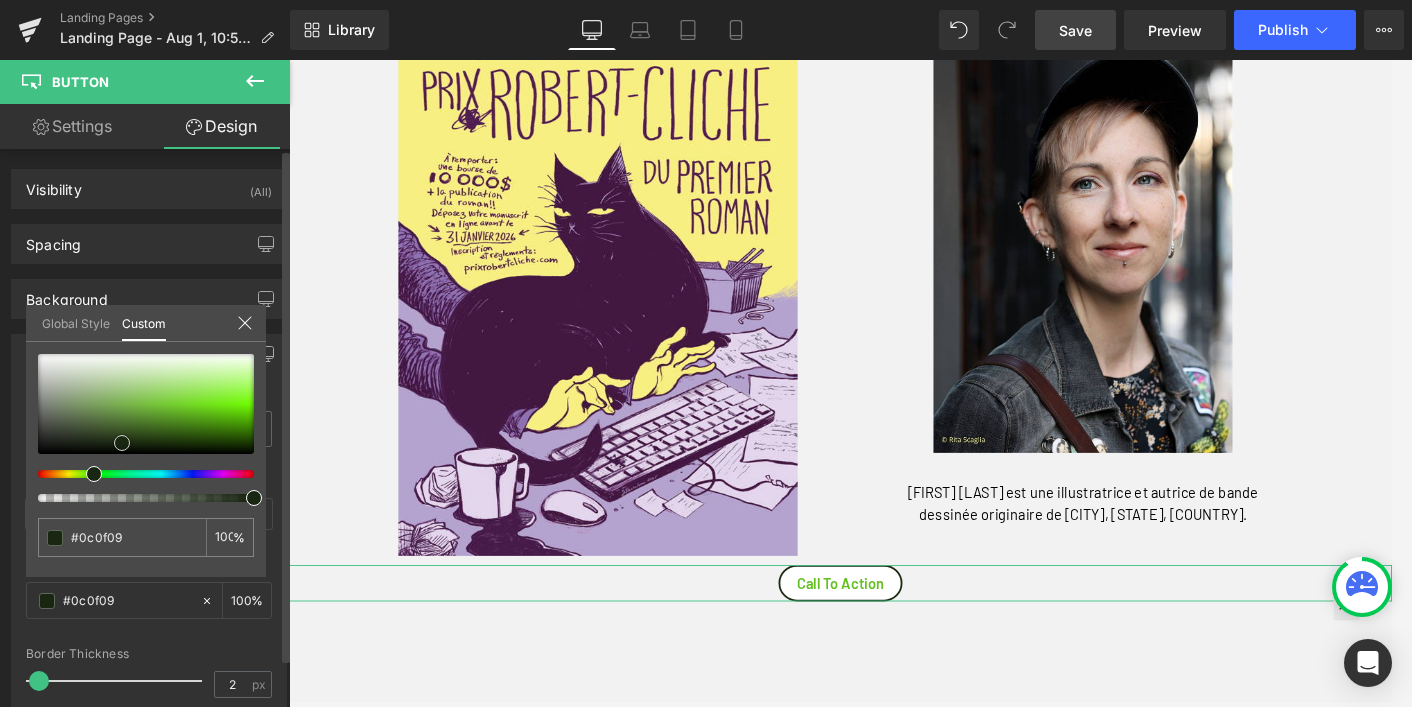 type on "#0a0a09" 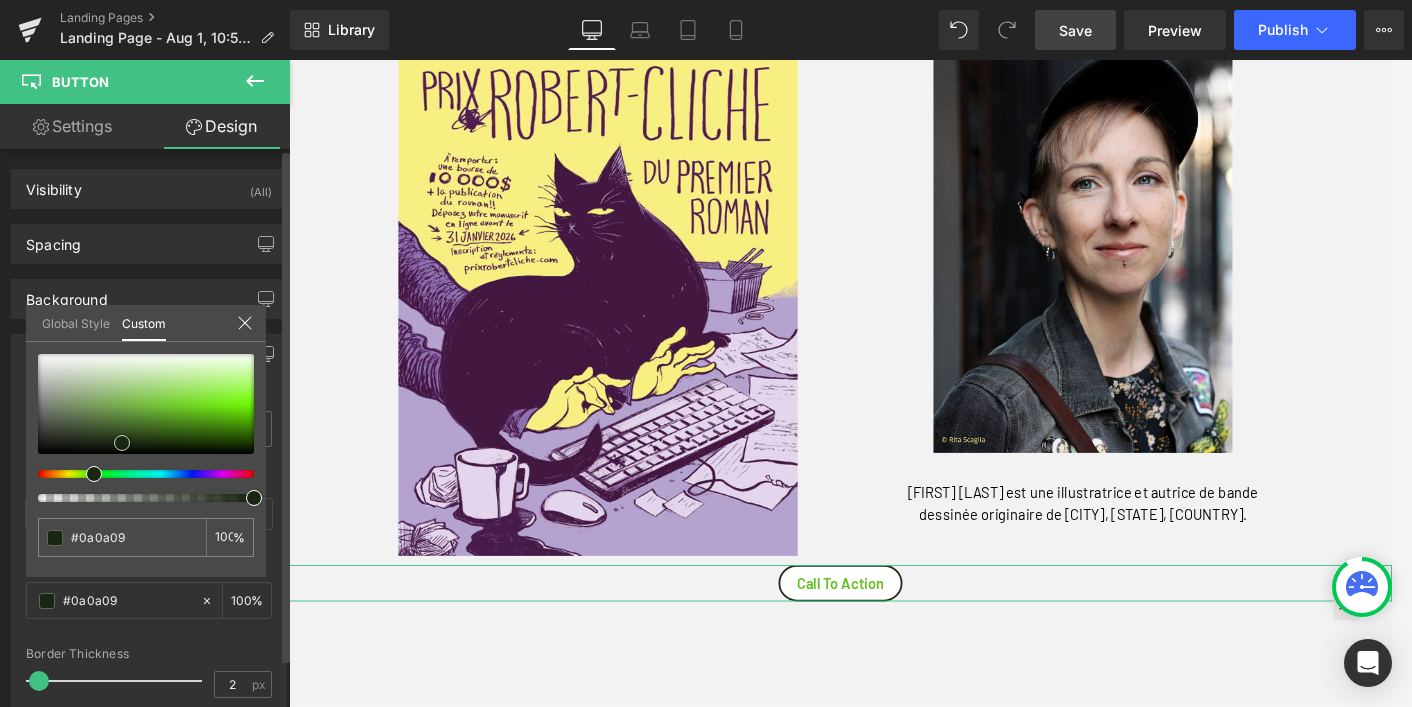 type on "#0a0a0a" 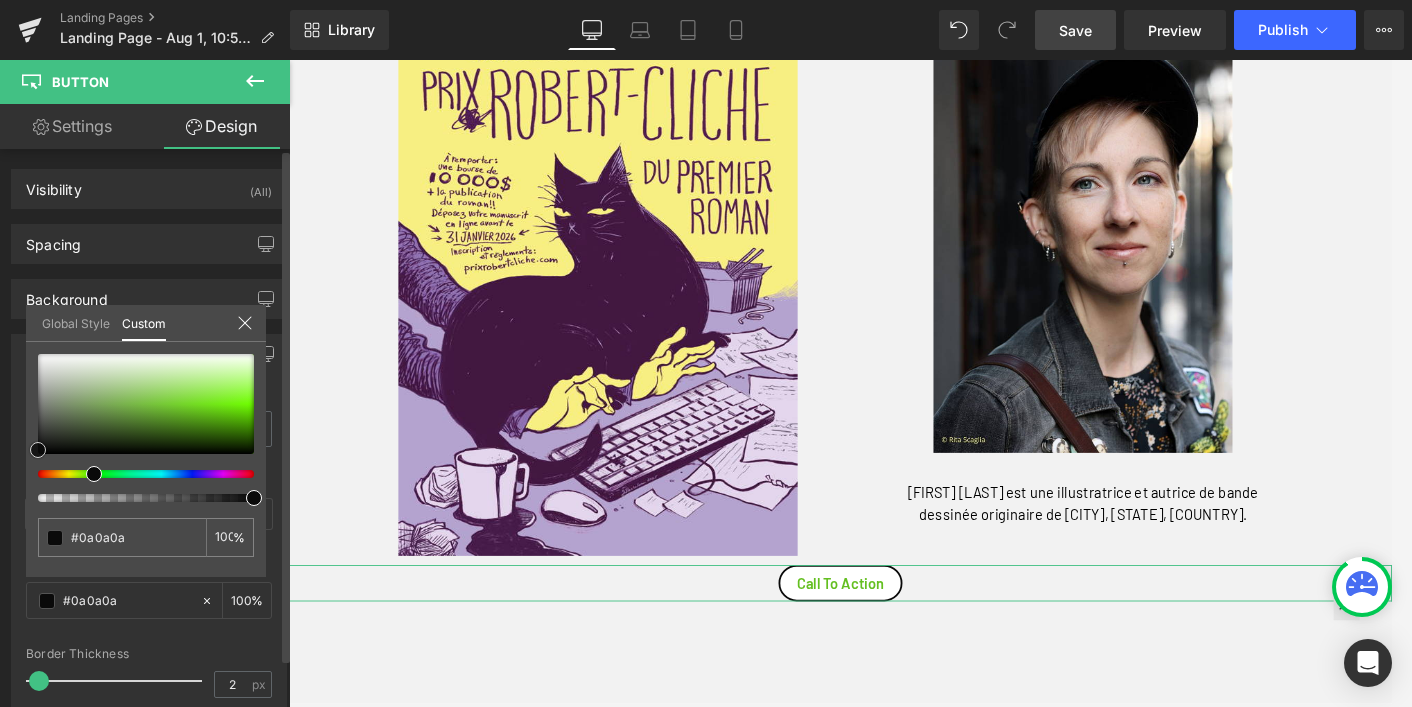 drag, startPoint x: 195, startPoint y: 412, endPoint x: 10, endPoint y: 451, distance: 189.06613 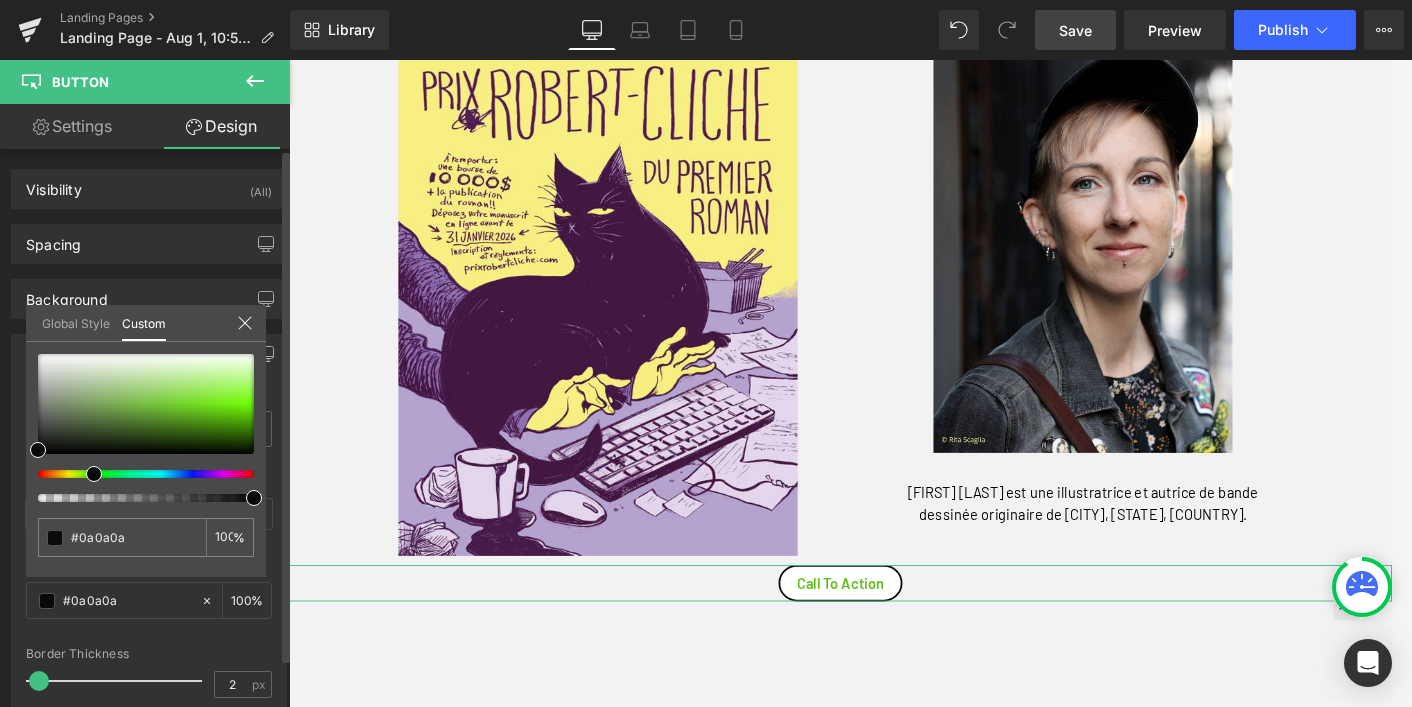 click 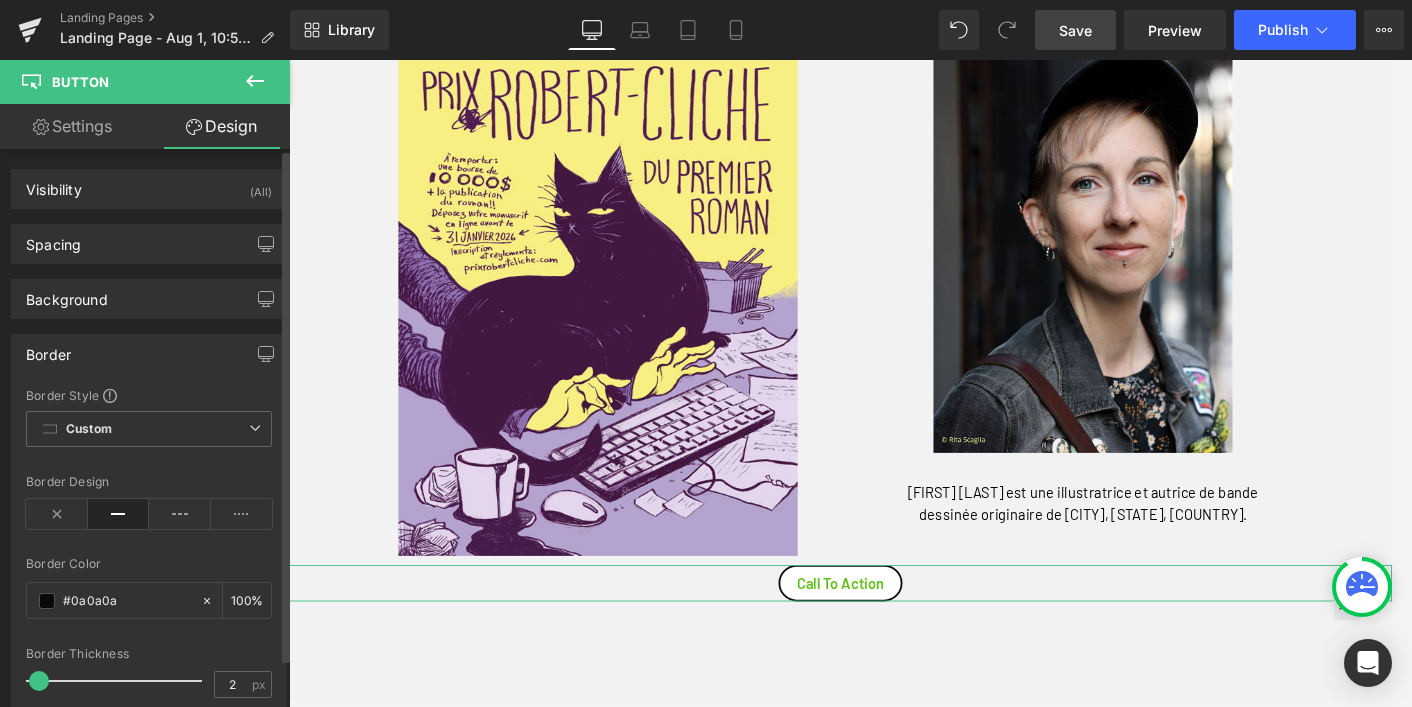 scroll, scrollTop: 0, scrollLeft: 0, axis: both 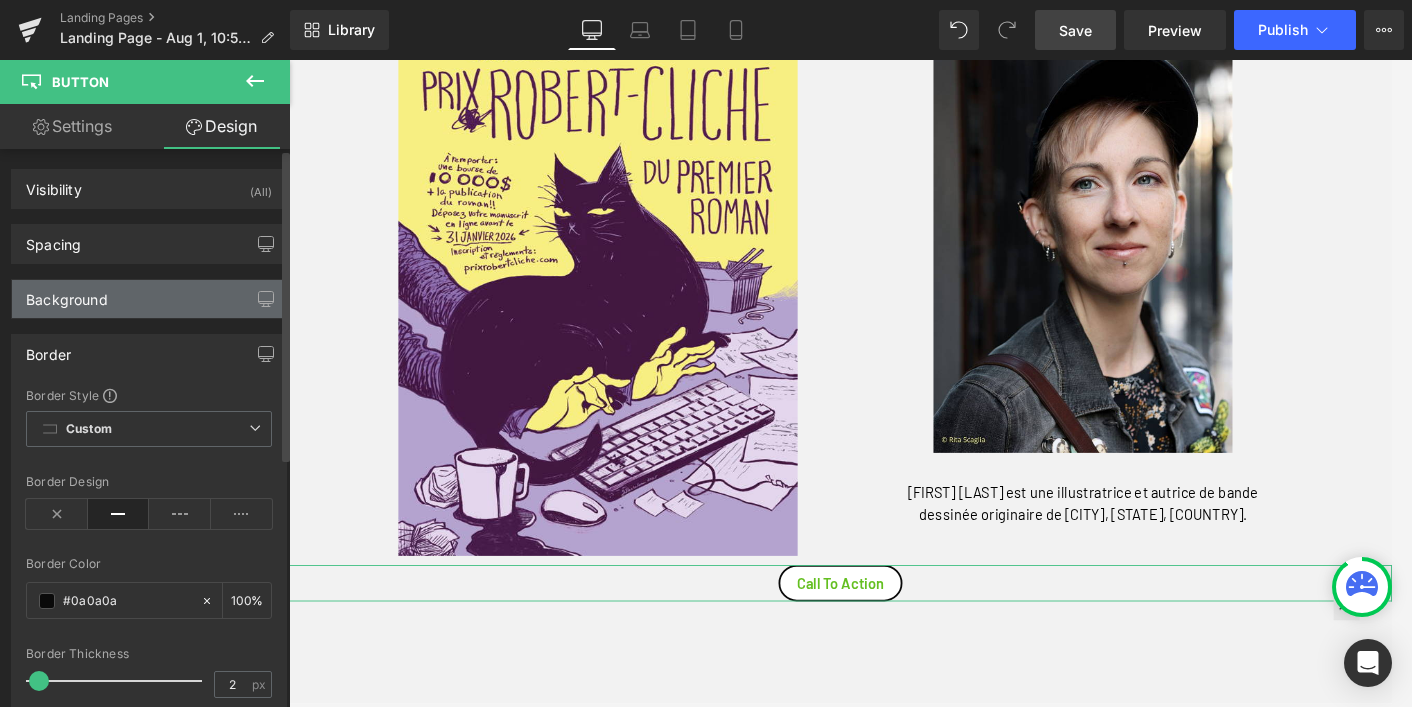 click on "Background" at bounding box center [67, 294] 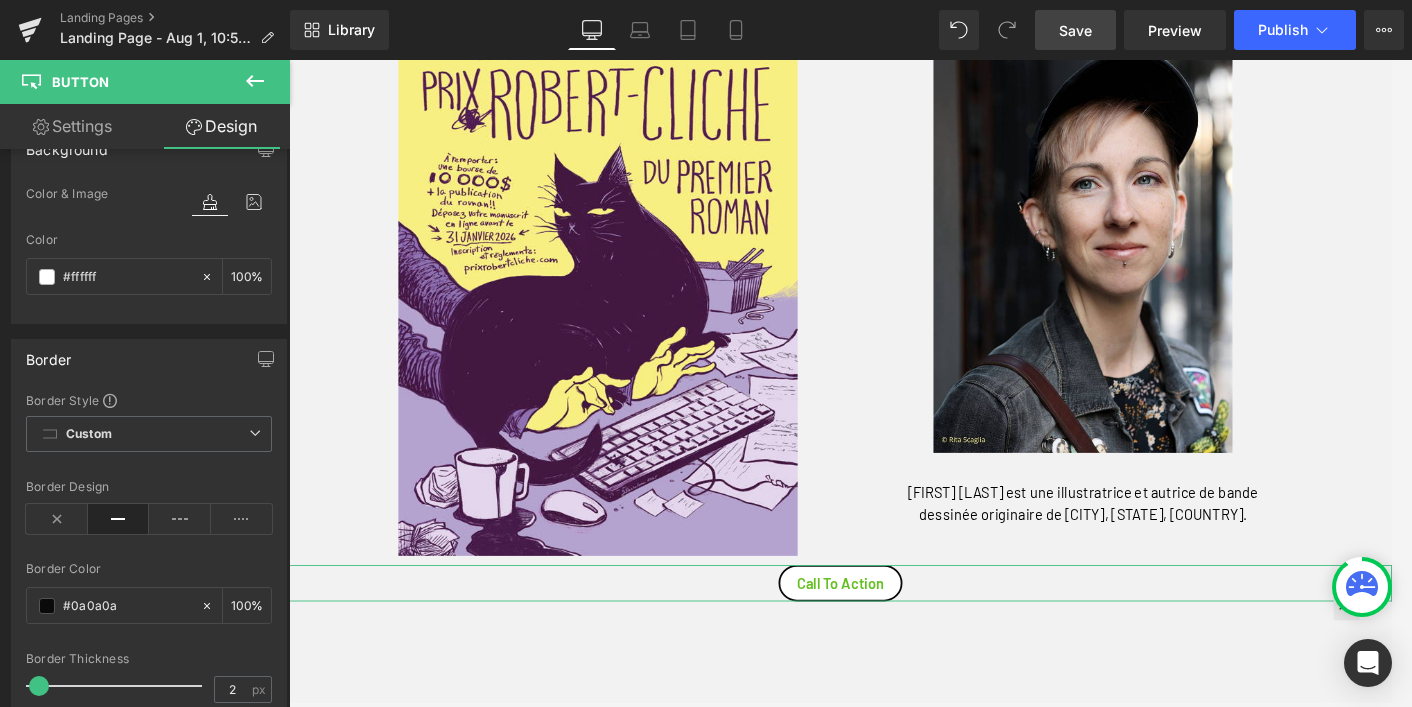 scroll, scrollTop: 152, scrollLeft: 0, axis: vertical 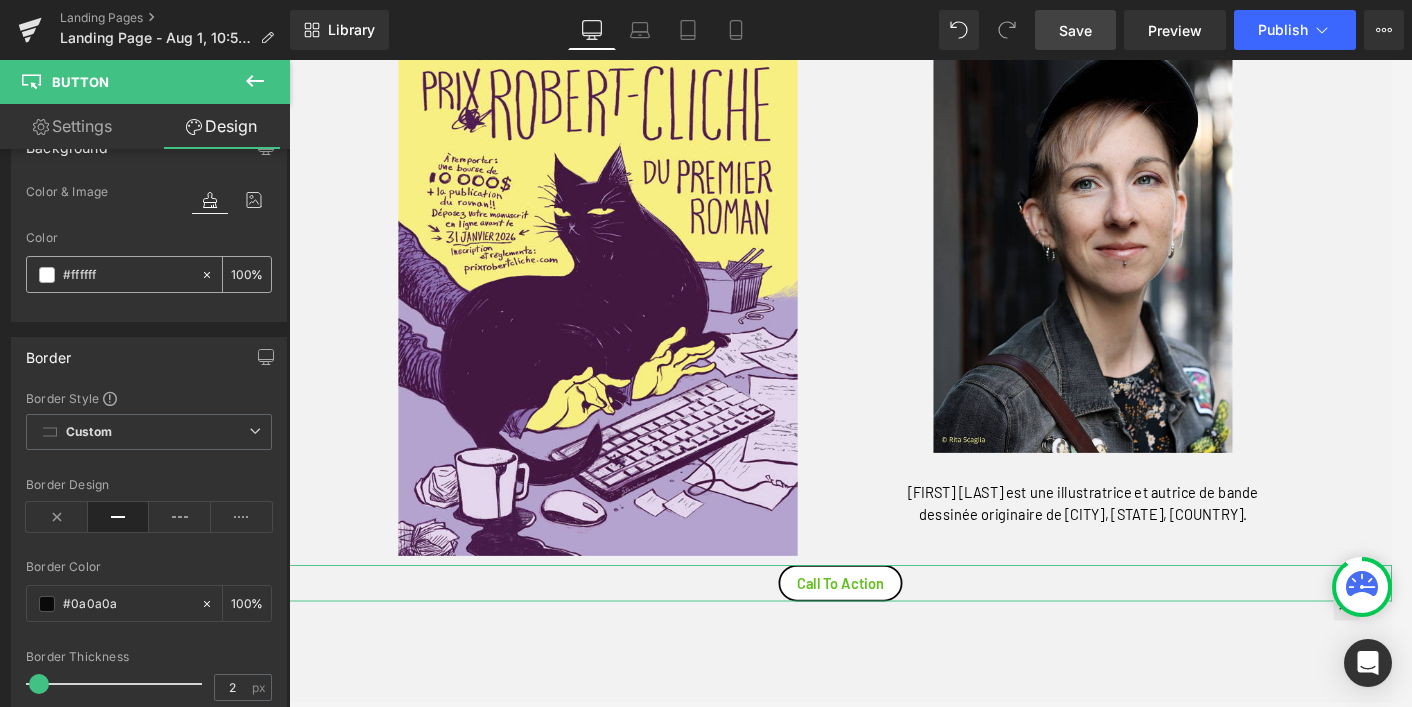 click at bounding box center [47, 275] 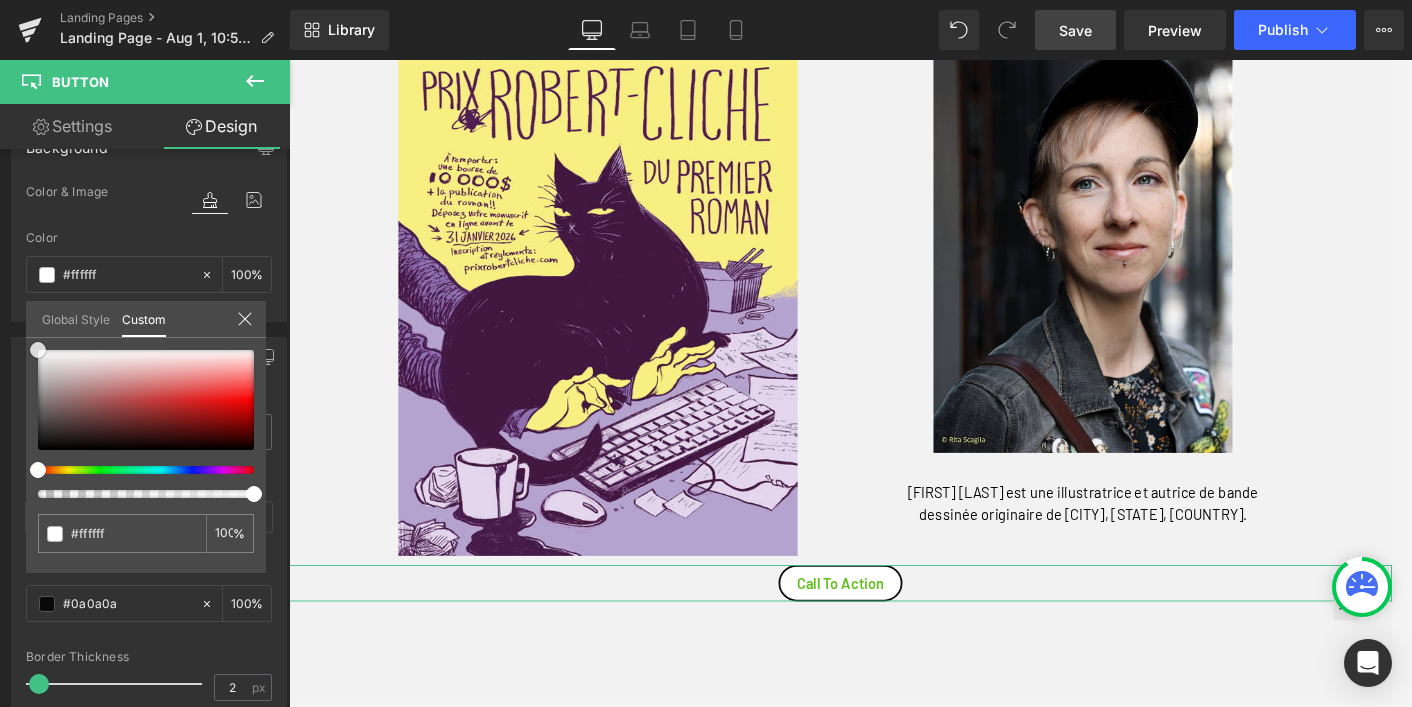 type on "#fcfcfc" 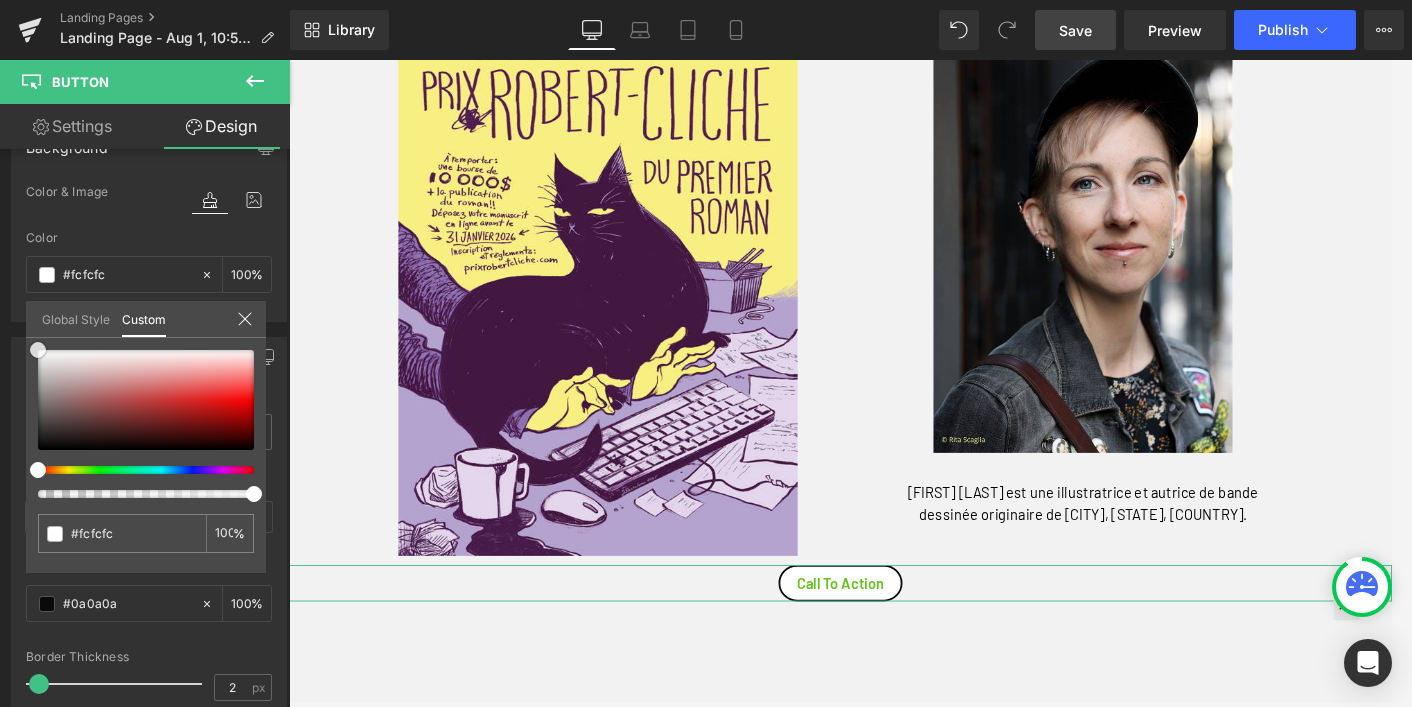 type on "#f7f7f7" 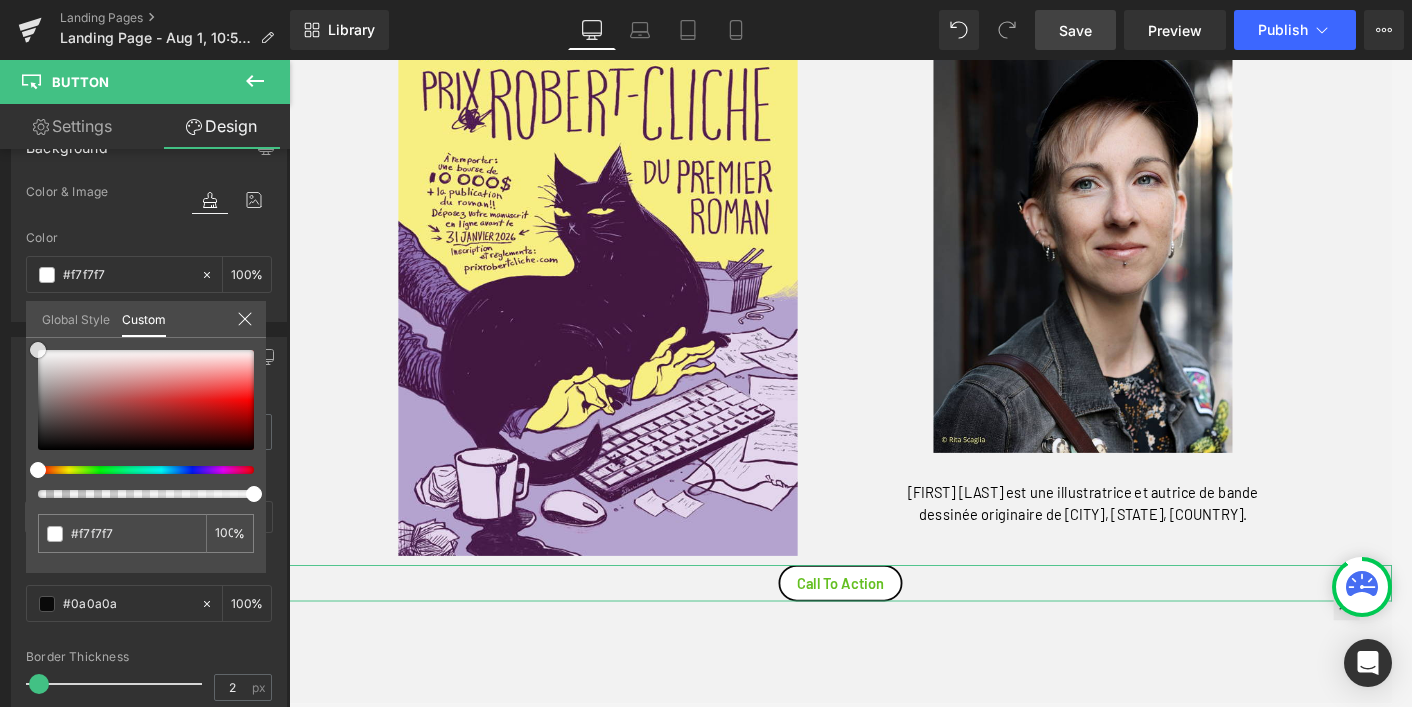type on "#d5c7c7" 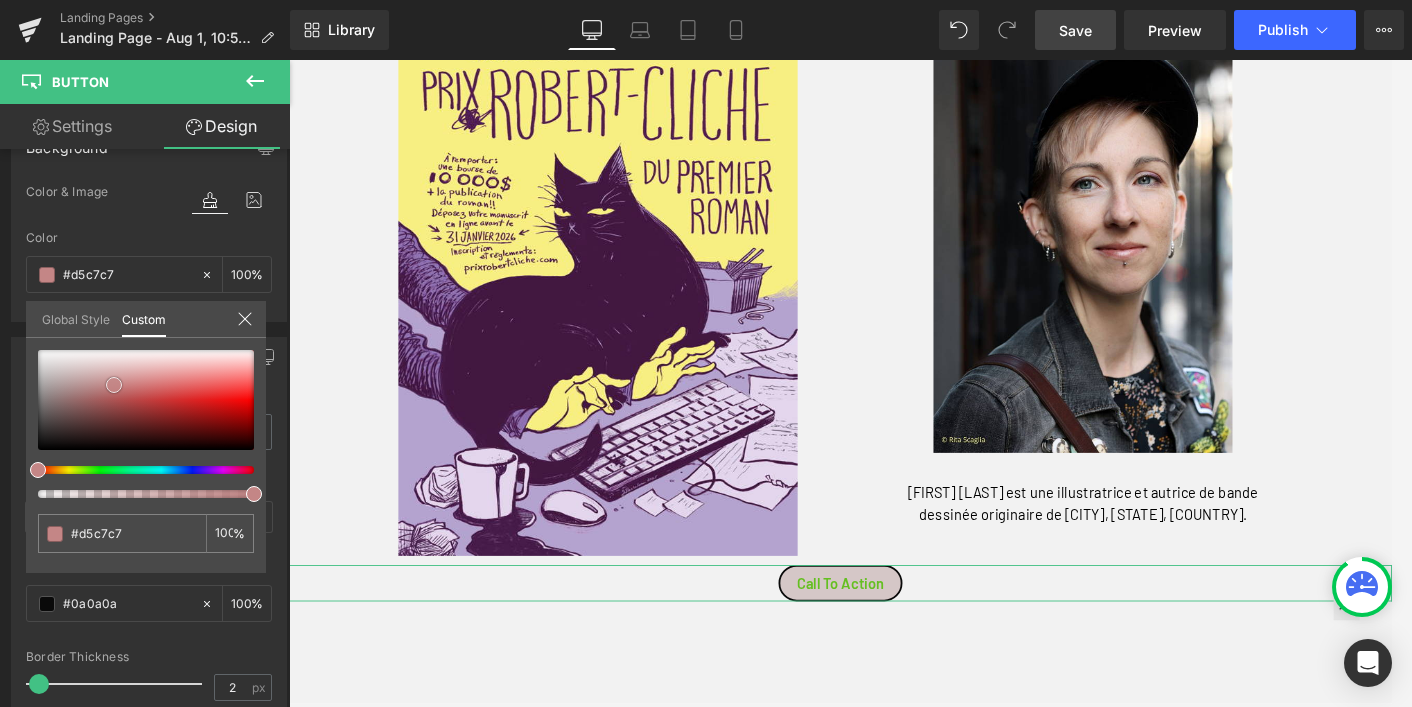 type on "#c48686" 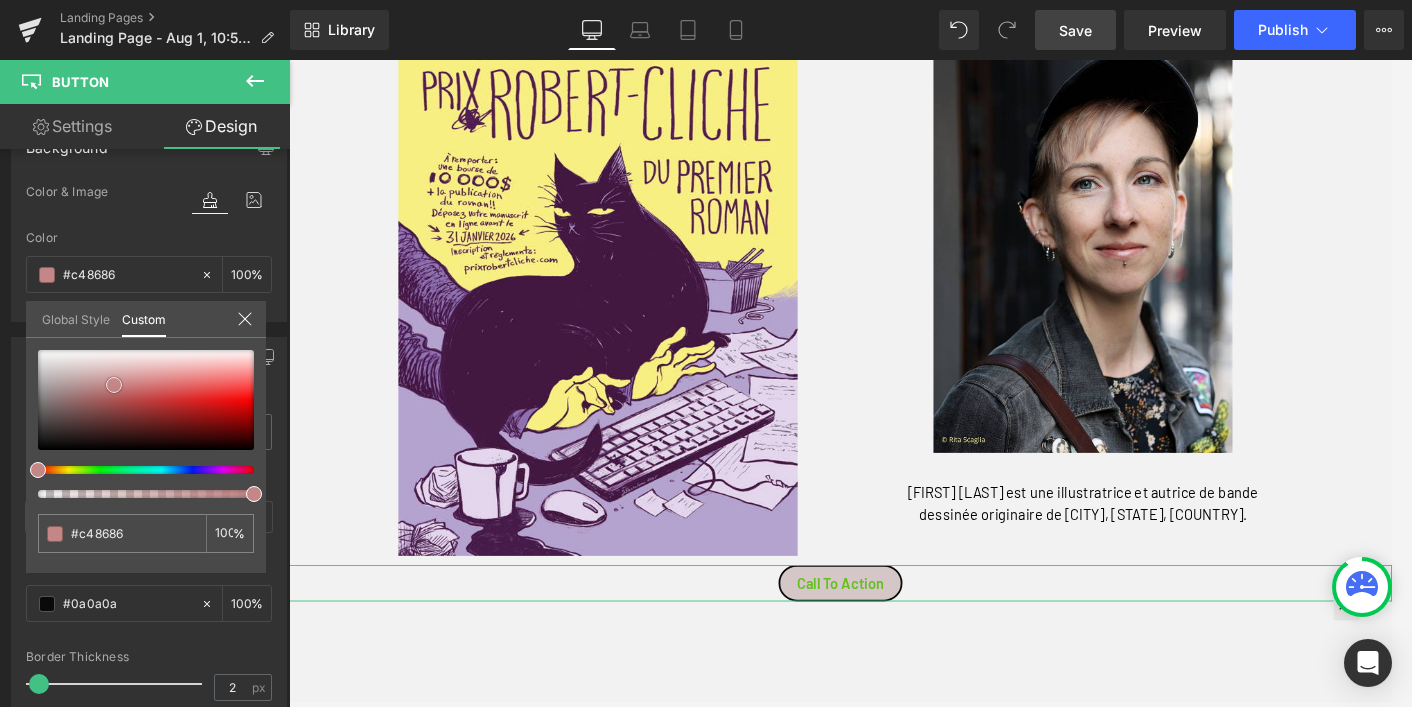 type on "#c94040" 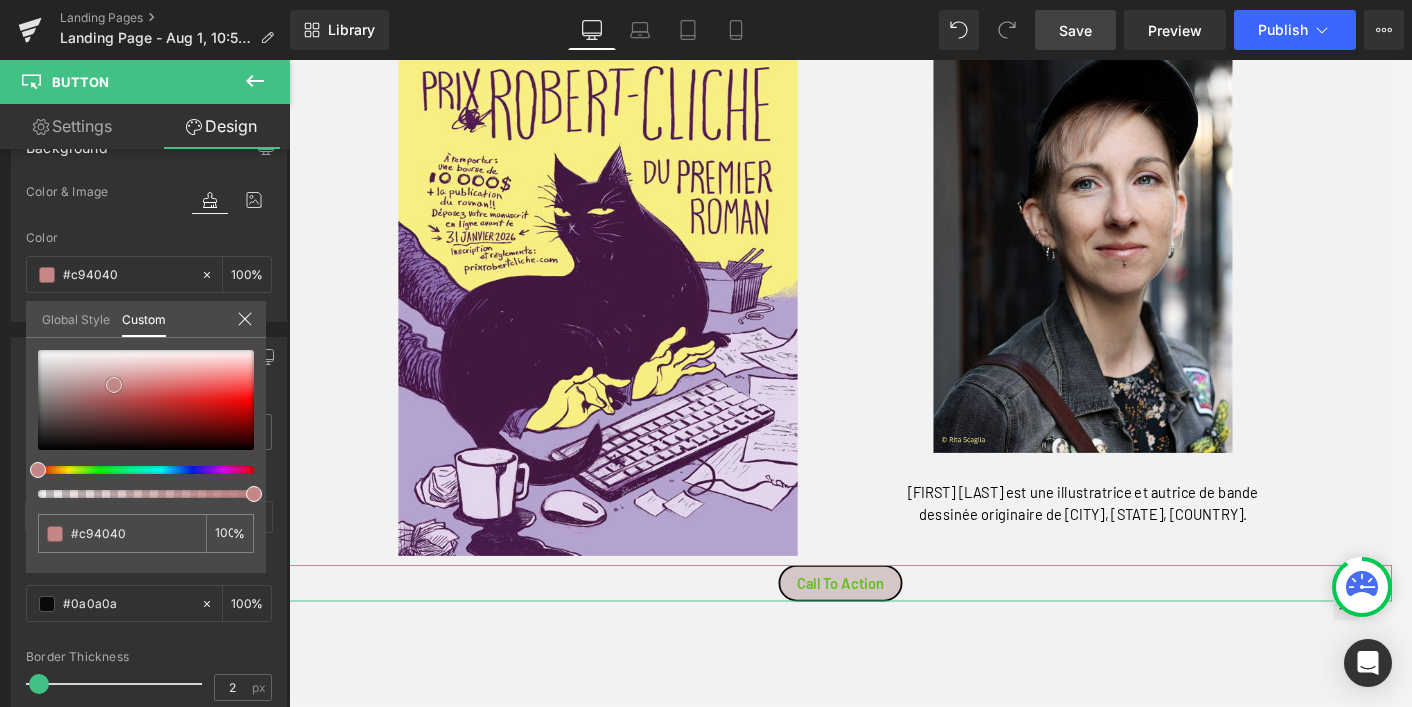 type on "#ca2525" 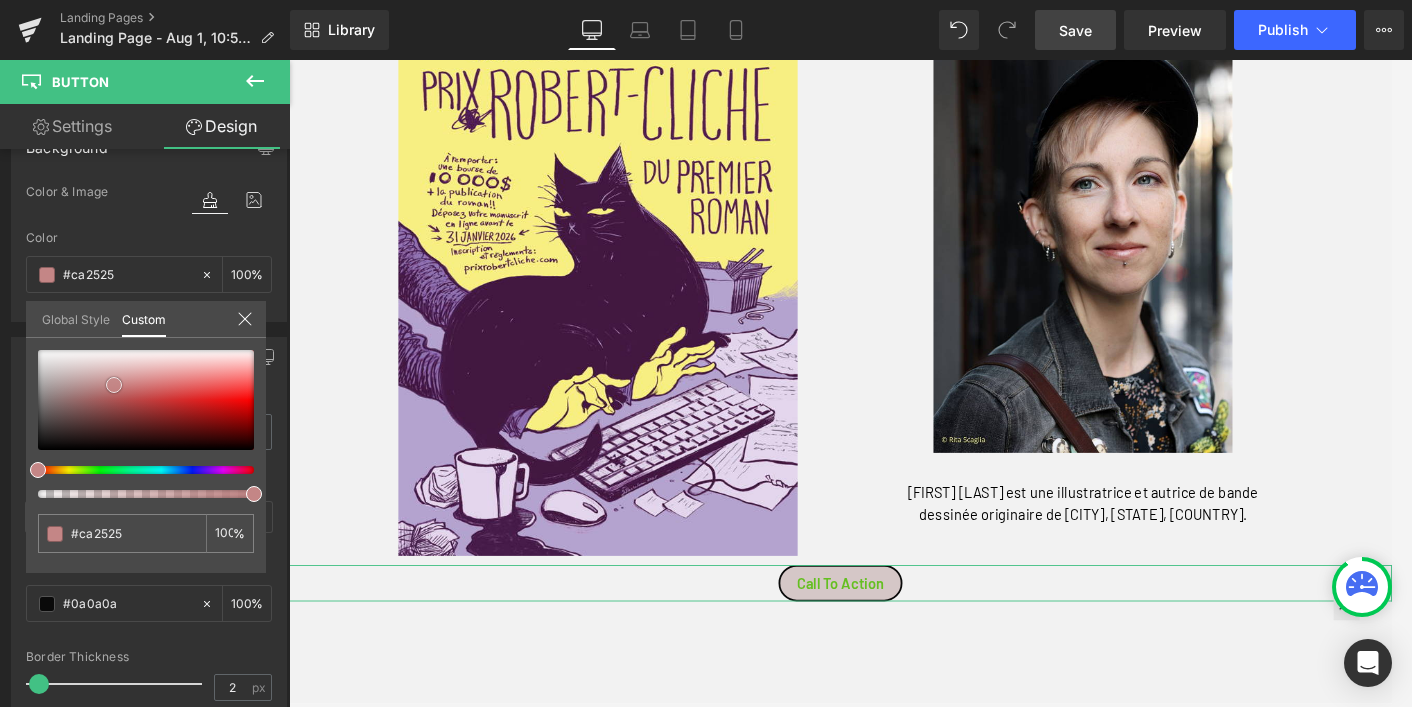 type on "#cc2222" 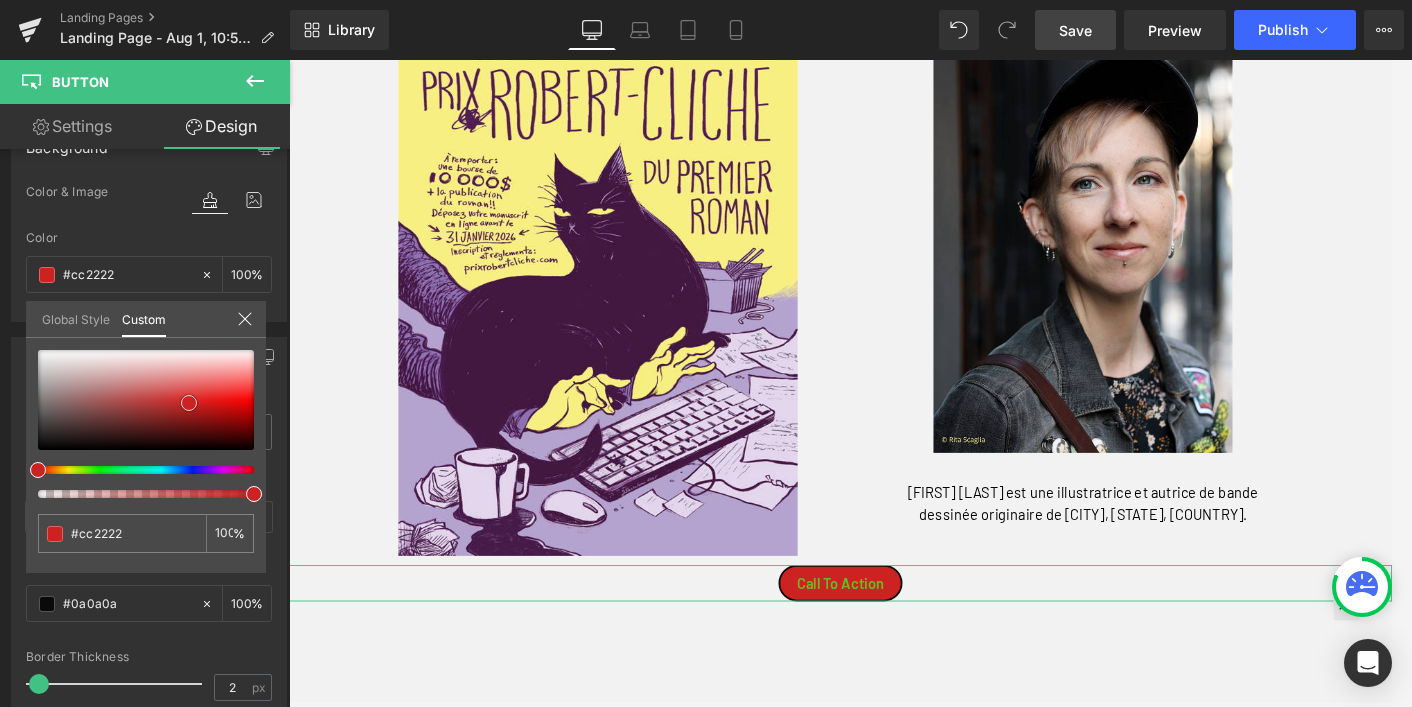 drag, startPoint x: 41, startPoint y: 353, endPoint x: 190, endPoint y: 406, distance: 158.14551 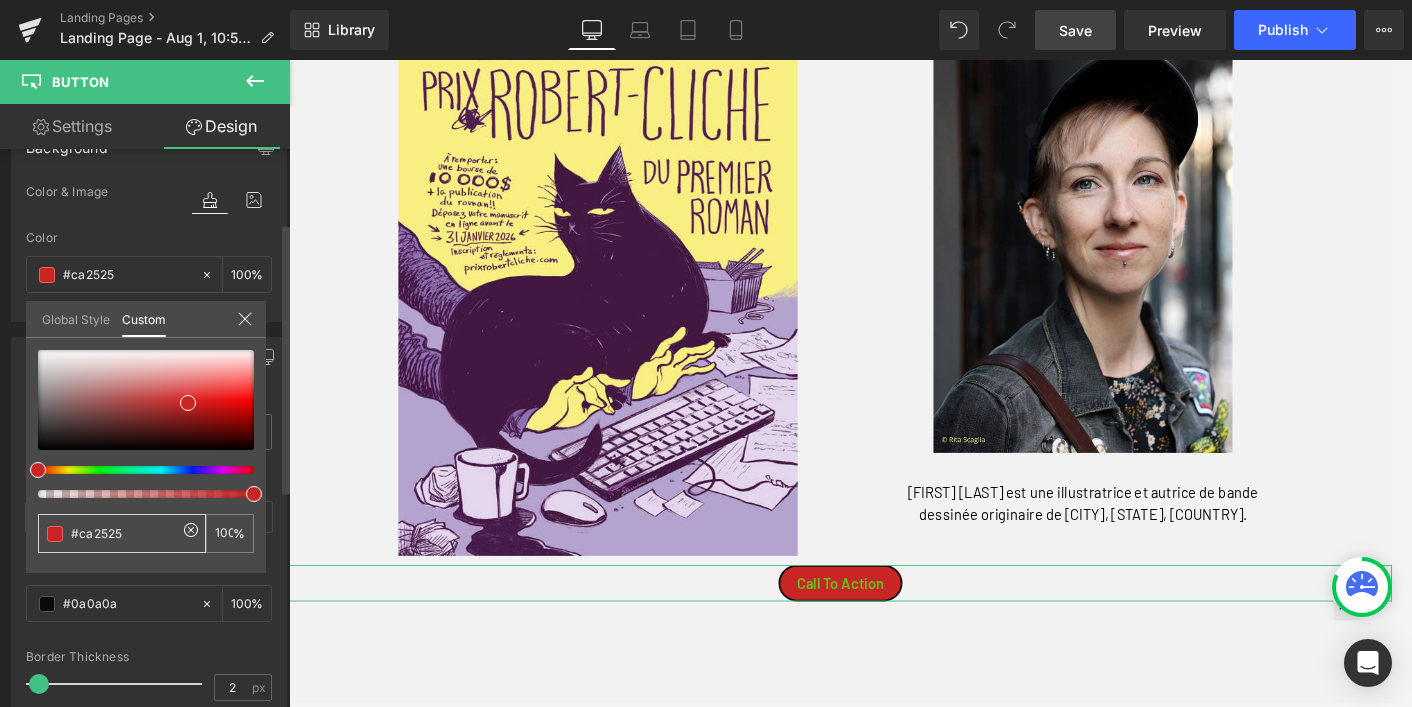 drag, startPoint x: 140, startPoint y: 533, endPoint x: 6, endPoint y: 526, distance: 134.18271 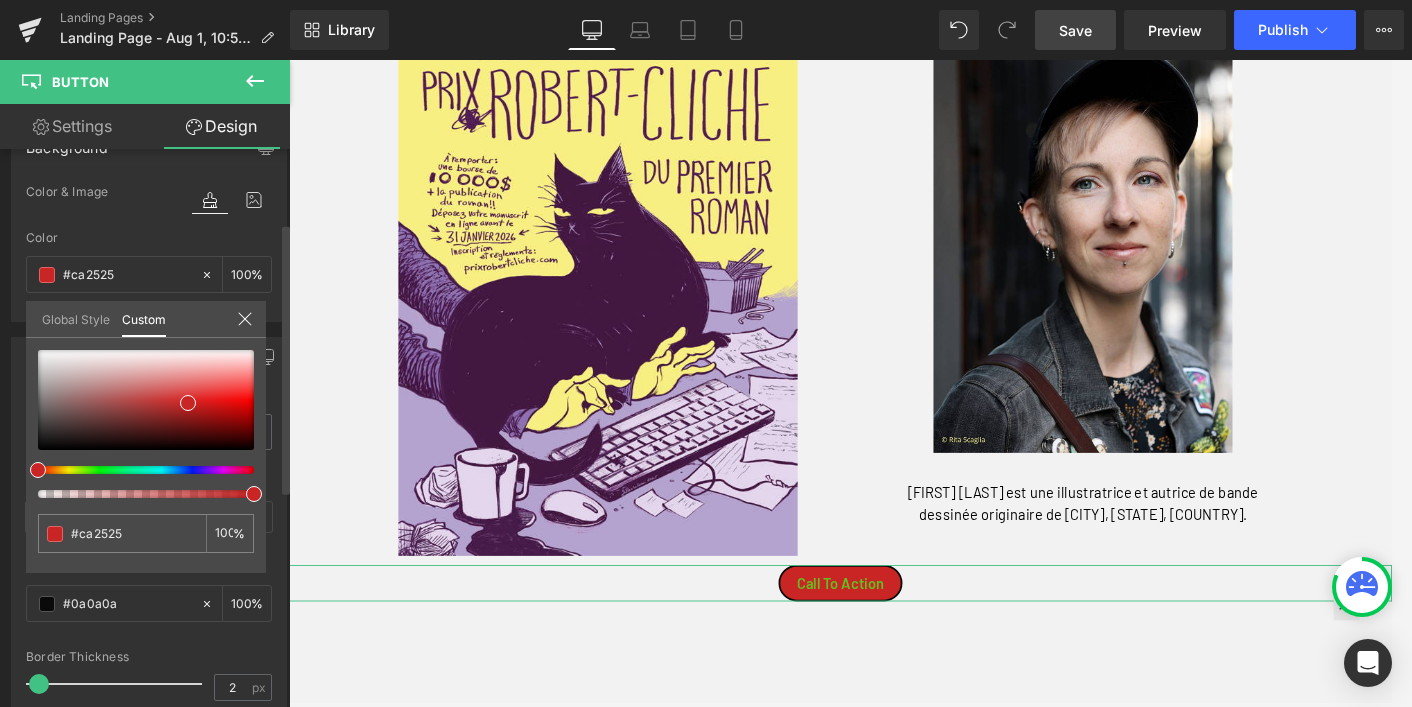 paste on "C5B4D7" 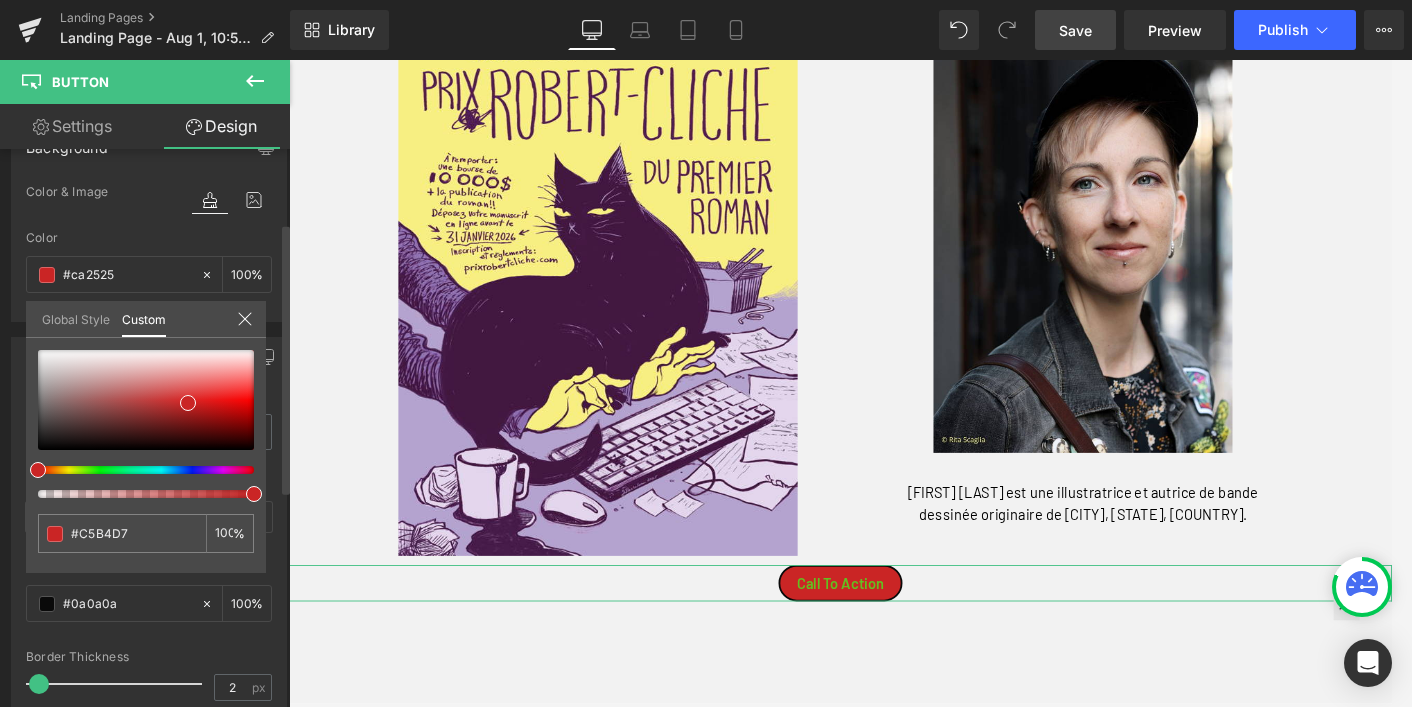 type on "#C5B4D7" 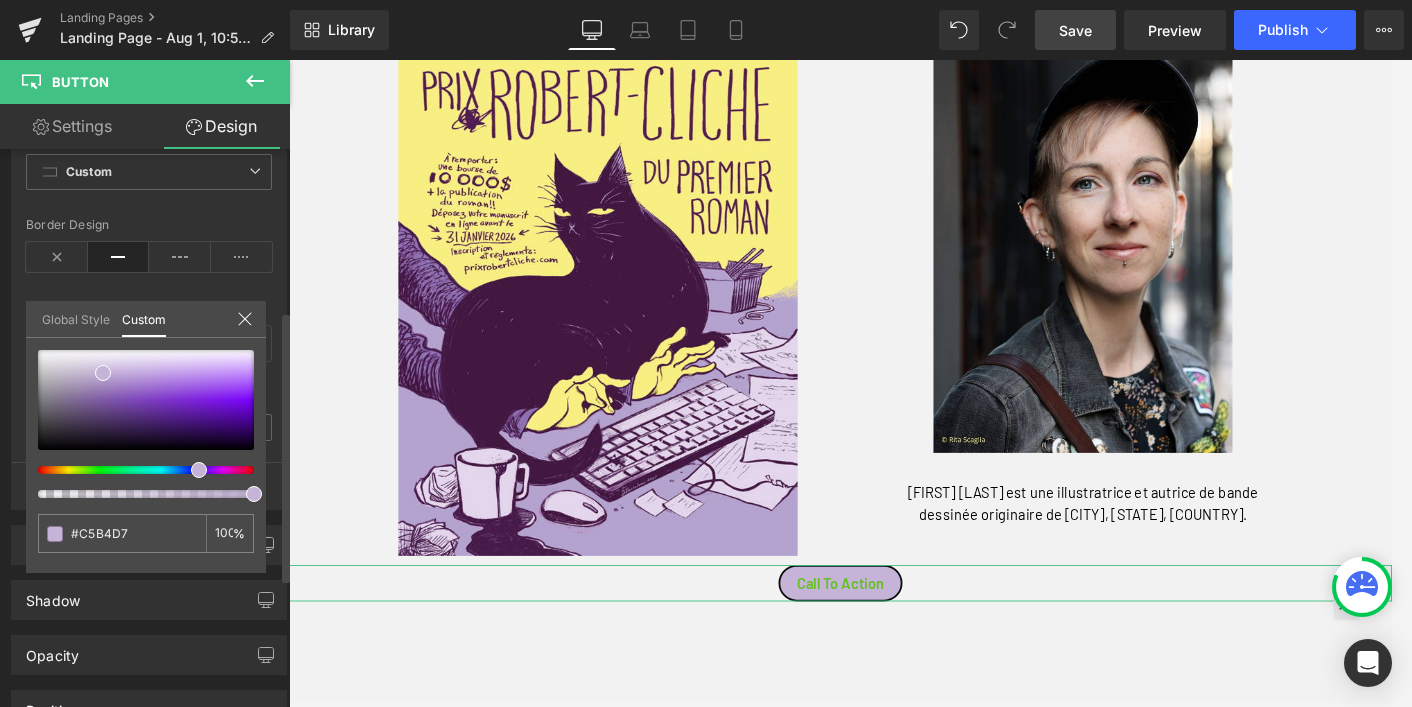 scroll, scrollTop: 506, scrollLeft: 0, axis: vertical 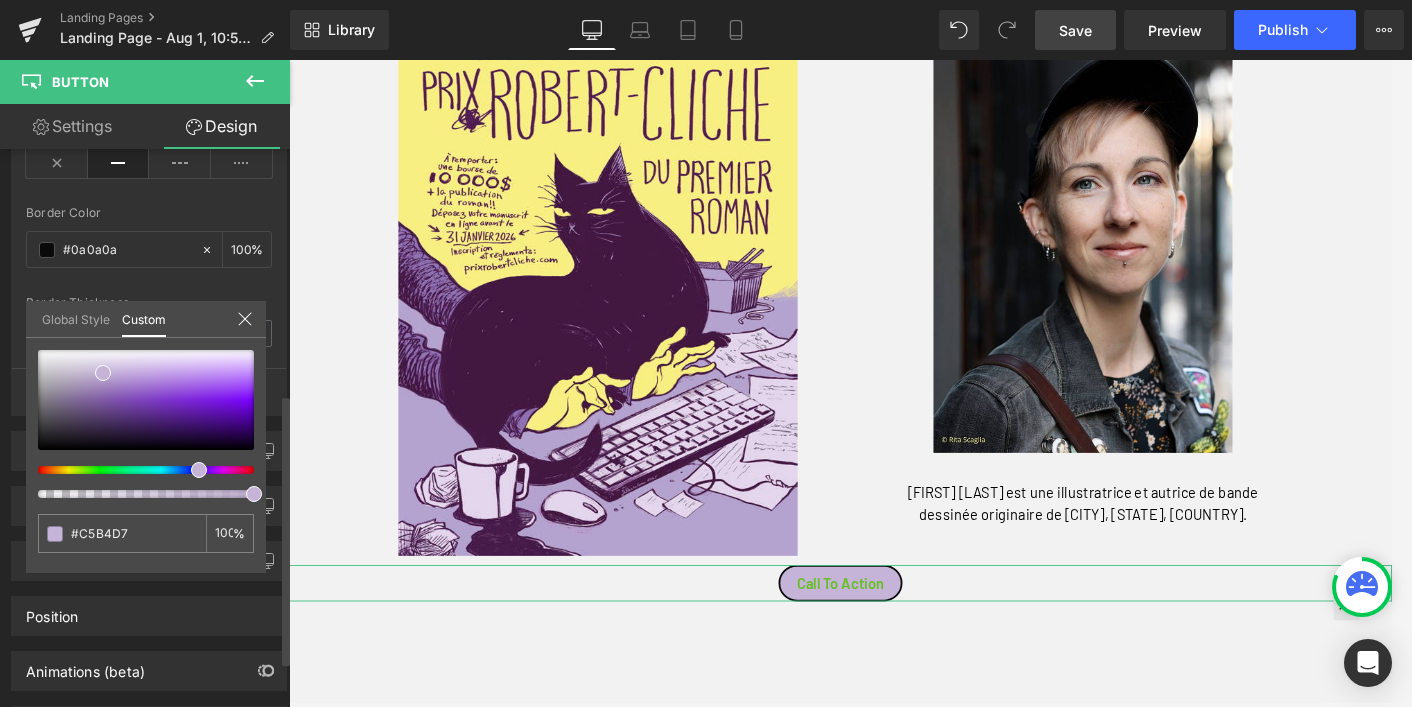 type on "#C5B4D7" 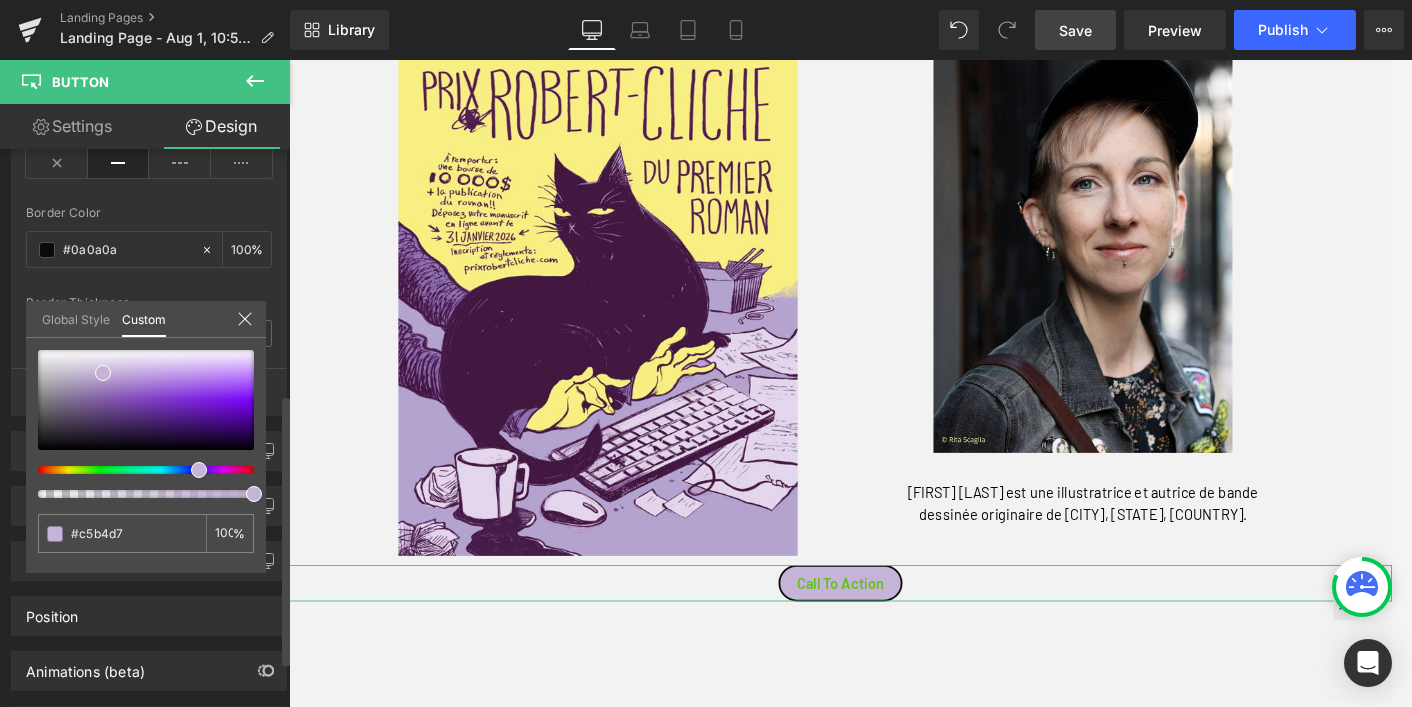 click 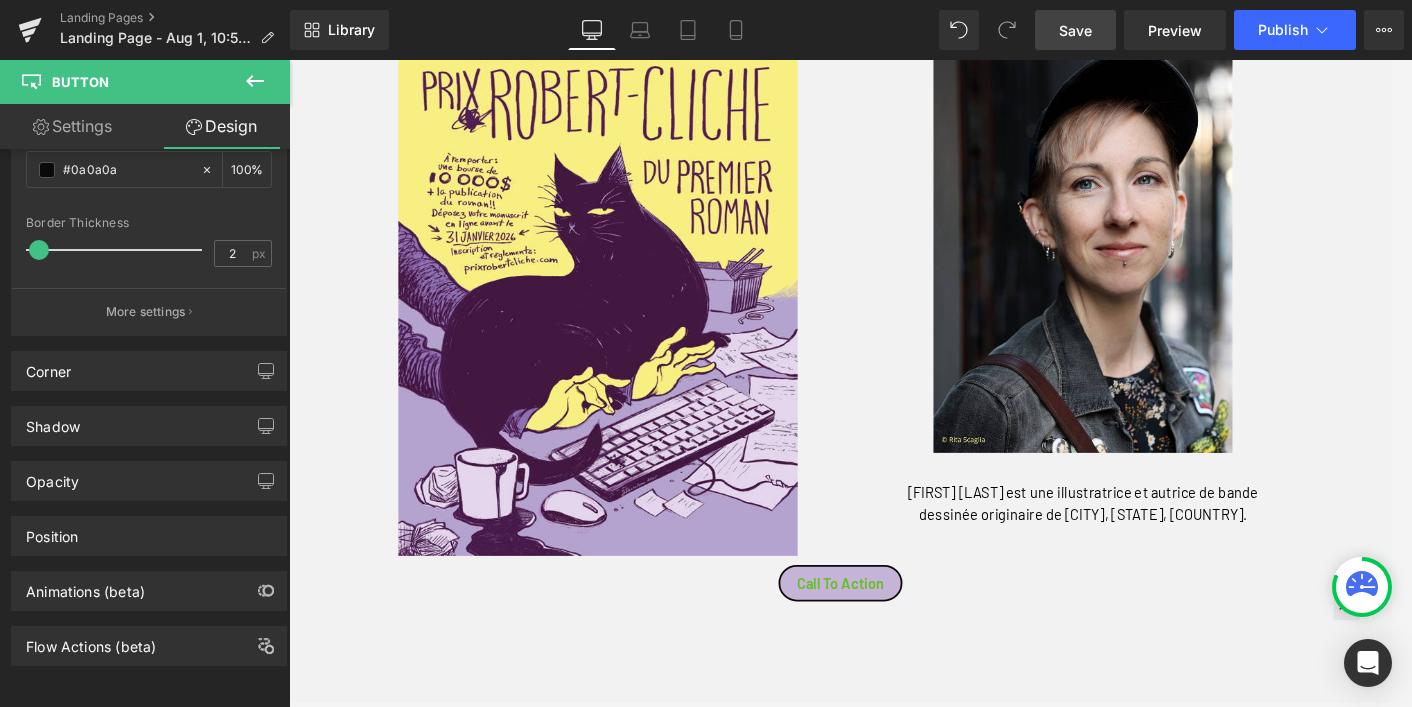 scroll, scrollTop: 601, scrollLeft: 0, axis: vertical 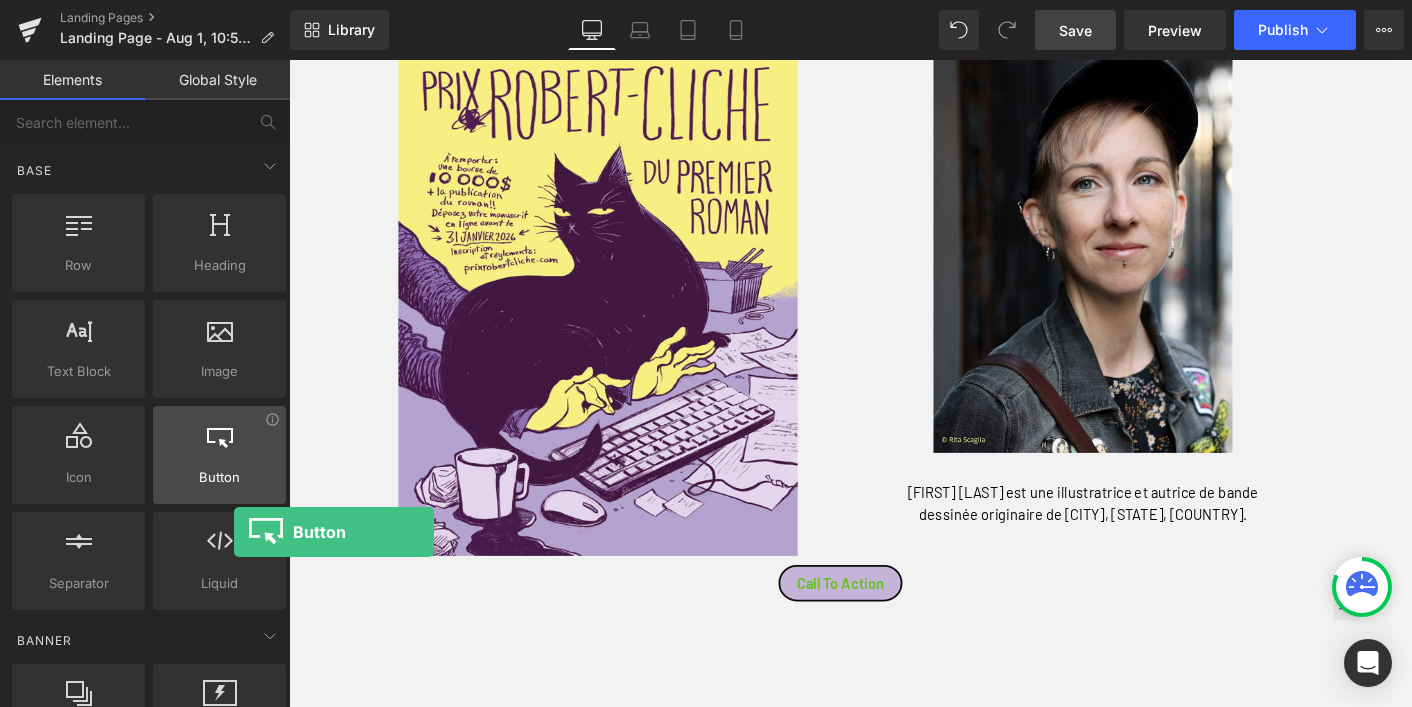 click at bounding box center [219, 444] 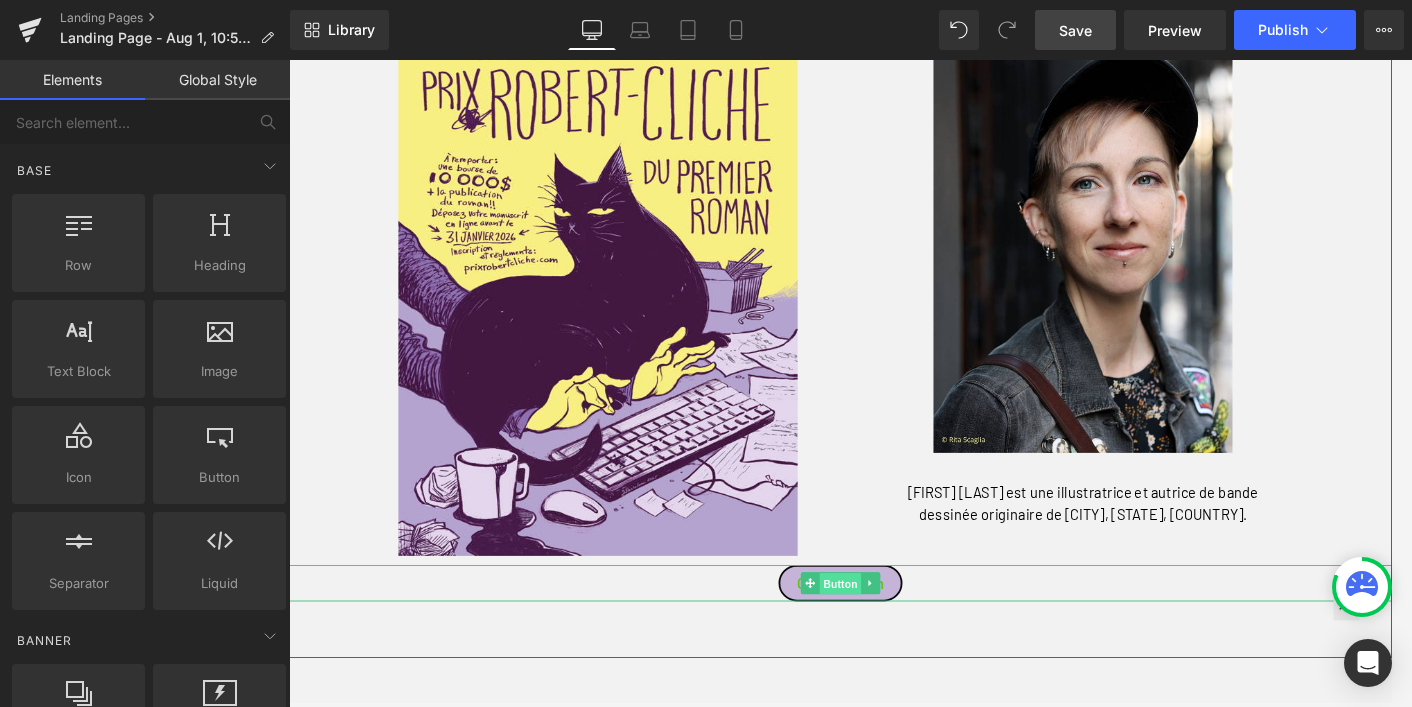 click on "Button" at bounding box center [894, 635] 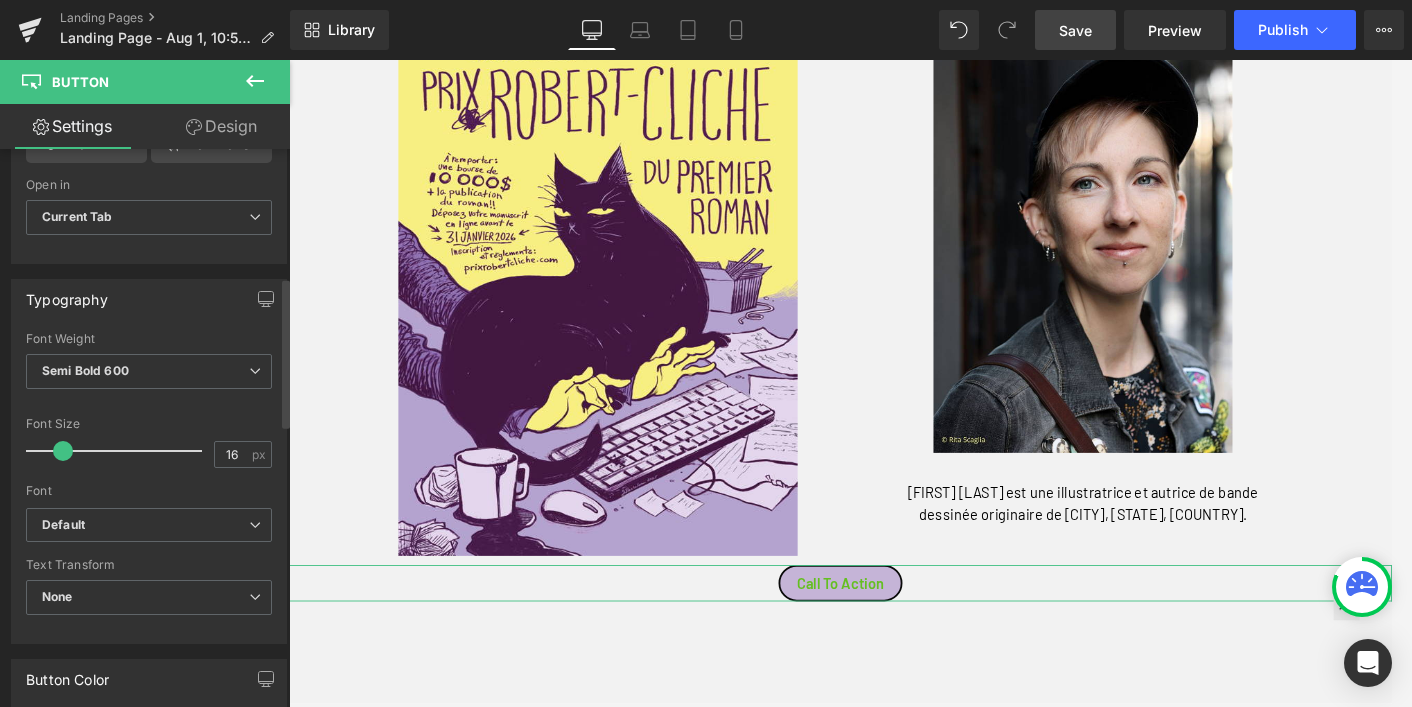 scroll, scrollTop: 465, scrollLeft: 0, axis: vertical 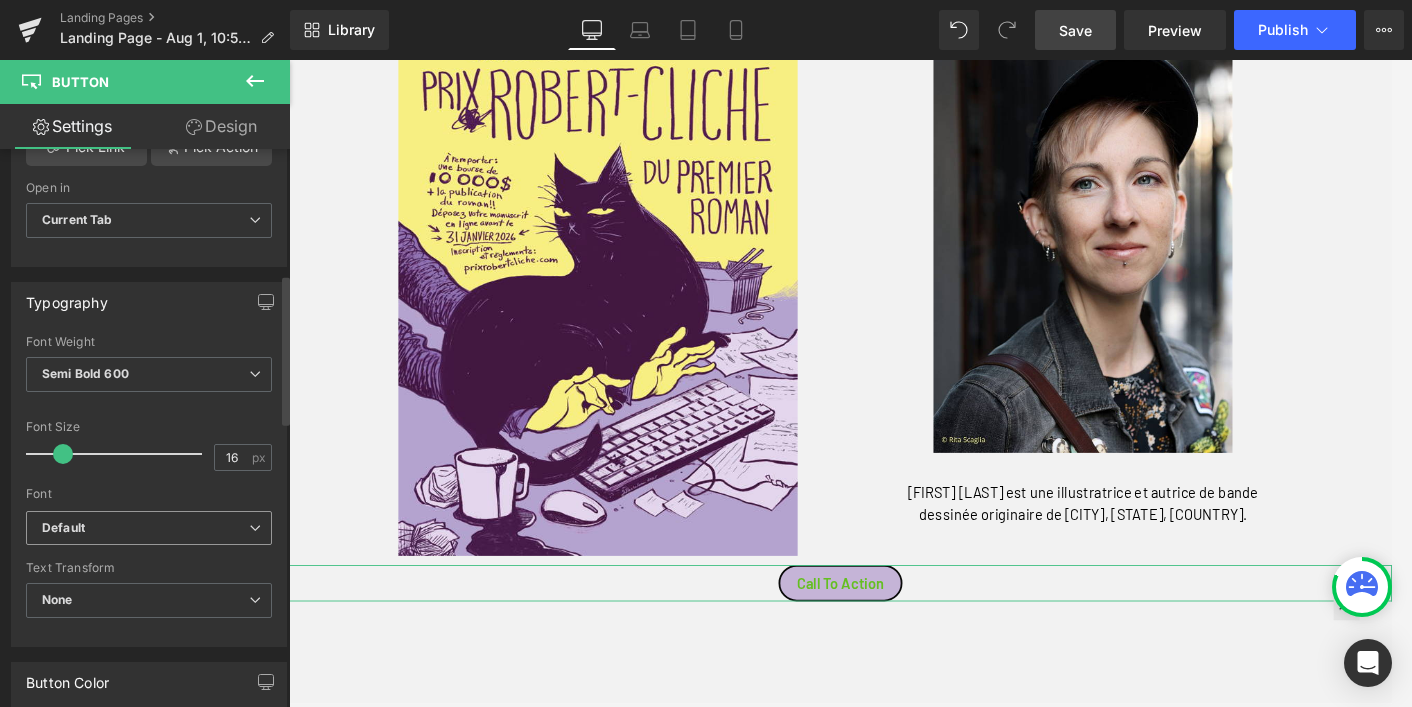 click on "Default" at bounding box center [145, 528] 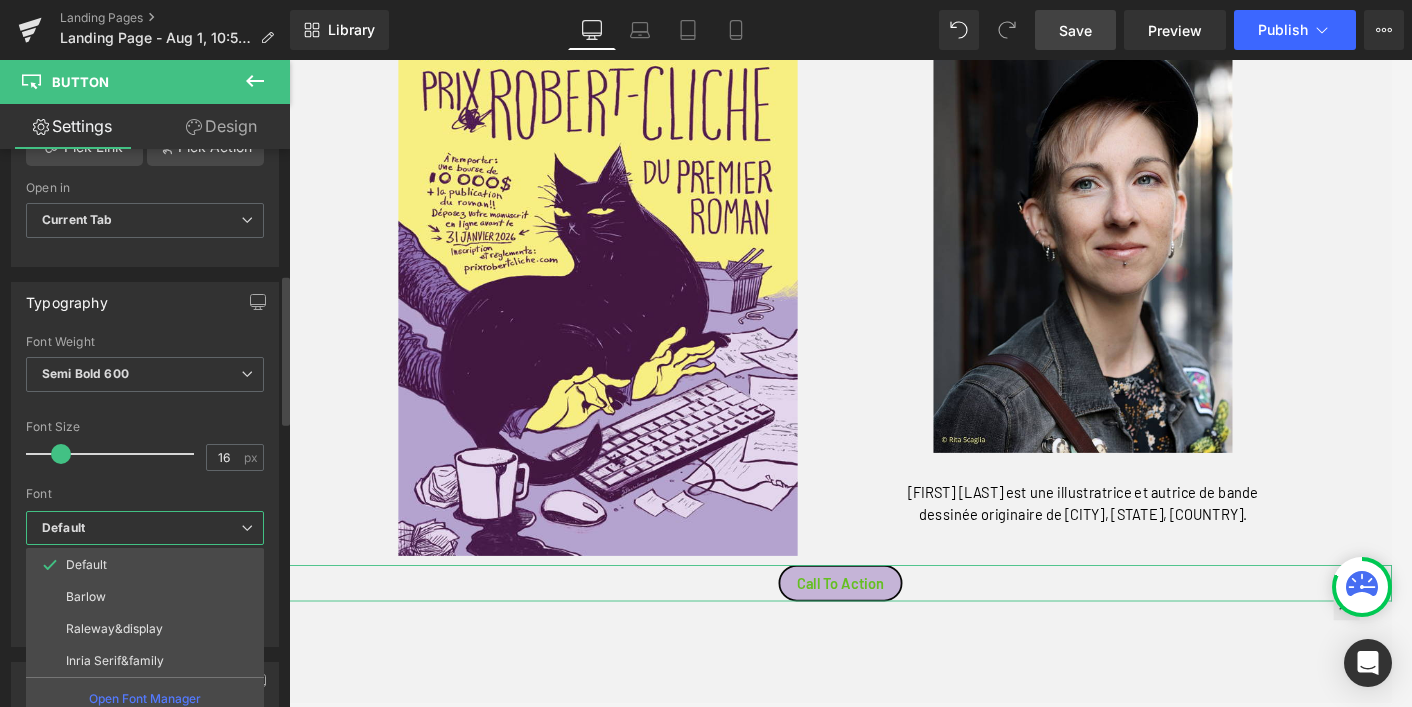 click on "Default" at bounding box center (141, 528) 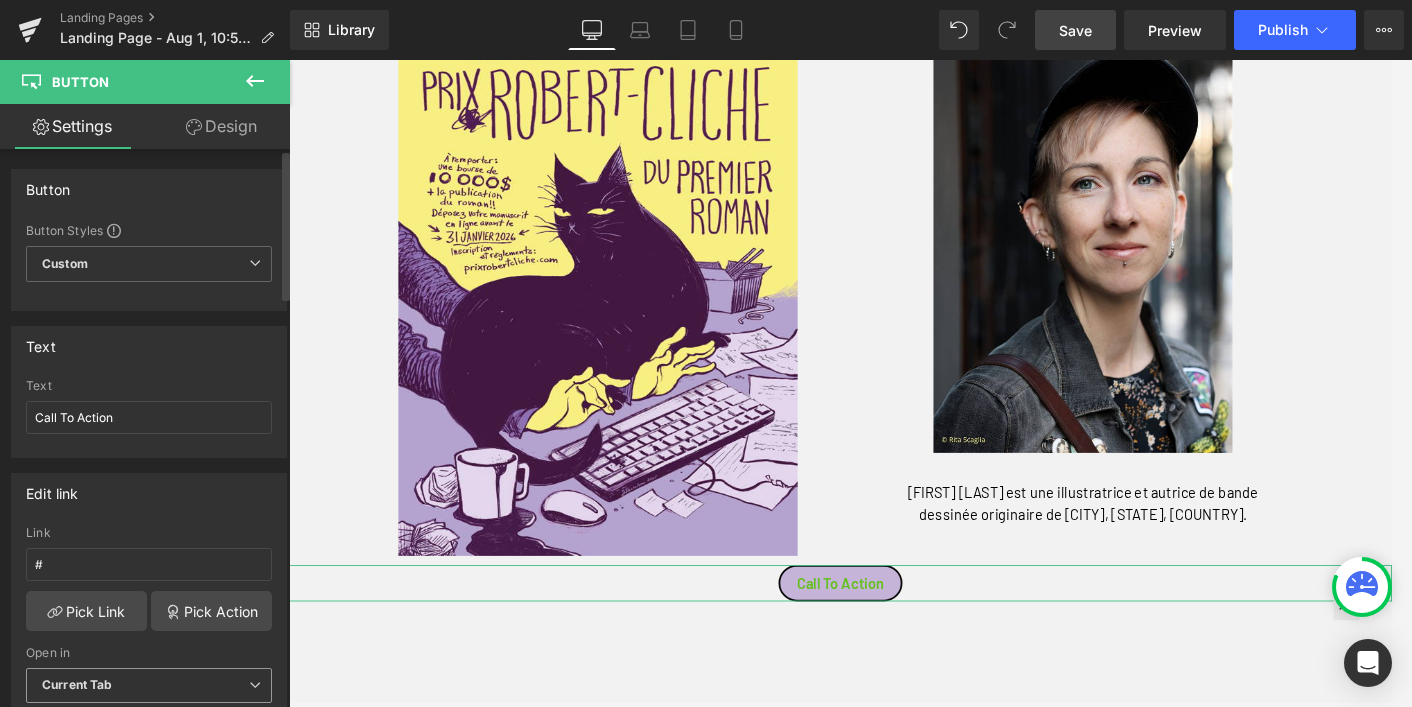 scroll, scrollTop: 0, scrollLeft: 0, axis: both 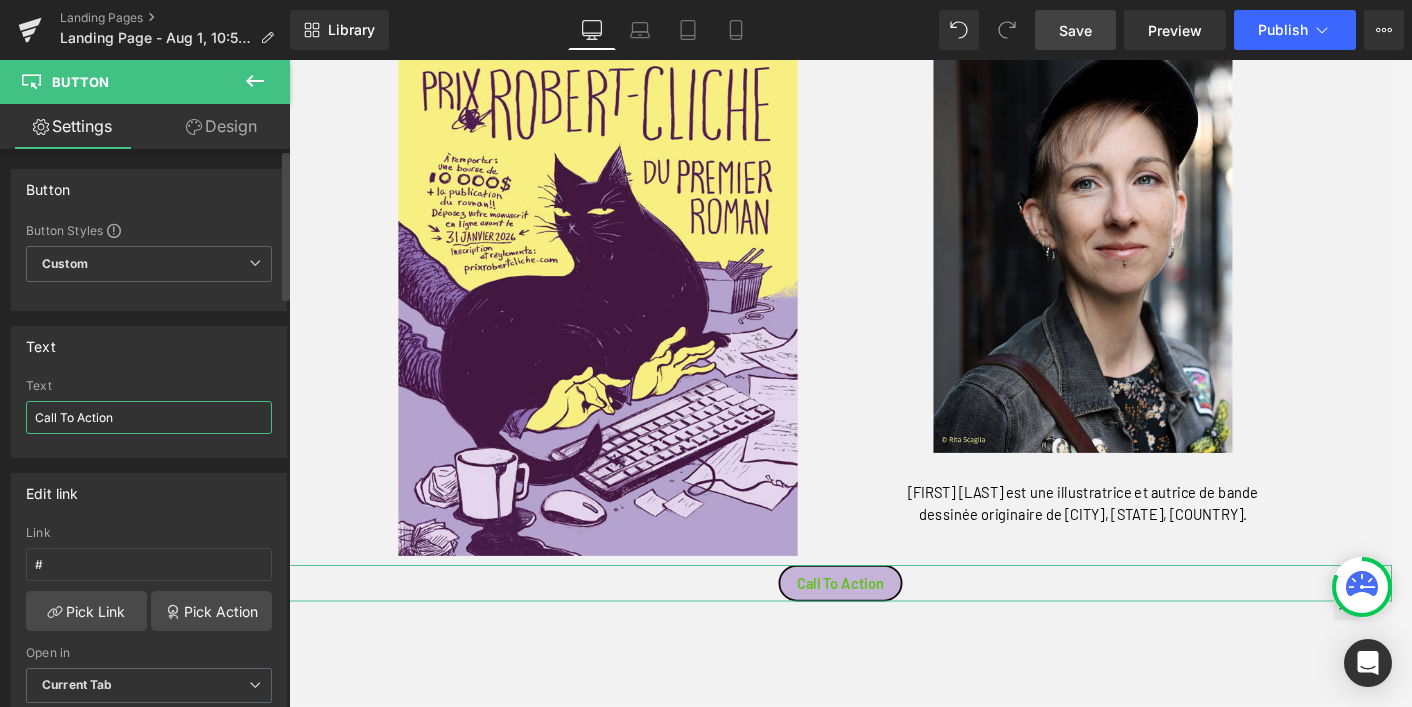 click on "Call To Action" at bounding box center [149, 417] 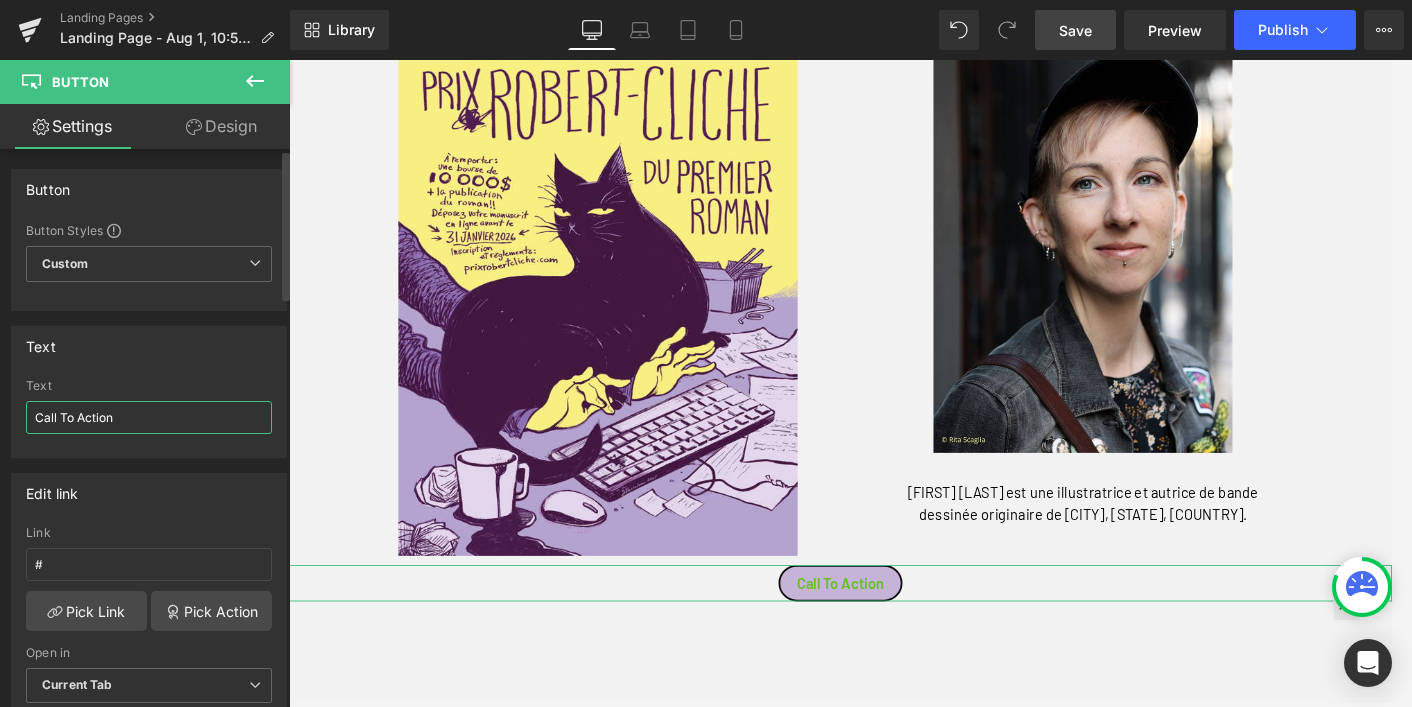 drag, startPoint x: 104, startPoint y: 407, endPoint x: 25, endPoint y: 404, distance: 79.05694 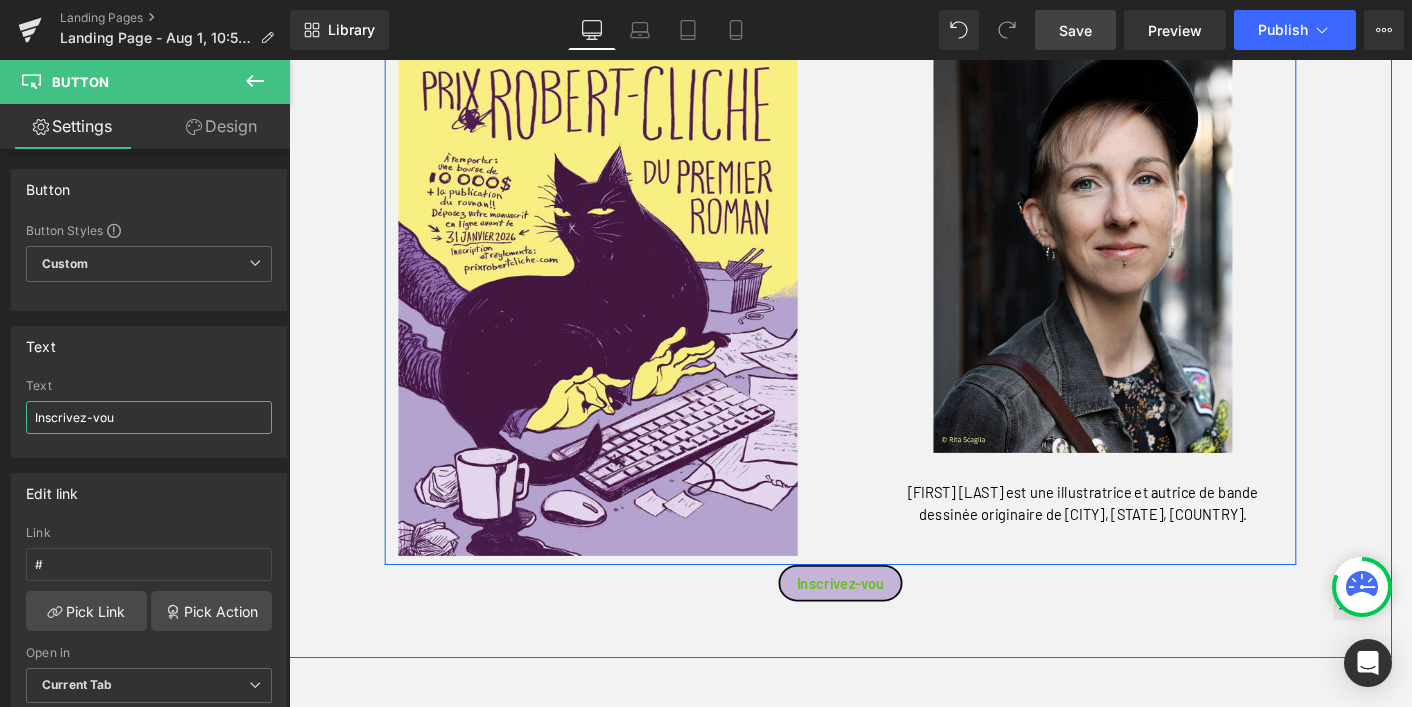 type on "Inscrivez-vous" 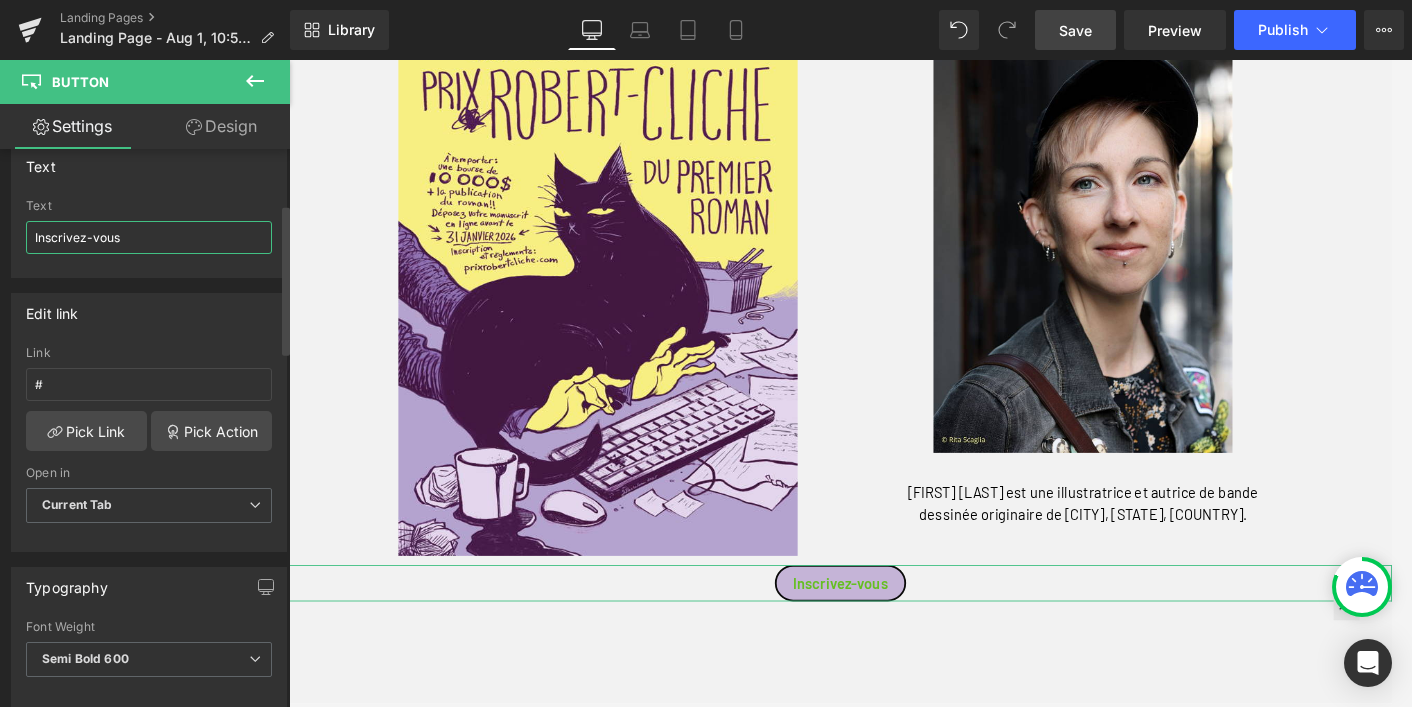 scroll, scrollTop: 208, scrollLeft: 0, axis: vertical 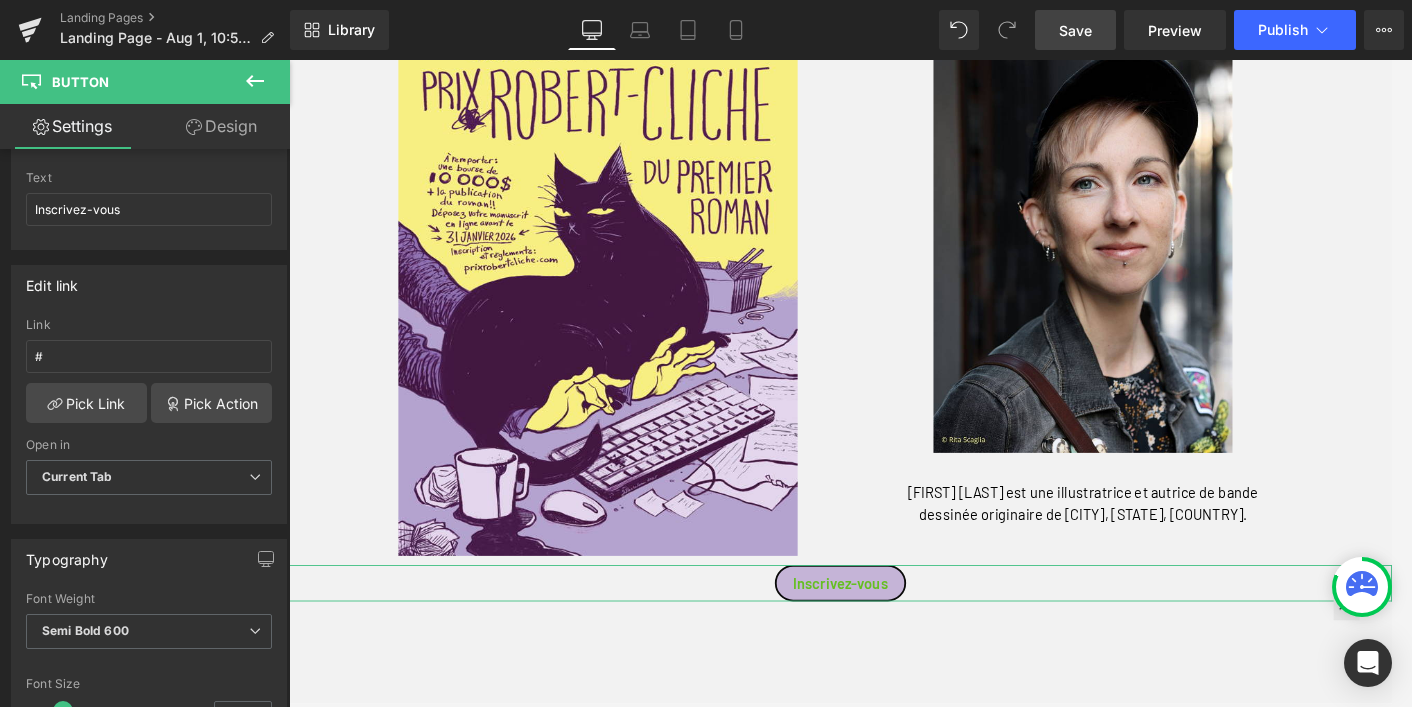 click on "Design" at bounding box center (221, 126) 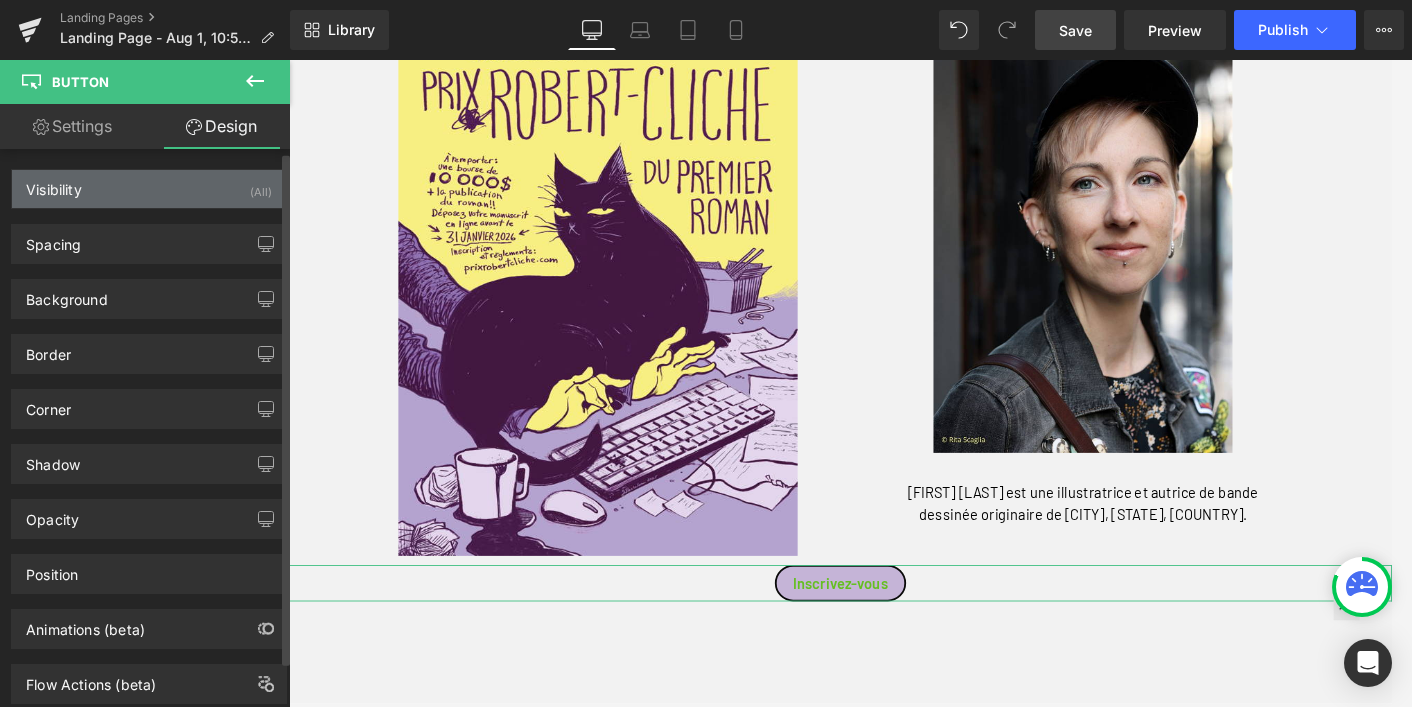 scroll, scrollTop: 0, scrollLeft: 0, axis: both 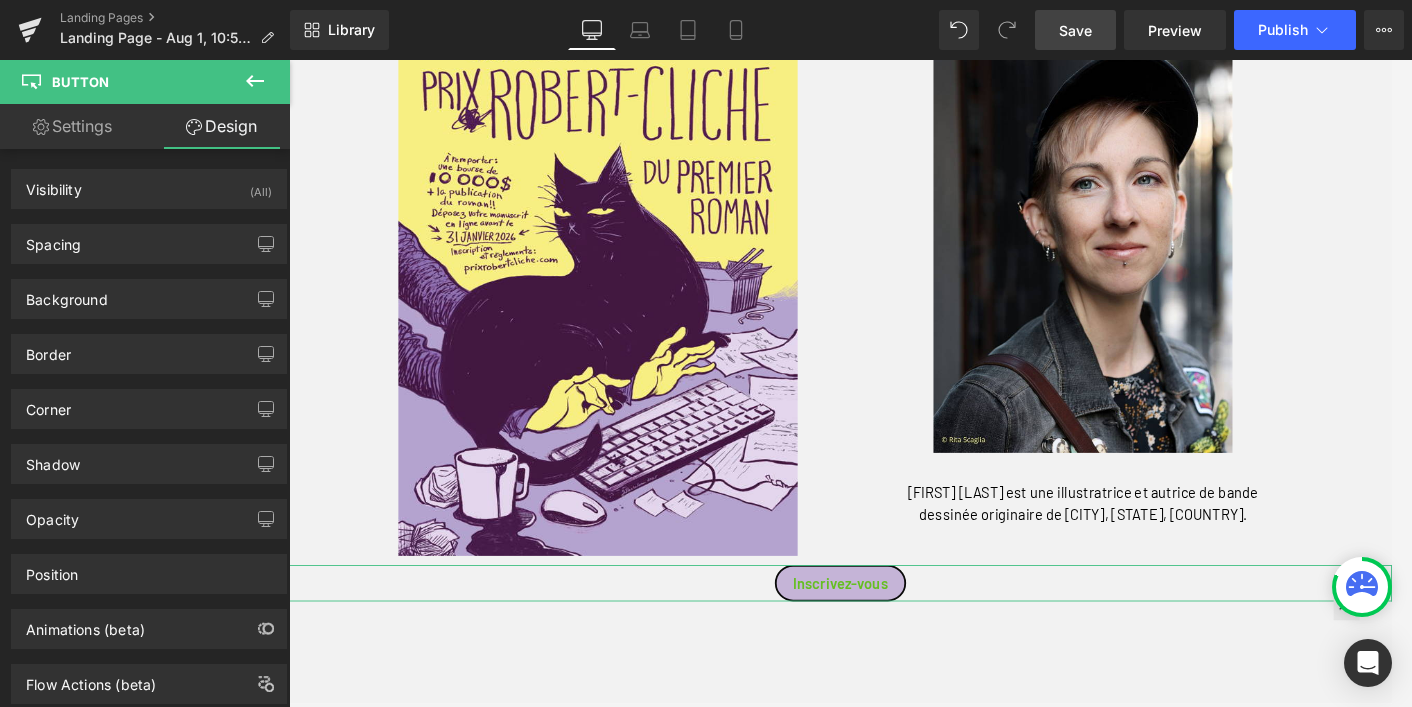 click on "Settings" at bounding box center (72, 126) 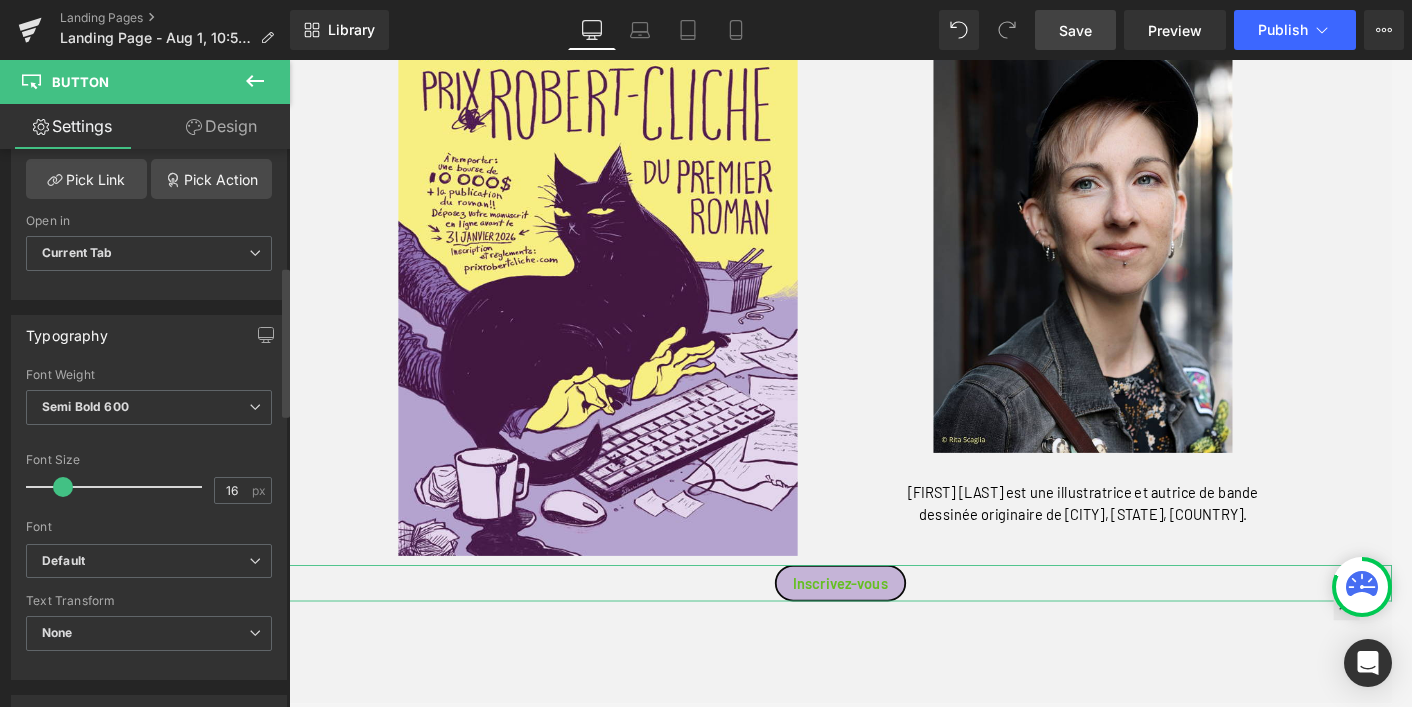 scroll, scrollTop: 435, scrollLeft: 0, axis: vertical 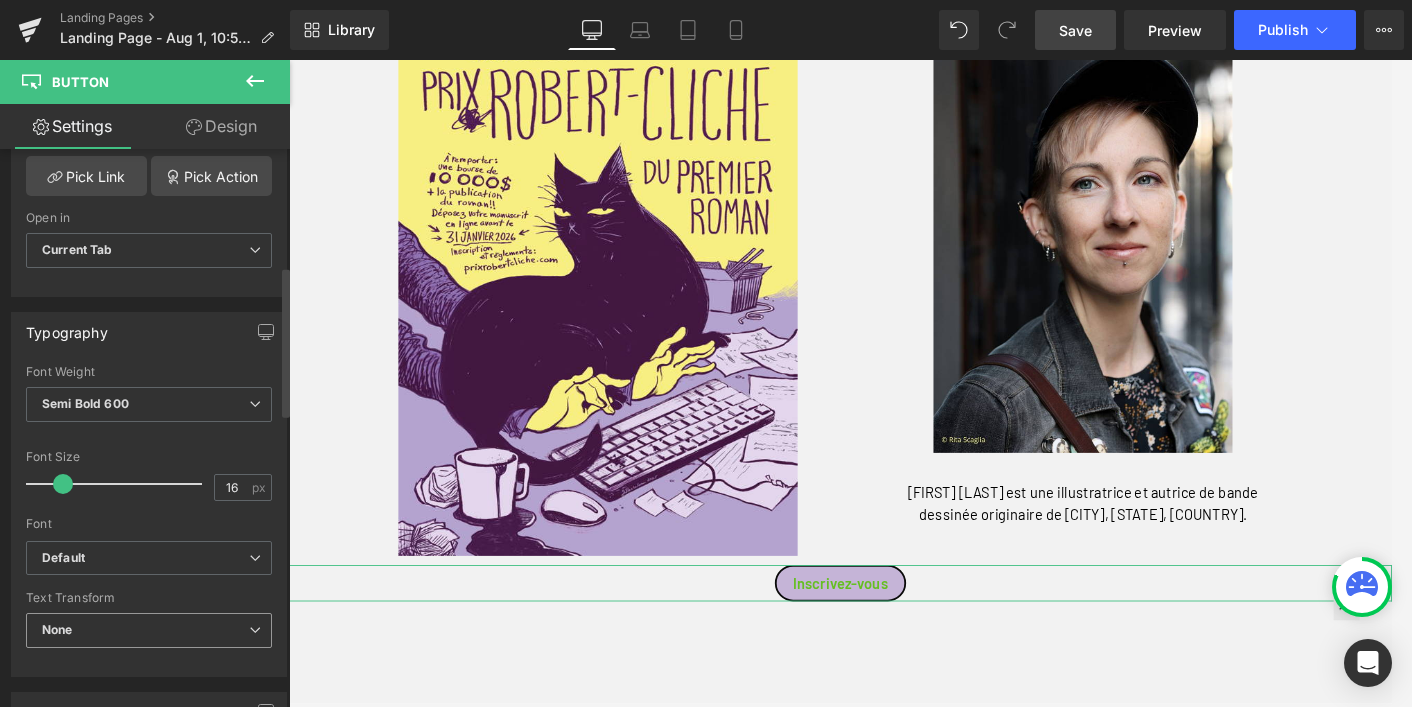 click on "None" at bounding box center [149, 630] 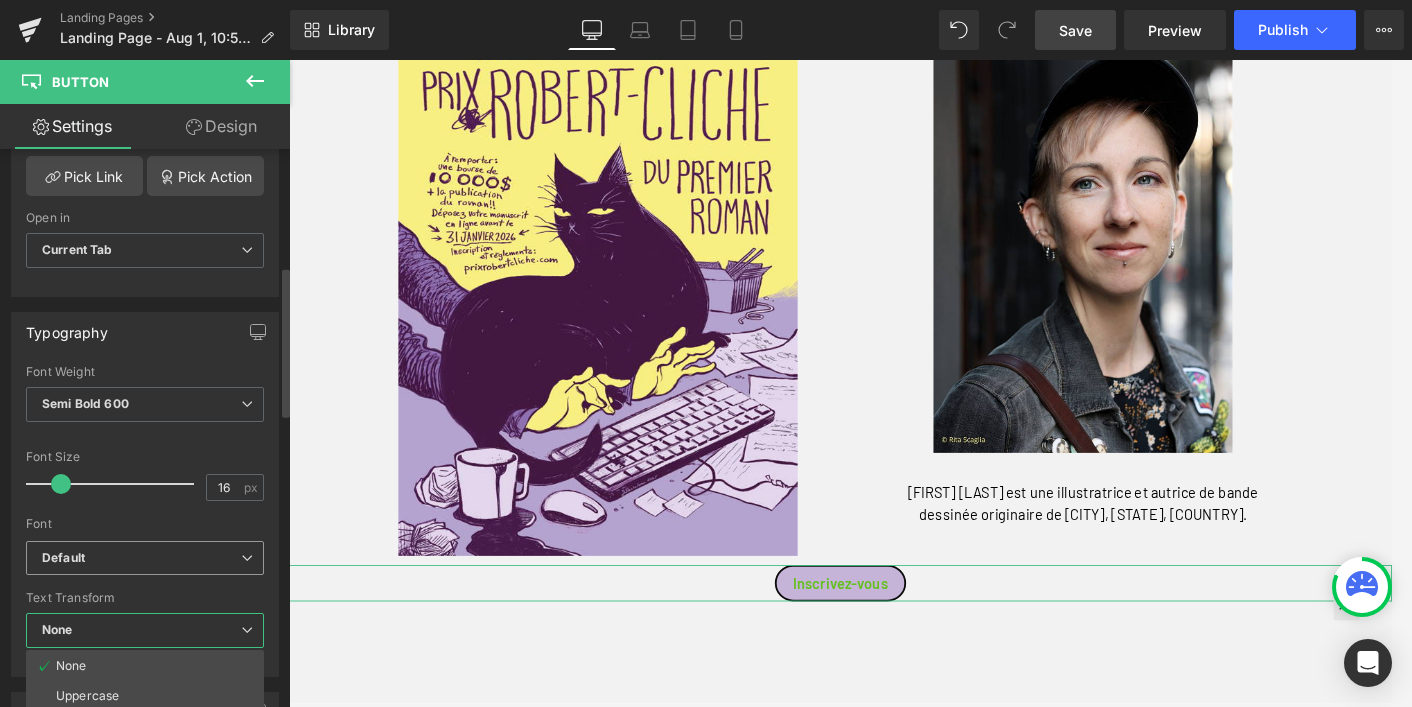 click on "Default" at bounding box center (141, 558) 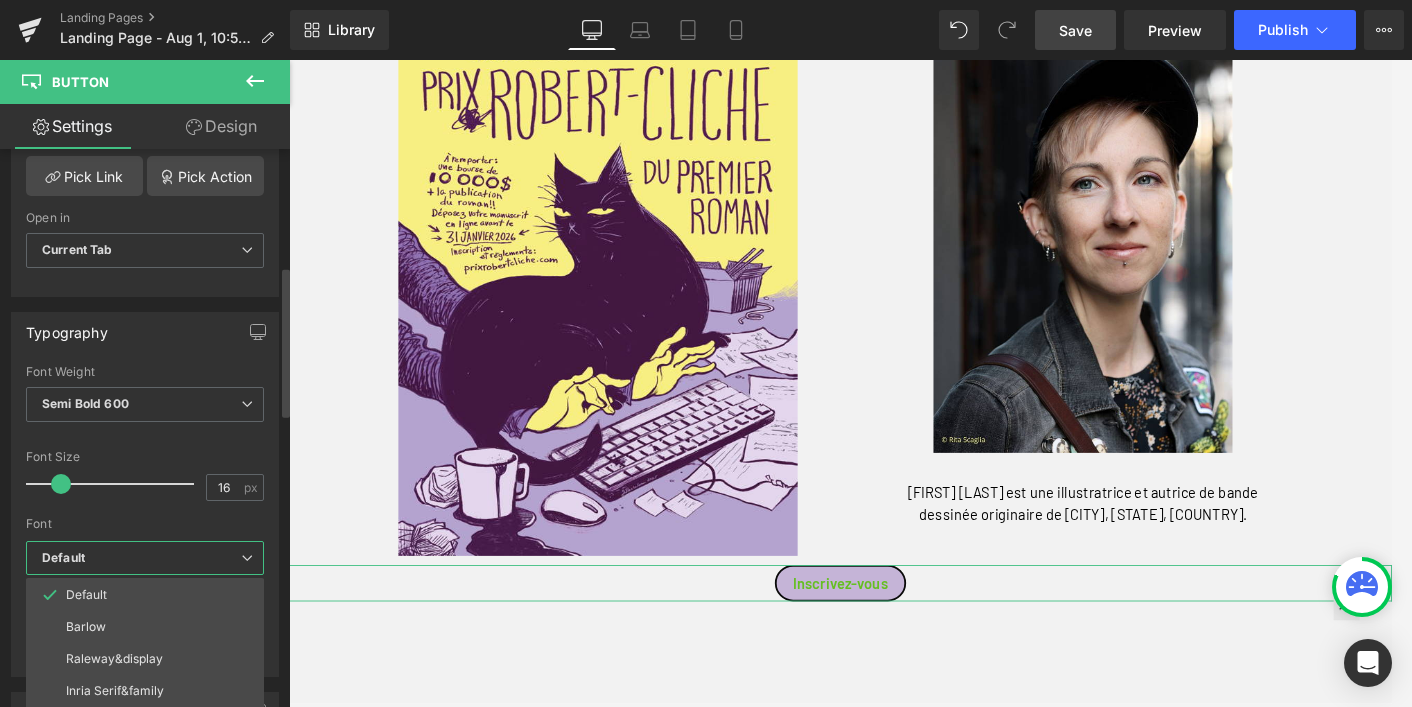 click at bounding box center (145, 510) 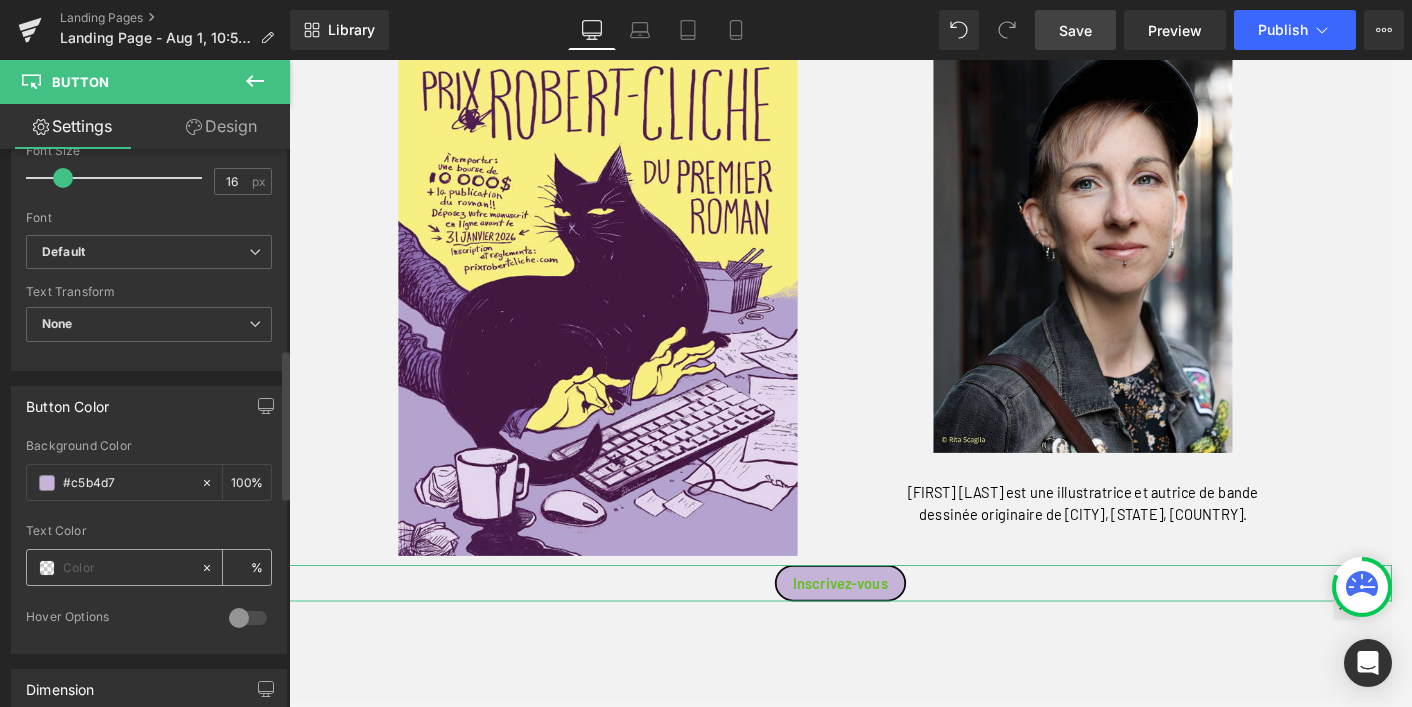 scroll, scrollTop: 743, scrollLeft: 0, axis: vertical 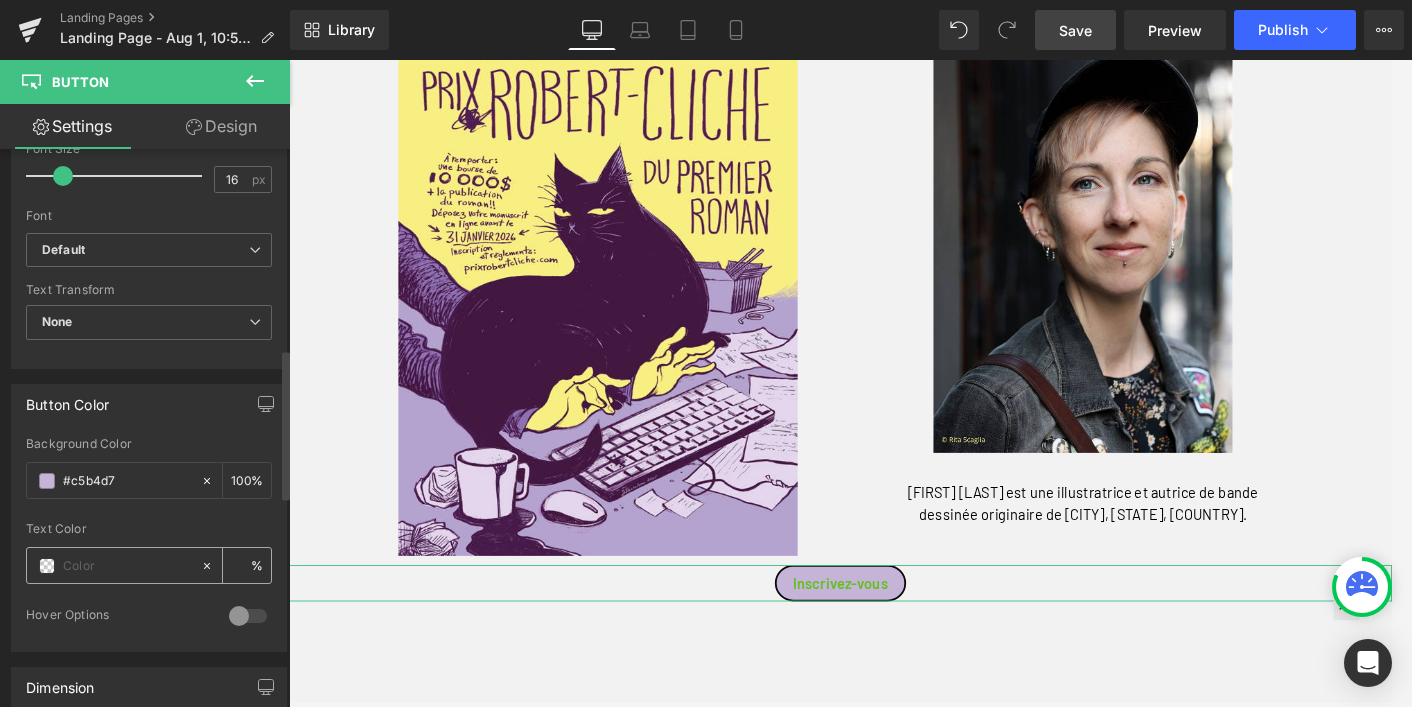click at bounding box center [47, 566] 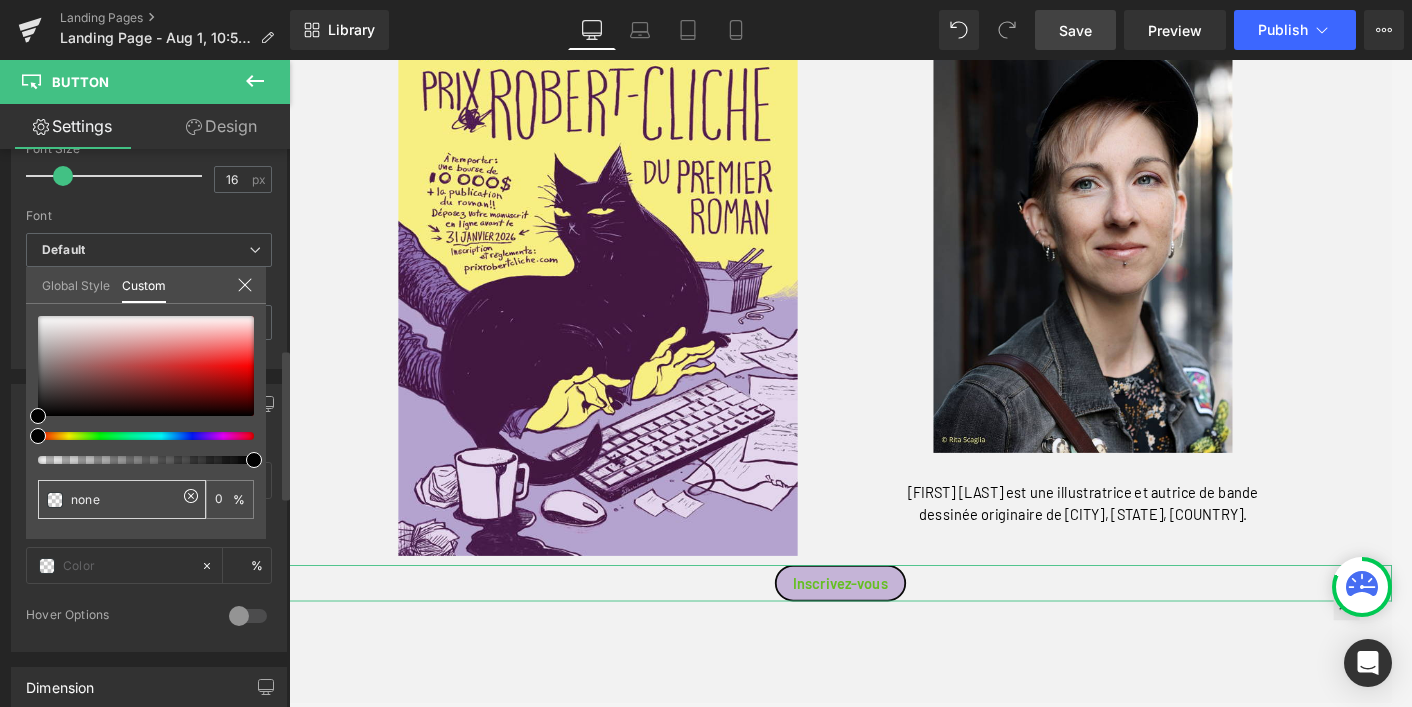 click on "none" at bounding box center (124, 499) 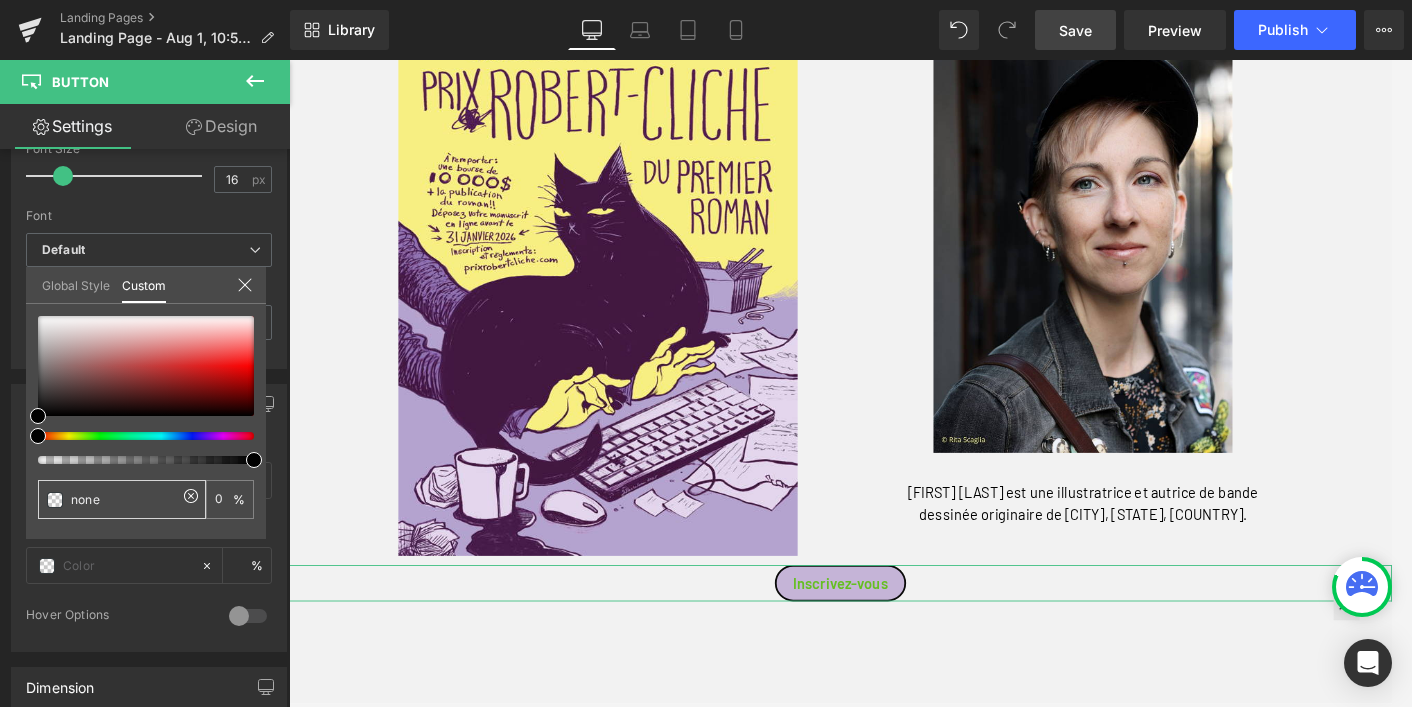 drag, startPoint x: 53, startPoint y: 497, endPoint x: -14, endPoint y: 495, distance: 67.02985 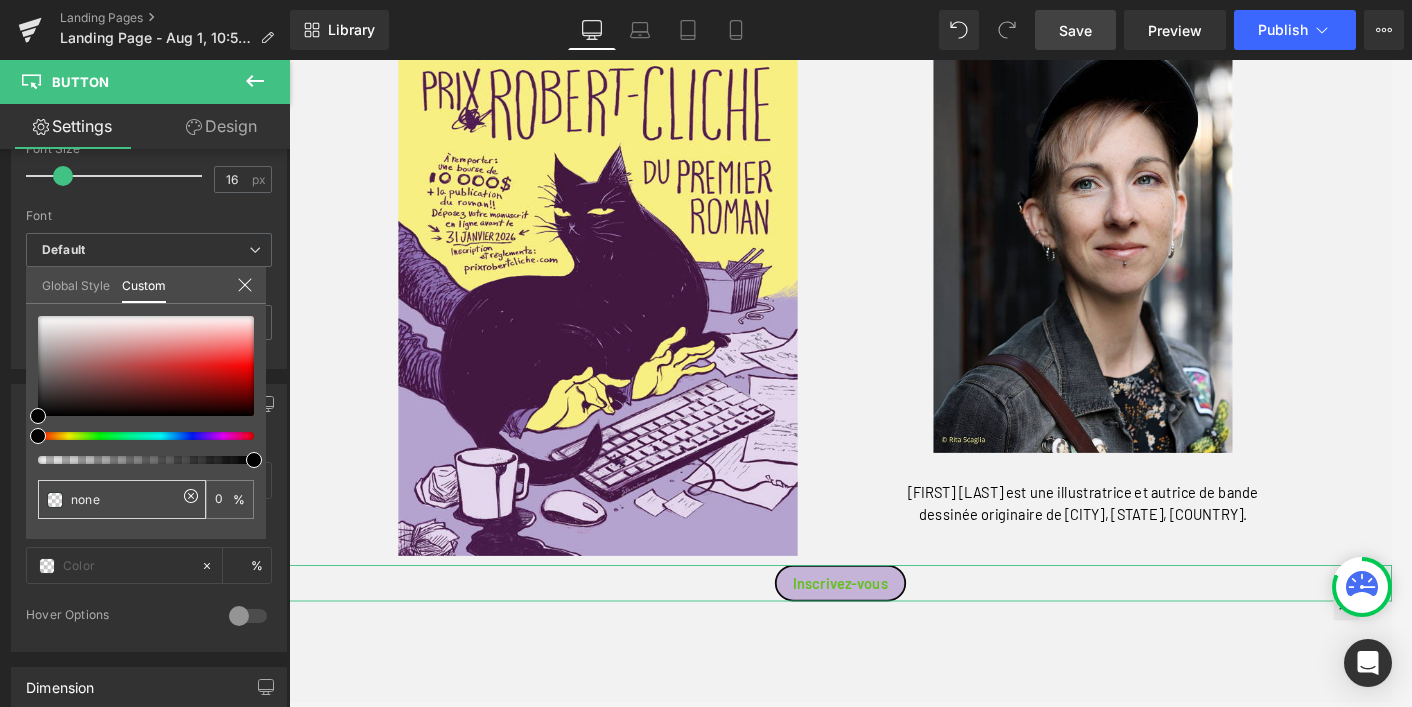click on "Button  You are previewing how the   will restyle your page. You can not edit Elements in Preset Preview Mode.  Landing Pages Landing Page - Aug 1, 10:56:58 Library Desktop Desktop Laptop Tablet Mobile Save Preview Publish Scheduled View Live Page View with current Template Save Template to Library Schedule Publish  Optimize  Publish Settings Shortcuts  Your page can’t be published   You've reached the maximum number of published pages on your plan  (0/0).  You need to upgrade your plan or unpublish all your pages to get 1 publish slot.   Unpublish pages   Upgrade plan  Elements Global Style Base Row  rows, columns, layouts, div Heading  headings, titles, h1,h2,h3,h4,h5,h6 Text Block  texts, paragraphs, contents, blocks Image  images, photos, alts, uploads Icon  icons, symbols Button  button, call to action, cta Separator  separators, dividers, horizontal lines Liquid  liquid, custom code, html, javascript, css, reviews, apps, applications, embeded, iframe Banner Parallax  Hero Banner" at bounding box center (706, 353) 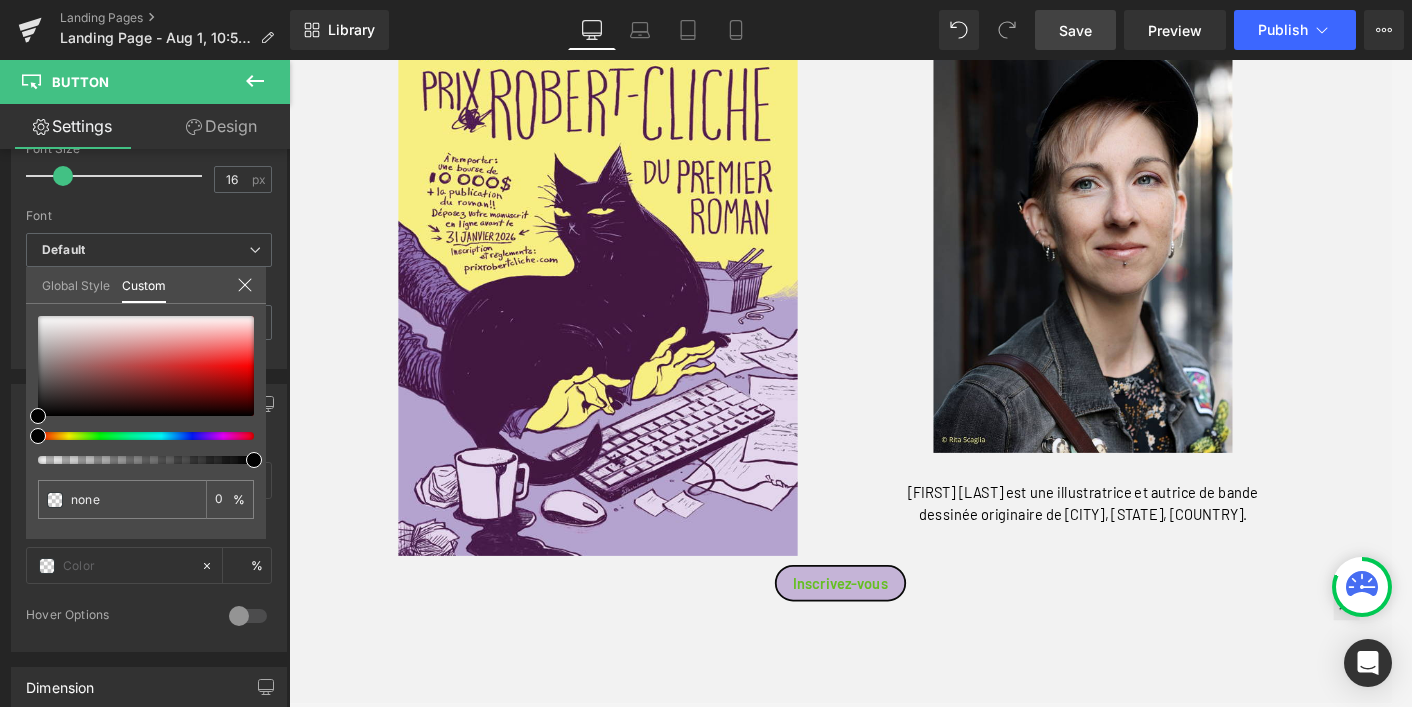 paste on "#F6EE82" 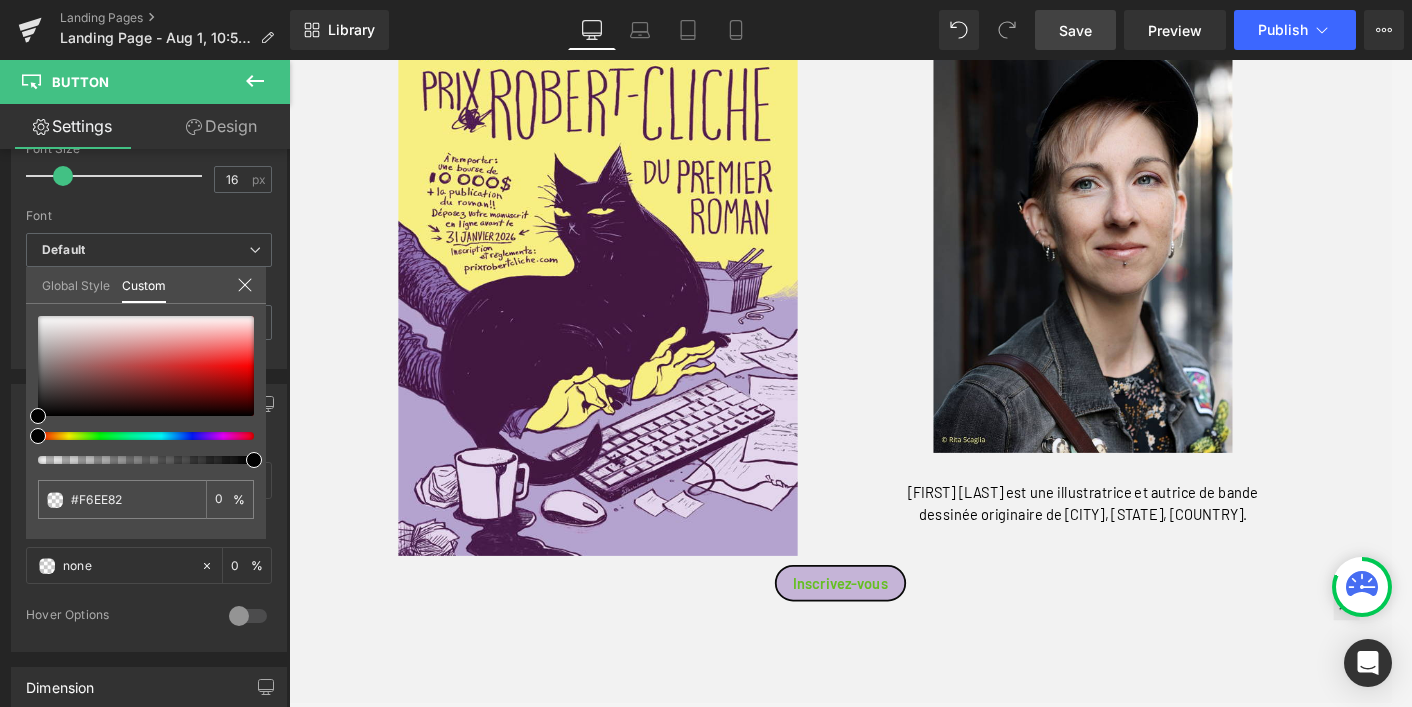 type on "#F6EE82" 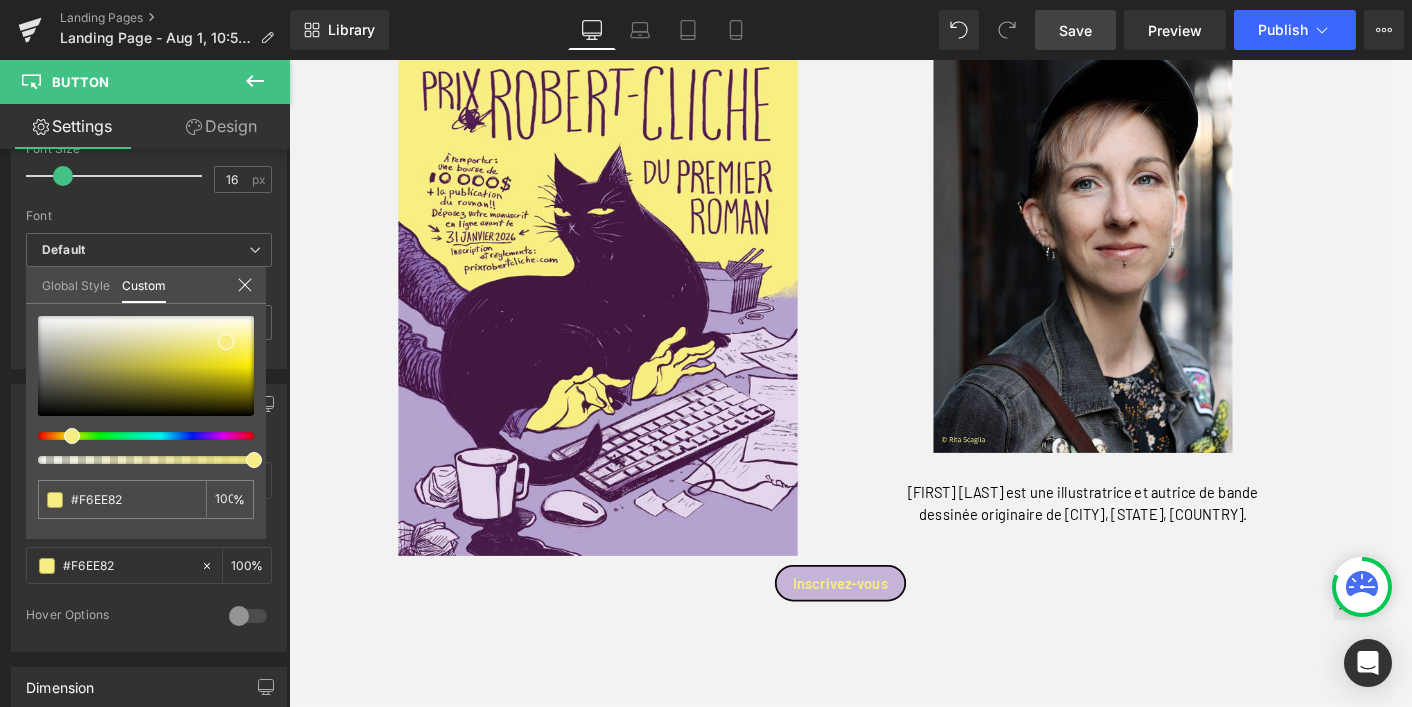type on "#f6ee82" 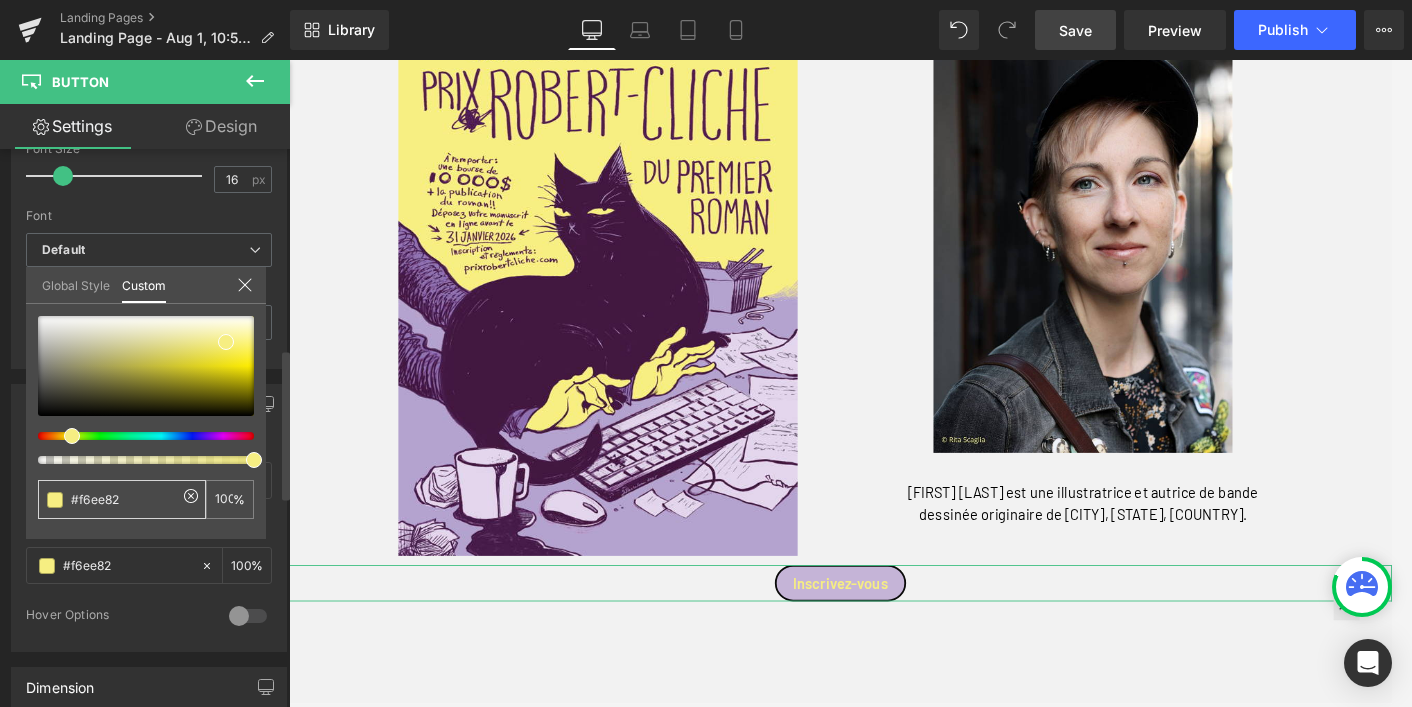 click on "#f6ee82" at bounding box center [124, 499] 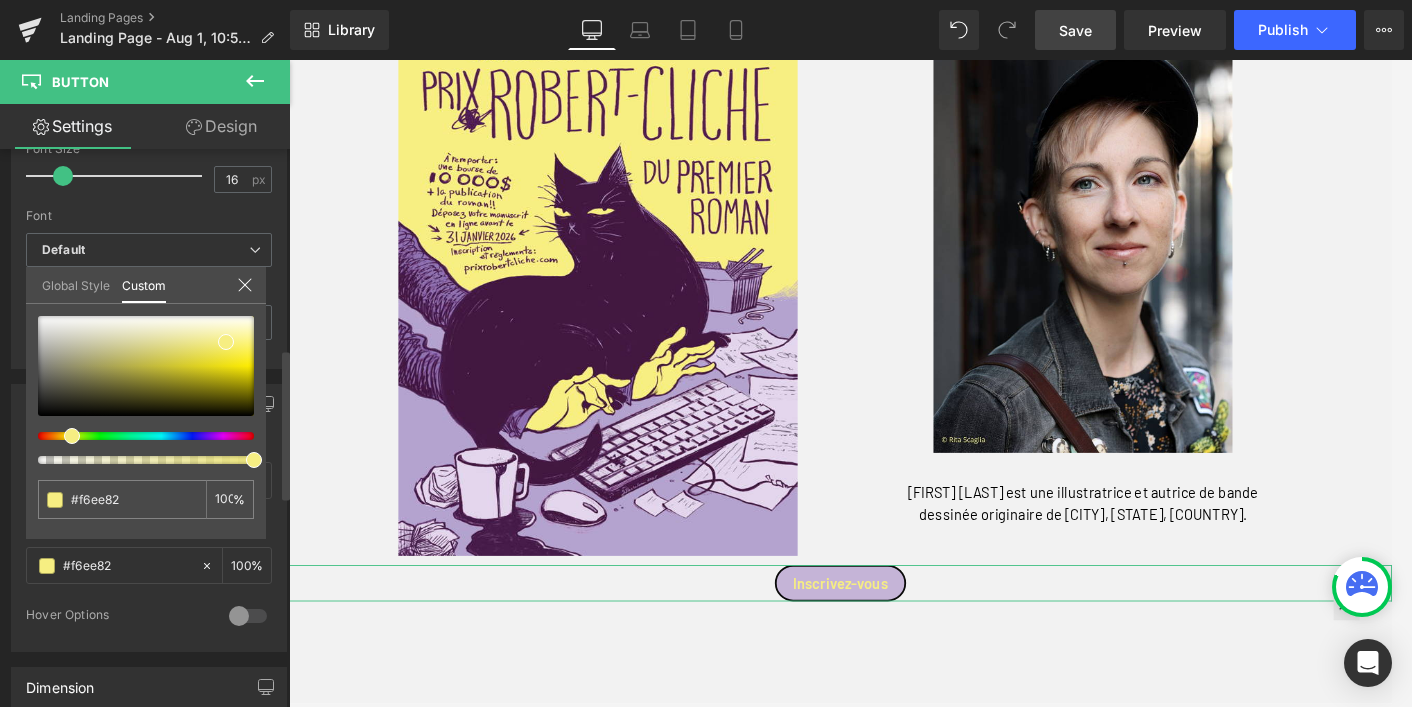drag, startPoint x: 59, startPoint y: 493, endPoint x: 25, endPoint y: 492, distance: 34.0147 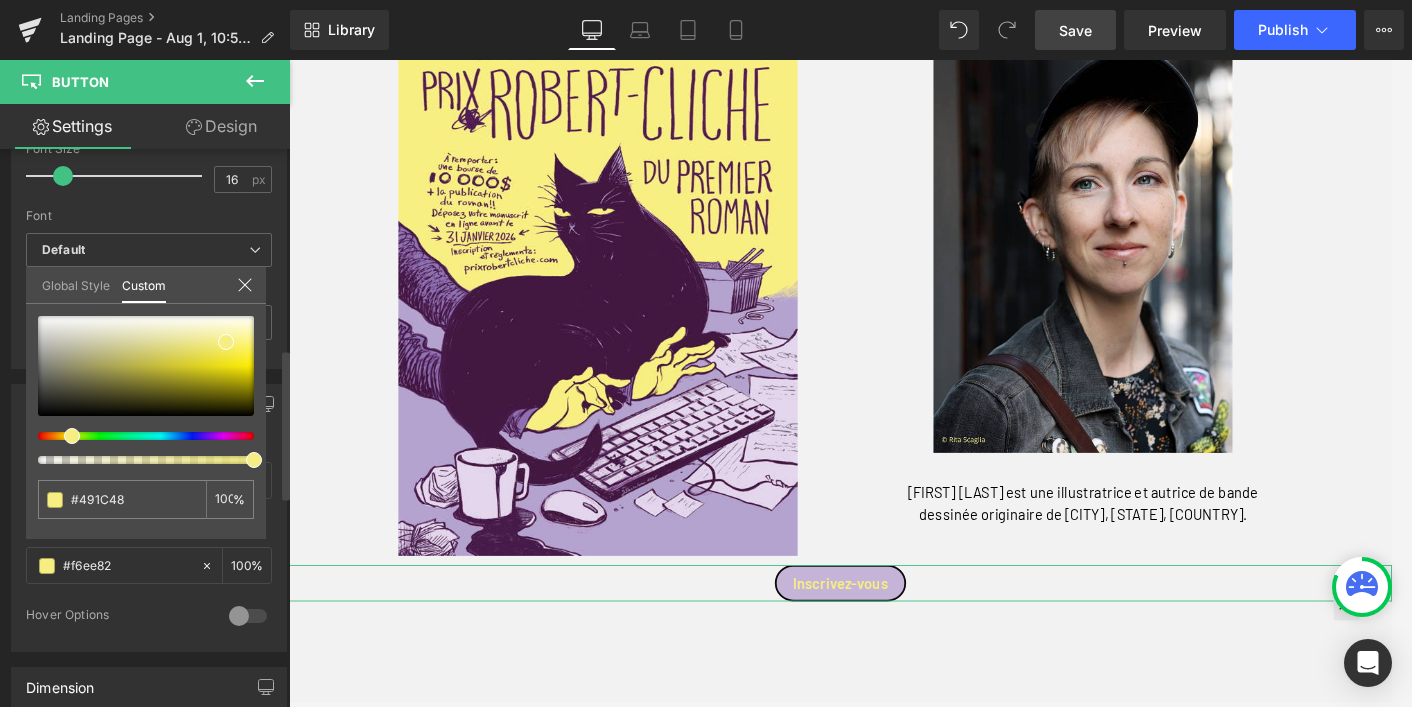 type on "#491C48" 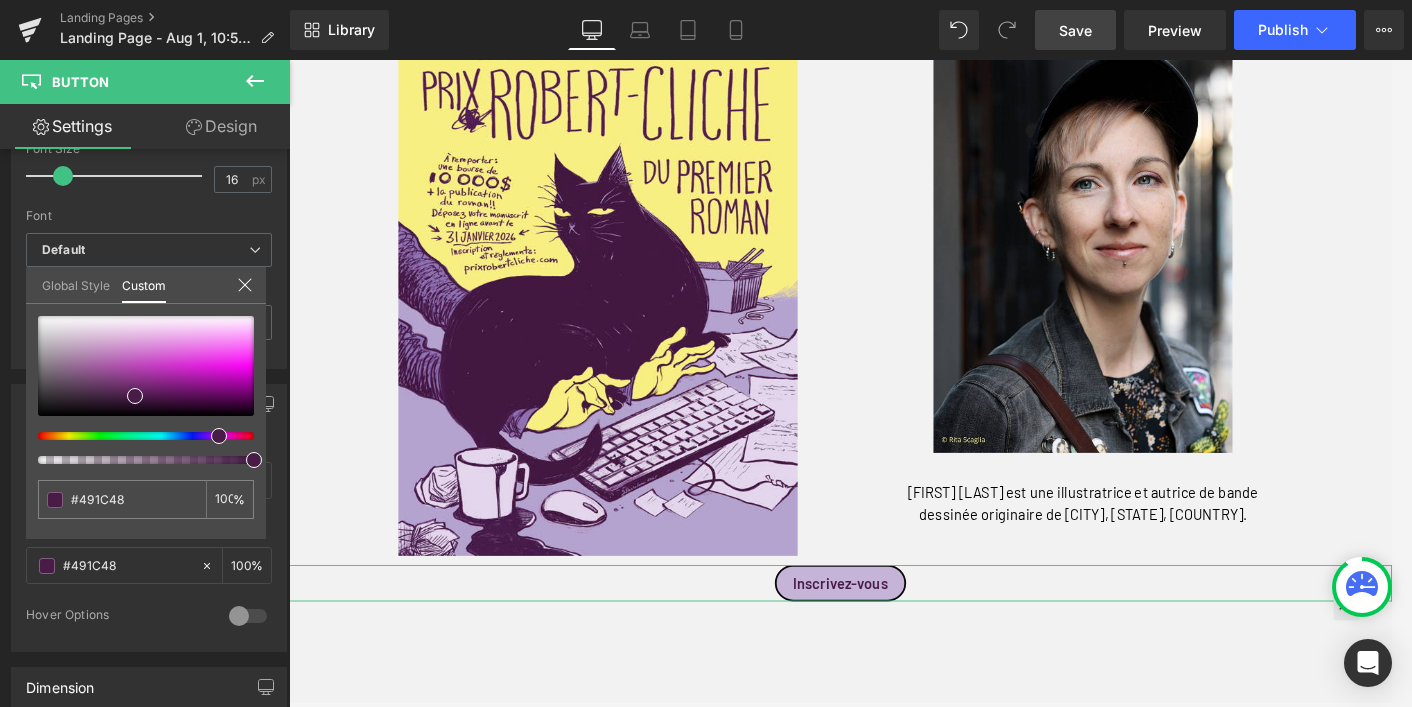 type on "#491C48" 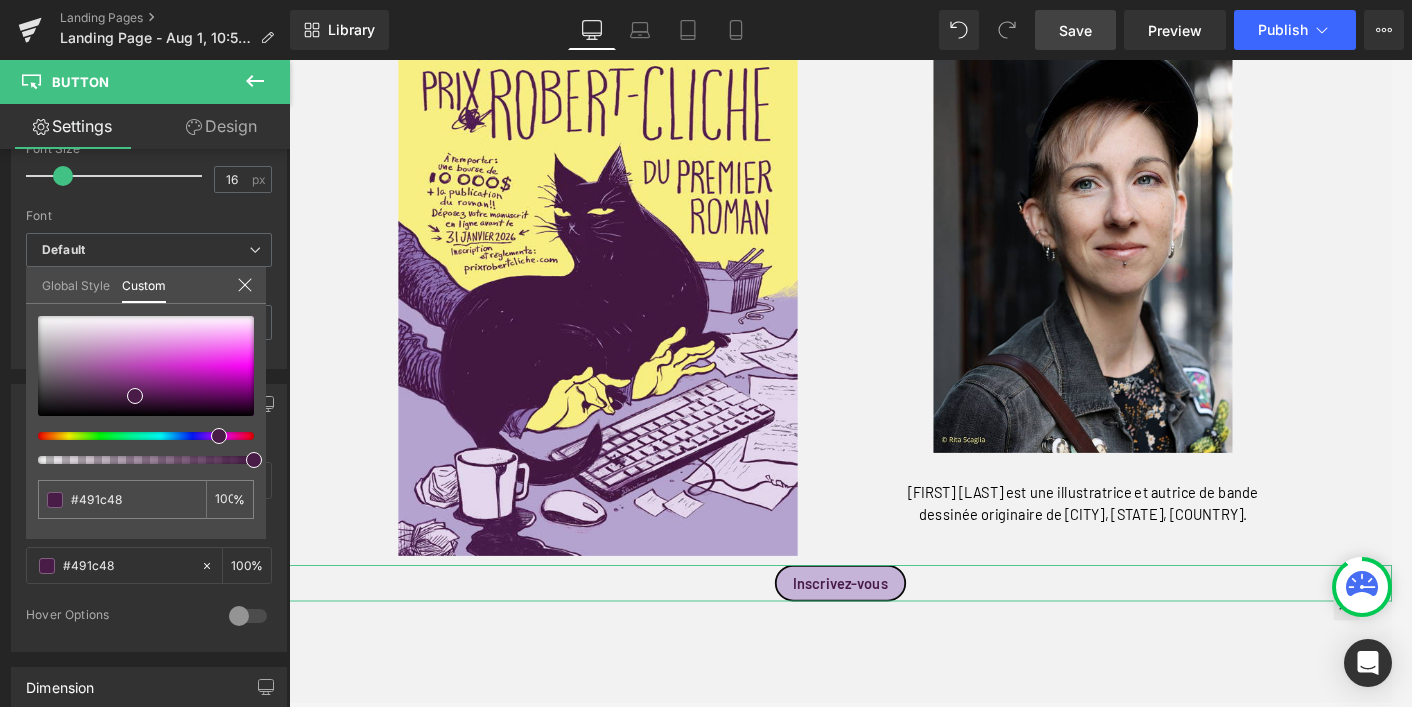 click on "Design" at bounding box center [221, 126] 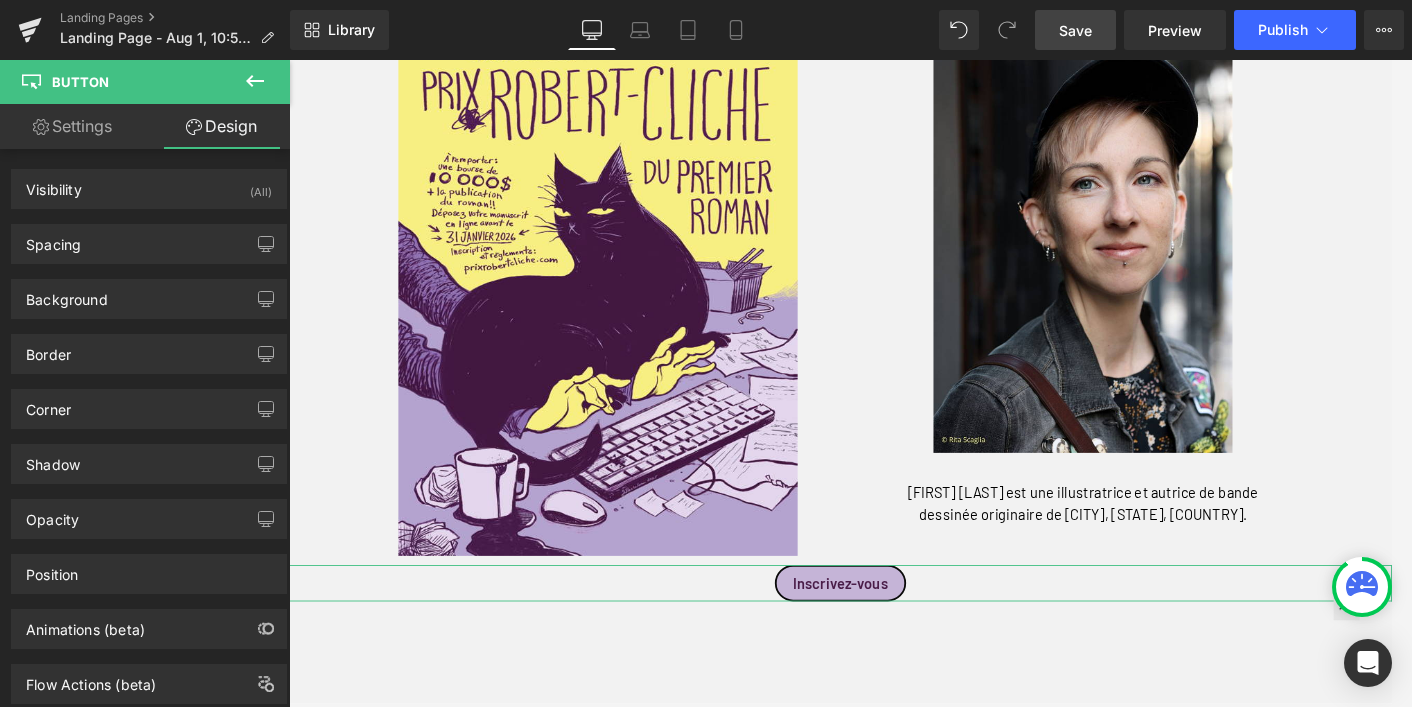 type on "100" 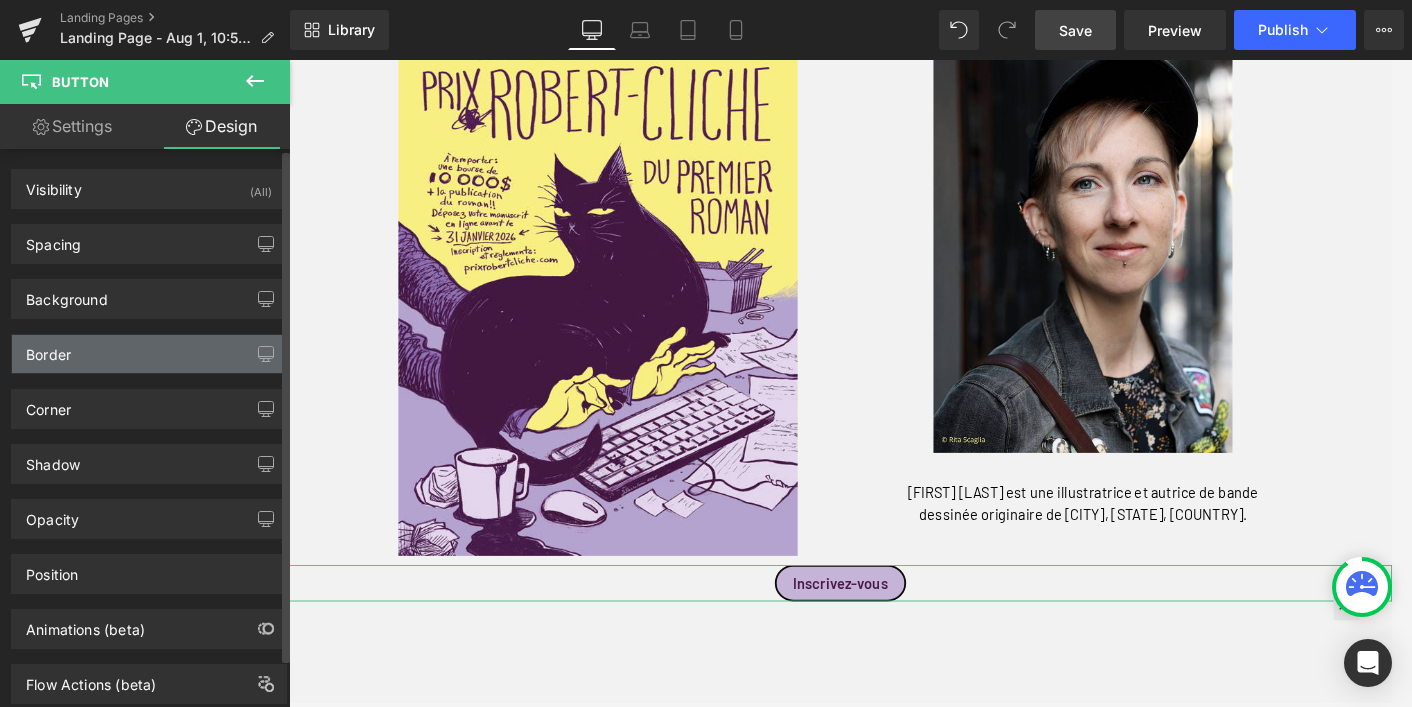 click on "Border" at bounding box center [149, 354] 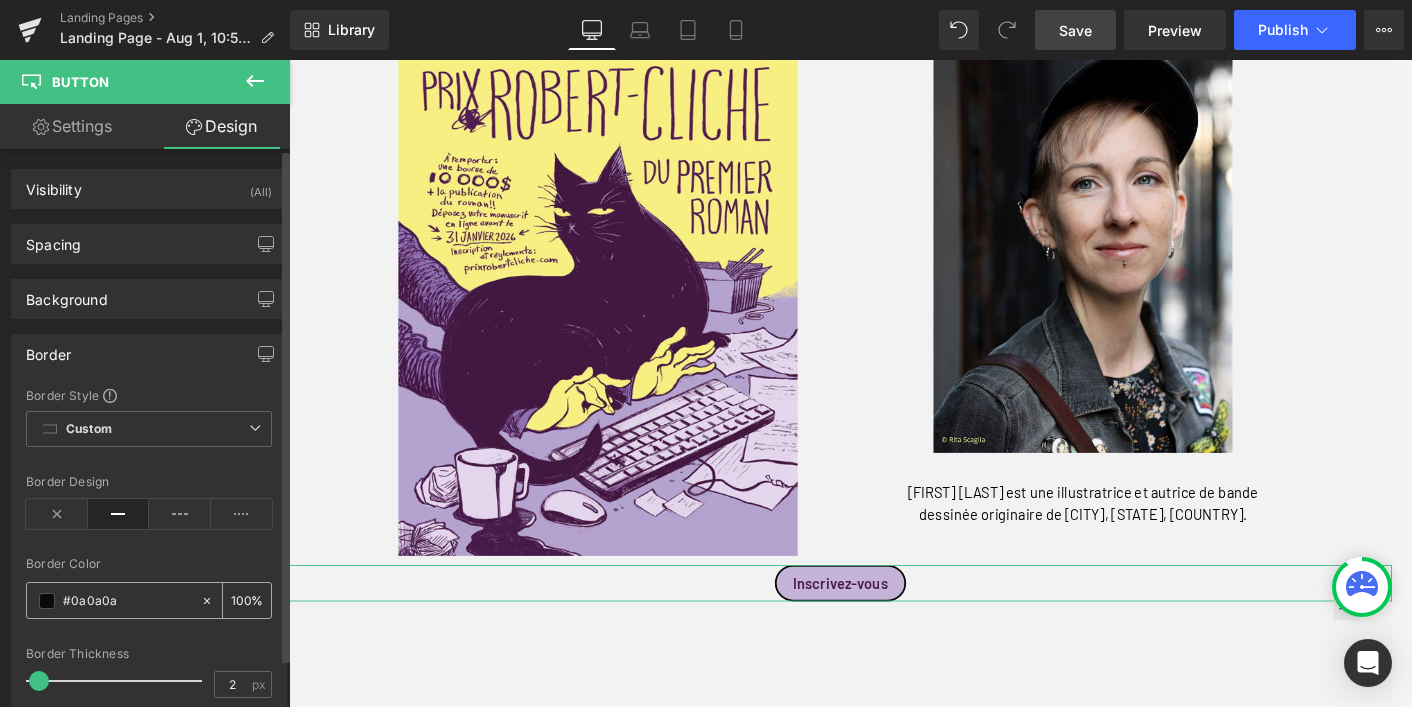 click on "#0a0a0a" at bounding box center [127, 601] 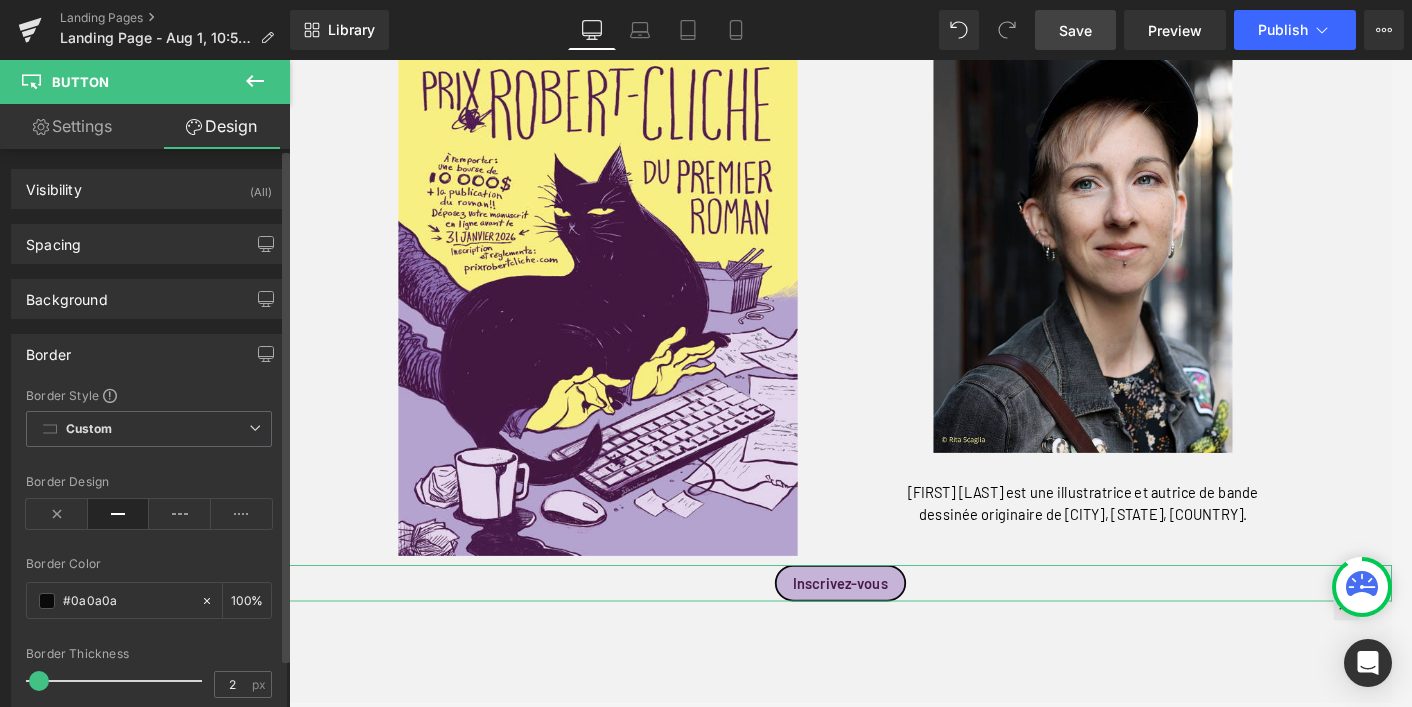 drag, startPoint x: 97, startPoint y: 598, endPoint x: 25, endPoint y: 596, distance: 72.02777 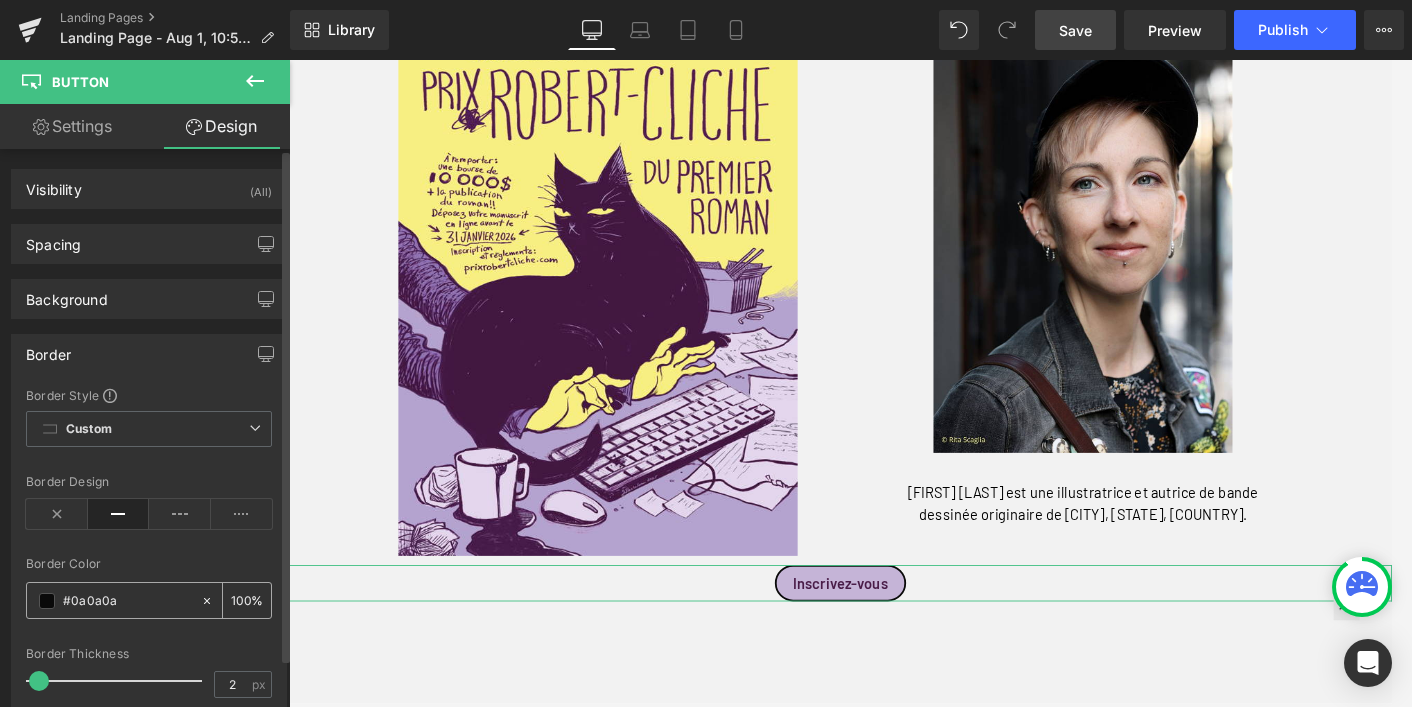 paste on "F6EE82" 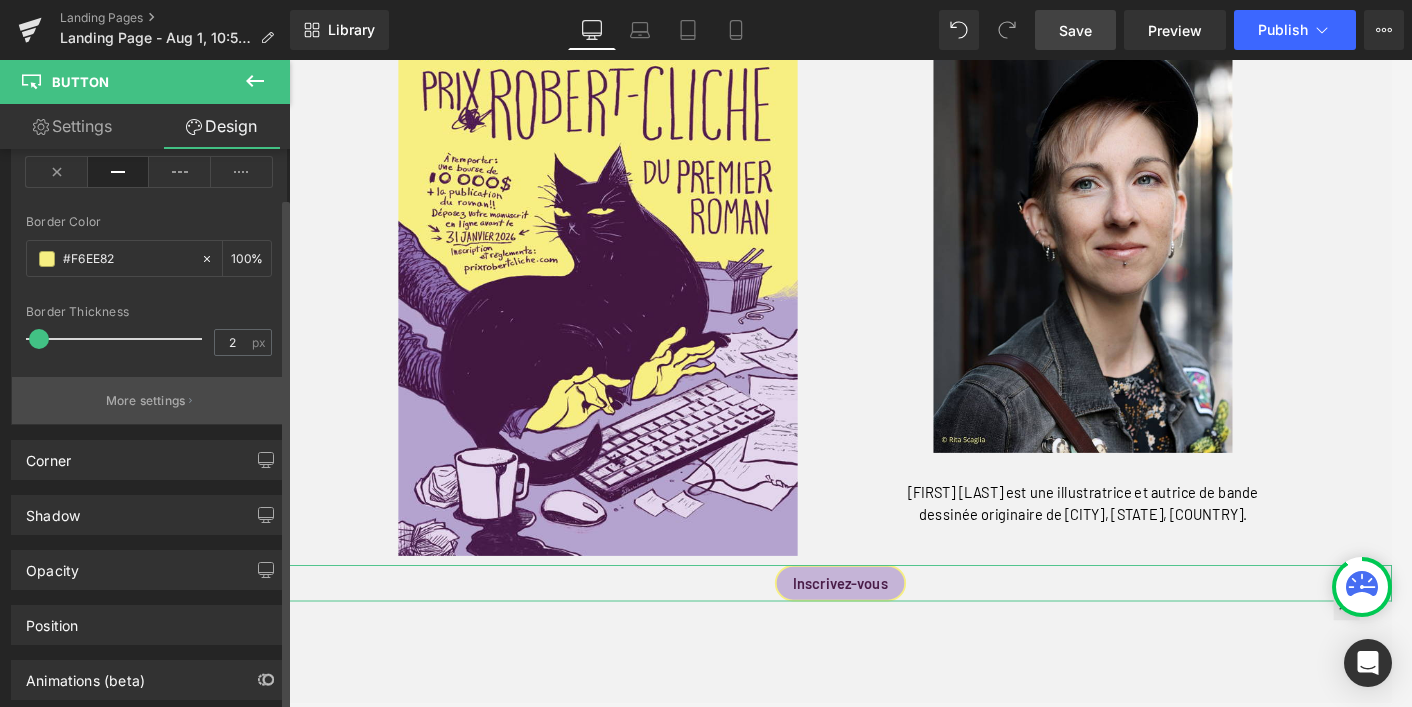 scroll, scrollTop: 354, scrollLeft: 0, axis: vertical 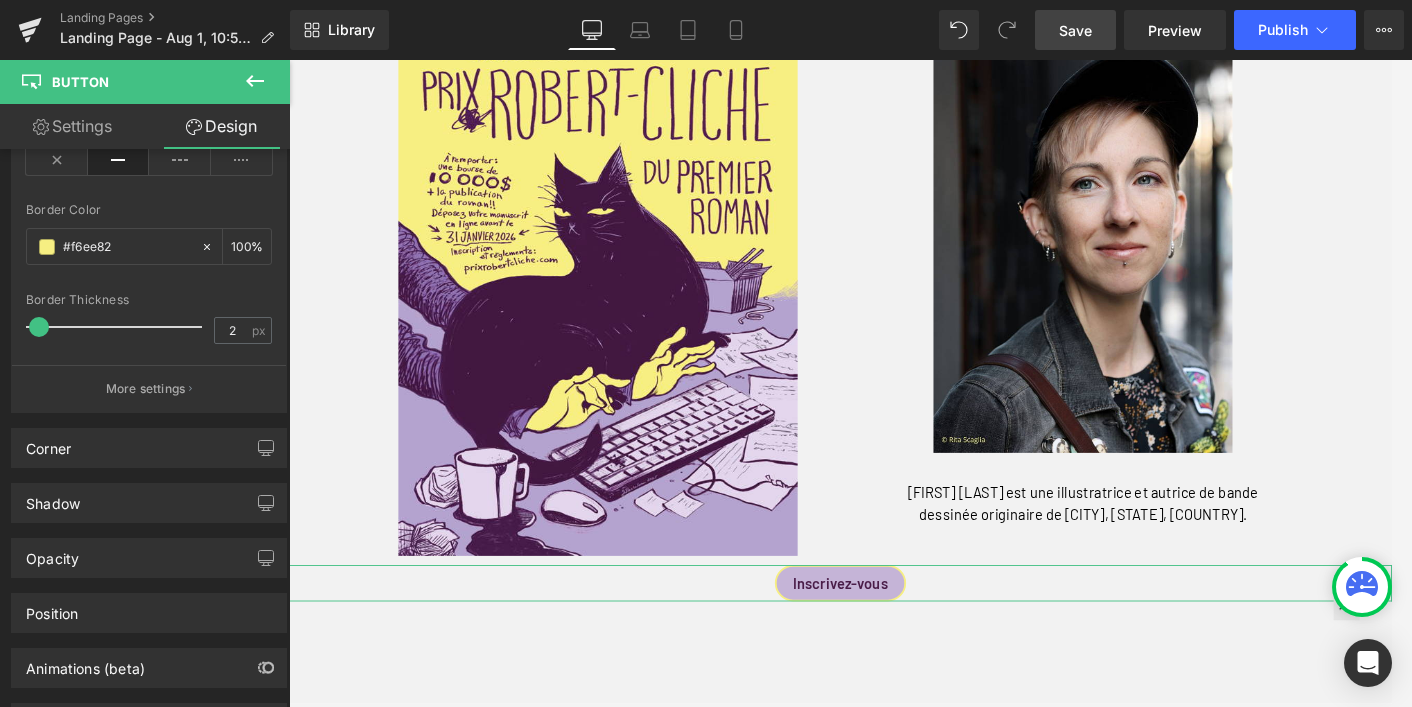 click on "Settings" at bounding box center (72, 126) 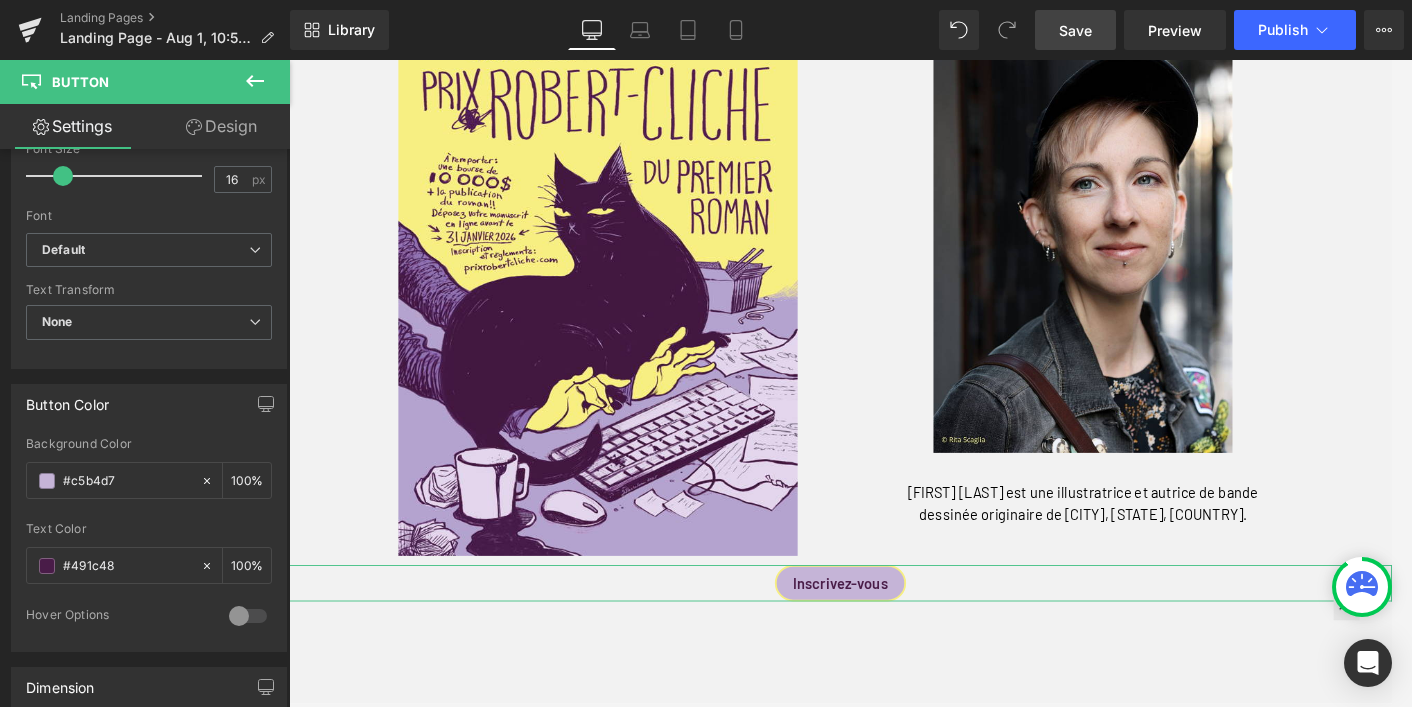 type on "100" 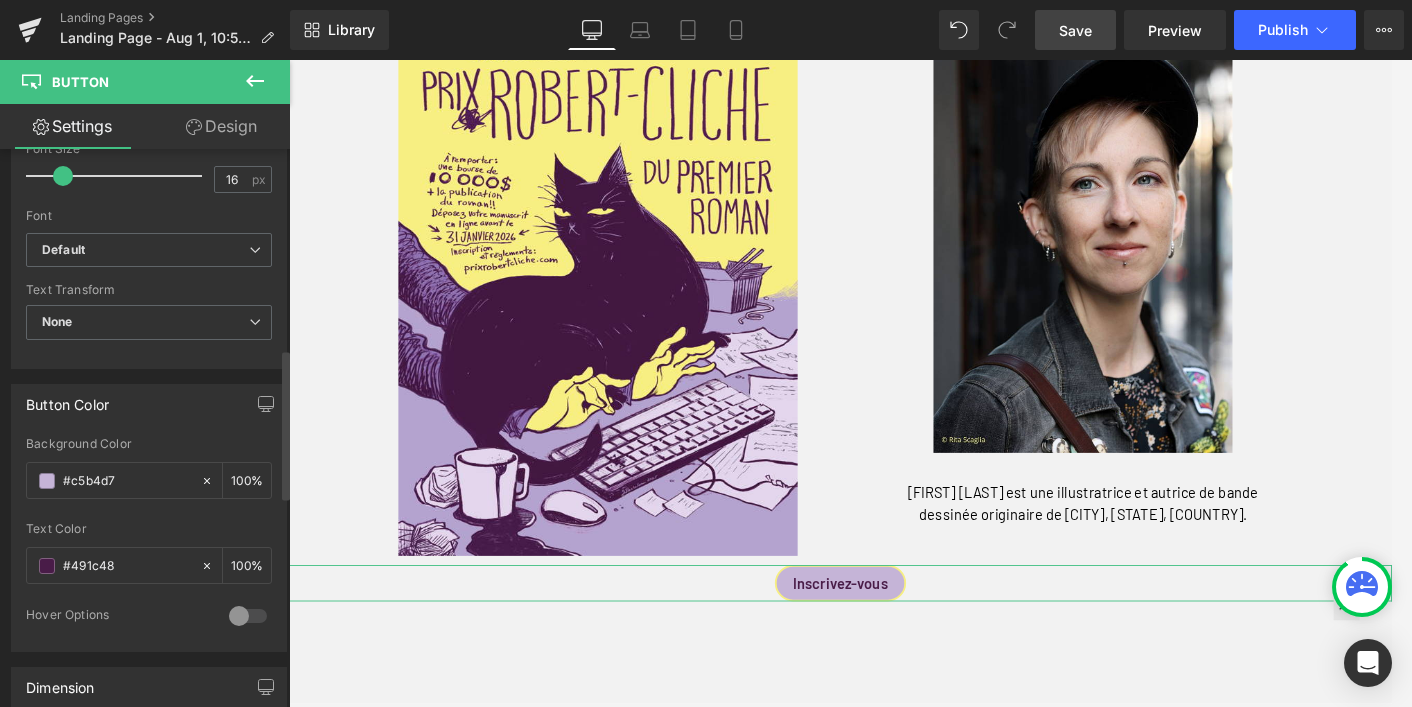 drag, startPoint x: 124, startPoint y: 565, endPoint x: 0, endPoint y: 556, distance: 124.32619 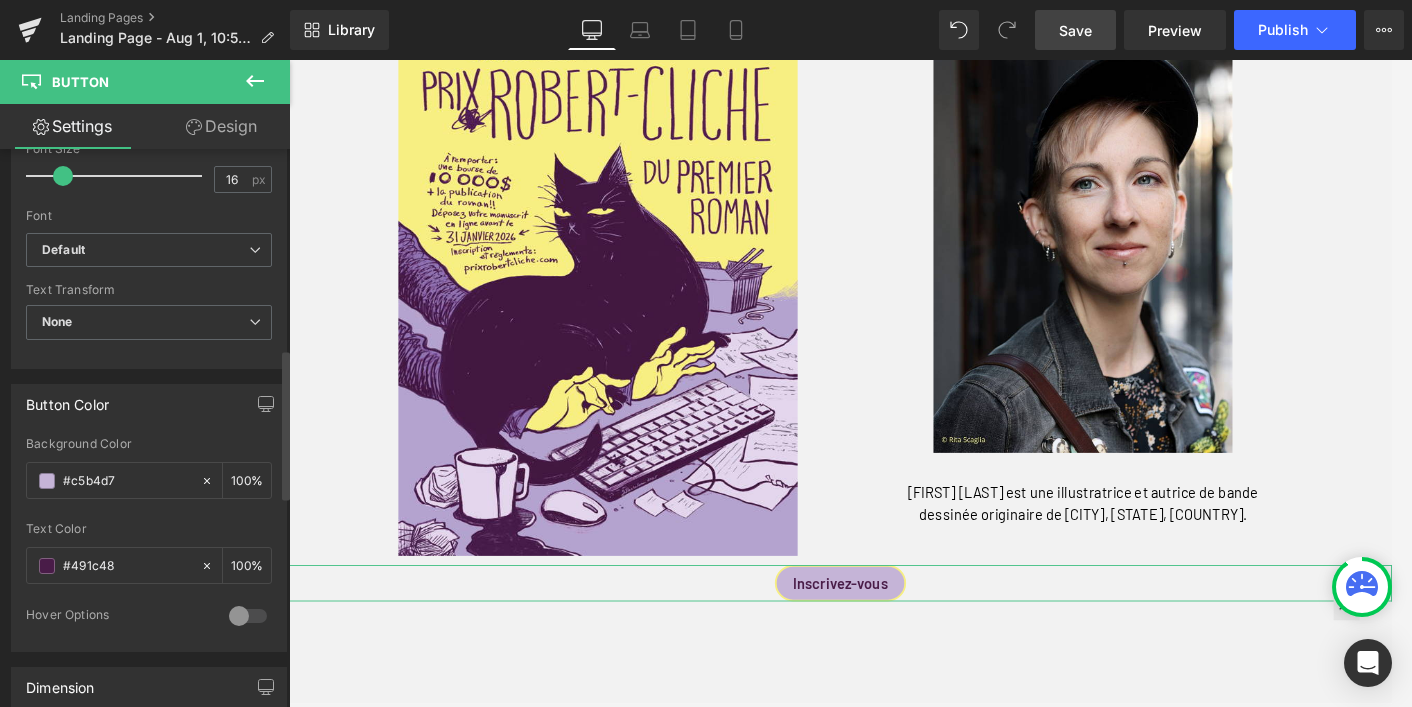 paste on "F6EE82" 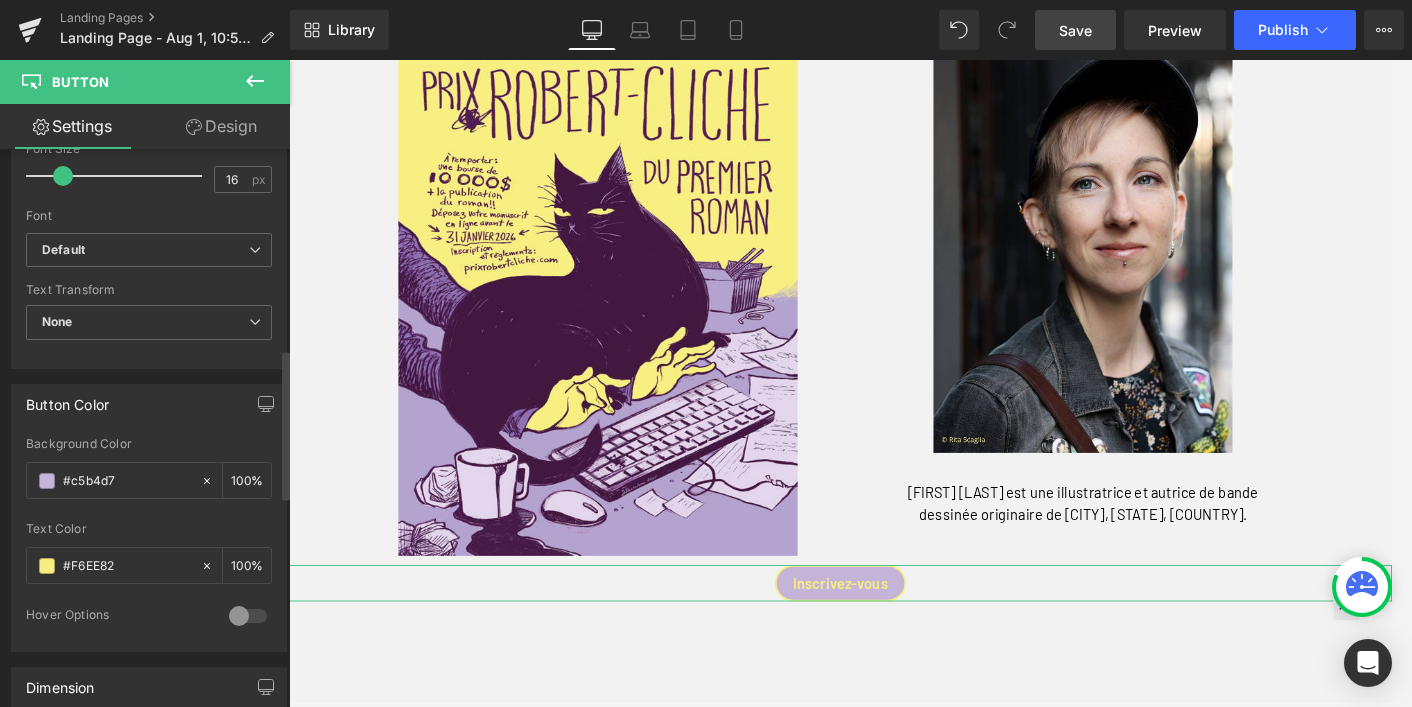 type on "#f6ee82" 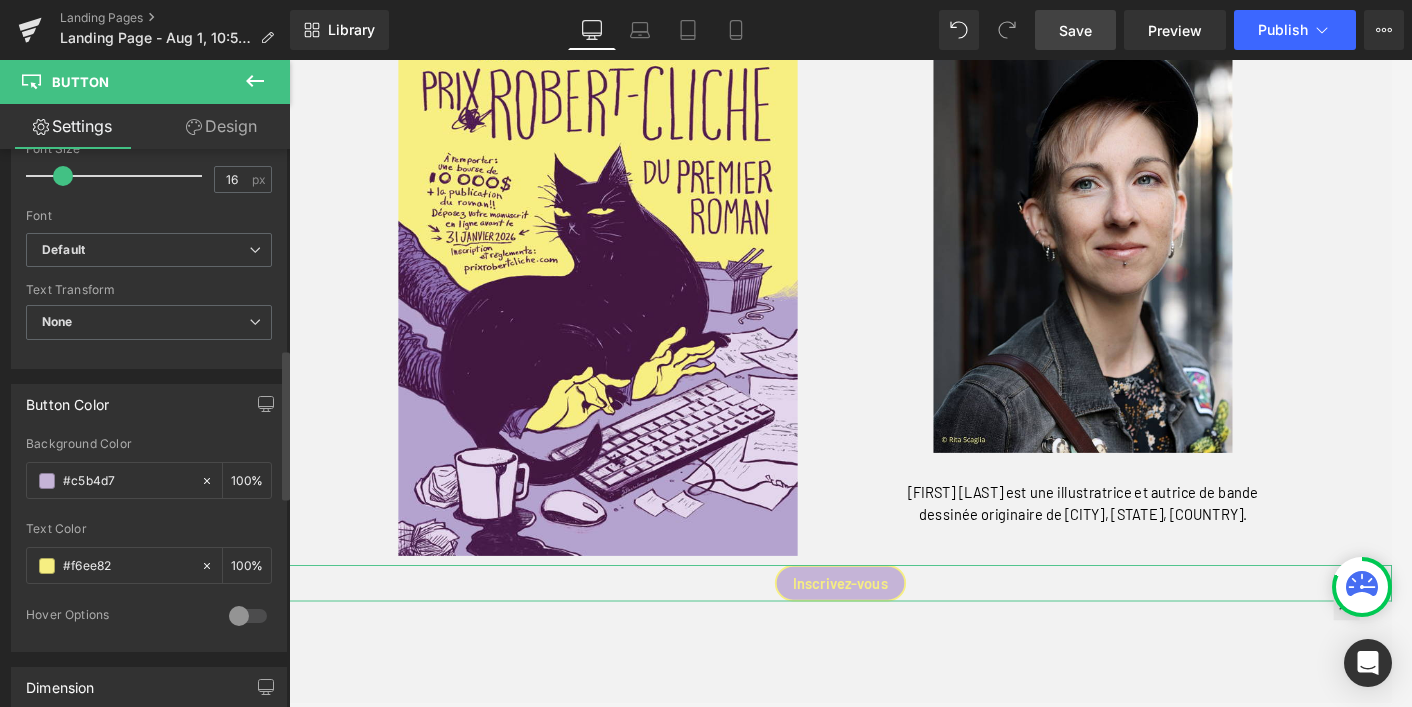 drag, startPoint x: 25, startPoint y: 472, endPoint x: 12, endPoint y: 472, distance: 13 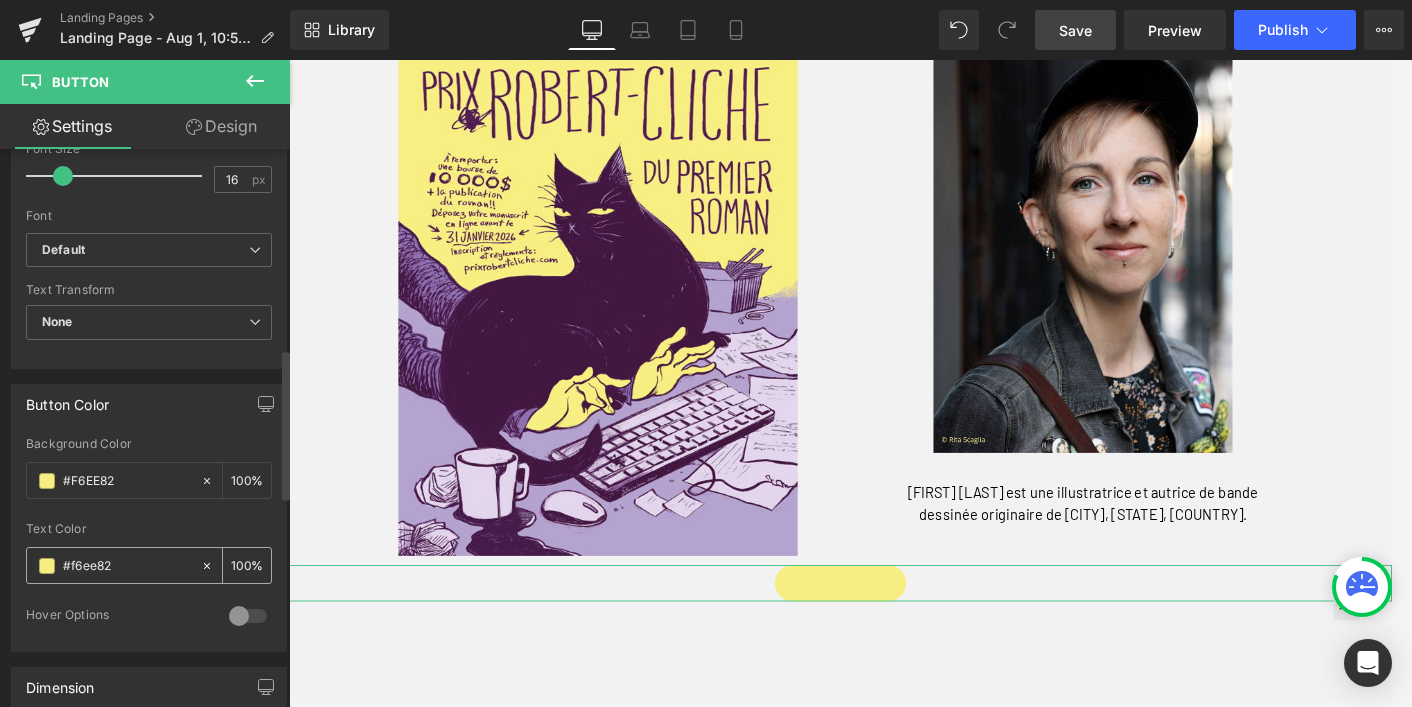 type on "#f6ee82" 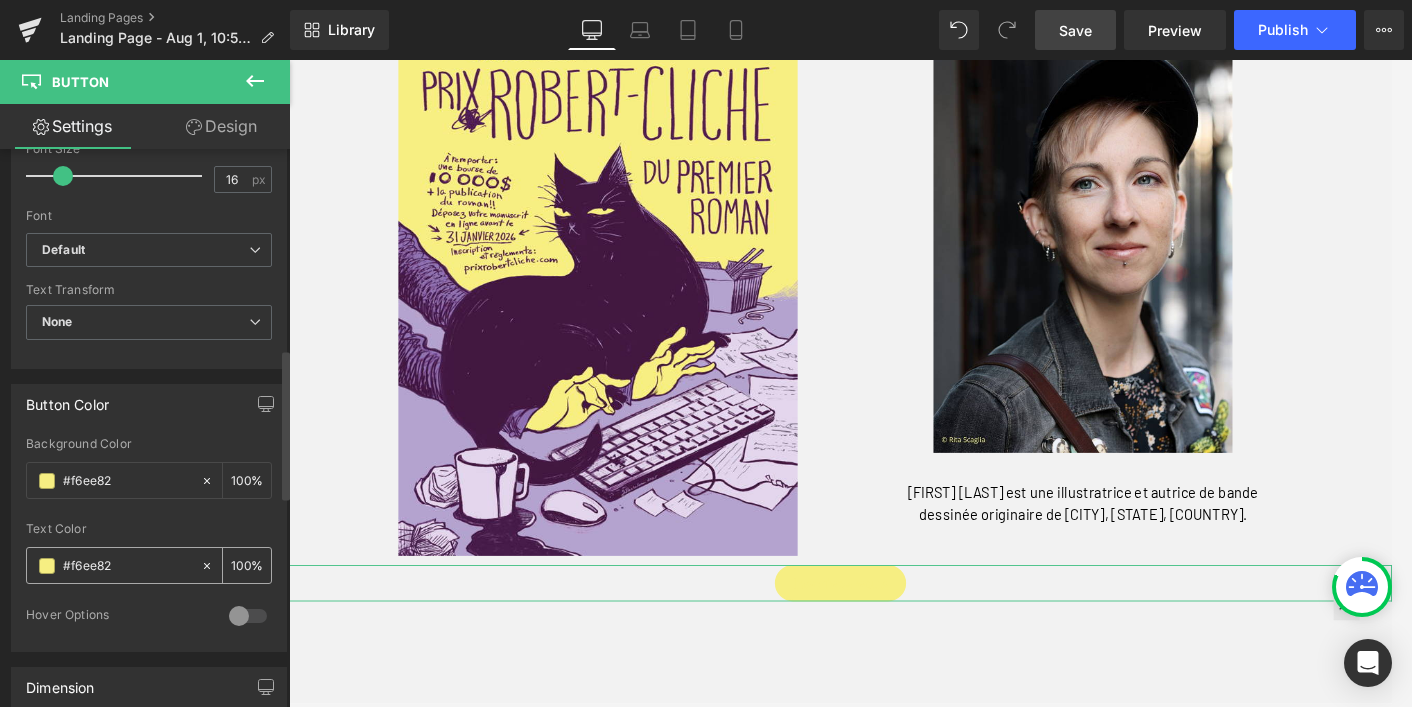 click on "#f6ee82" at bounding box center [127, 566] 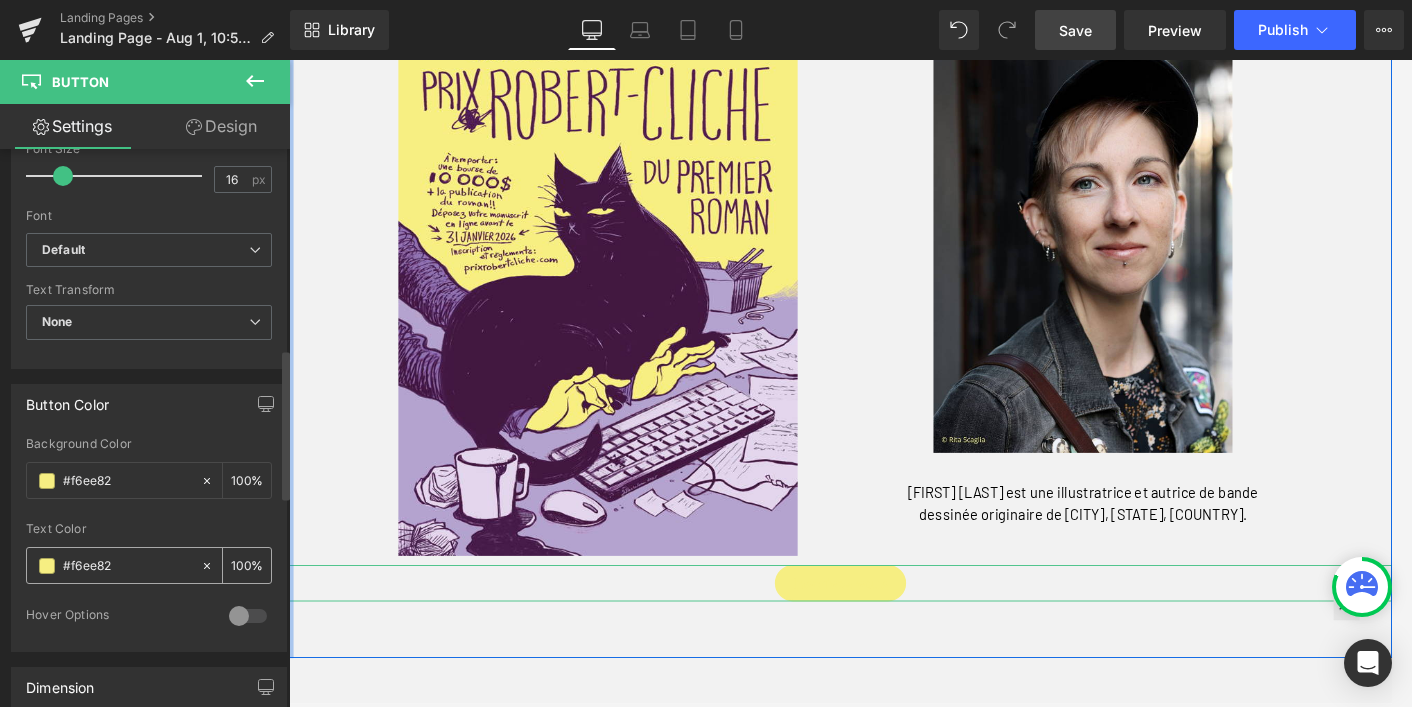 click on "#f6ee82" at bounding box center [127, 566] 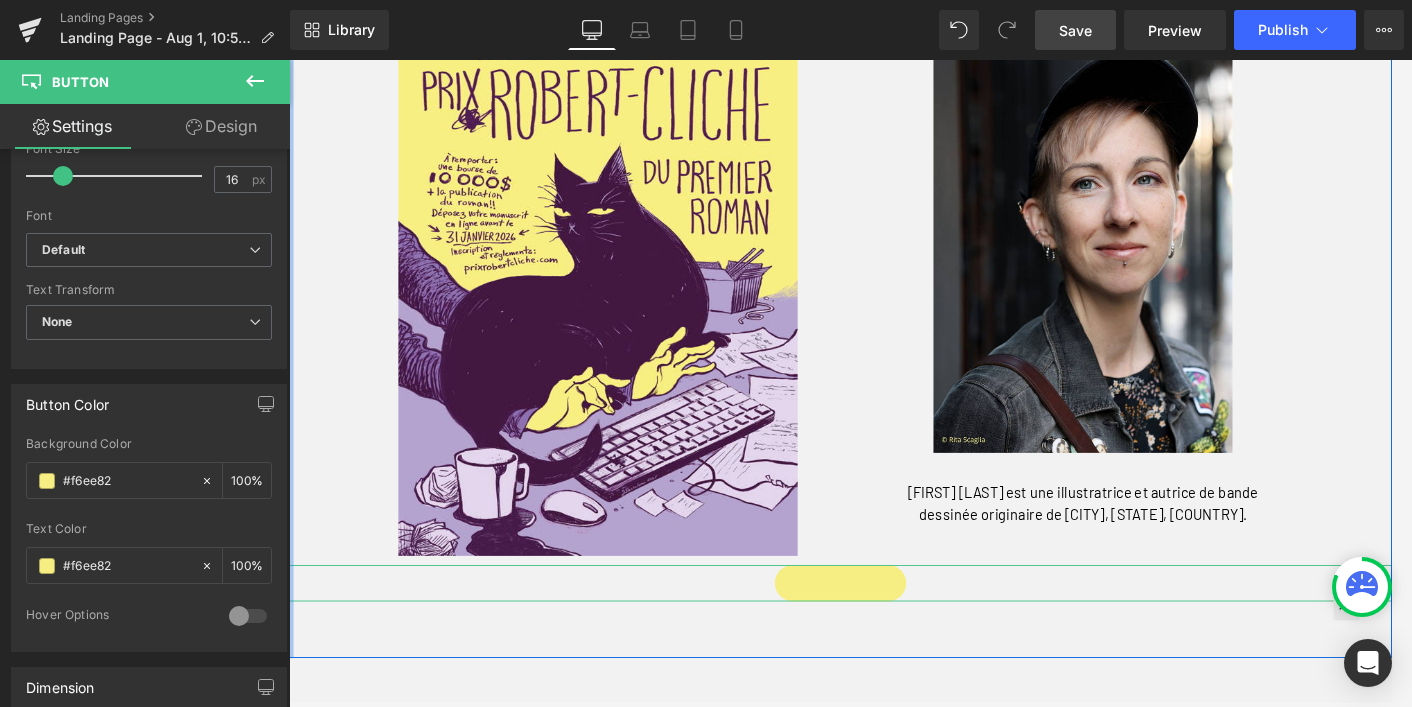 drag, startPoint x: 98, startPoint y: 558, endPoint x: -14, endPoint y: 551, distance: 112.21854 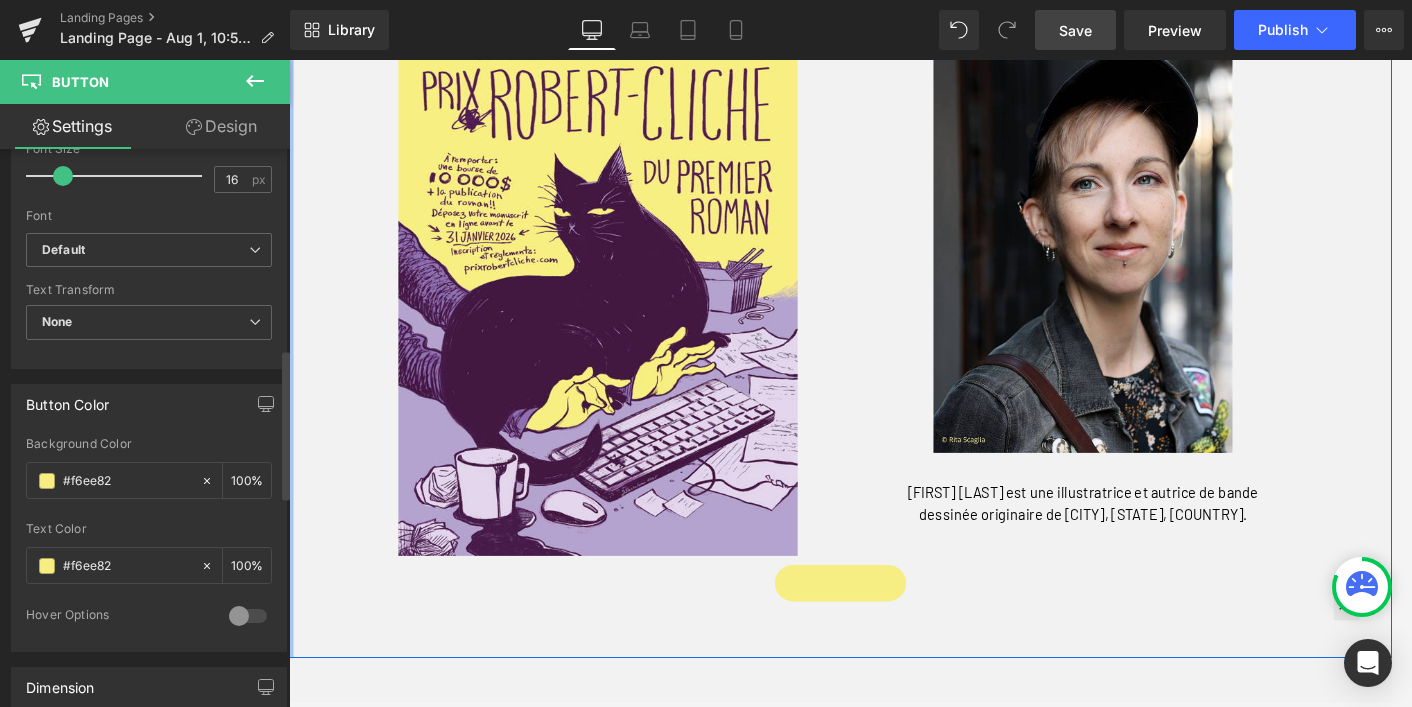 paste on "491C48" 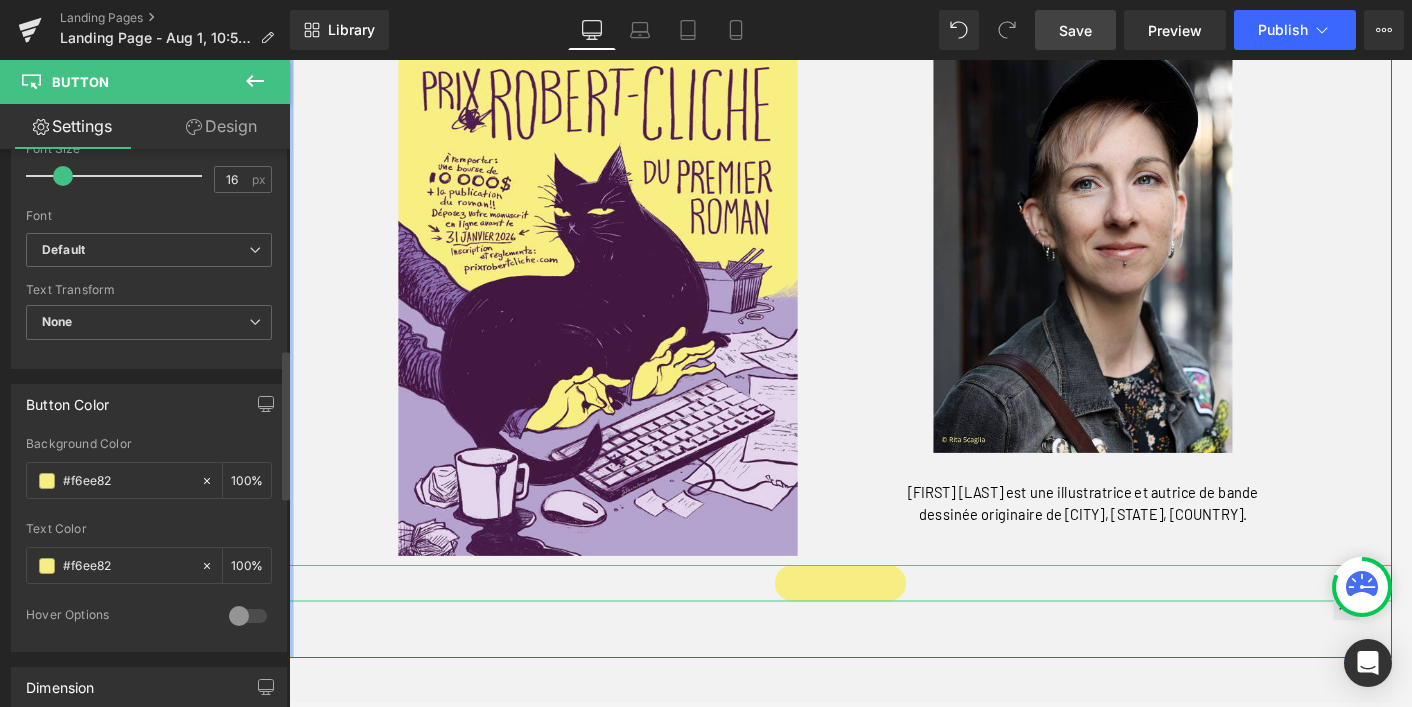 type on "#491C48" 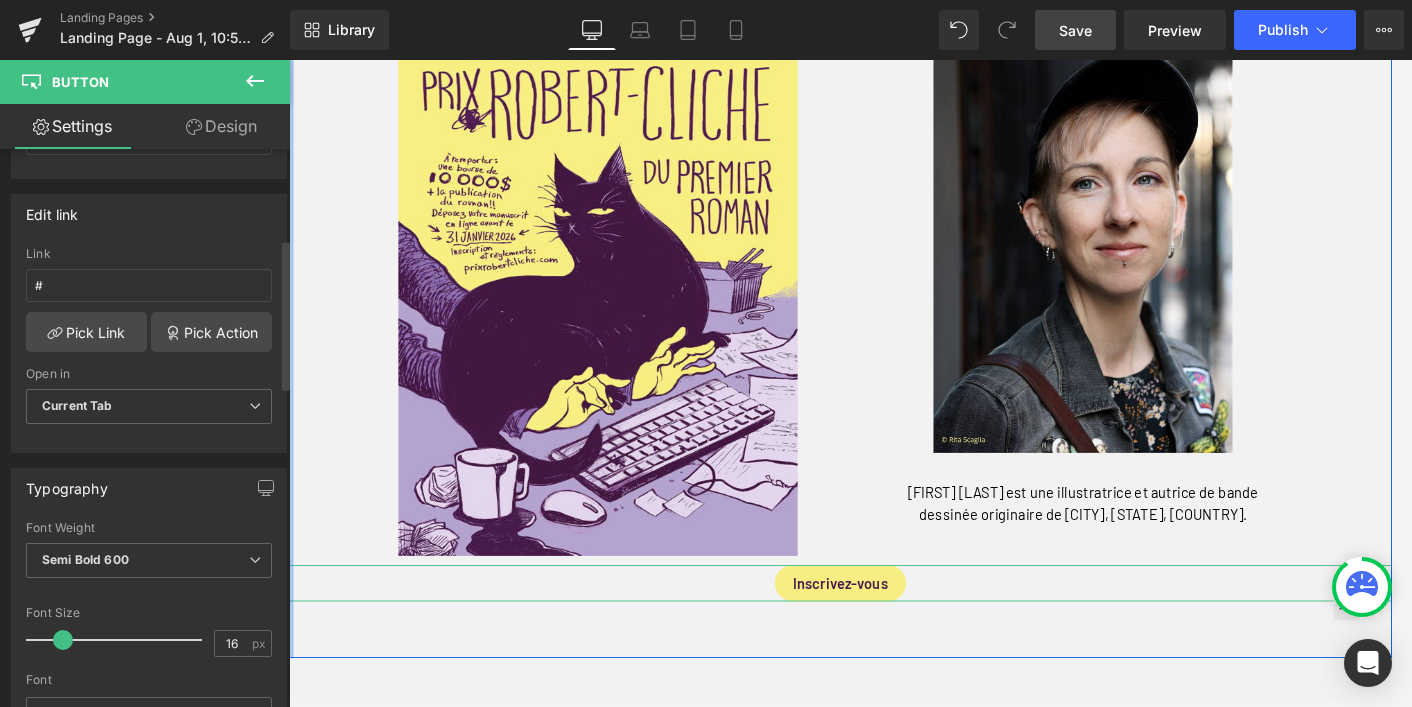 scroll, scrollTop: 236, scrollLeft: 0, axis: vertical 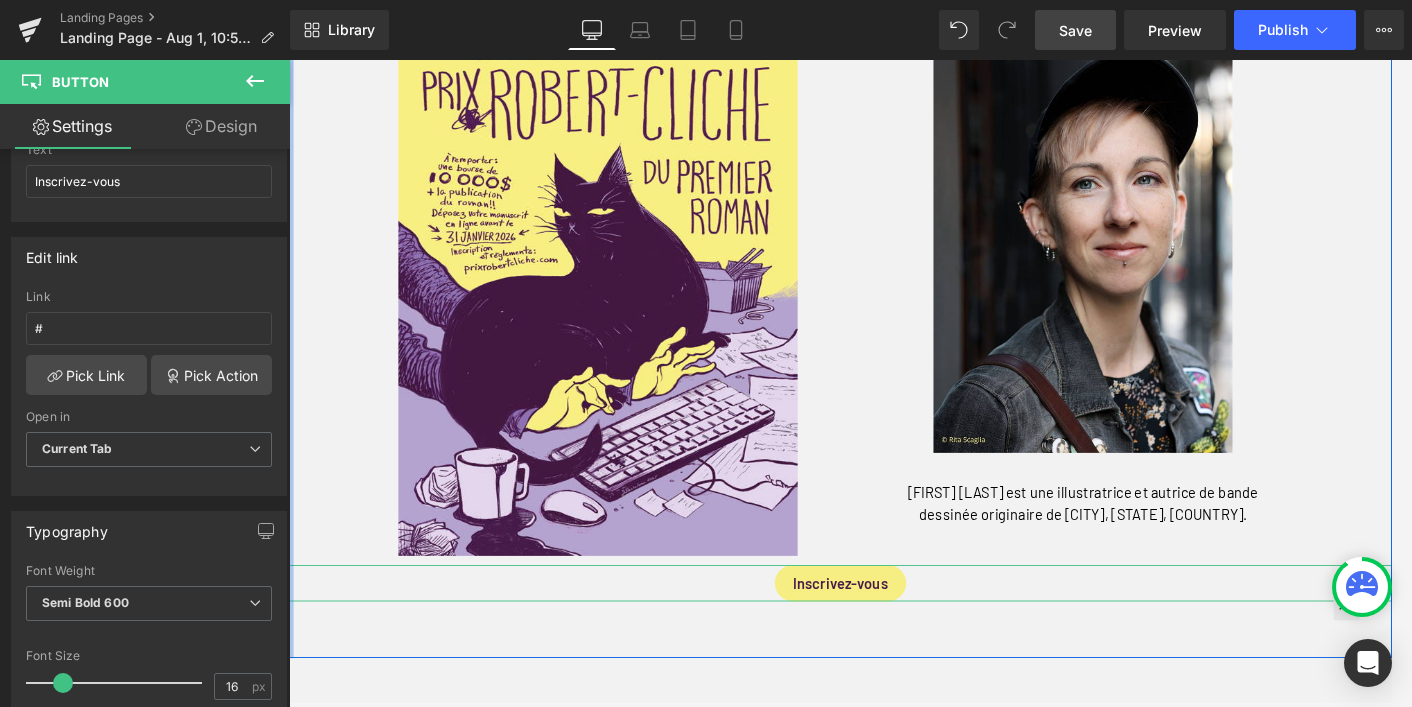 click on "Design" at bounding box center [221, 126] 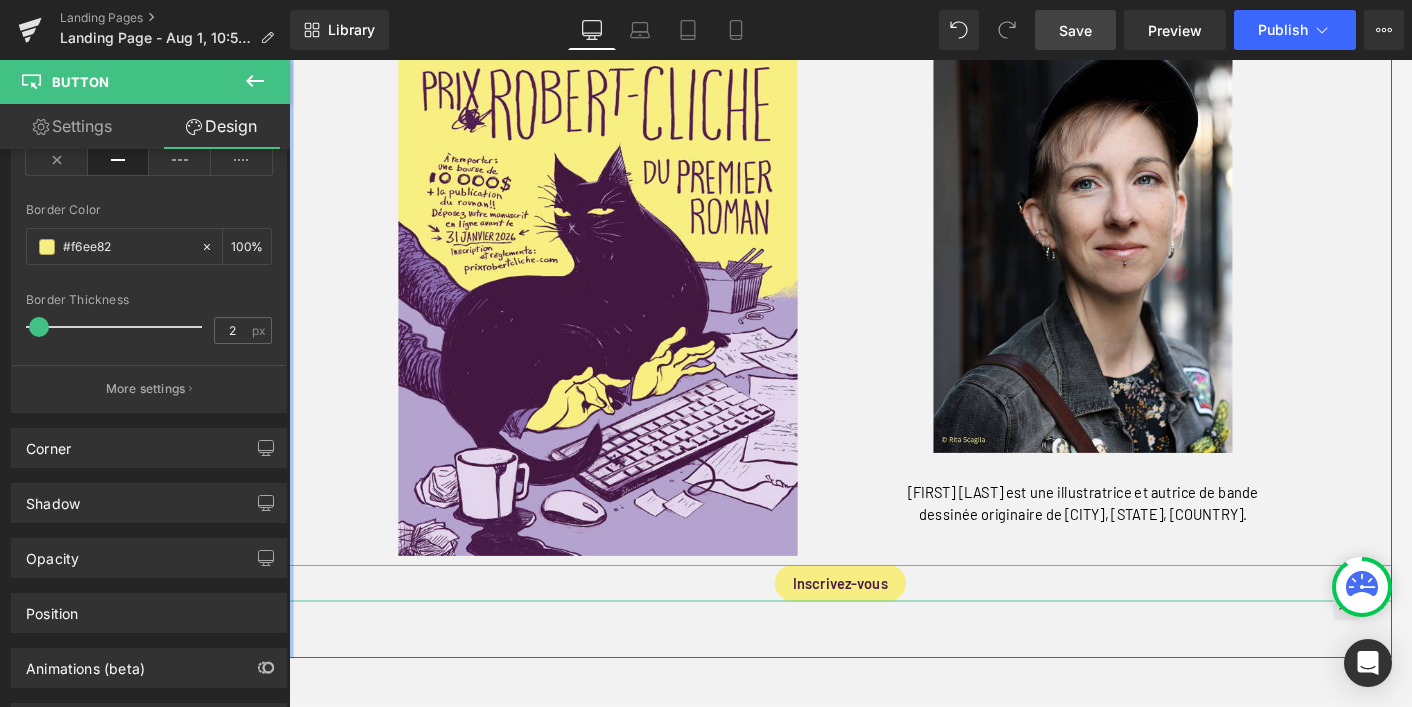 type on "100" 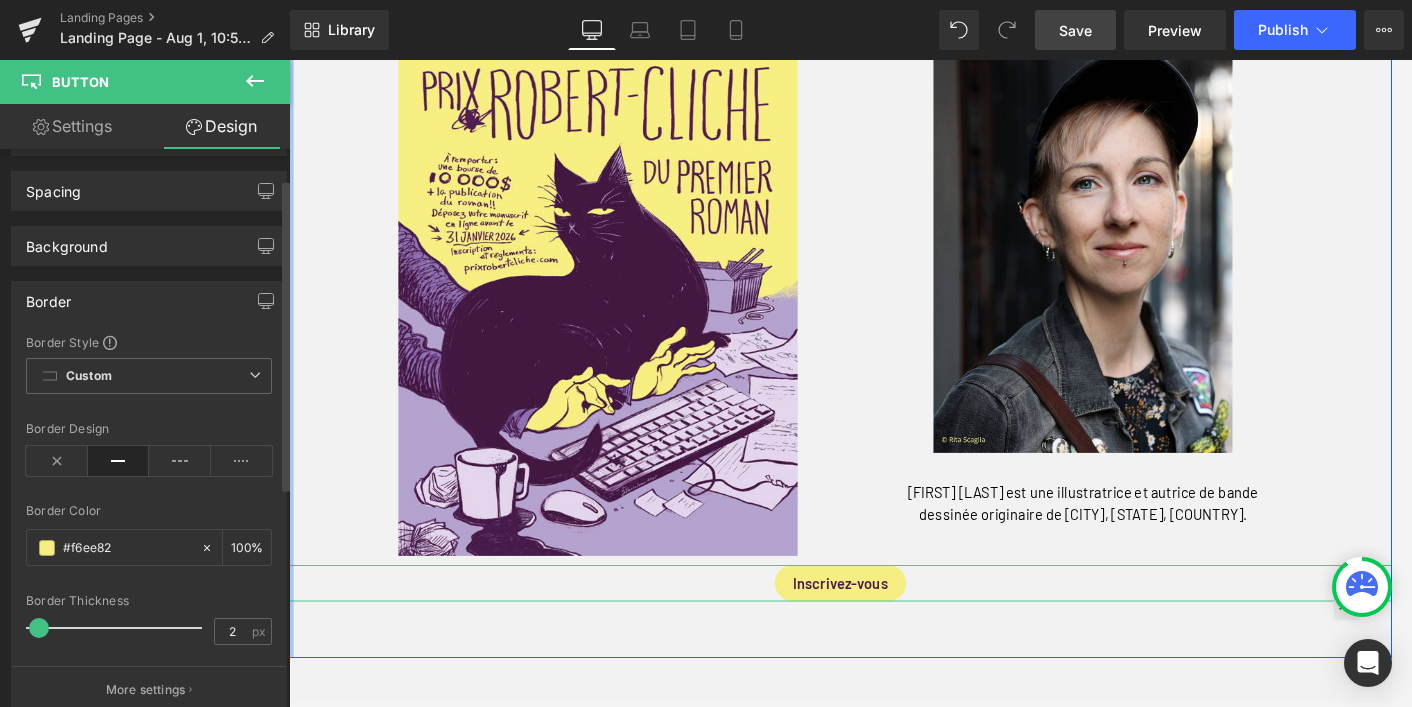 drag, startPoint x: 127, startPoint y: 545, endPoint x: 14, endPoint y: 543, distance: 113.0177 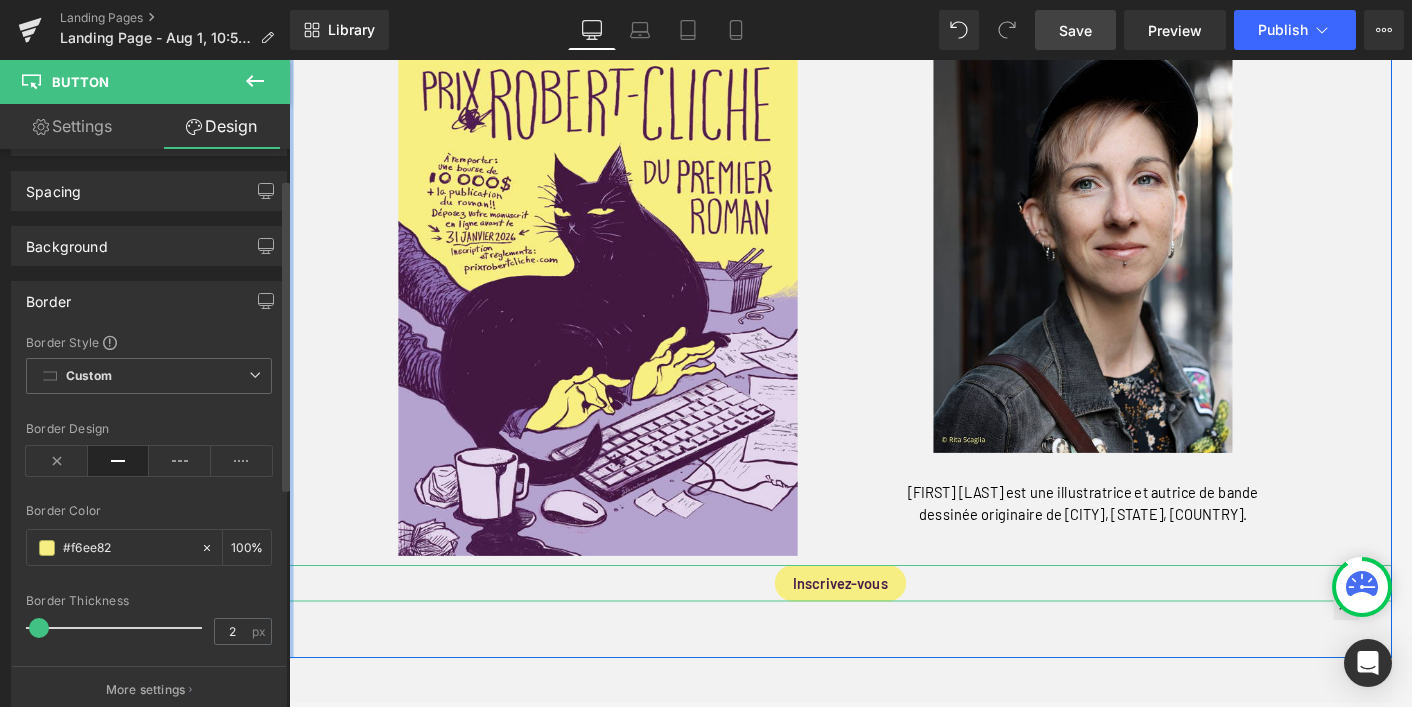paste on "491C48" 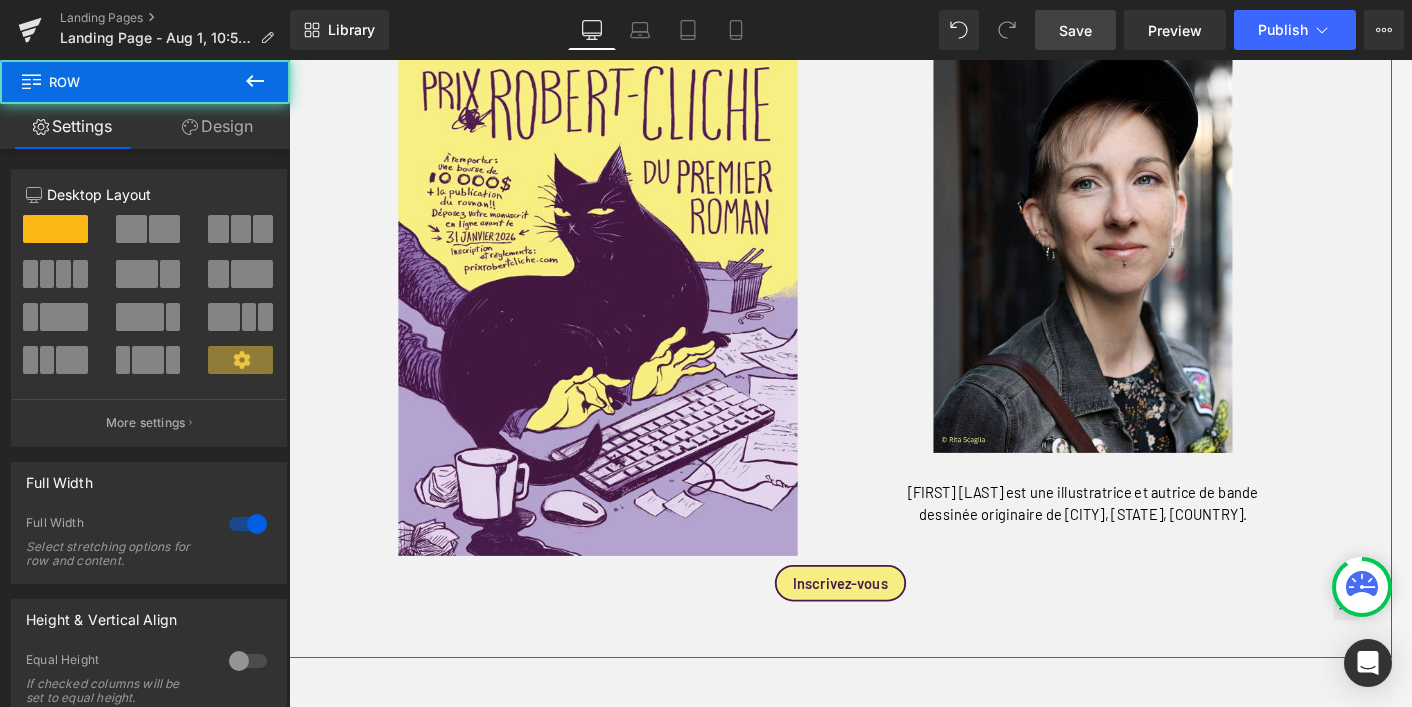 click on "Affiche officielle de 2026 Heading         Row         Image         Image         Julie Rocheleau est une illustratrice et autrice de bande dessinée originaire de Montréal, Québec, Canada.  Text Block         Row       32px   Row   46px
Inscrivez-vous
Button" at bounding box center [894, 263] 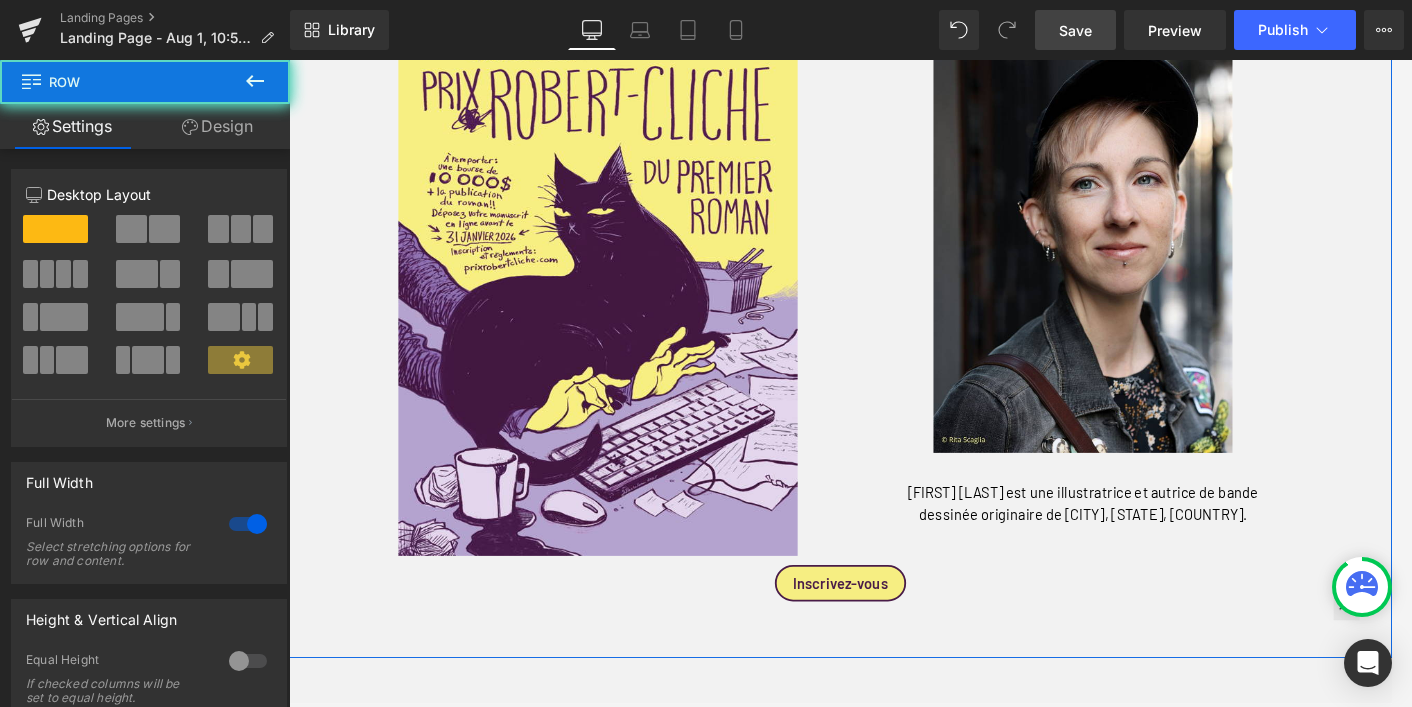 click on "Affiche officielle de 2026 Heading         Row         Image         Image         Julie Rocheleau est une illustratrice et autrice de bande dessinée originaire de Montréal, Québec, Canada.  Text Block         Row       32px   Row   46px
Inscrivez-vous
Button" at bounding box center [894, 263] 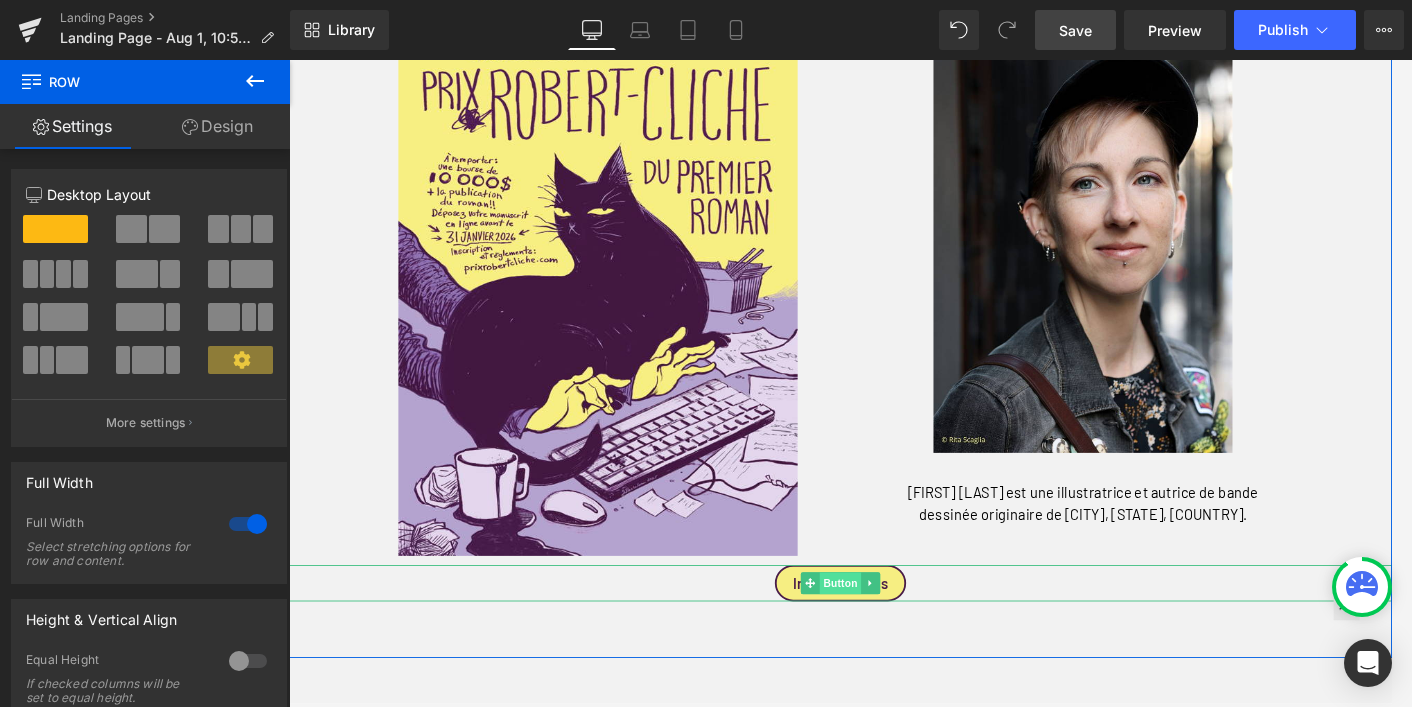 click on "Button" at bounding box center (894, 634) 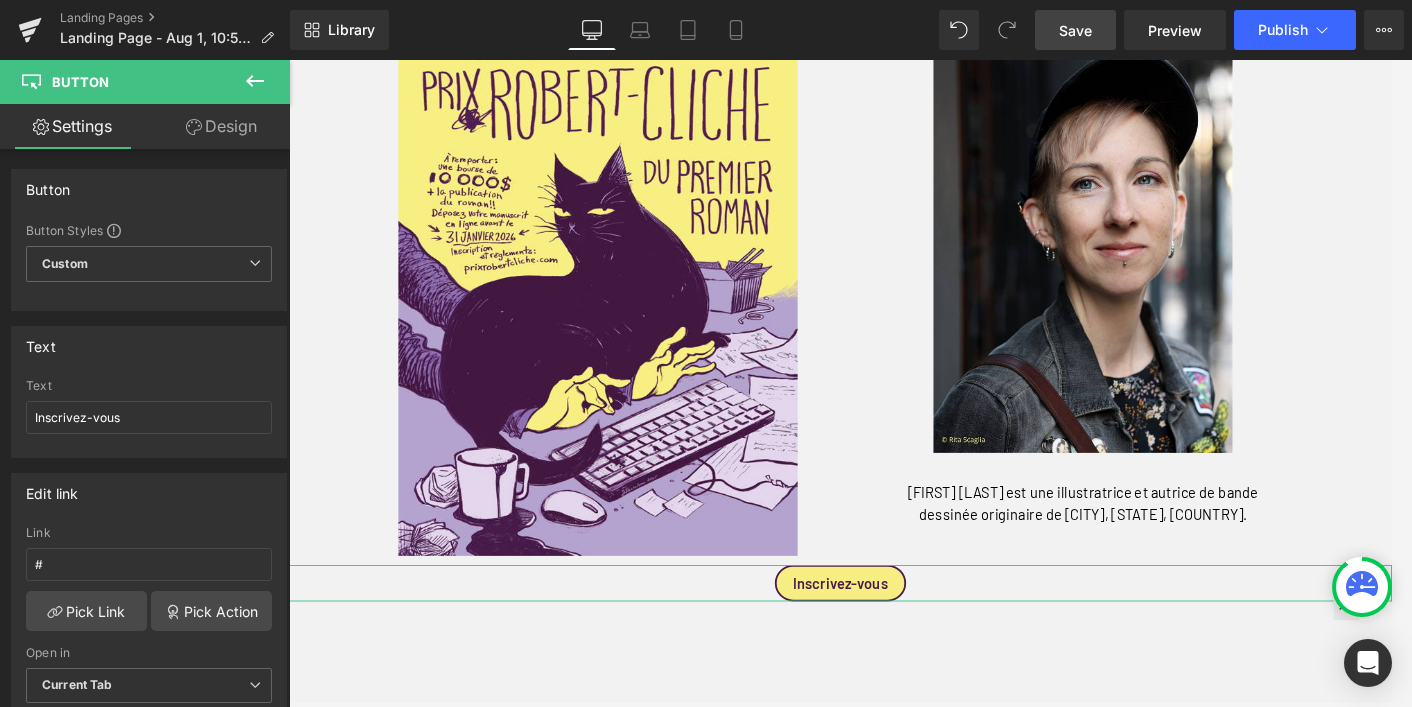click on "Design" at bounding box center [221, 126] 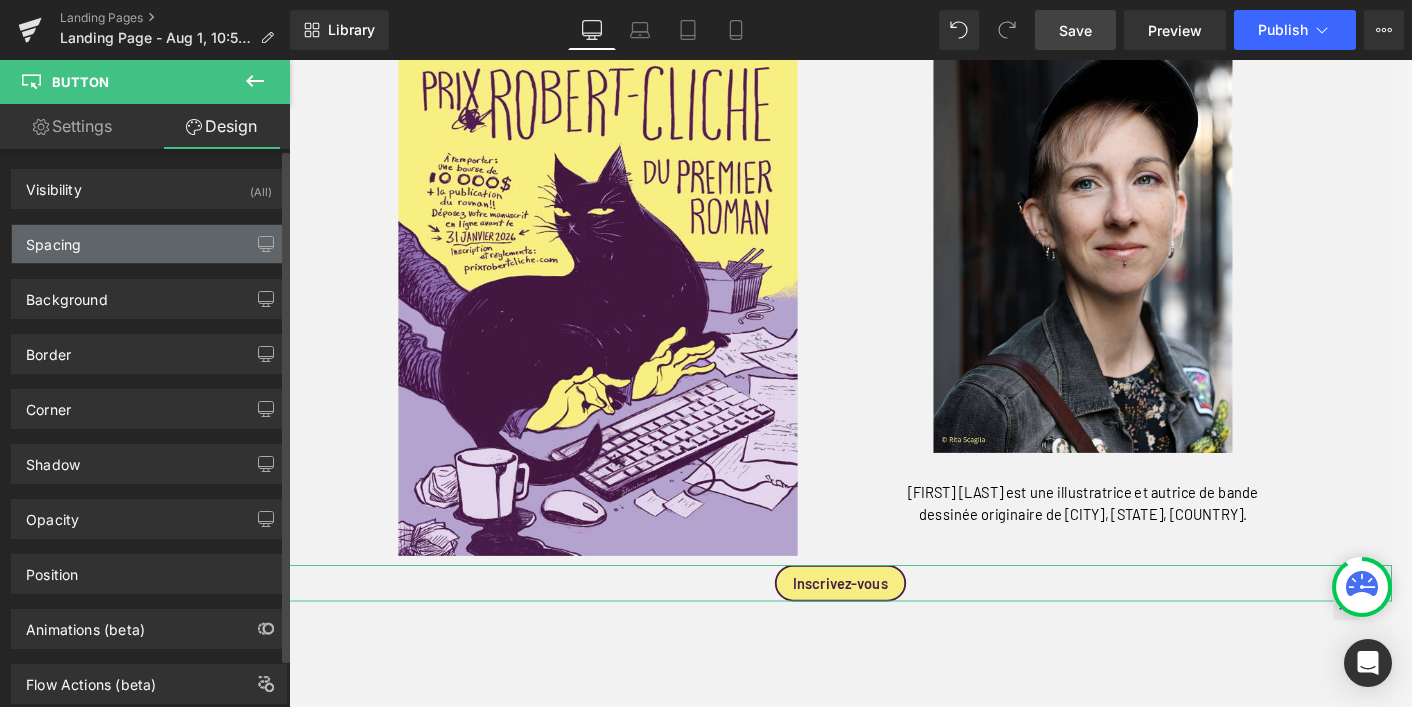 click on "Spacing" at bounding box center [149, 244] 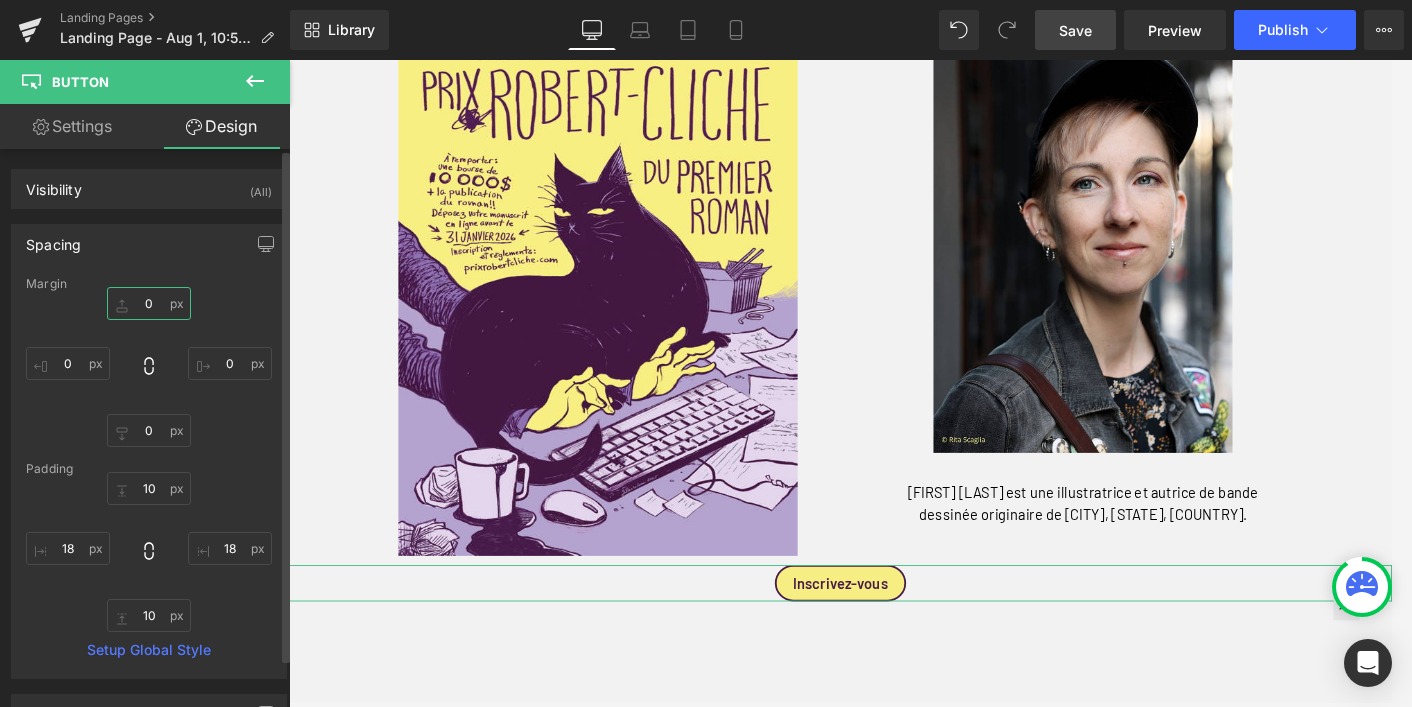click on "0" at bounding box center (149, 303) 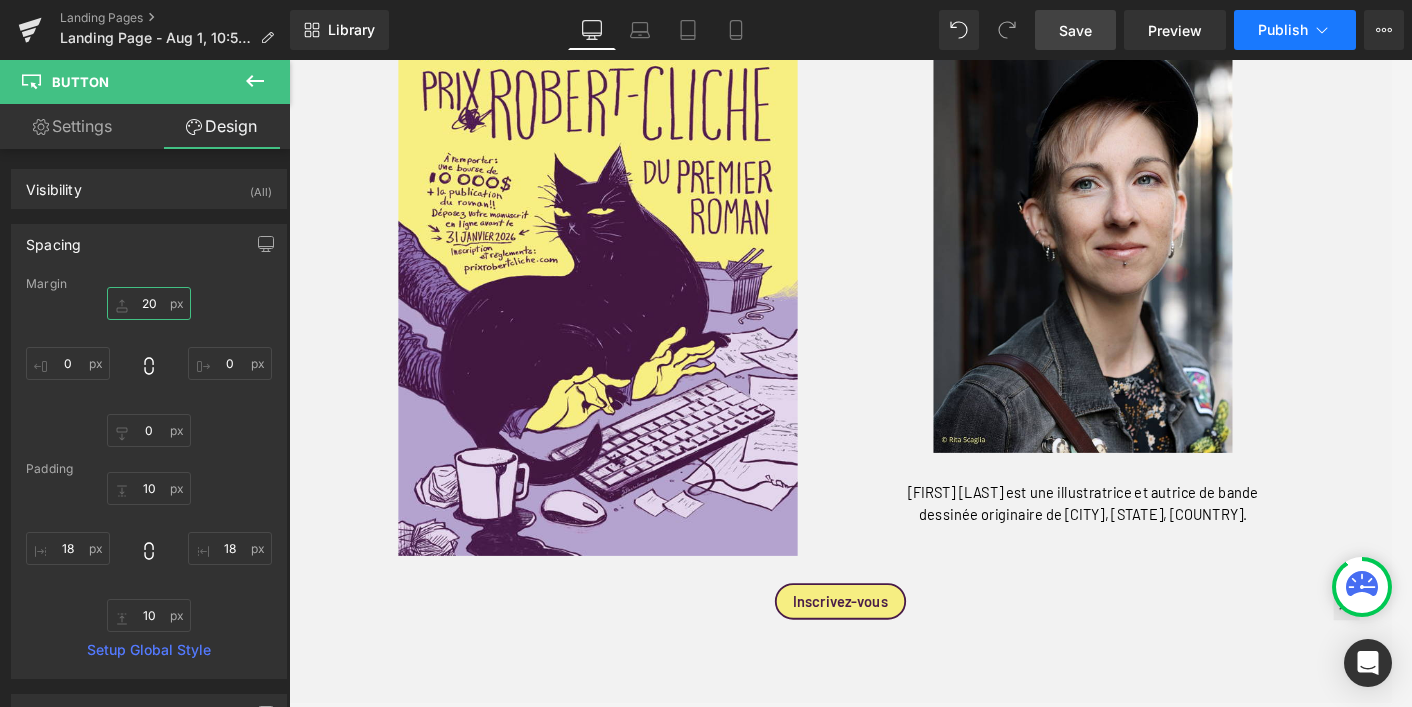 type on "20" 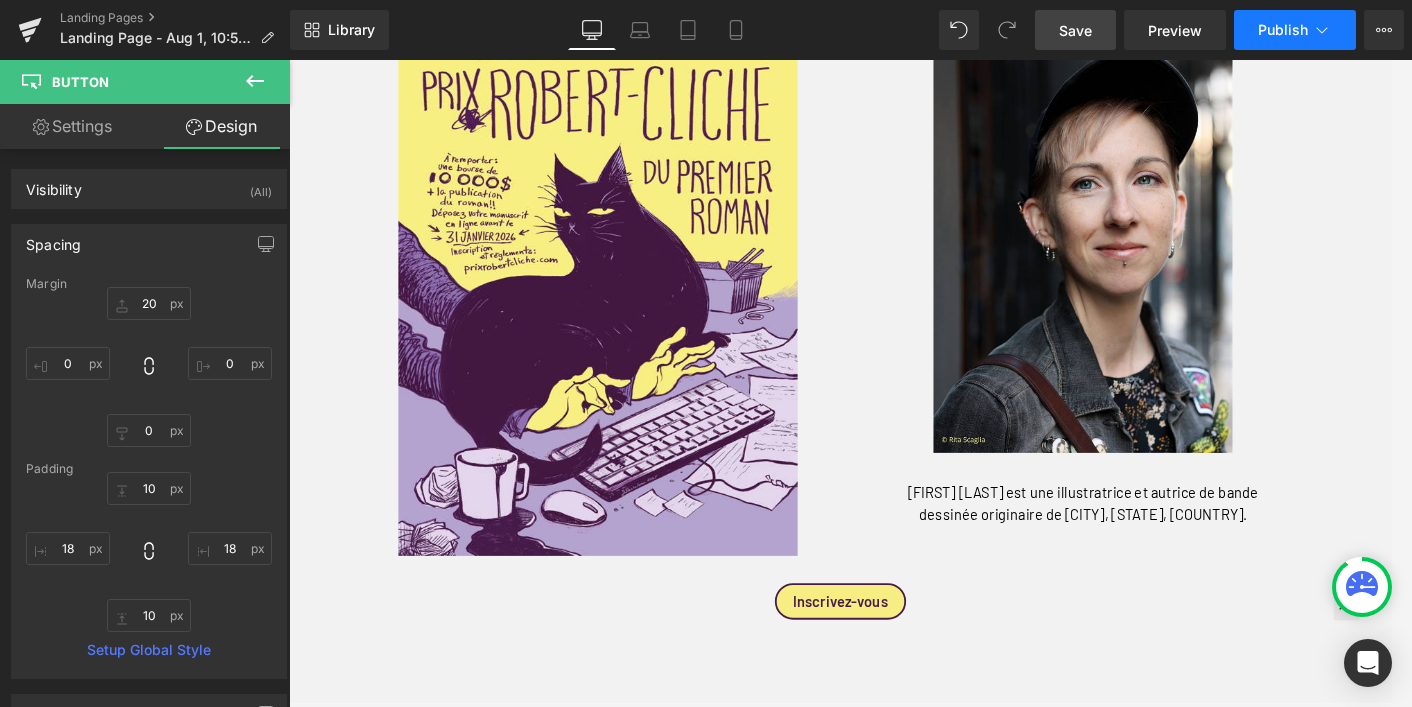 click on "Publish" at bounding box center [1283, 30] 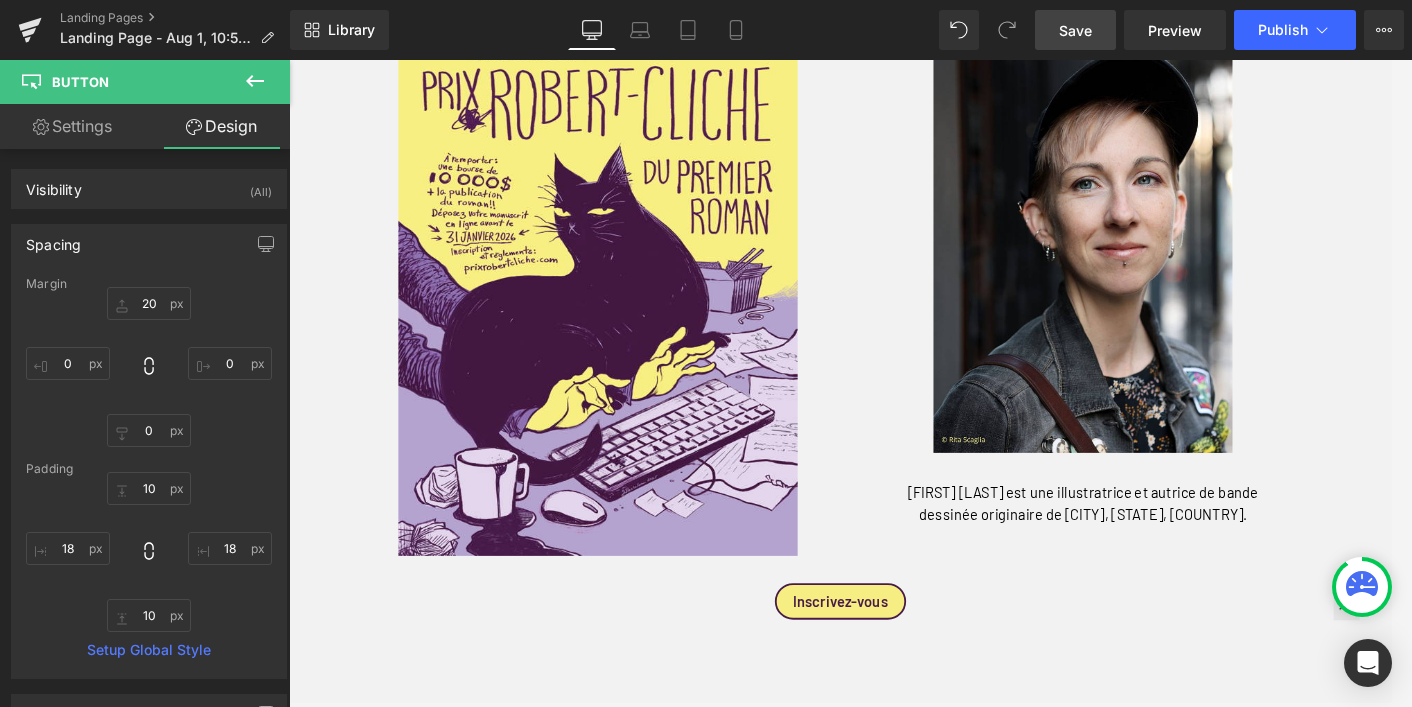 click on "Save" at bounding box center [1075, 30] 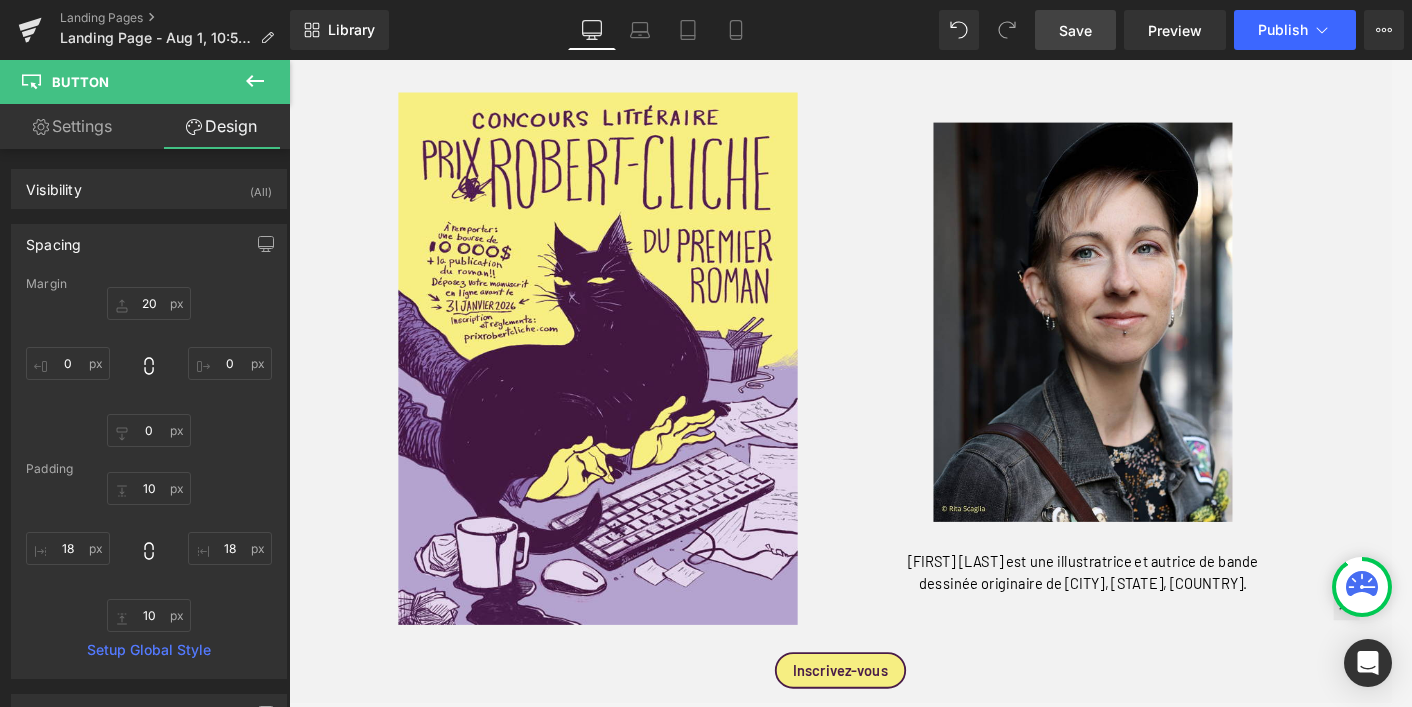 scroll, scrollTop: 760, scrollLeft: 0, axis: vertical 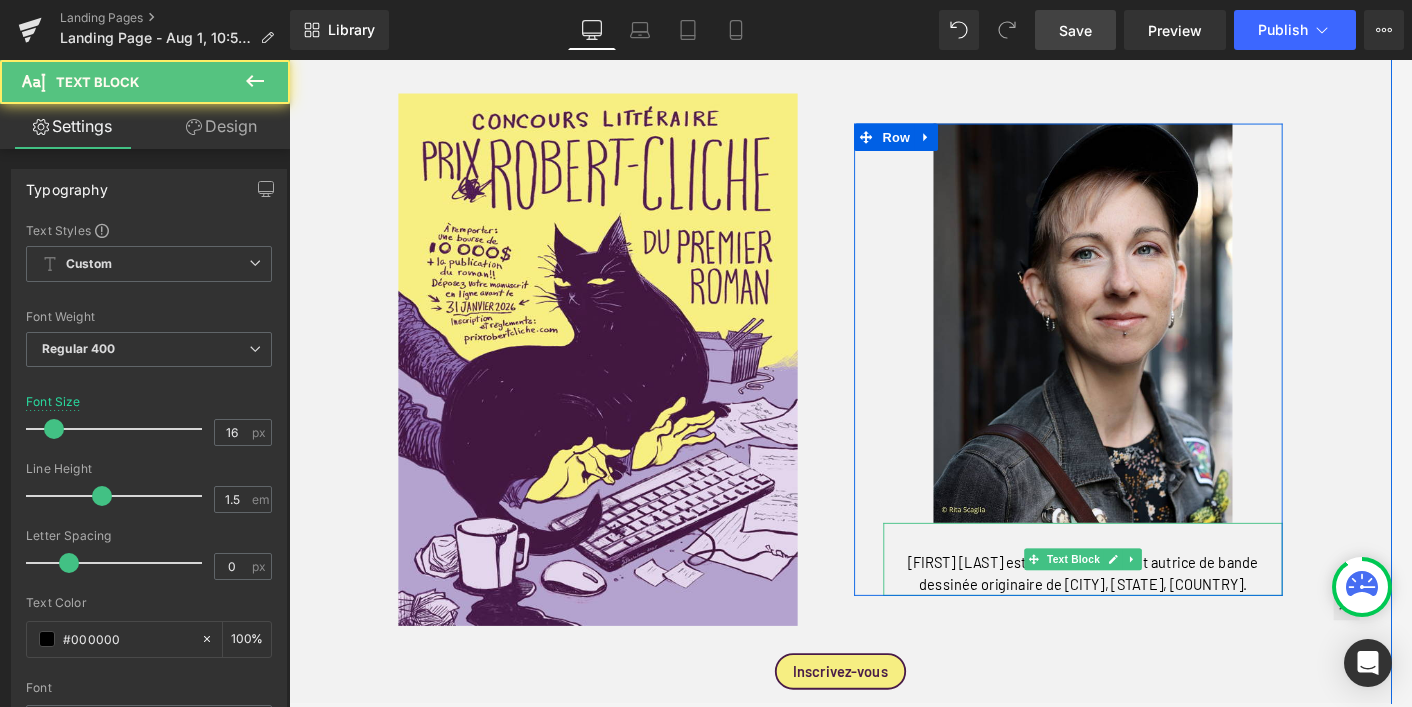 drag, startPoint x: 1140, startPoint y: 639, endPoint x: 1146, endPoint y: 609, distance: 30.594116 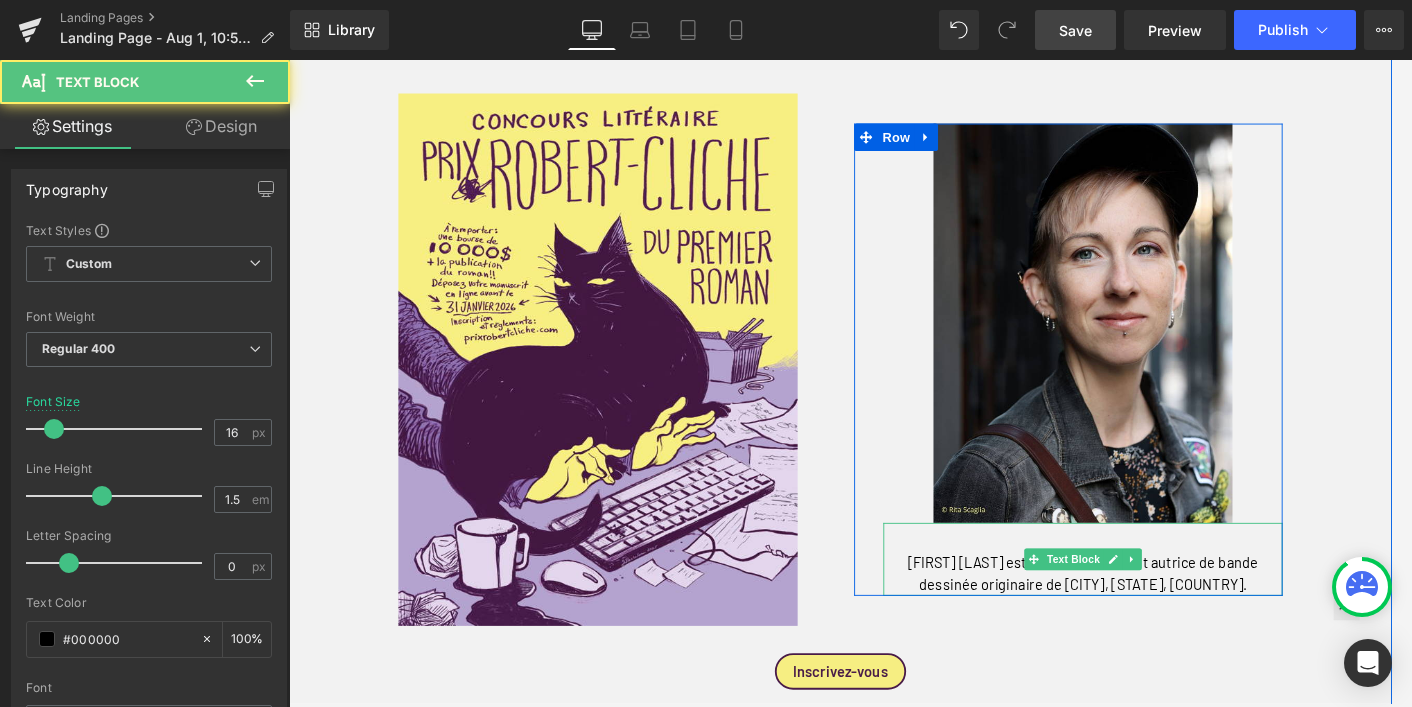 click on "[FIRST] [LAST] est une illustratrice et autrice de bande dessinée originaire de [CITY], [STATE], [COUNTRY]." at bounding box center (1160, 624) 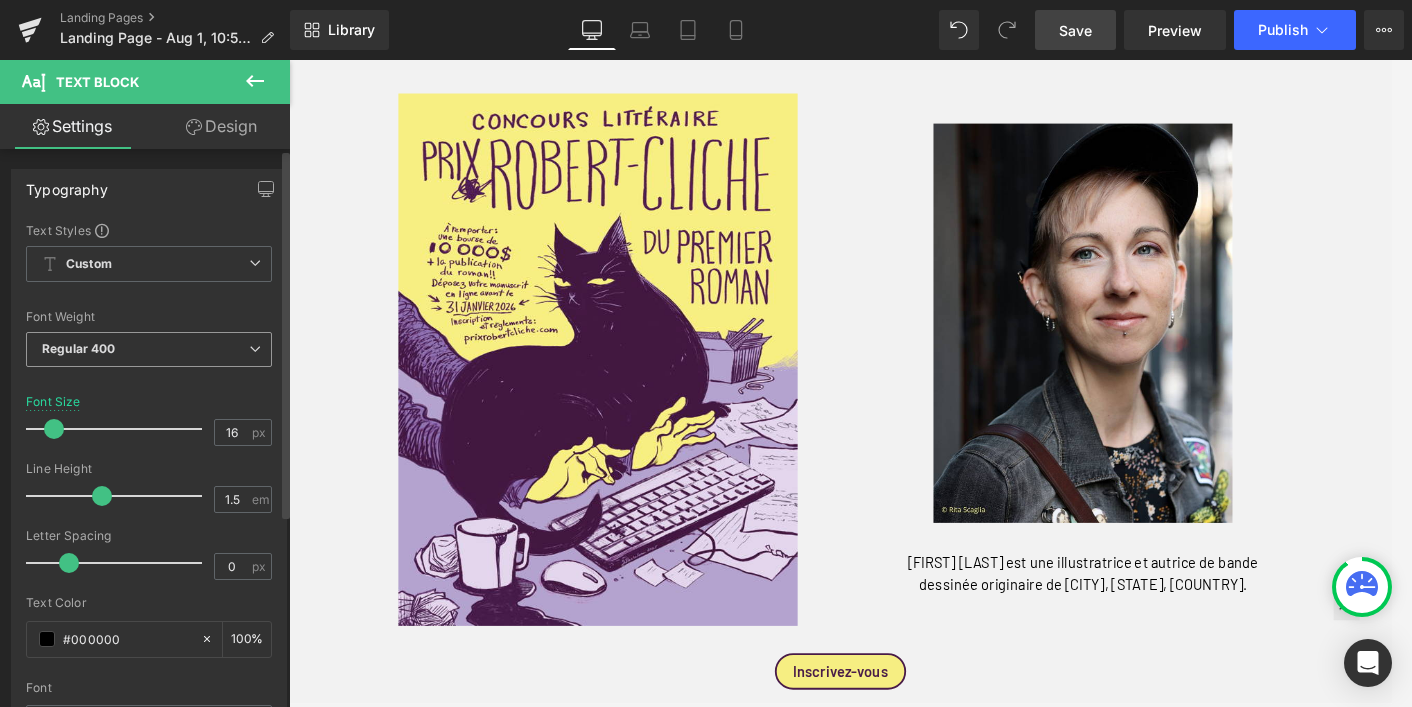 click on "Regular 400" at bounding box center (149, 349) 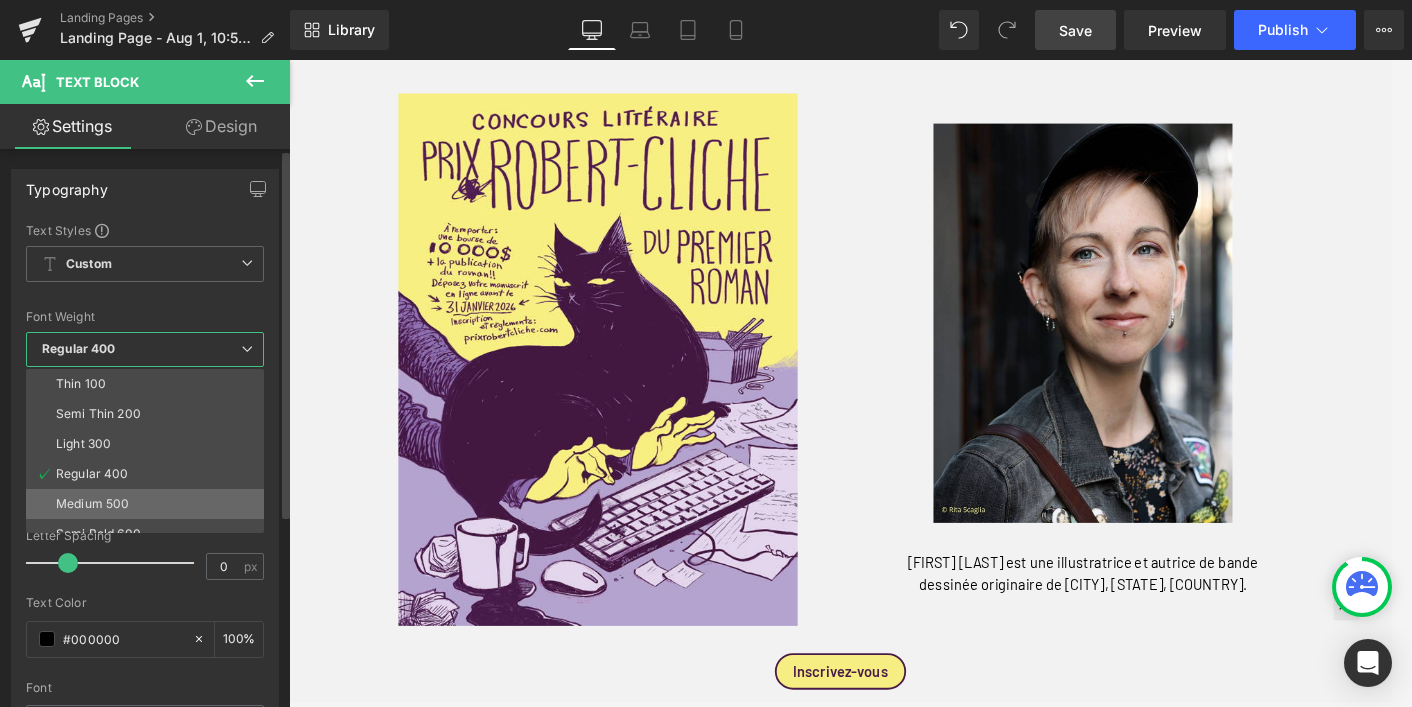 click on "Medium 500" at bounding box center (92, 504) 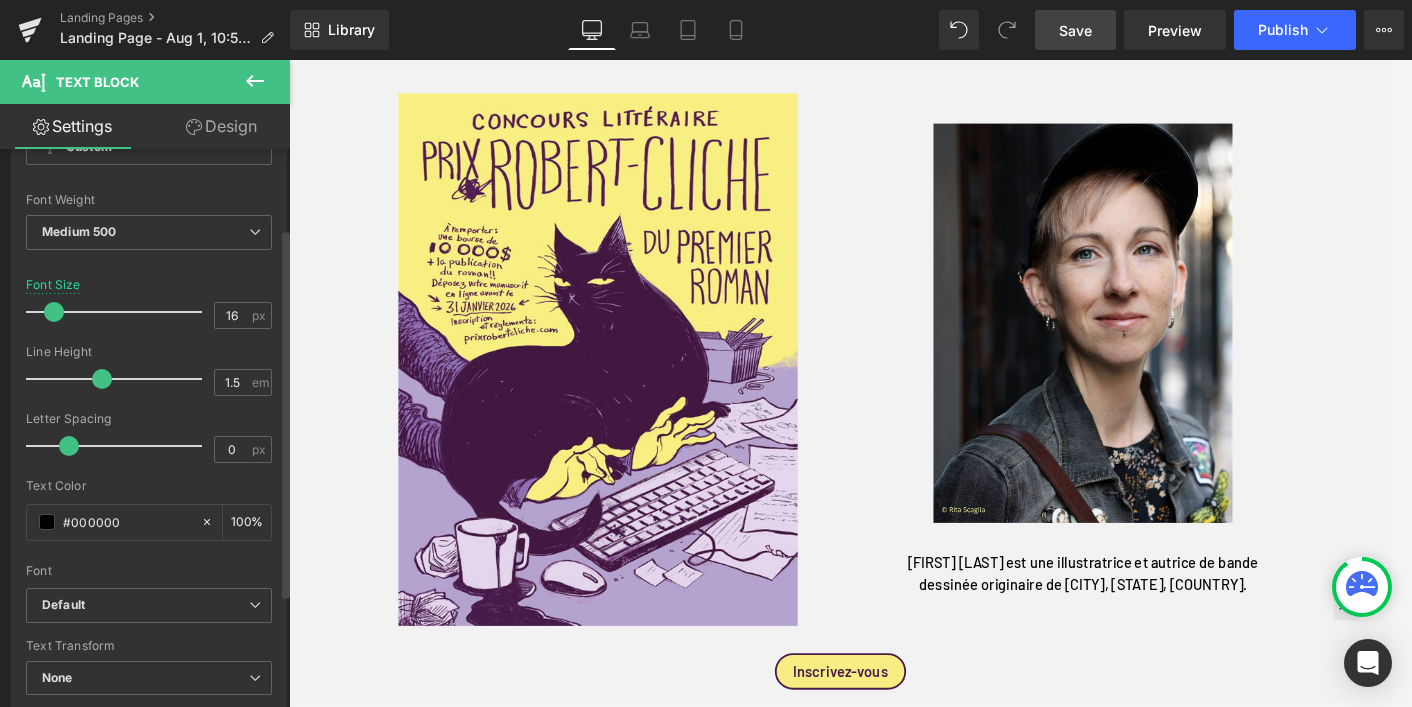 scroll, scrollTop: 122, scrollLeft: 0, axis: vertical 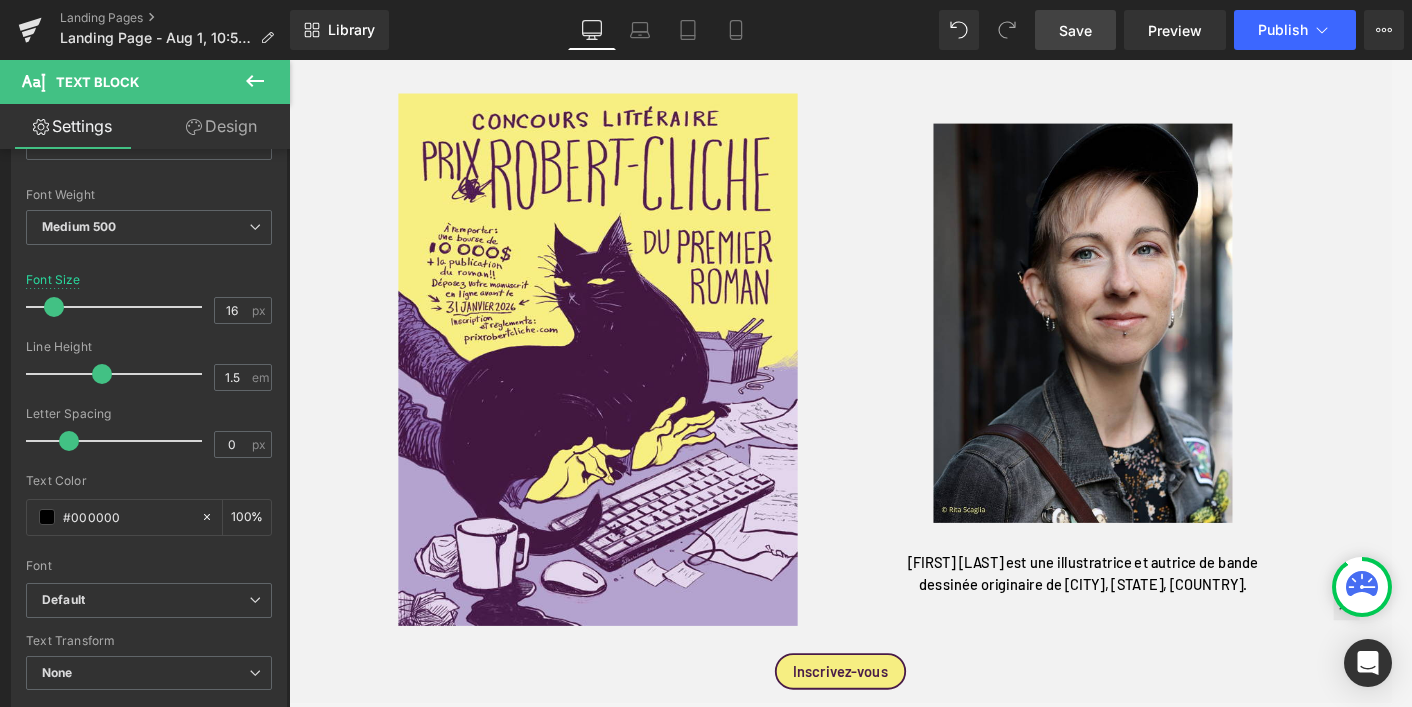 click on "Save" at bounding box center (1075, 30) 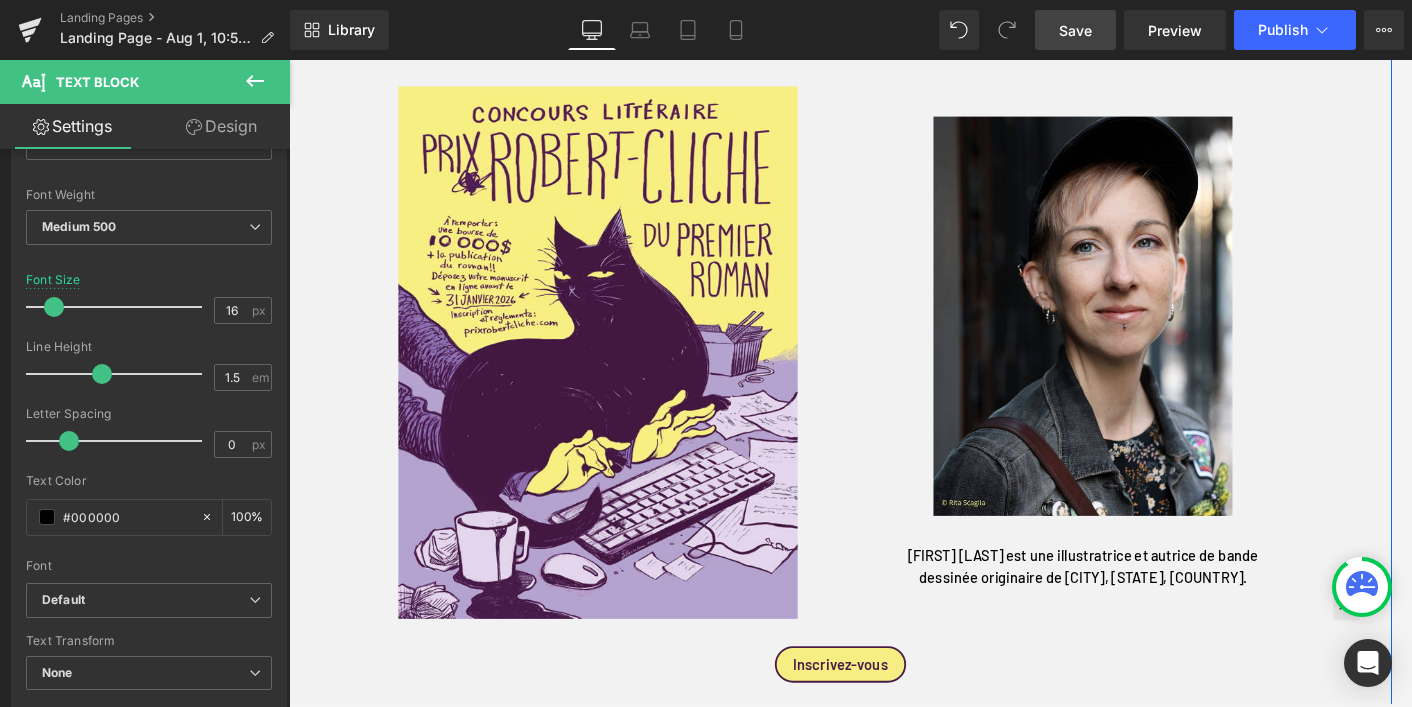 scroll, scrollTop: 770, scrollLeft: 0, axis: vertical 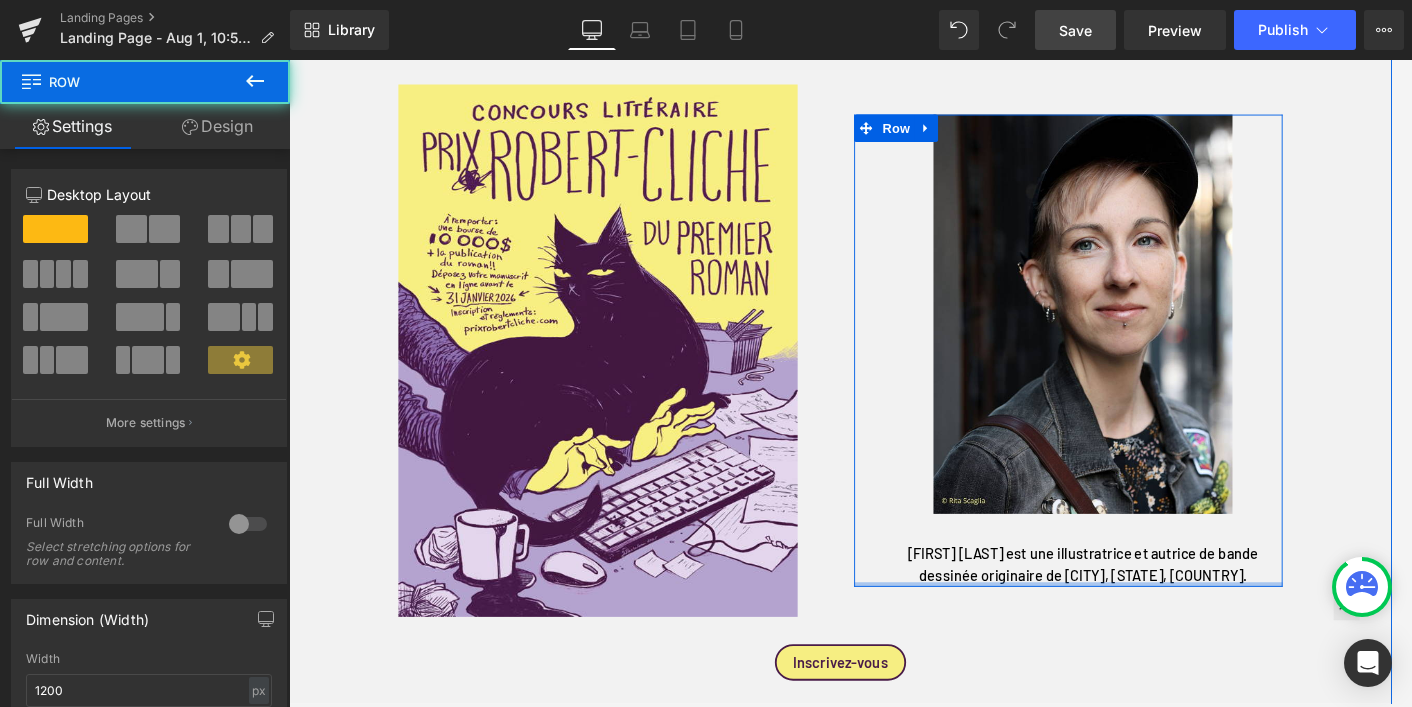 click at bounding box center (1144, 635) 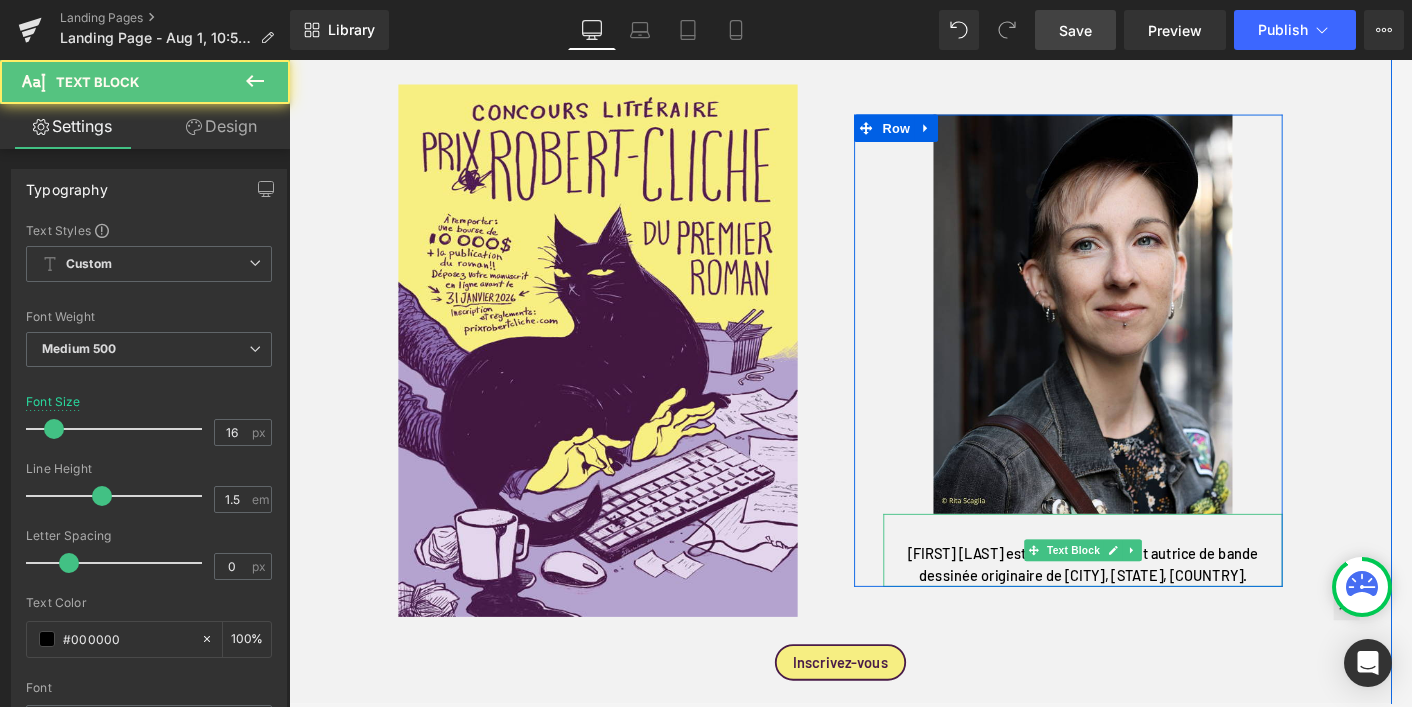 click on "[FIRST] [LAST] est une illustratrice et autrice de bande dessinée originaire de [CITY], [STATE], [COUNTRY]." at bounding box center [1160, 614] 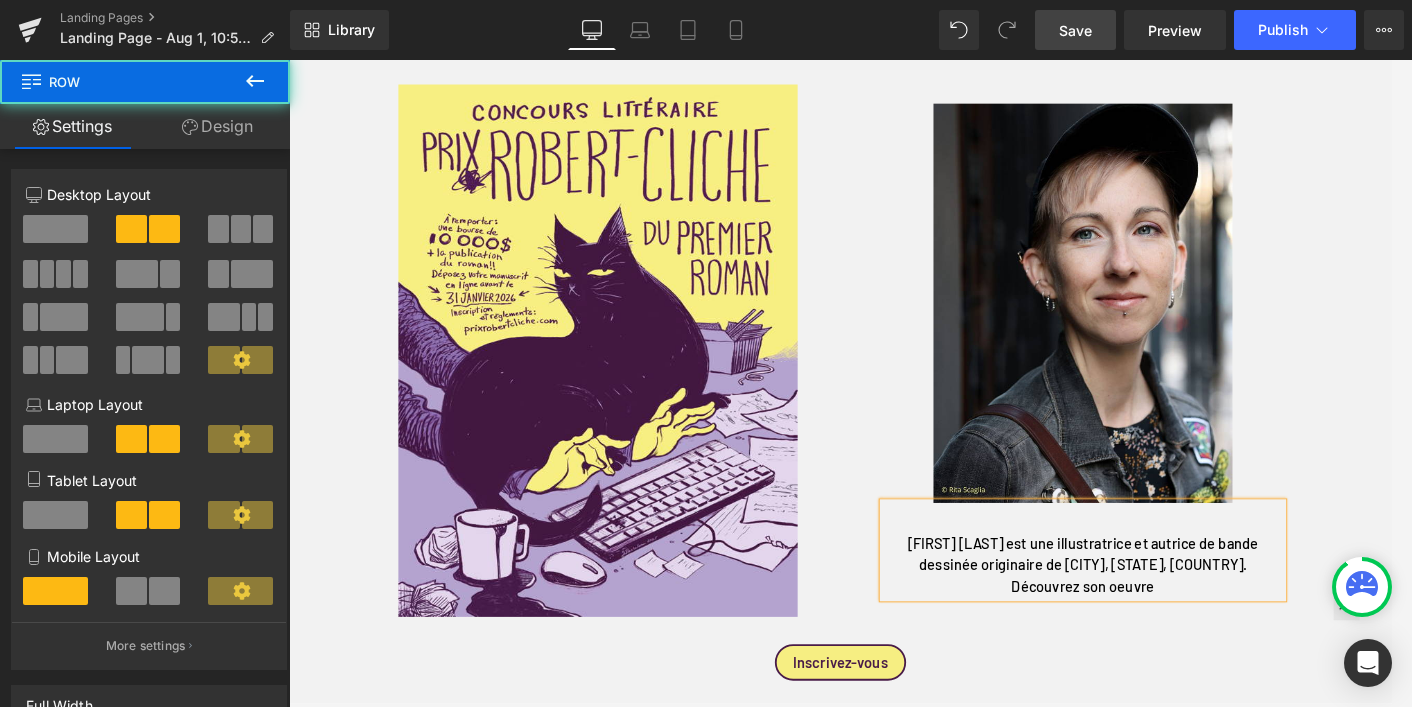 click on "Image         Julie Rocheleau est une illustratrice et autrice de bande dessinée originaire de Montréal, Québec, Canada.  Découvrez son oeuvre Text Block         Row       32px" at bounding box center [1144, 379] 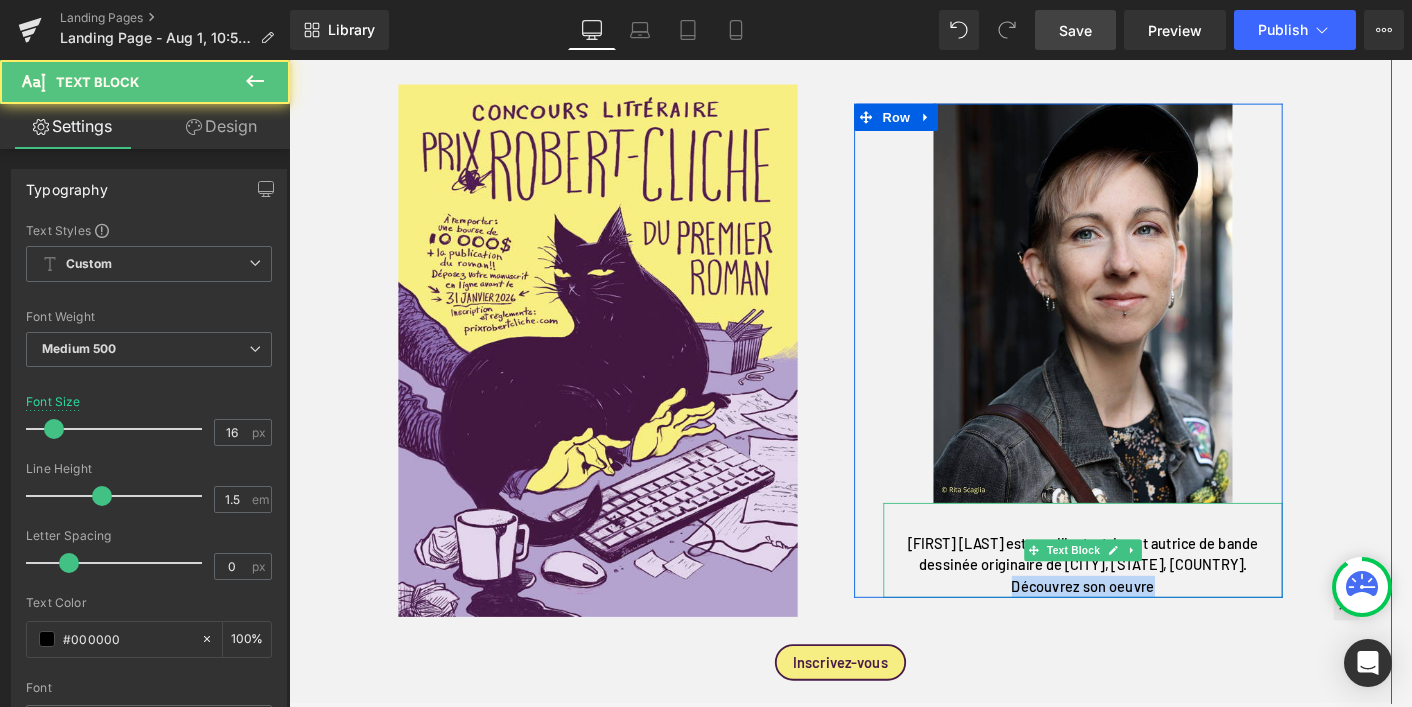 drag, startPoint x: 1234, startPoint y: 639, endPoint x: 1078, endPoint y: 639, distance: 156 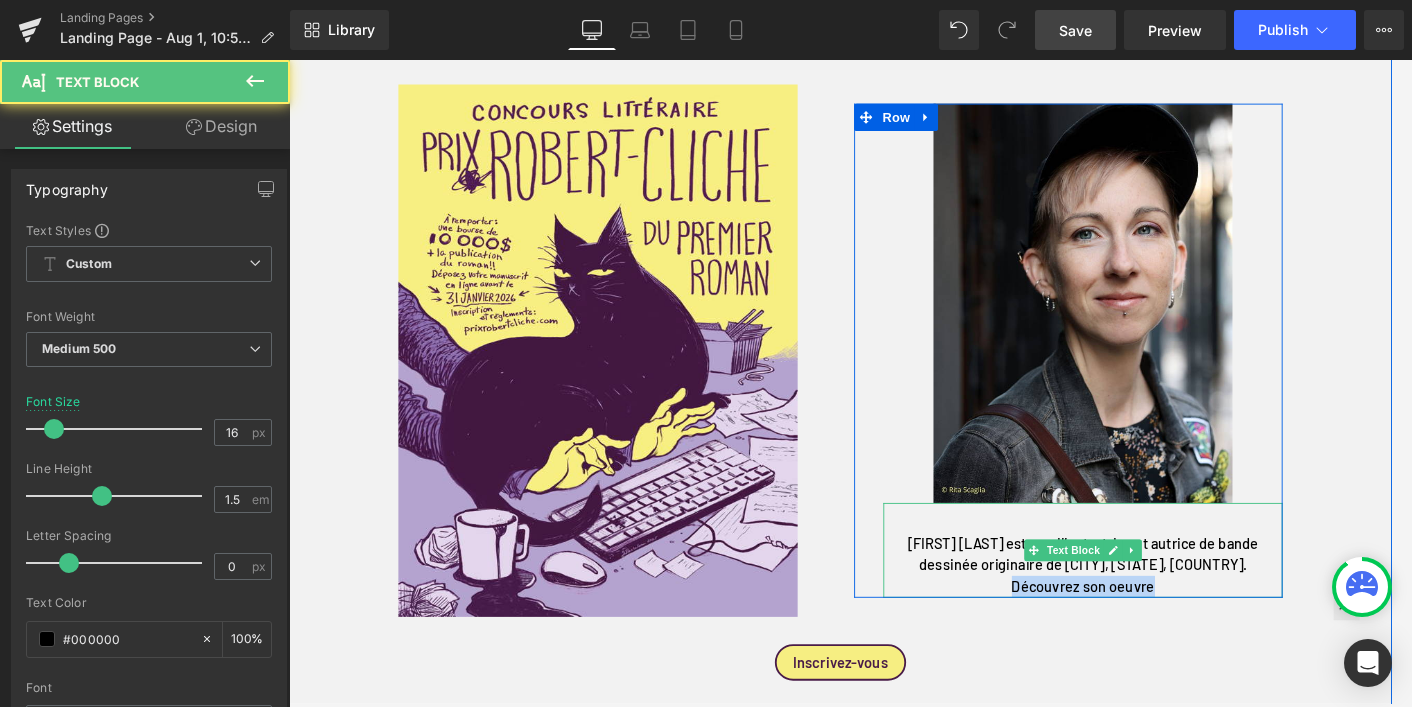 click on "Découvrez son oeuvre" at bounding box center [1160, 638] 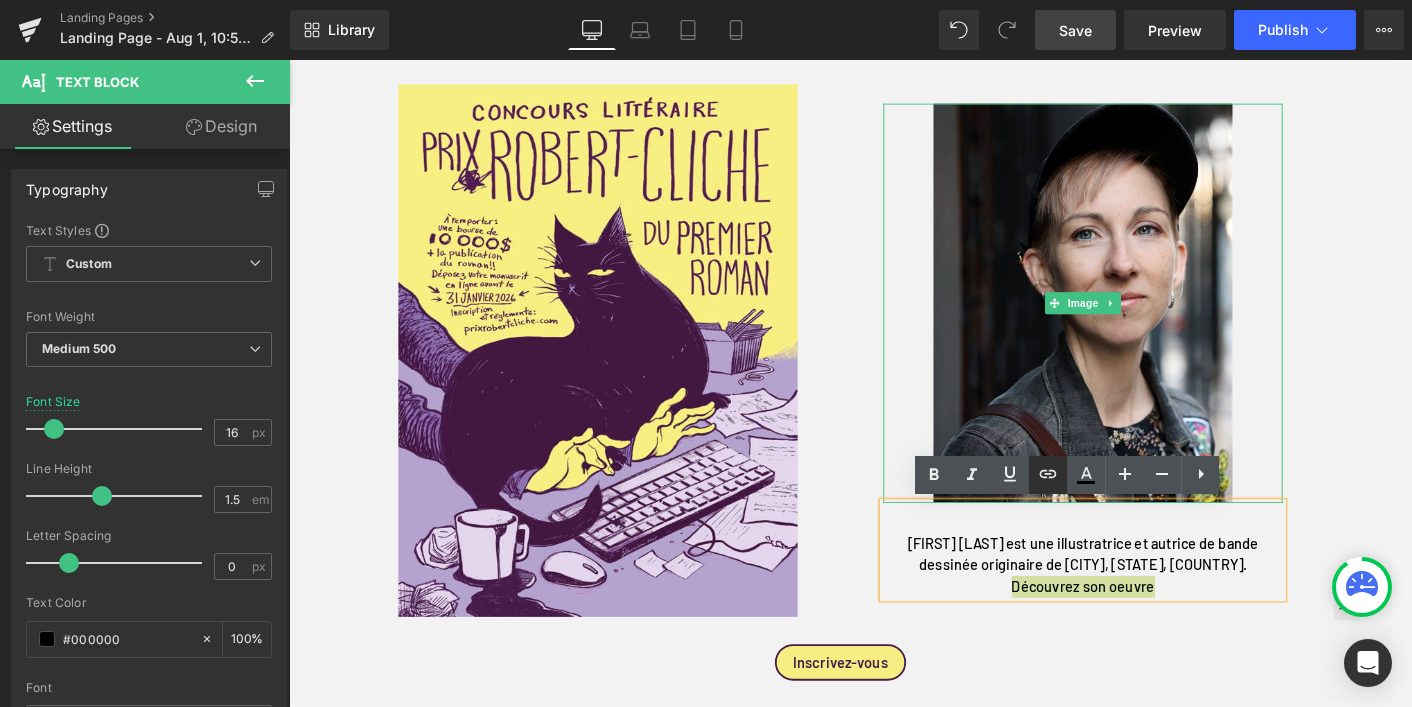 click 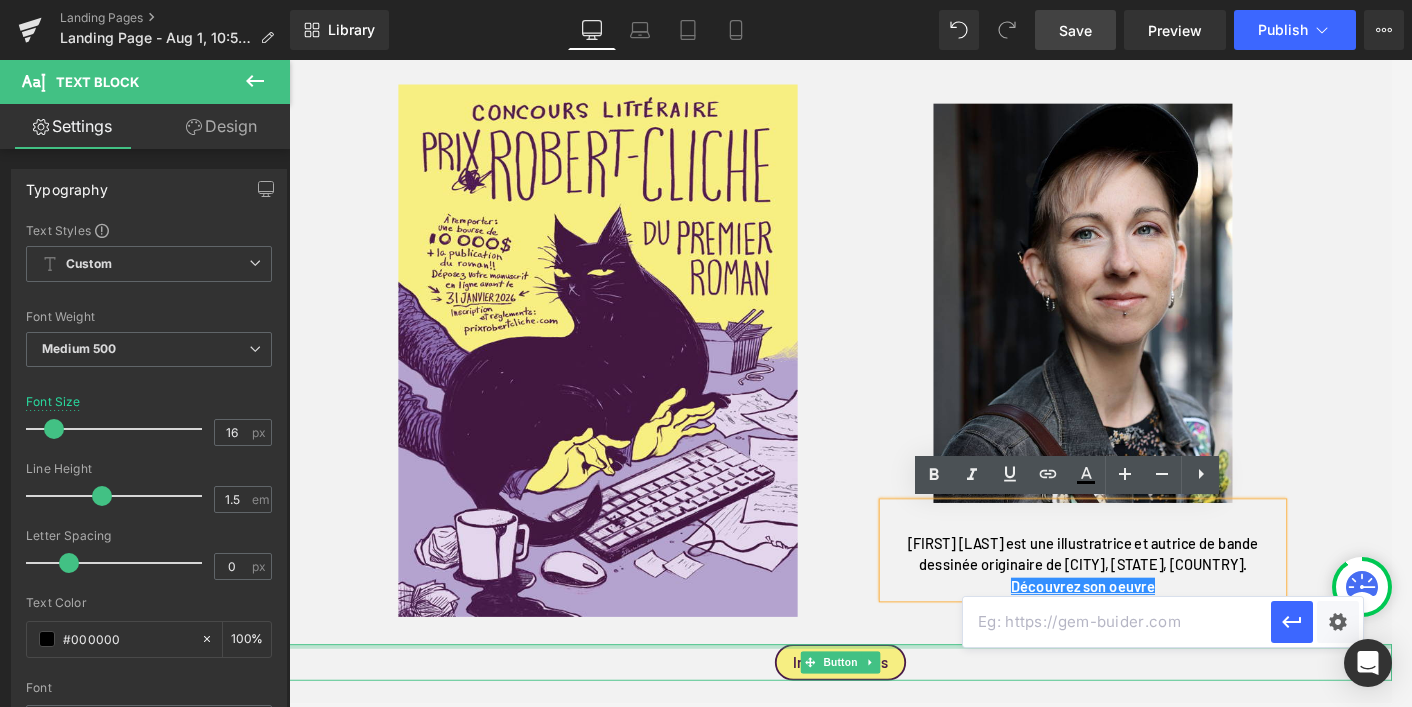 click at bounding box center (1117, 622) 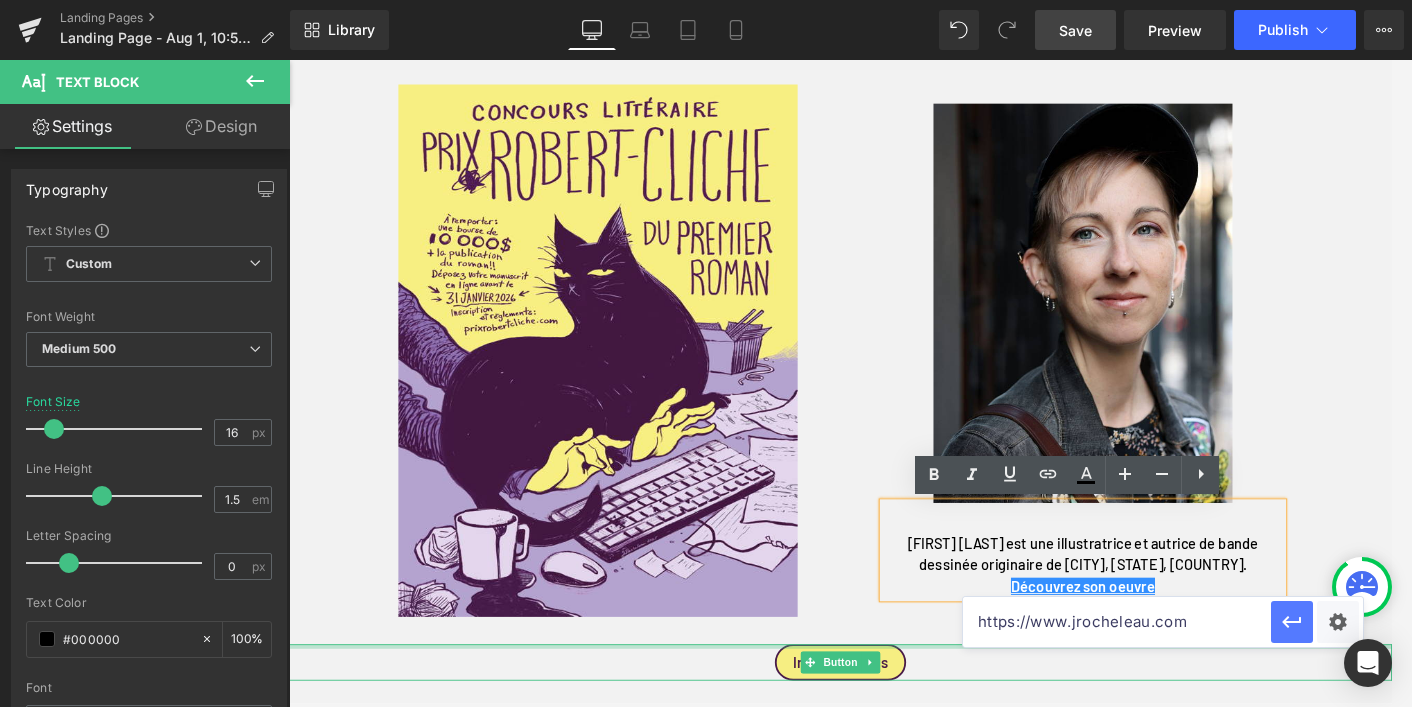 type on "https://www.jrocheleau.com" 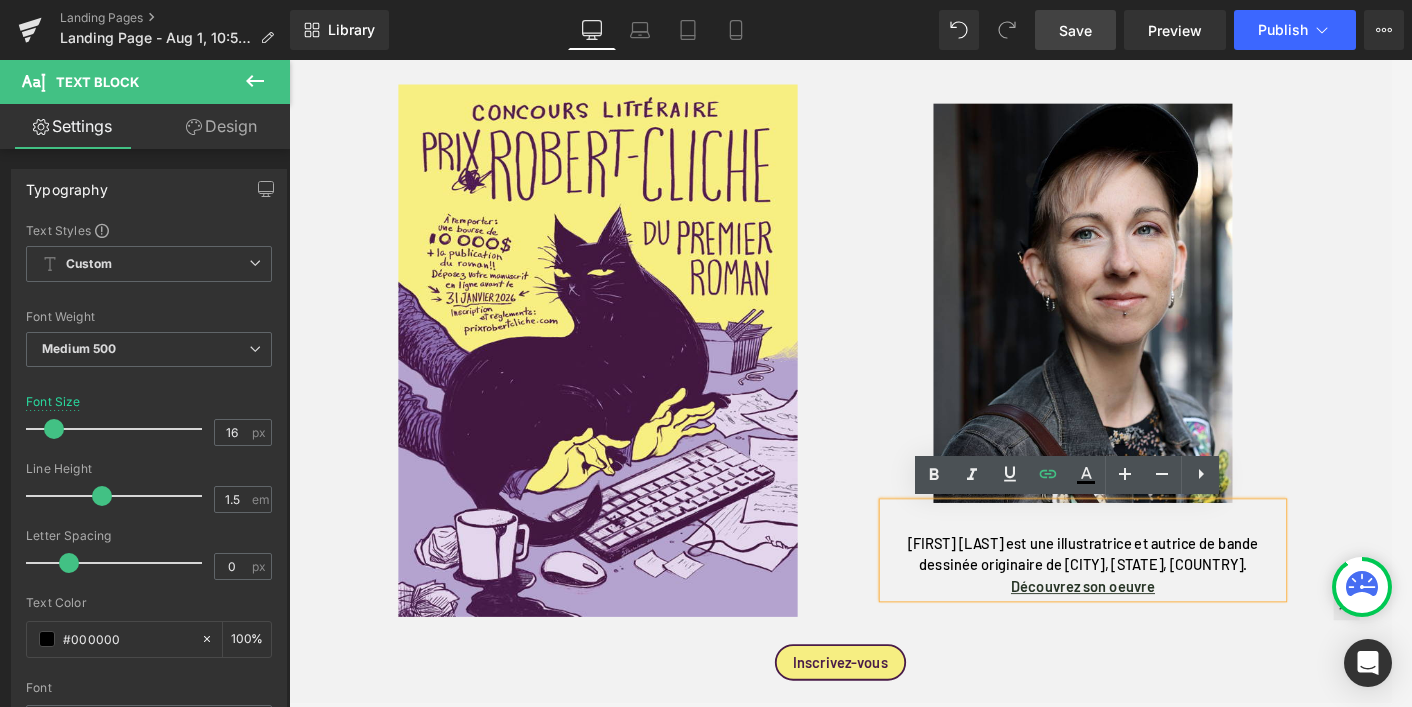 click on "Affiche officielle de 2026 Heading         Row         Image         Image         [FIRST] [LAST] est une illustratrice et autrice de bande dessinée originaire de [CITY], [STATE], [COUNTRY]. Découvrez son oeuvre Text Block         Row       32px   Row   46px
Inscrivez-vous
Button" at bounding box center (894, 340) 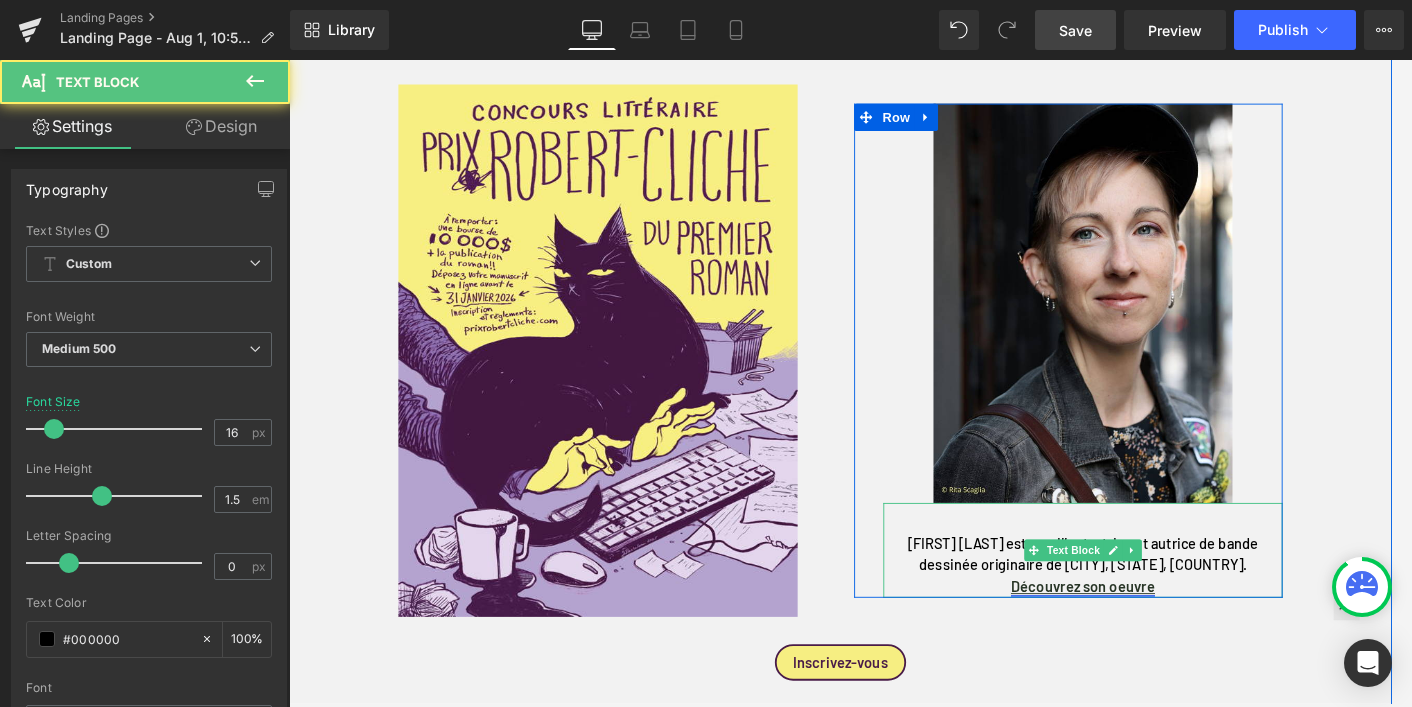 click on "Découvrez son oeuvre" at bounding box center [1160, 637] 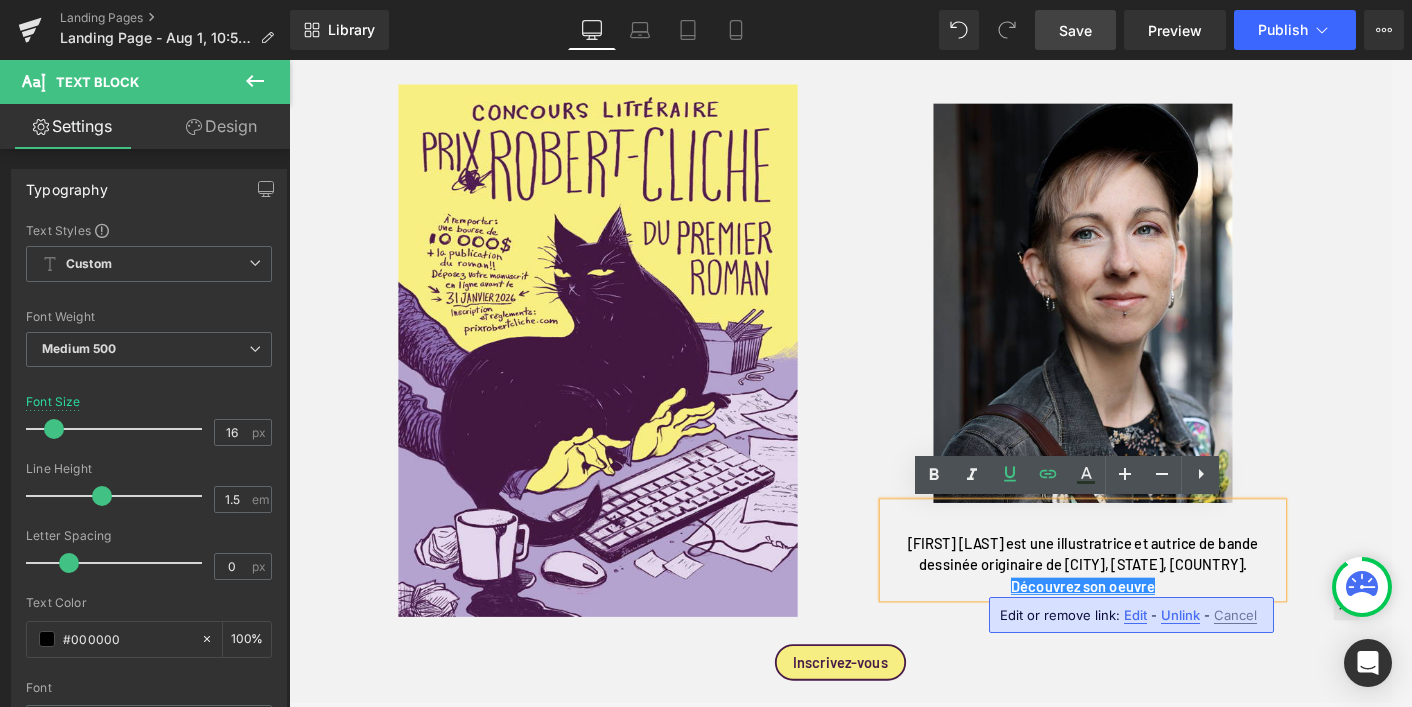 click on "Save" at bounding box center (1075, 30) 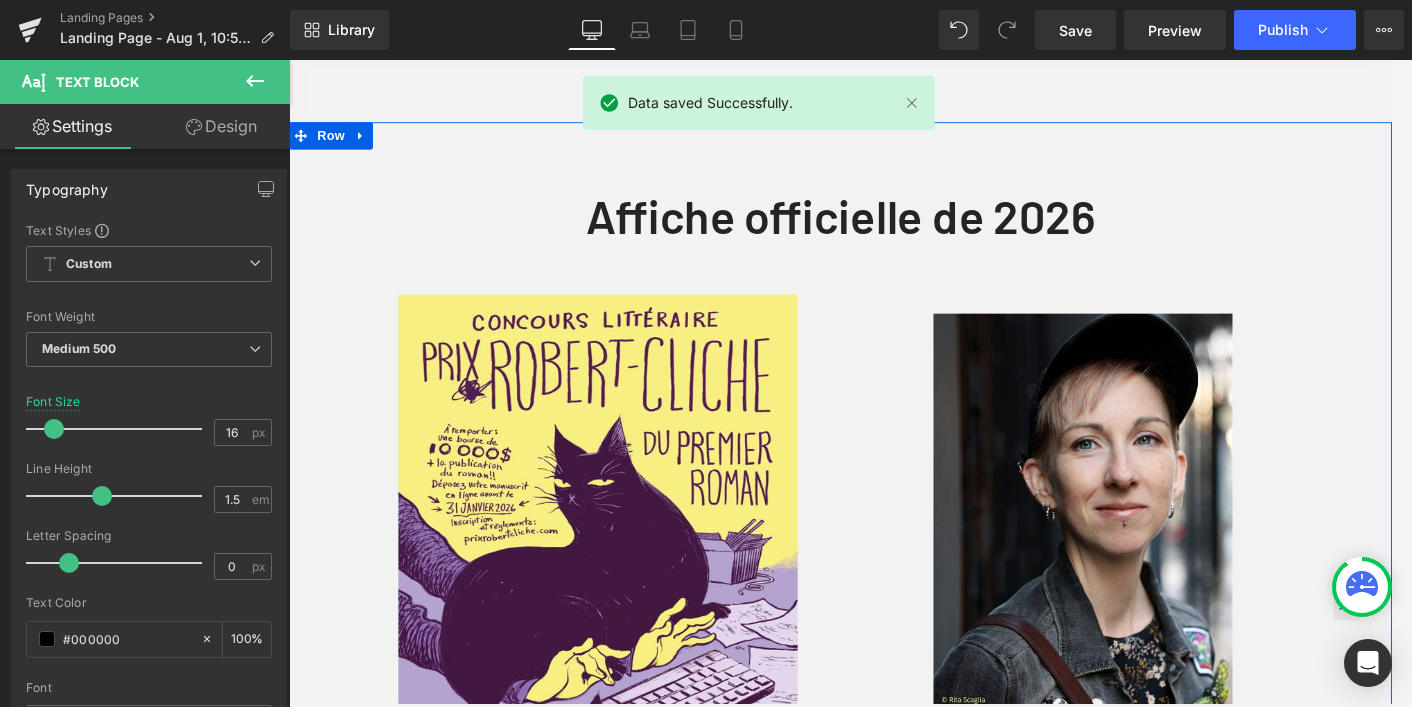 scroll, scrollTop: 523, scrollLeft: 0, axis: vertical 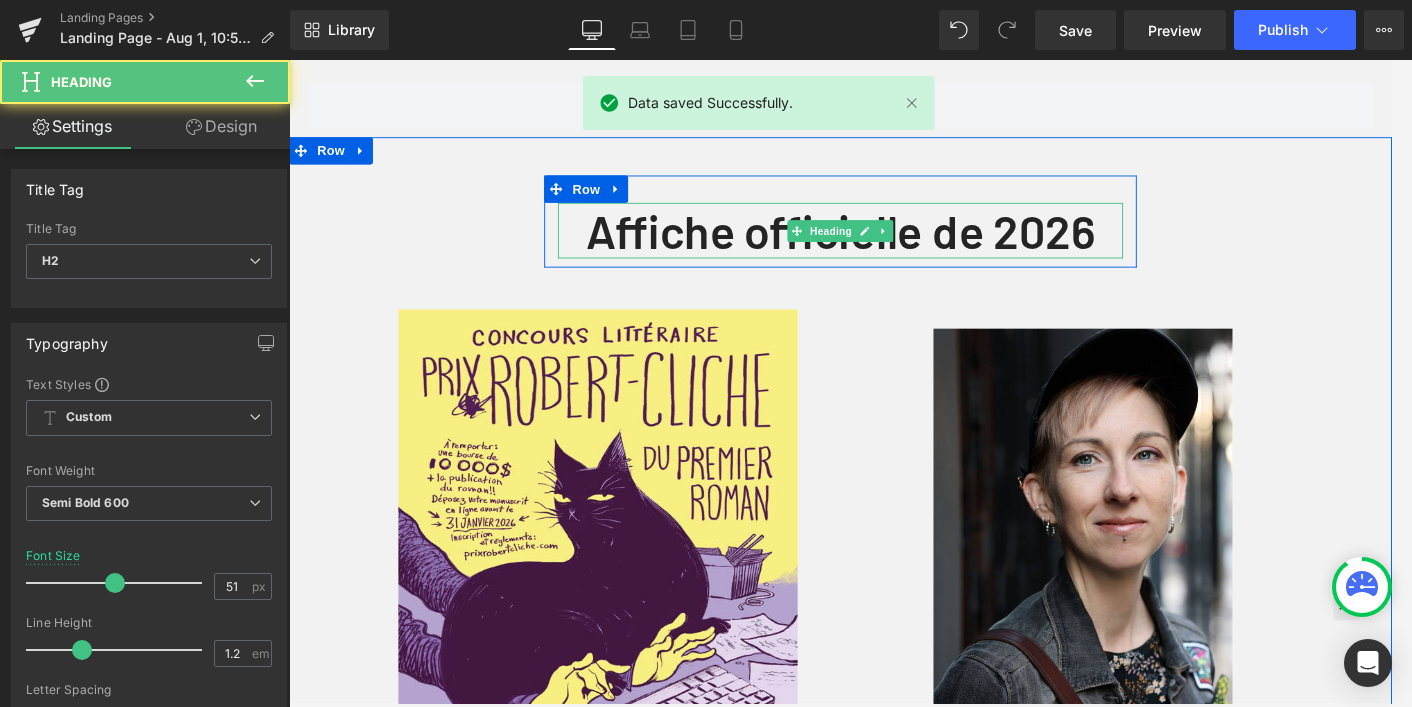 click on "Affiche officielle de 2026" at bounding box center (894, 247) 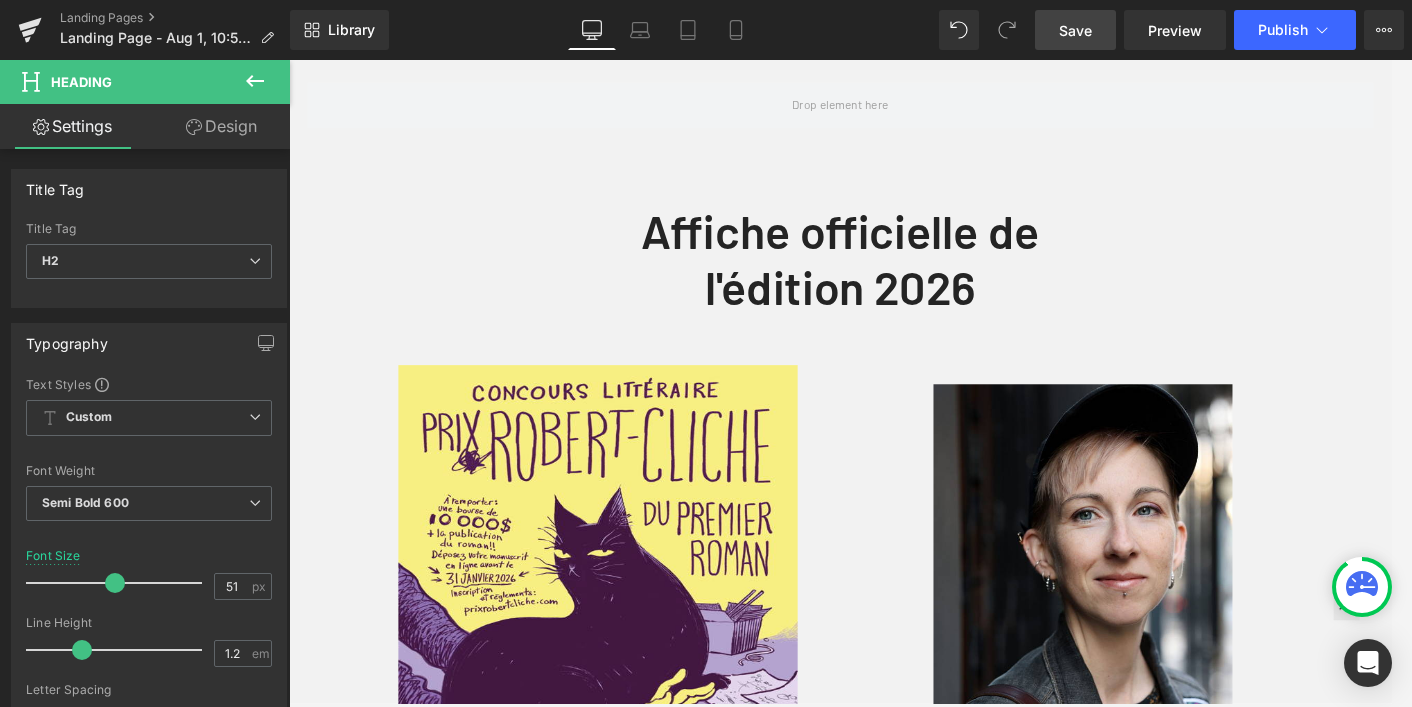 click on "Save" at bounding box center [1075, 30] 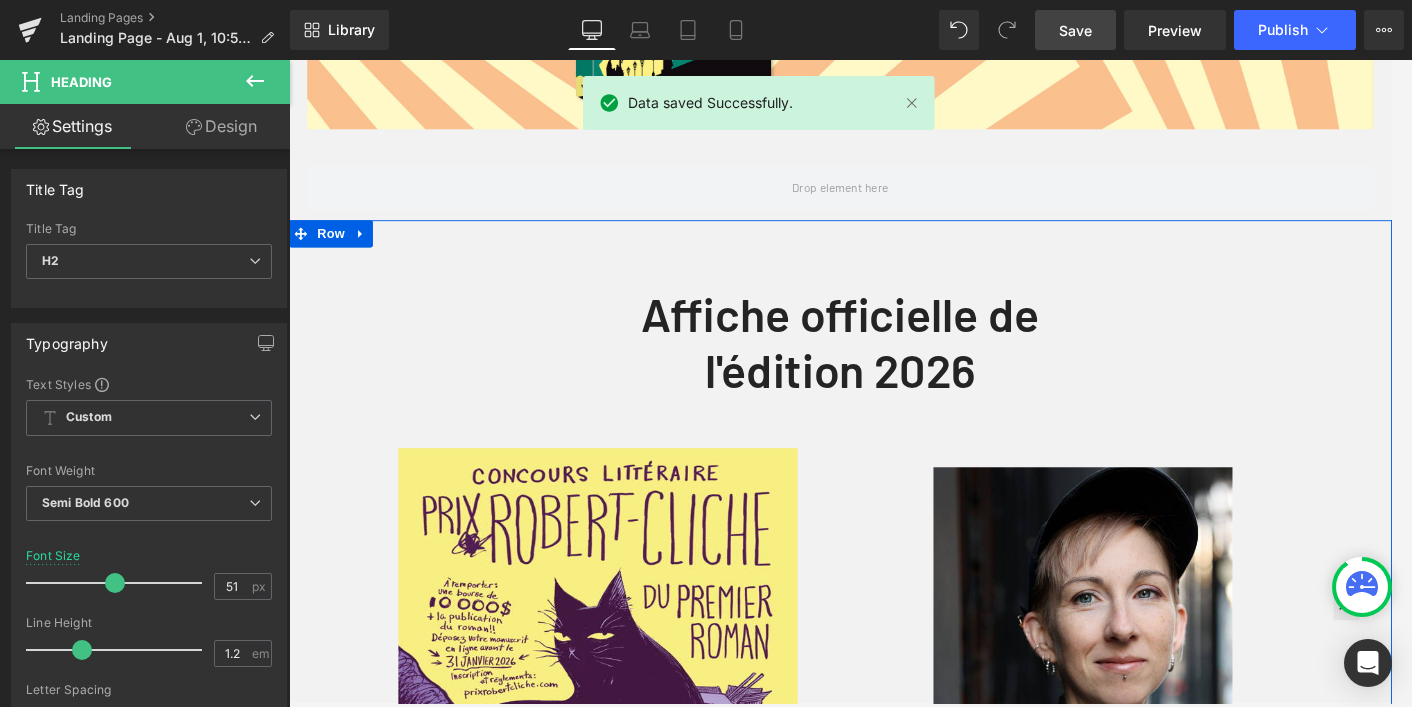 scroll, scrollTop: 424, scrollLeft: 0, axis: vertical 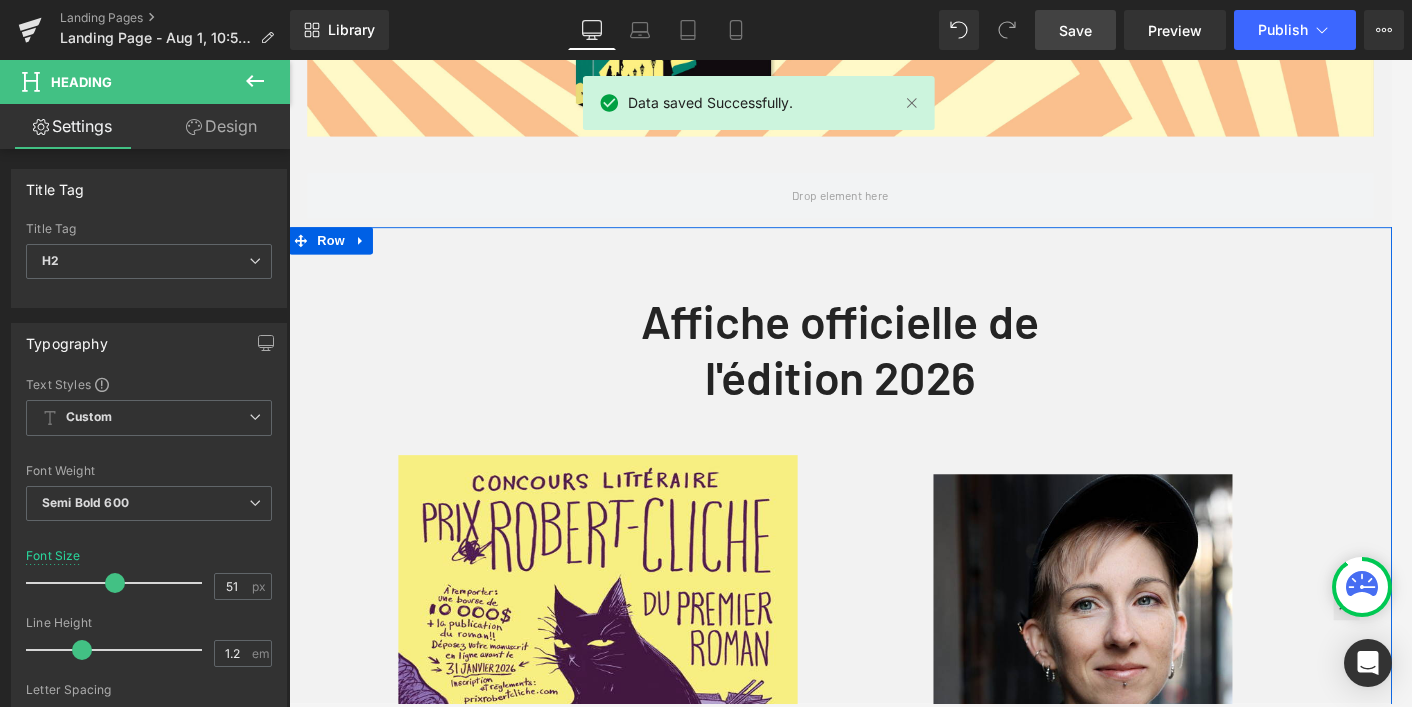 click on "Affiche officielle de l'édition 2026 Heading" at bounding box center (894, 377) 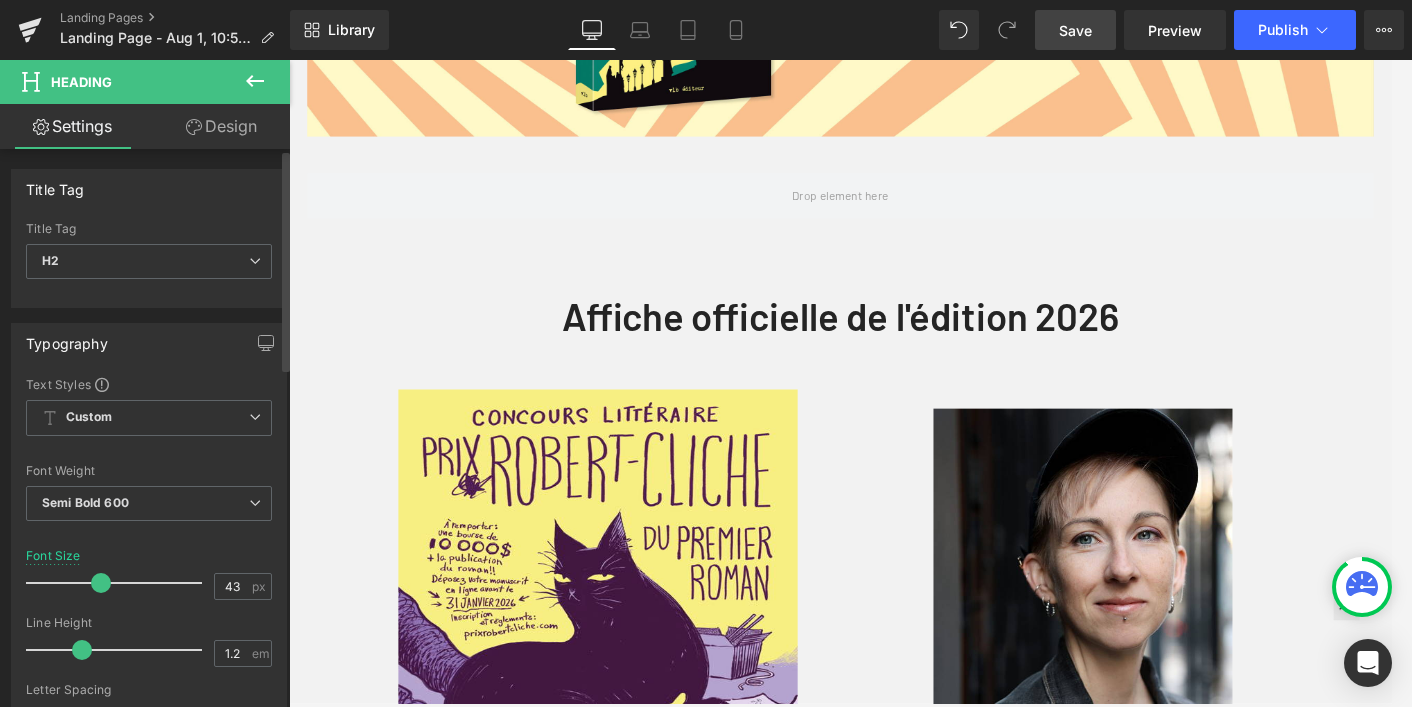 type on "42" 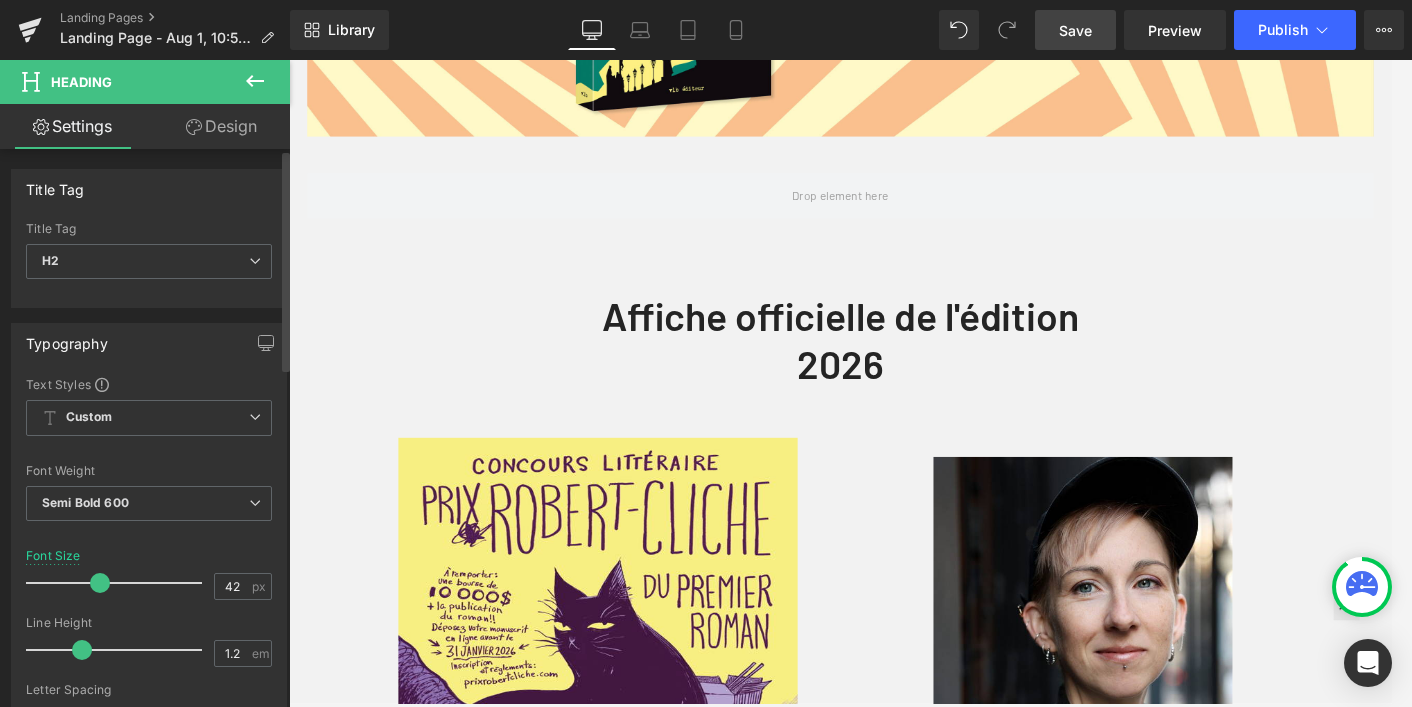 drag, startPoint x: 112, startPoint y: 581, endPoint x: 97, endPoint y: 580, distance: 15.033297 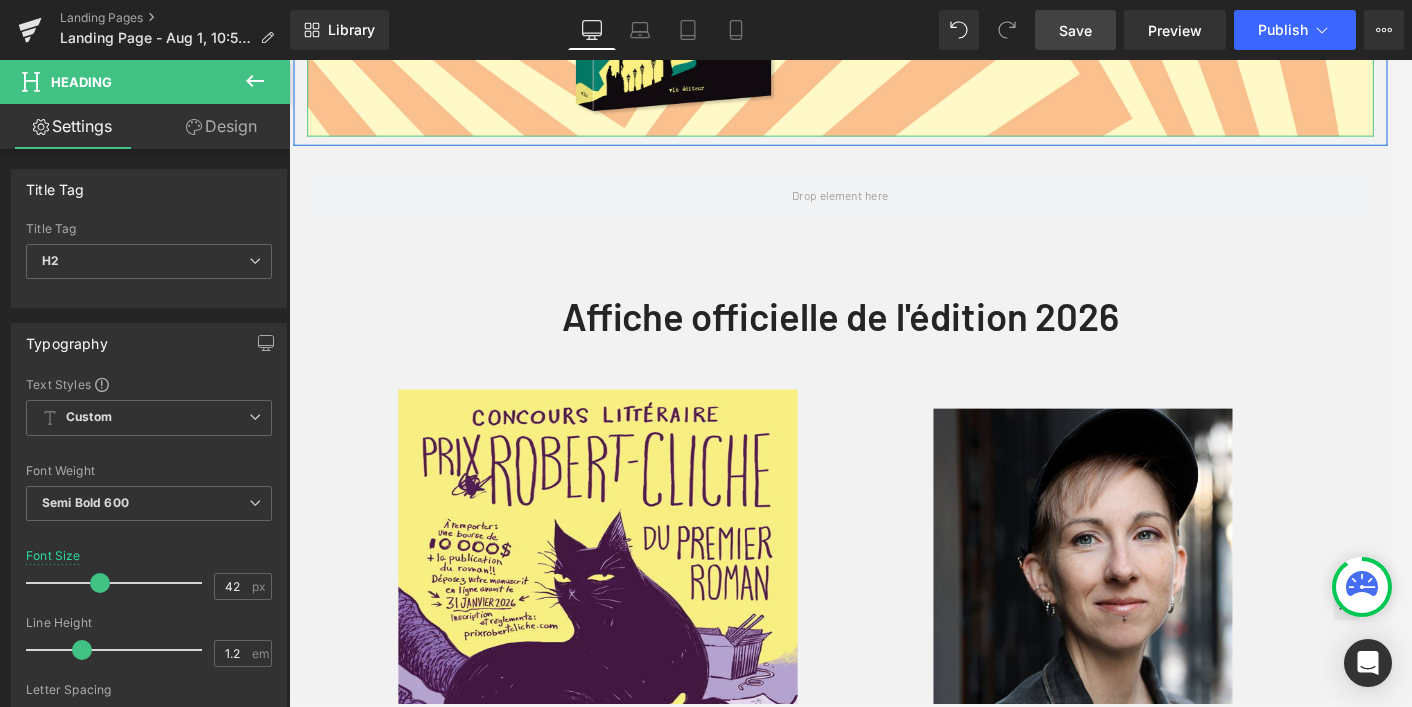 click on "Save" at bounding box center [1075, 30] 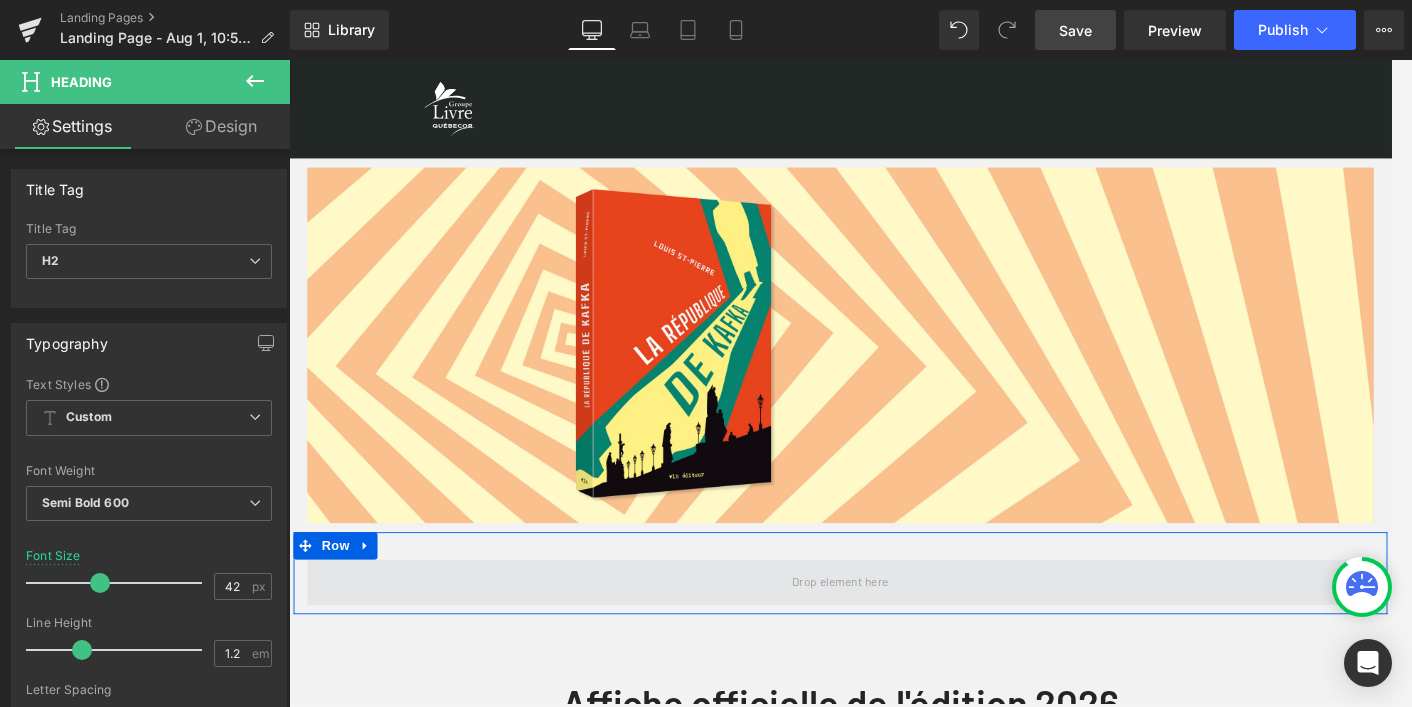 scroll, scrollTop: 2, scrollLeft: 0, axis: vertical 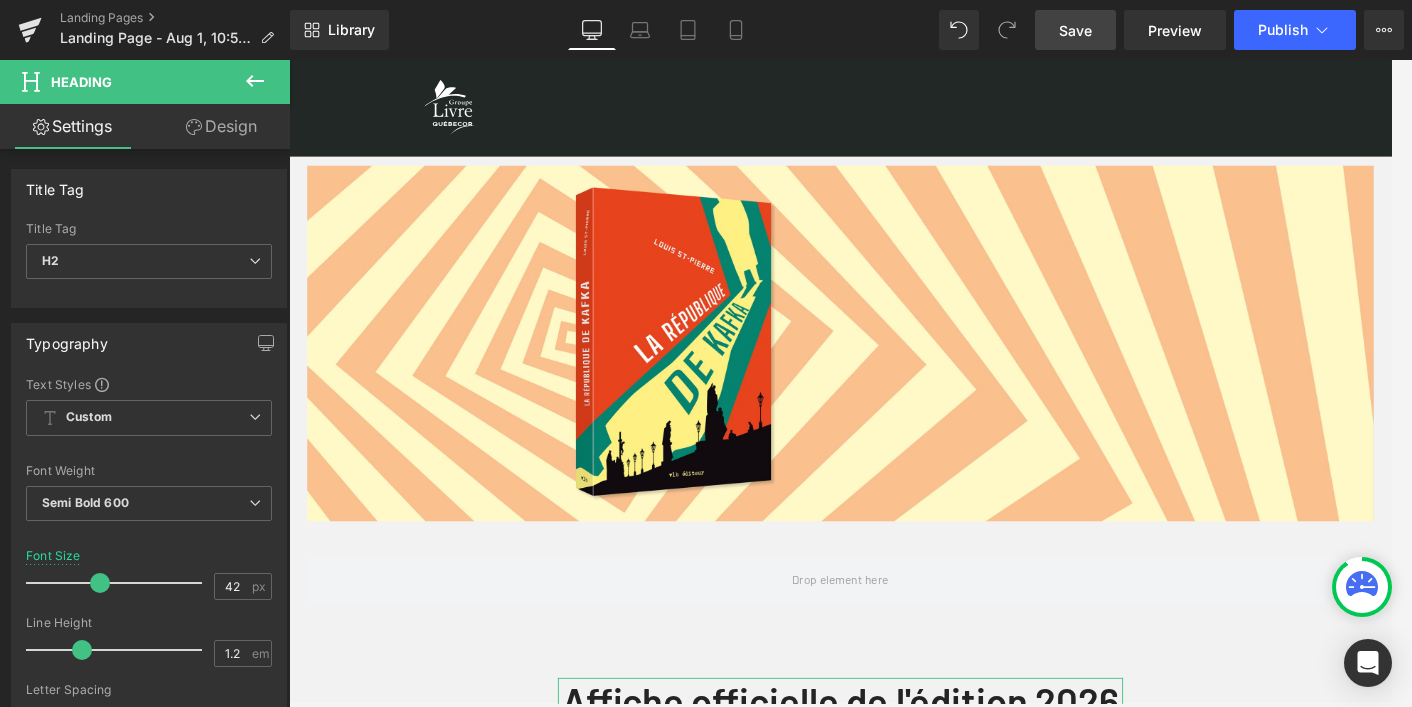 click on "Design" at bounding box center [221, 126] 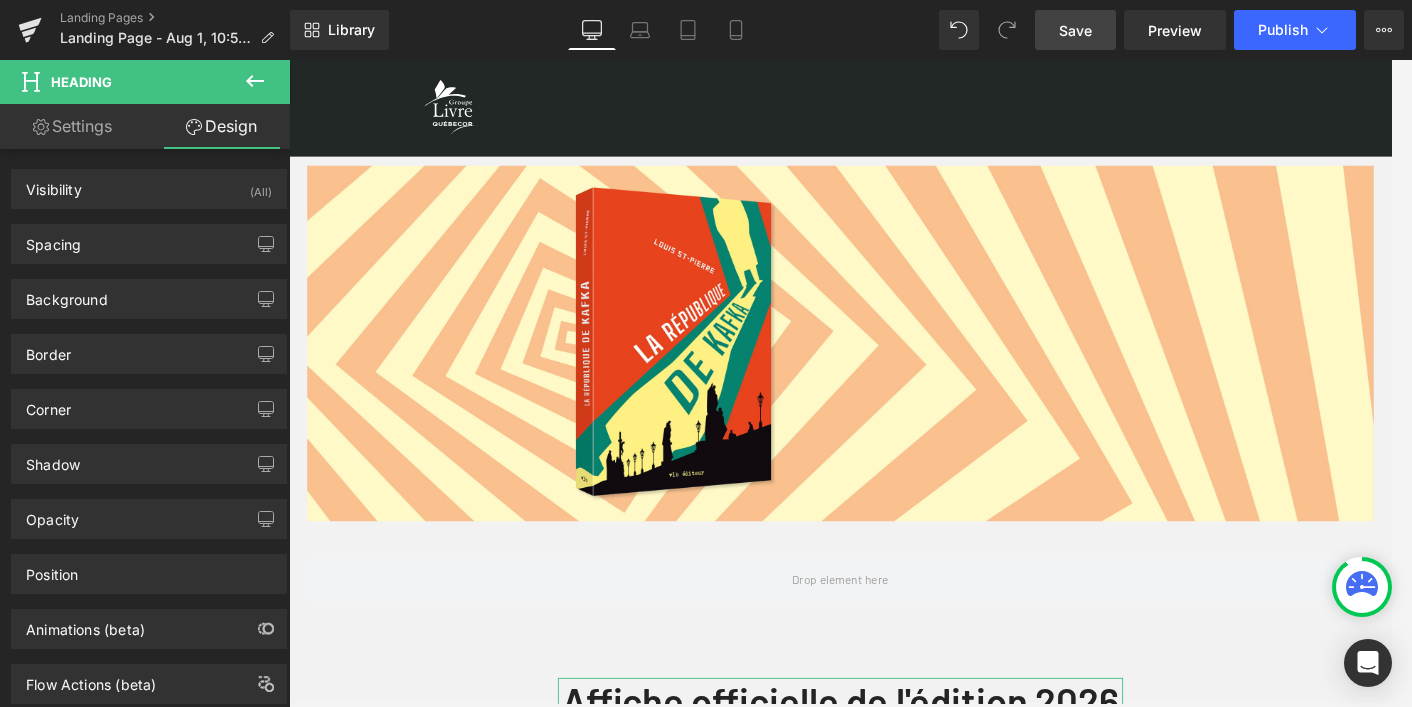 click on "Settings" at bounding box center [72, 126] 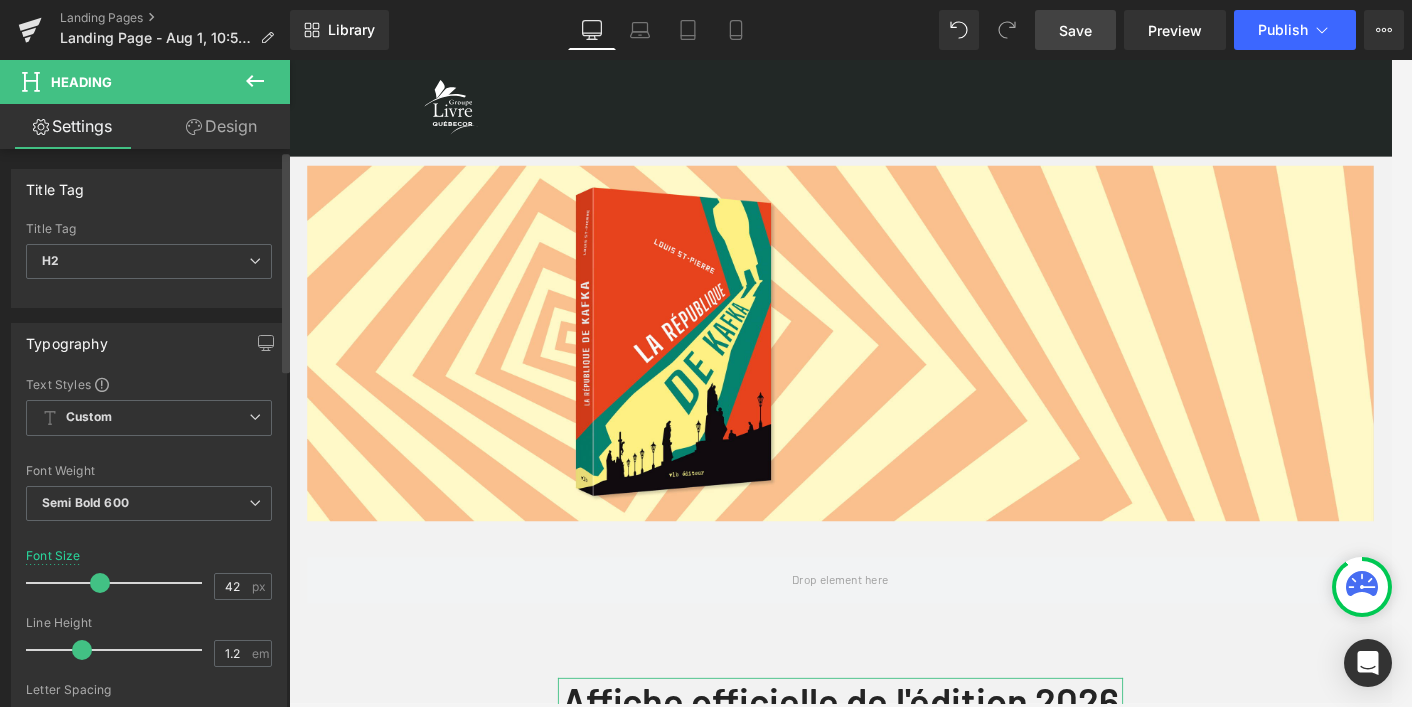 scroll, scrollTop: 5, scrollLeft: 0, axis: vertical 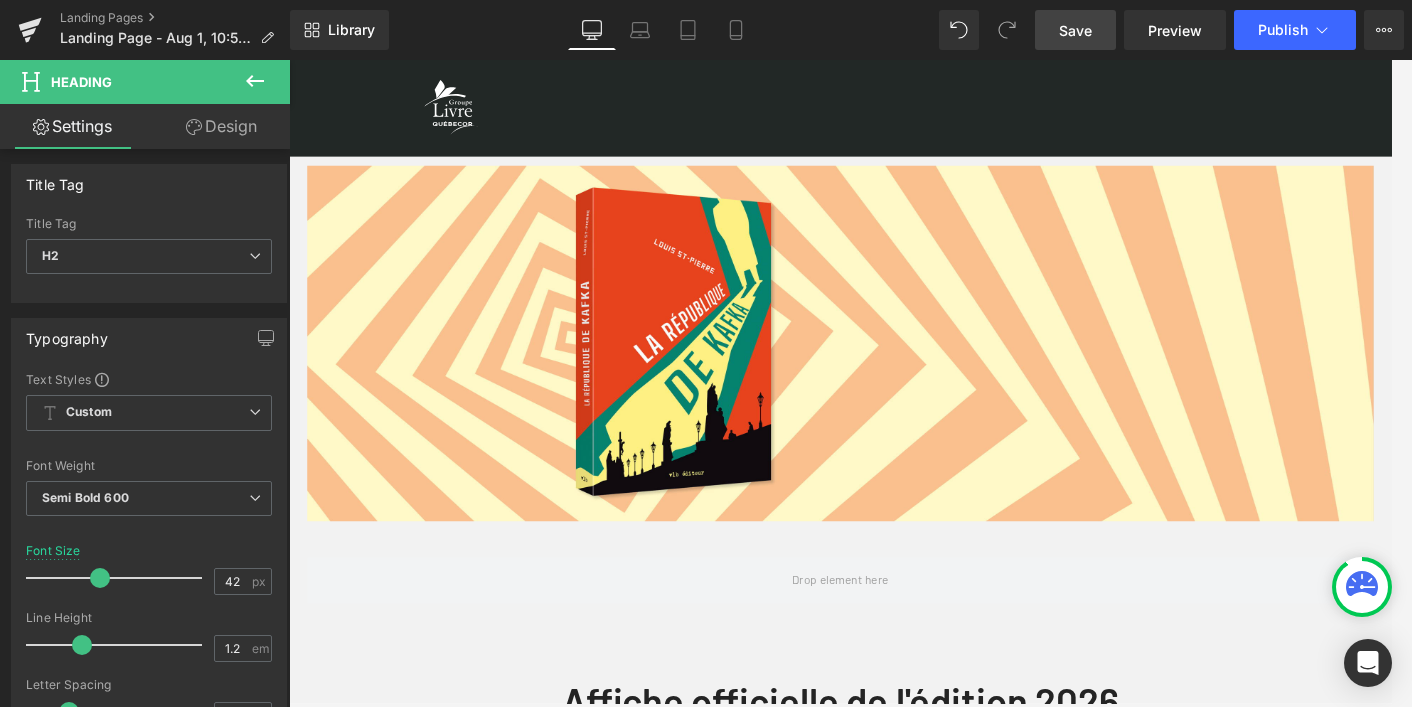 click at bounding box center (255, 82) 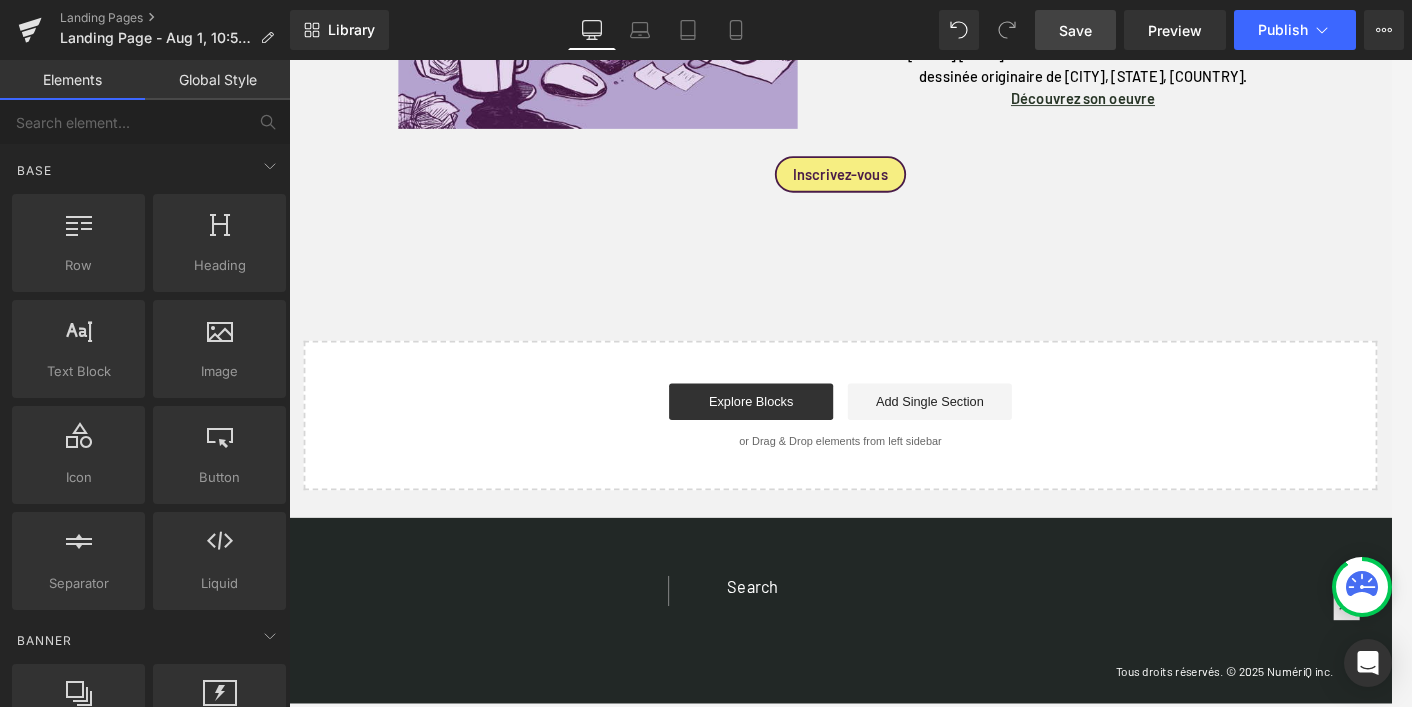 scroll, scrollTop: 1326, scrollLeft: 0, axis: vertical 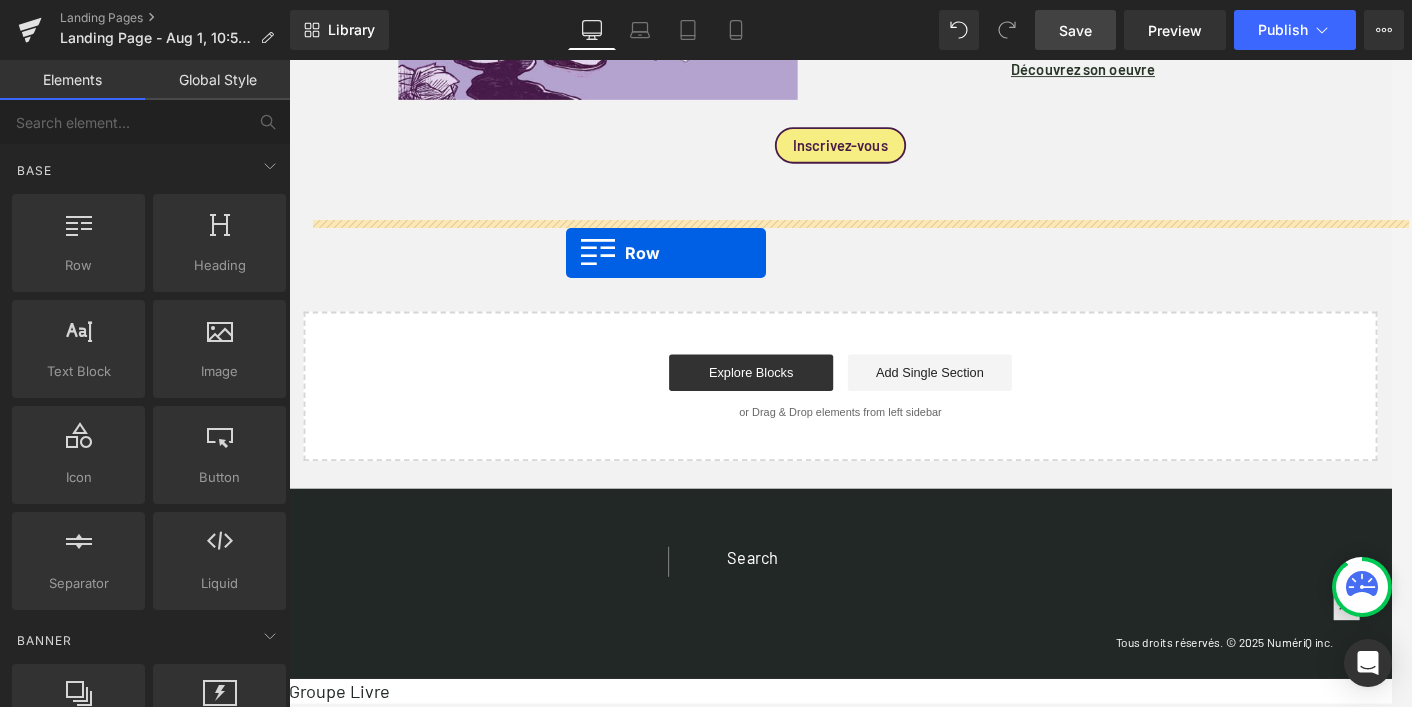 drag, startPoint x: 350, startPoint y: 295, endPoint x: 593, endPoint y: 272, distance: 244.08604 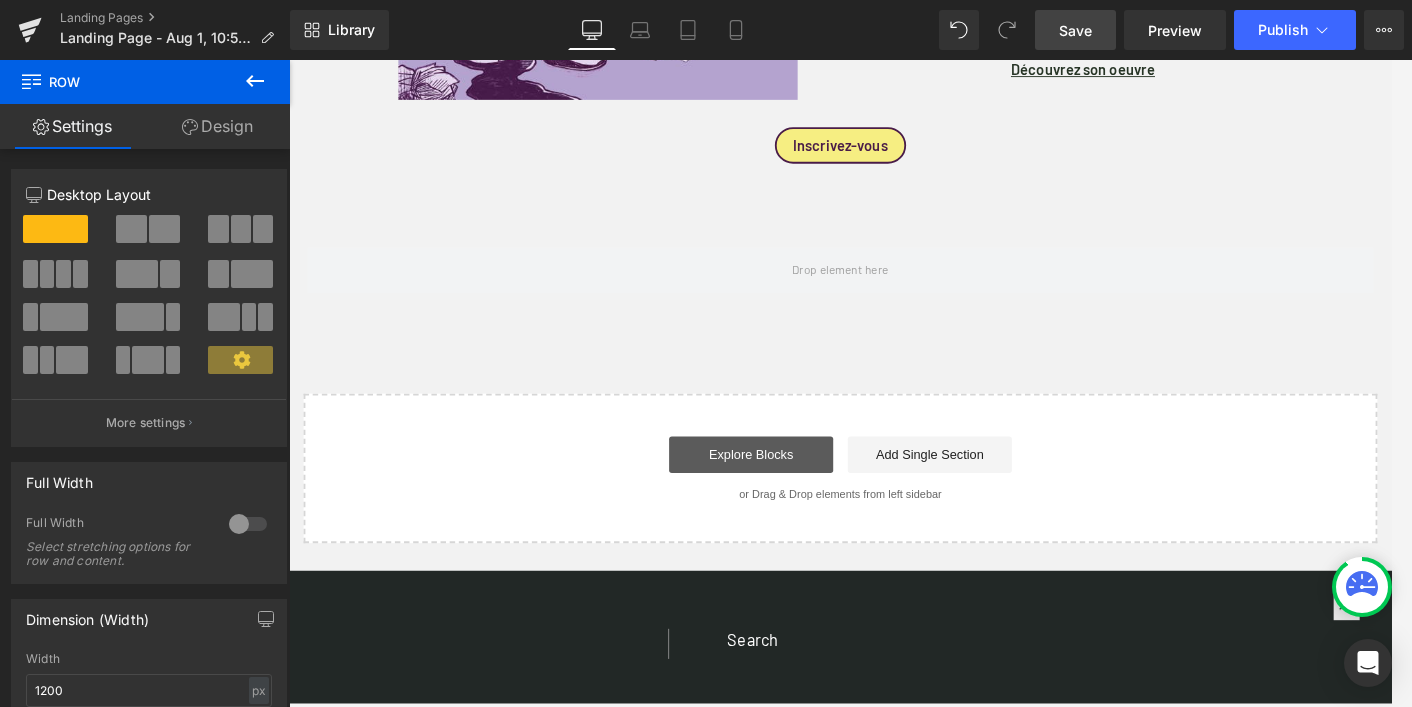 drag, startPoint x: 844, startPoint y: 489, endPoint x: 857, endPoint y: 493, distance: 13.601471 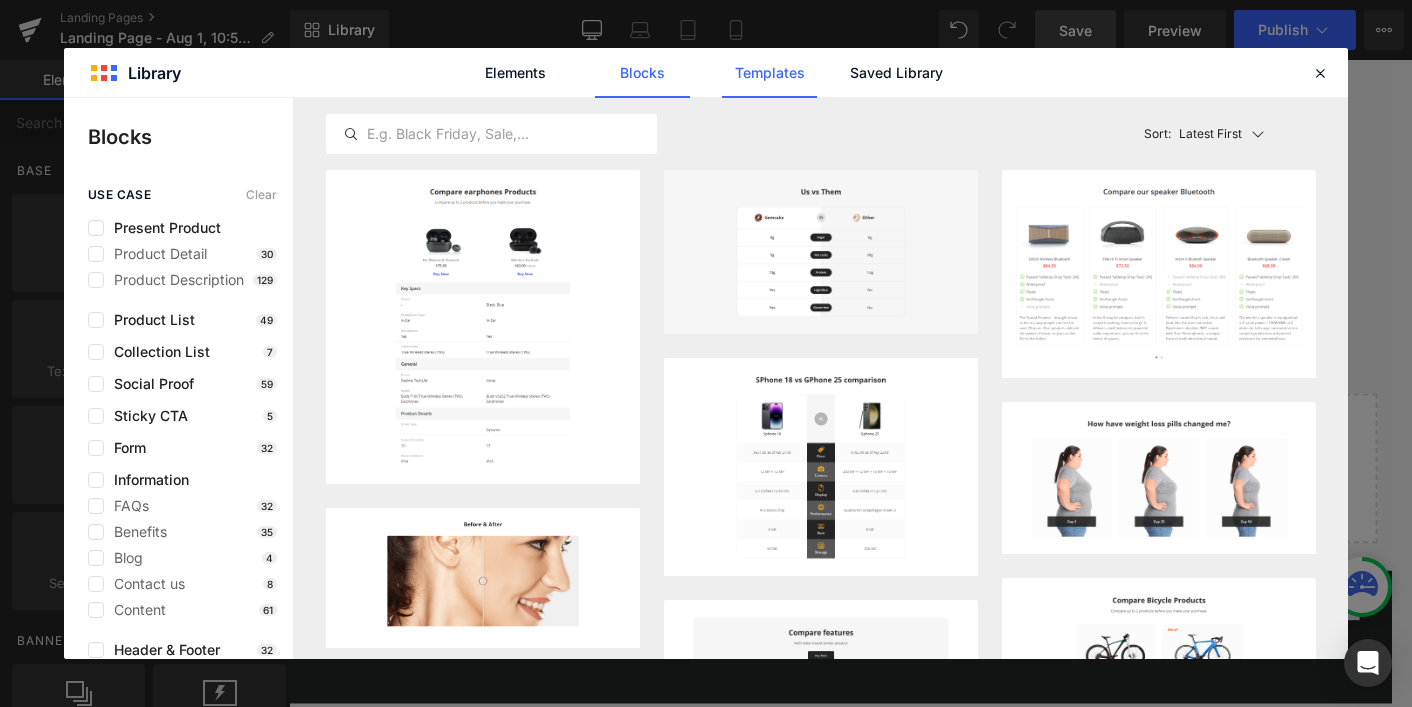 click on "Templates" 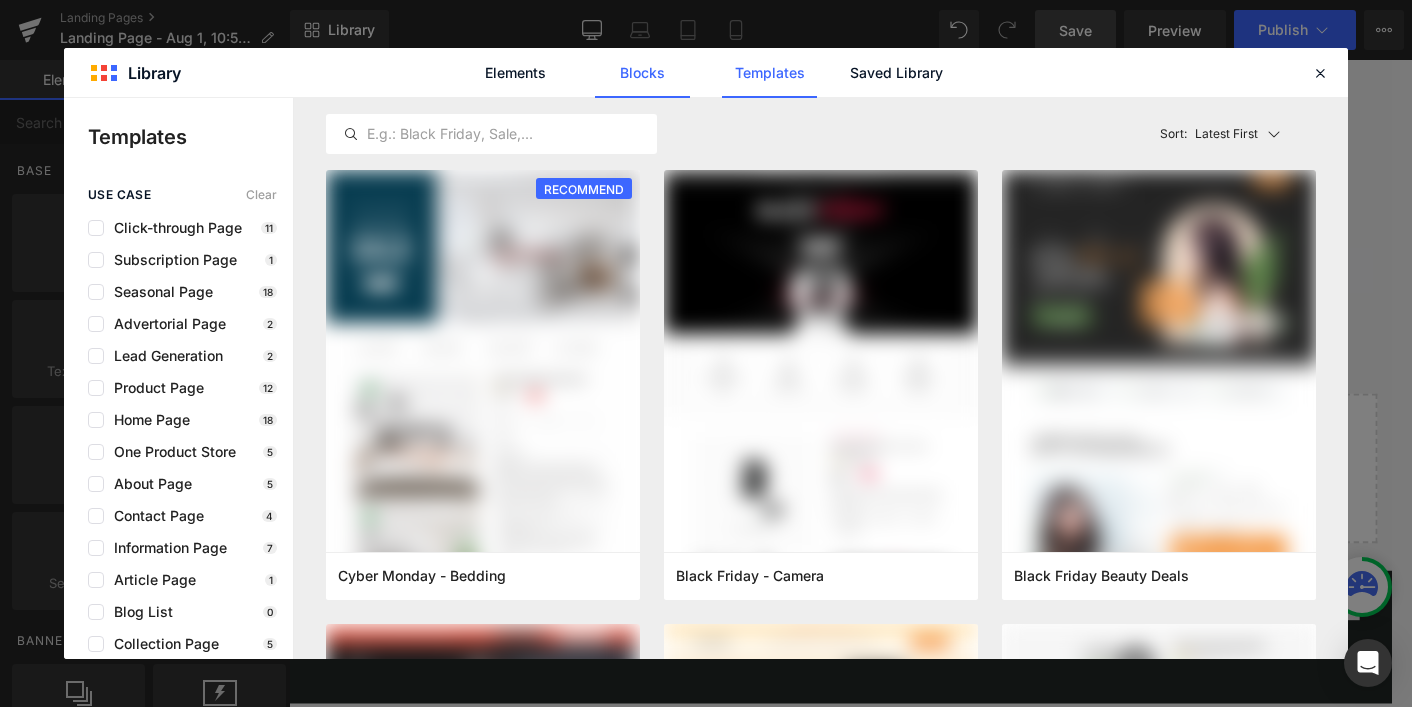 click on "Blocks" 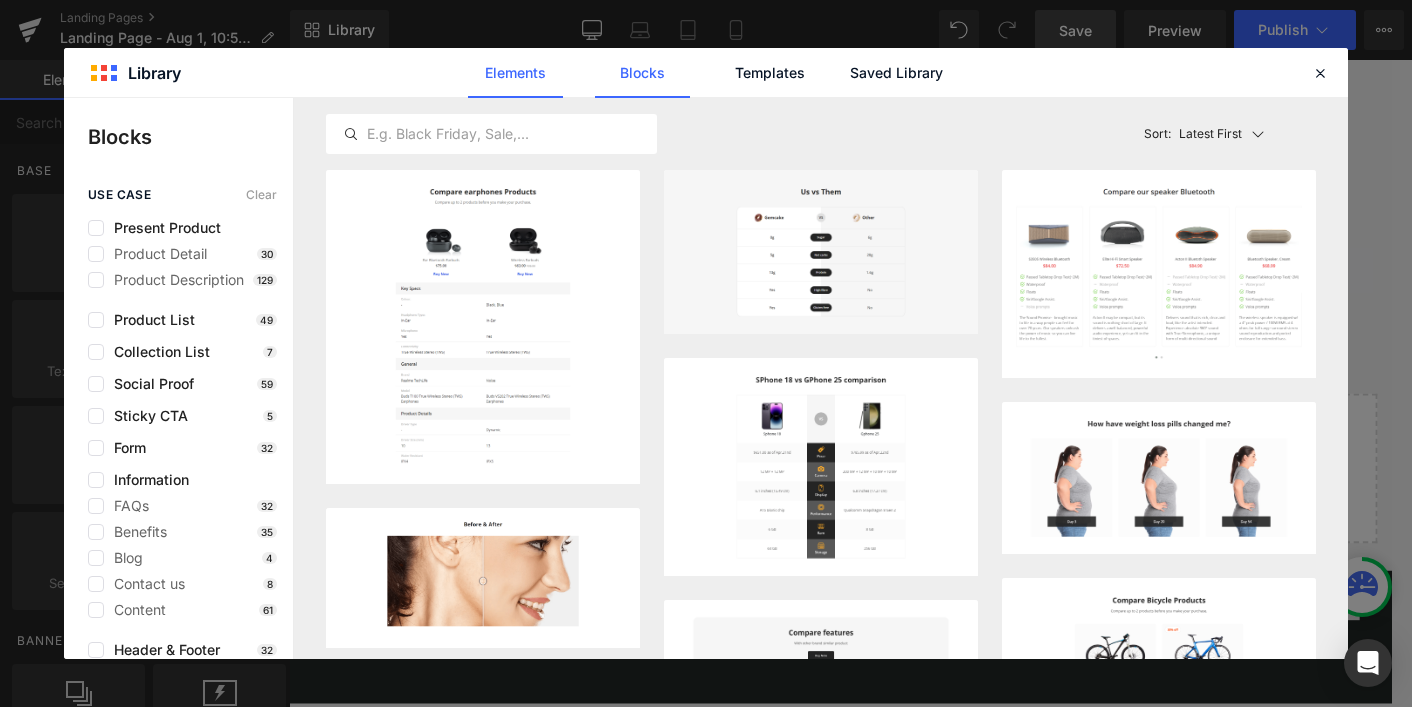 click on "Elements" 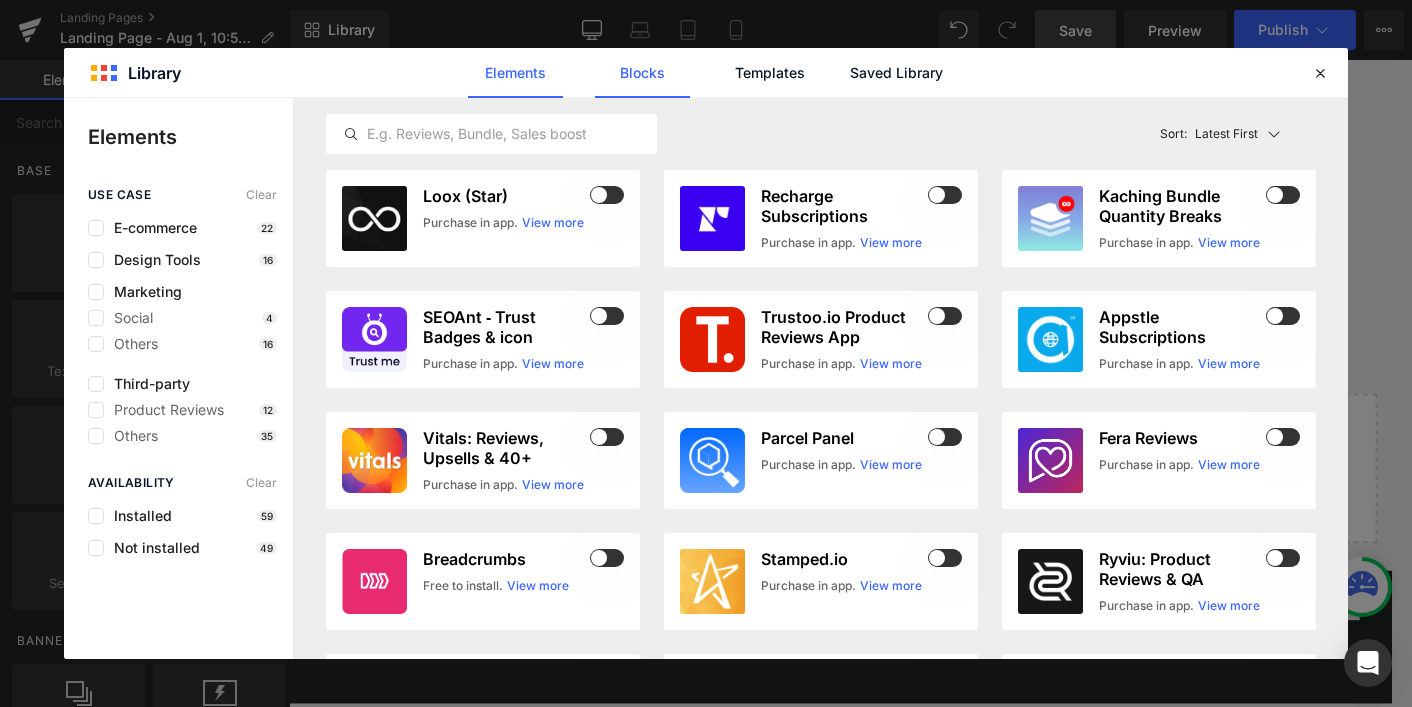 click on "Blocks" 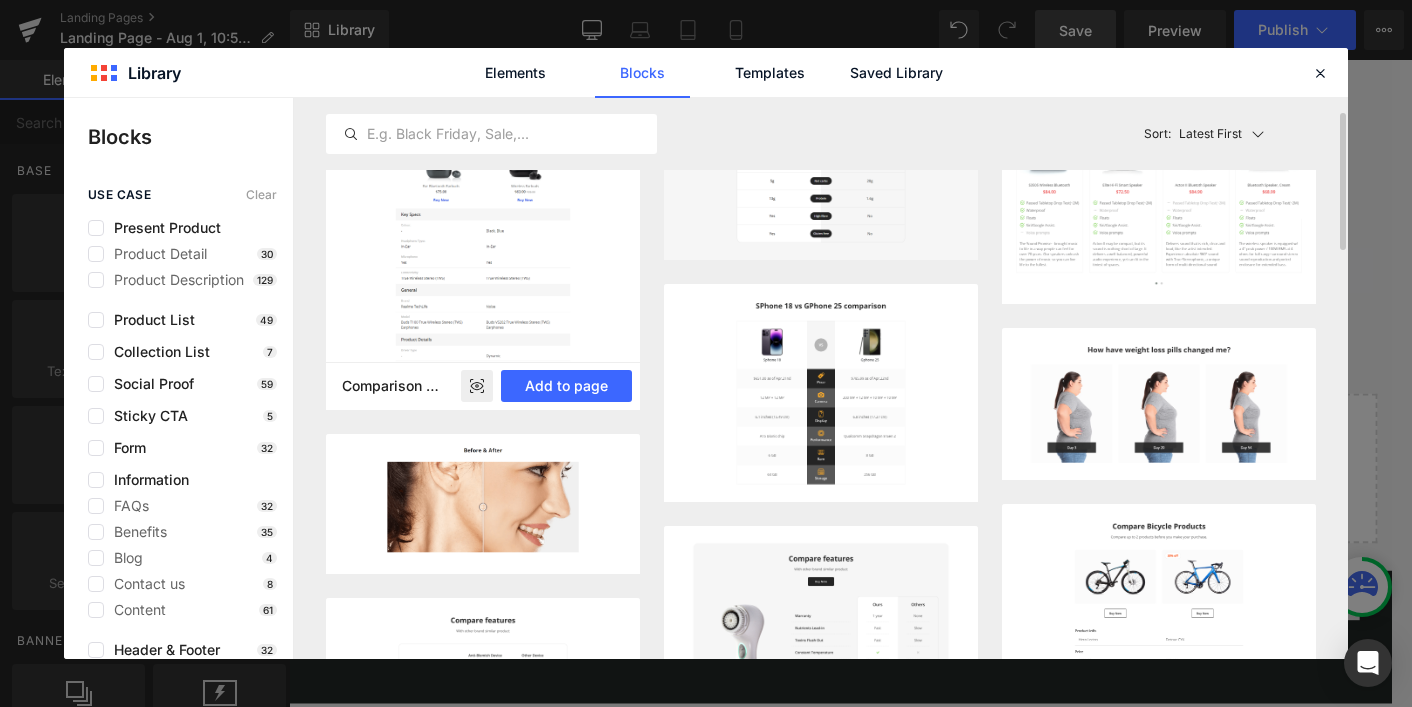 scroll, scrollTop: 77, scrollLeft: 0, axis: vertical 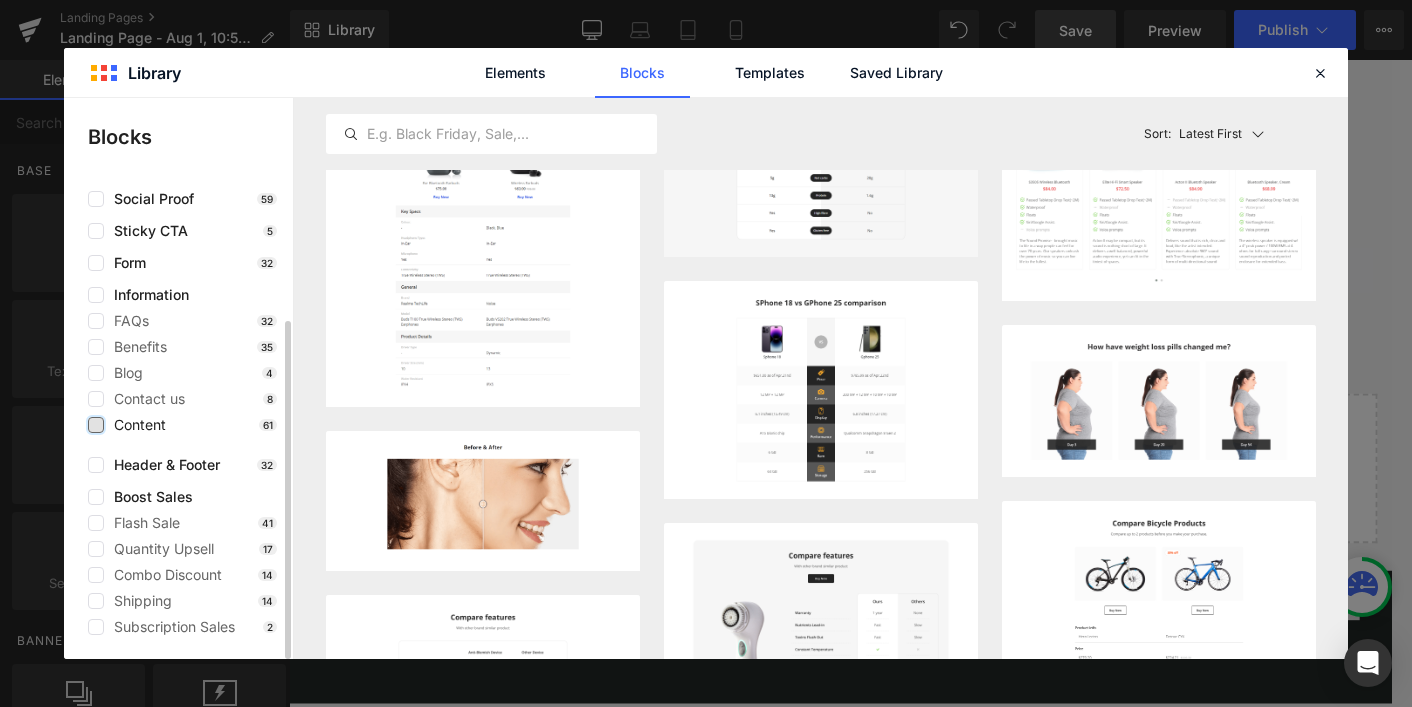 click at bounding box center [96, 425] 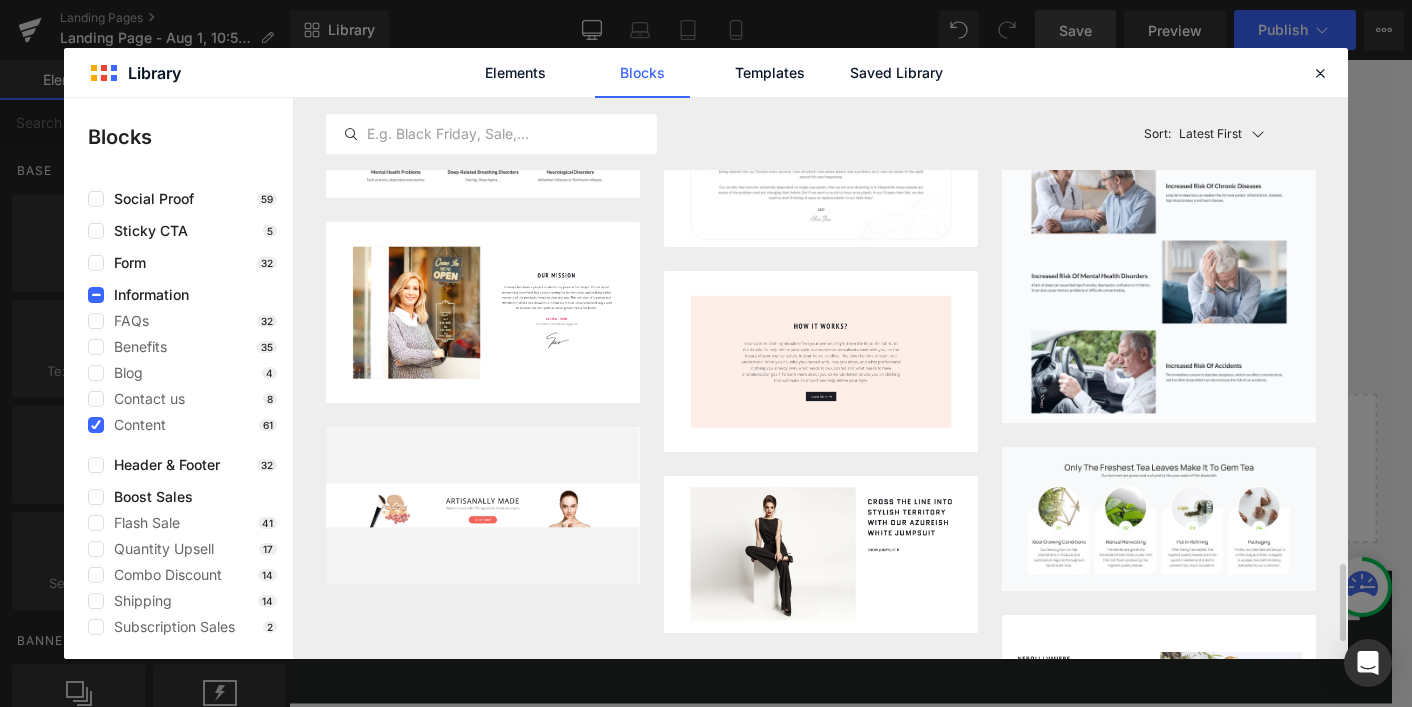 scroll, scrollTop: 3370, scrollLeft: 0, axis: vertical 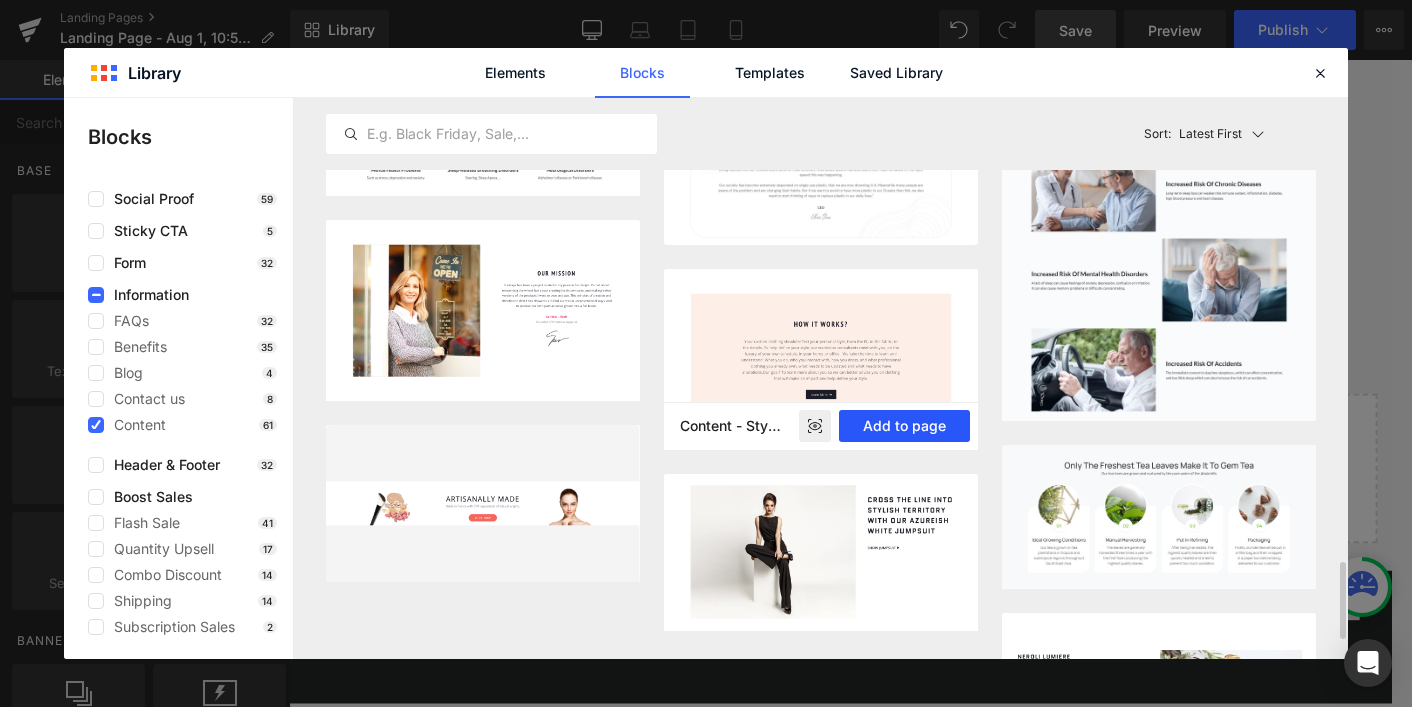 click on "Add to page" at bounding box center [904, 426] 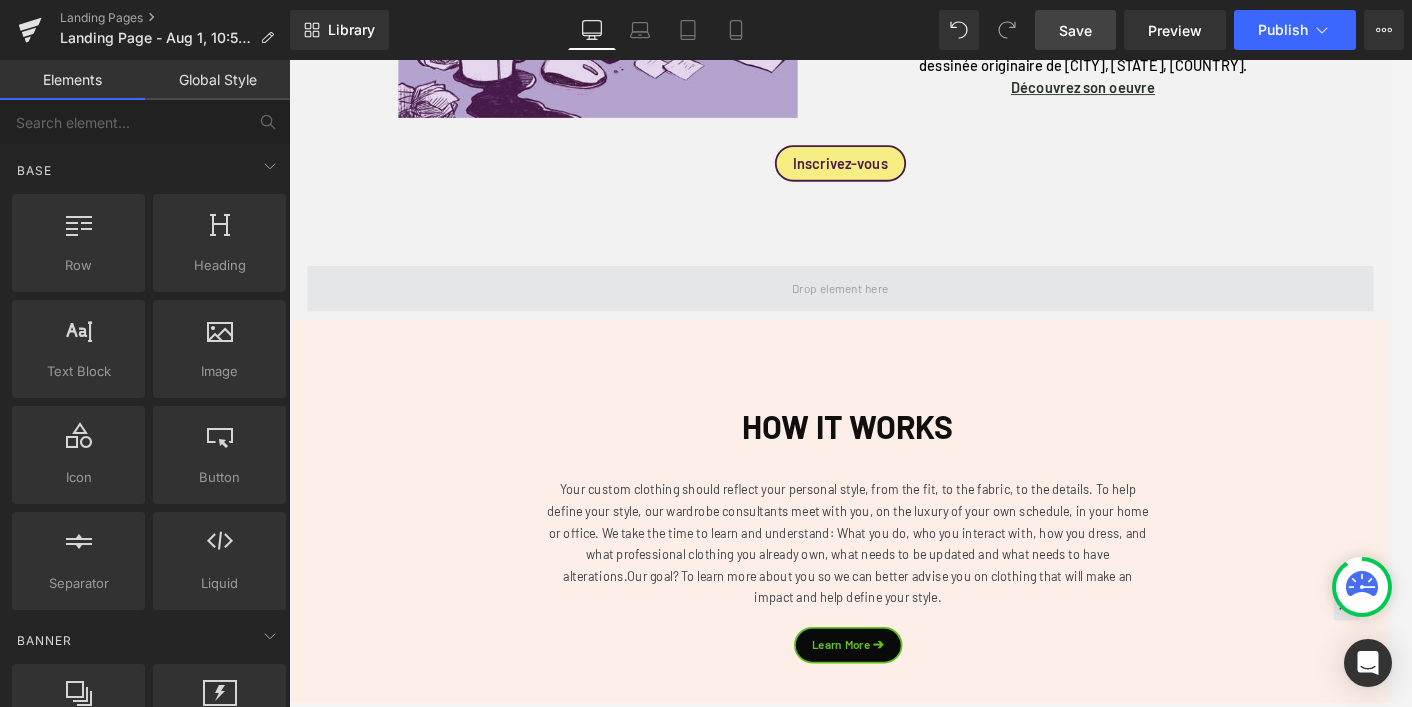 scroll, scrollTop: 1269, scrollLeft: 0, axis: vertical 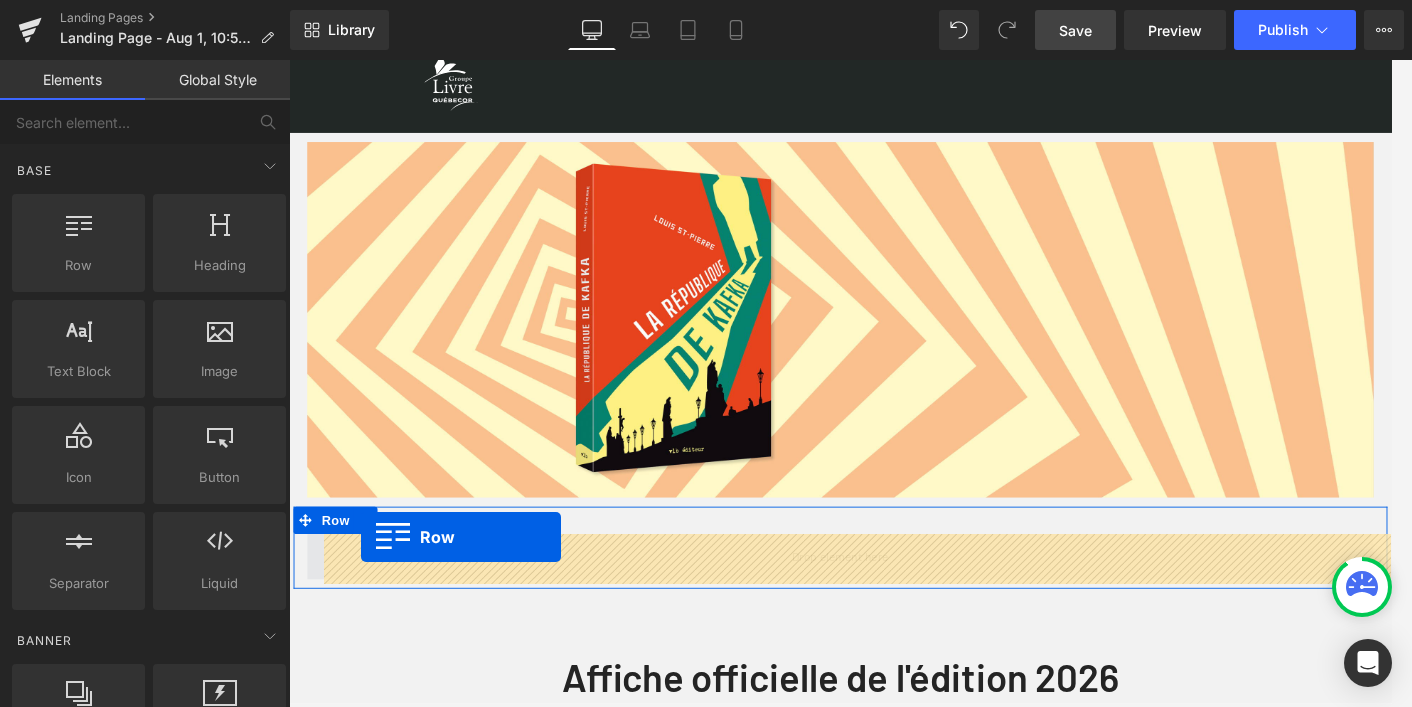 drag, startPoint x: 304, startPoint y: 398, endPoint x: 368, endPoint y: 583, distance: 195.7575 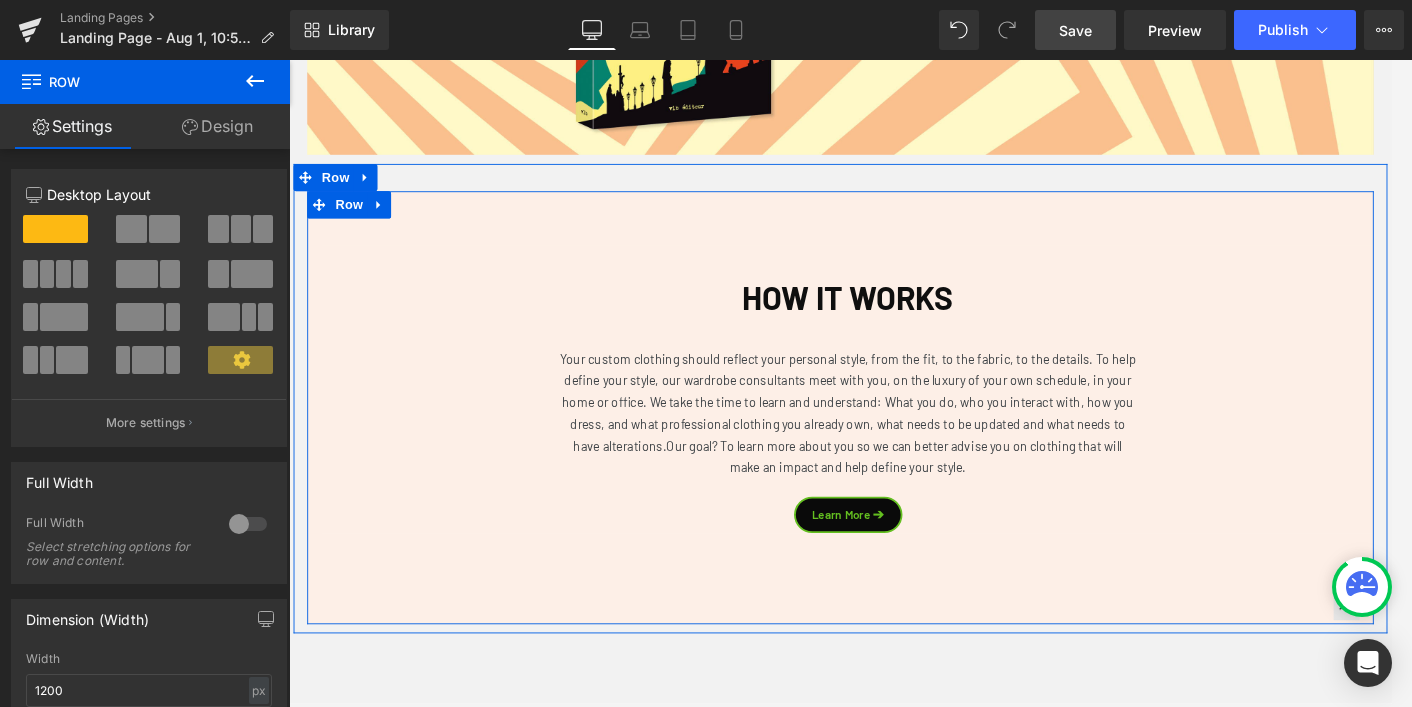 scroll, scrollTop: 414, scrollLeft: 0, axis: vertical 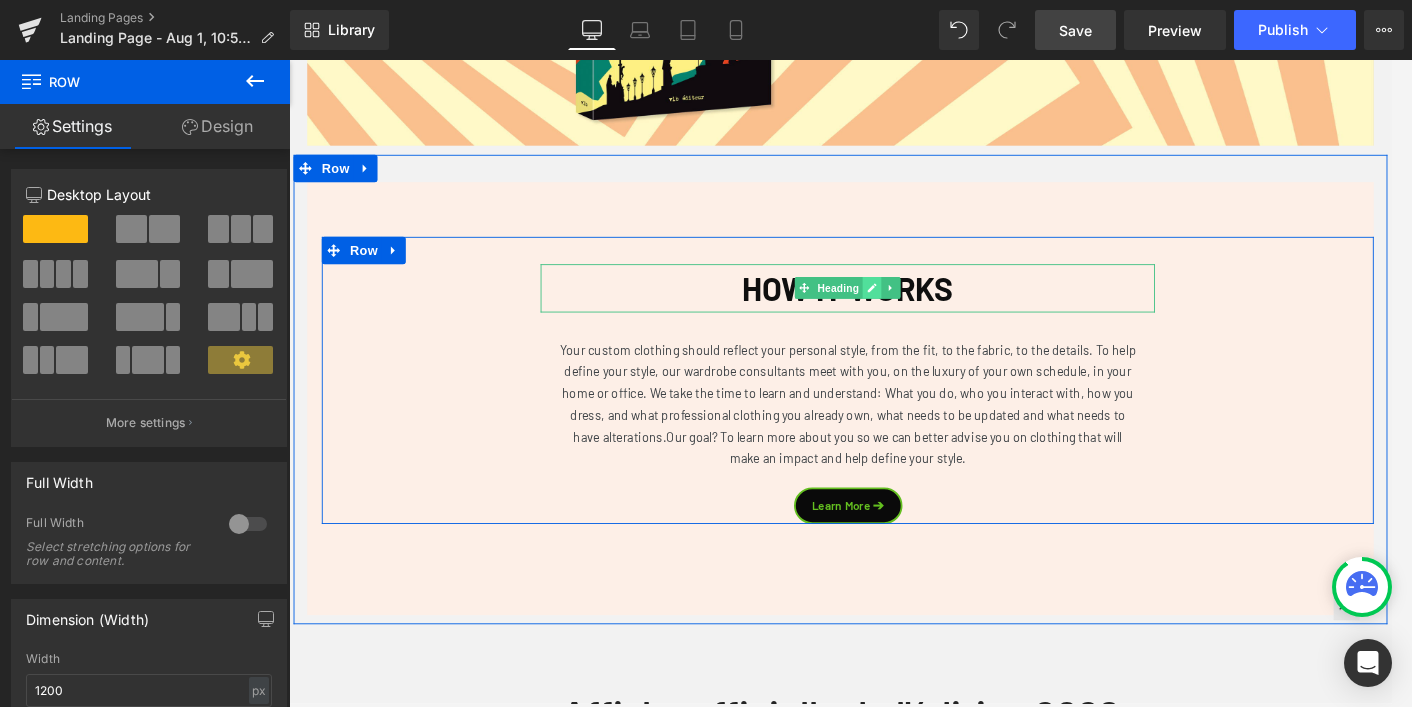 click 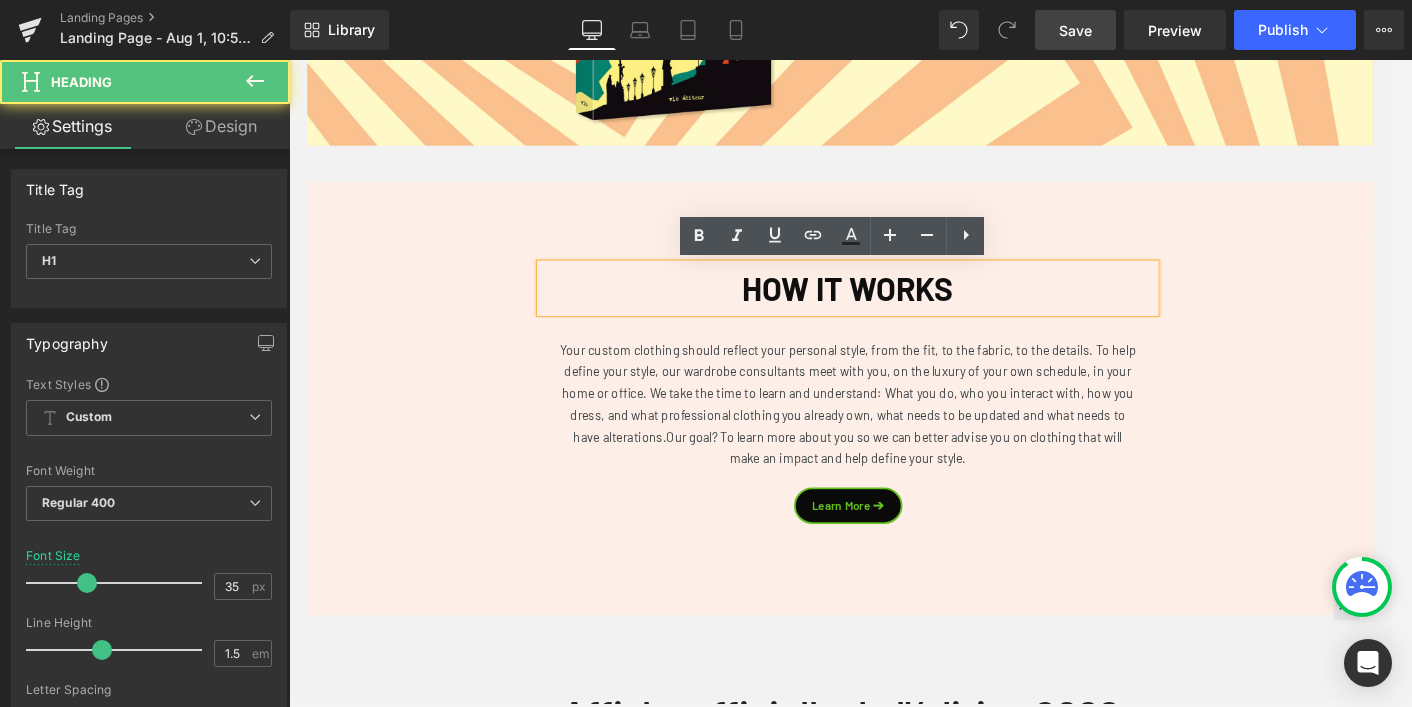 click on "HOW IT WORKS" at bounding box center (902, 310) 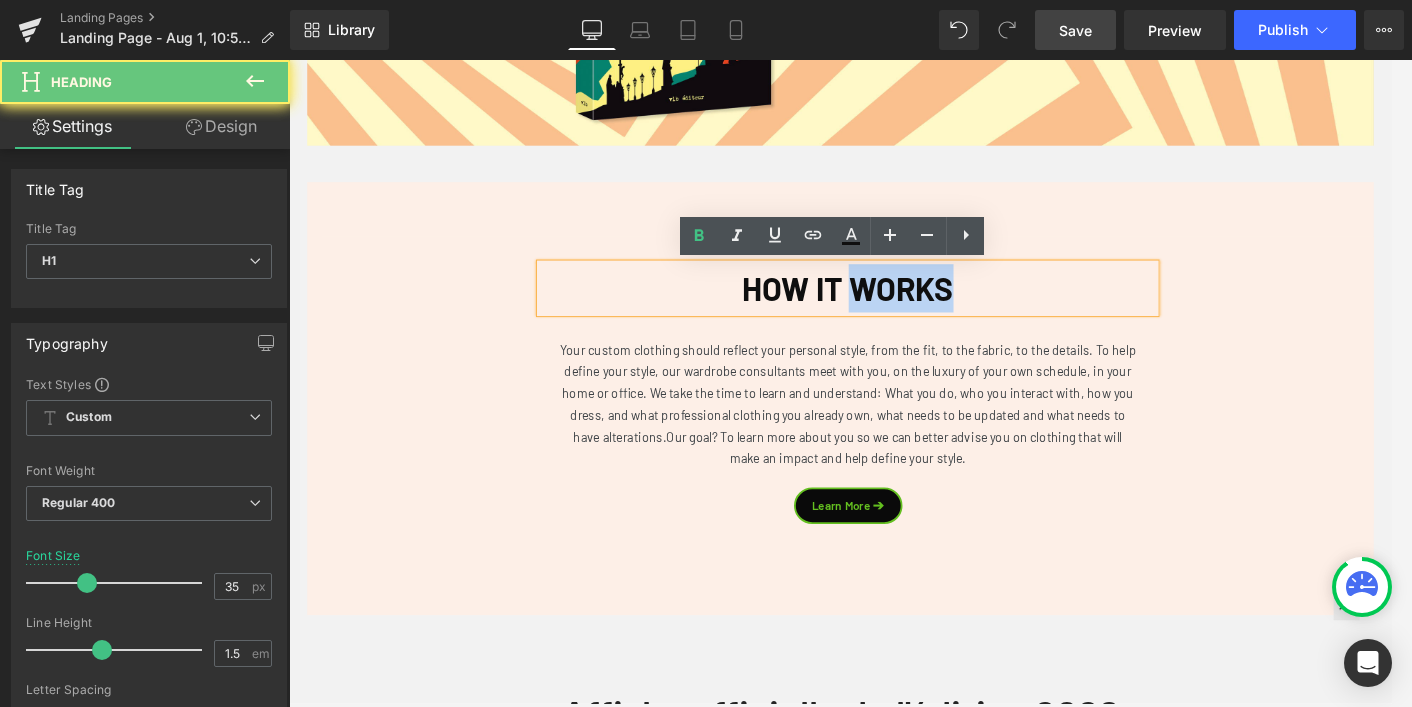 click on "HOW IT WORKS" at bounding box center [902, 310] 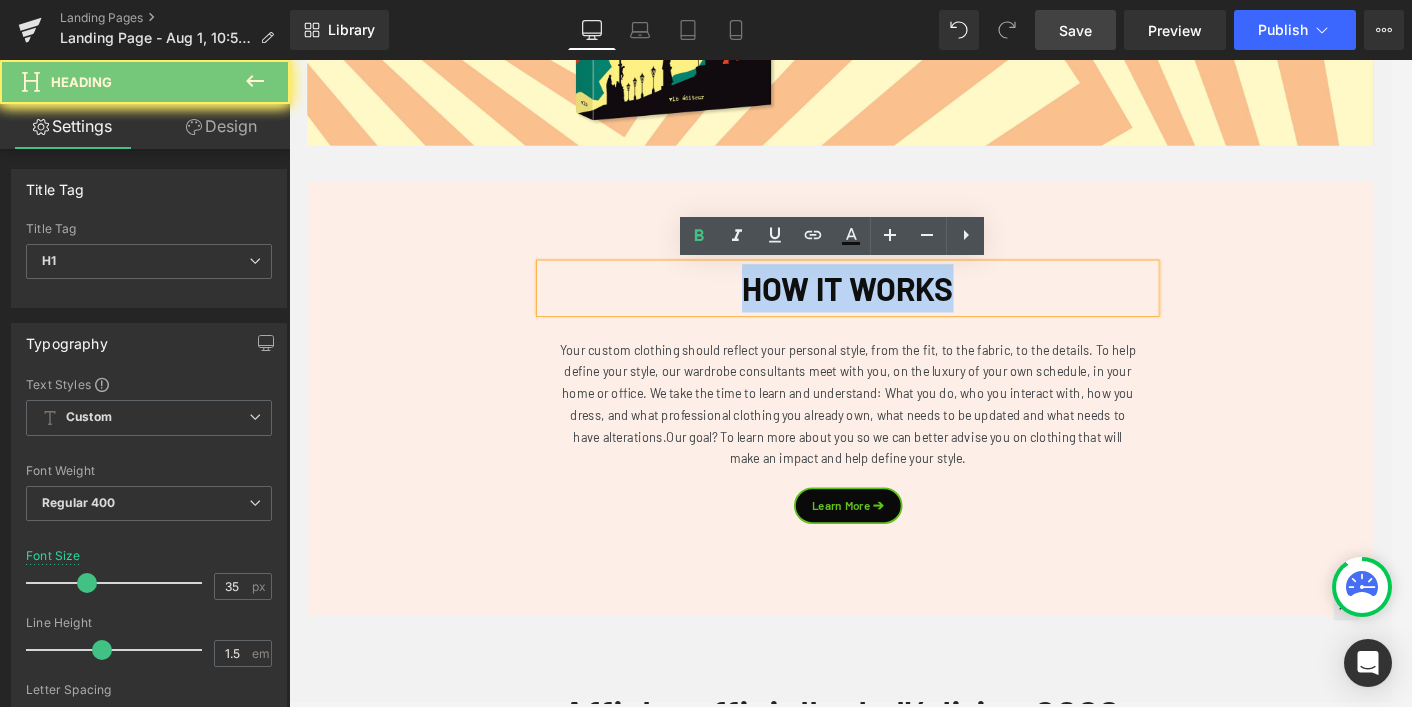 click on "HOW IT WORKS" at bounding box center (902, 310) 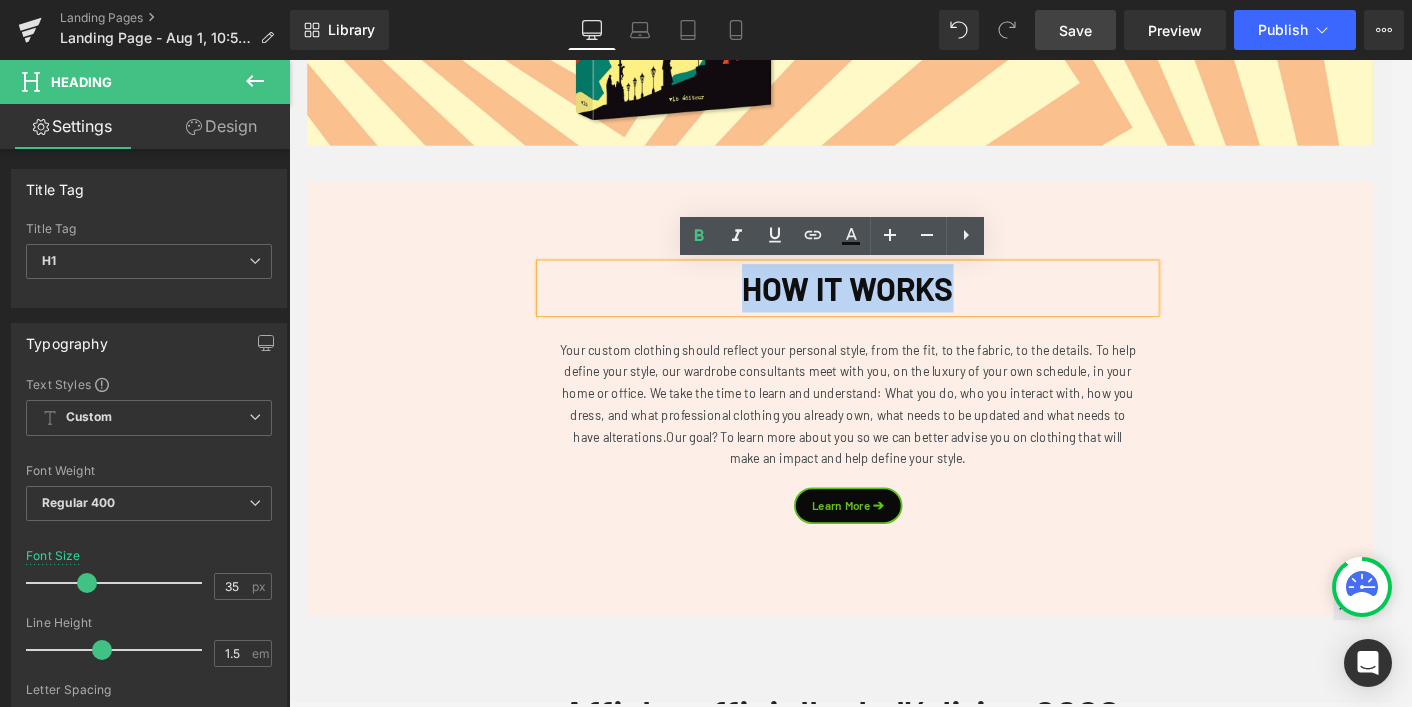 type 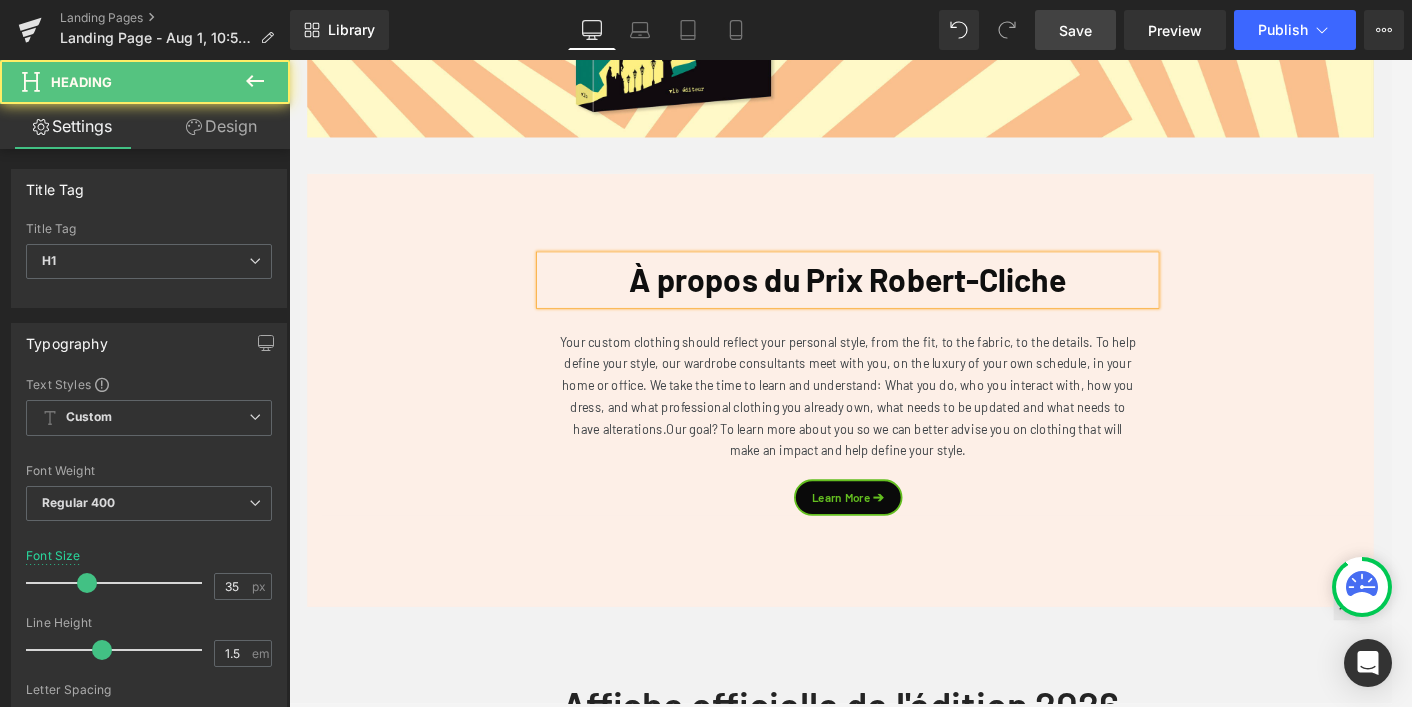 scroll, scrollTop: 425, scrollLeft: 0, axis: vertical 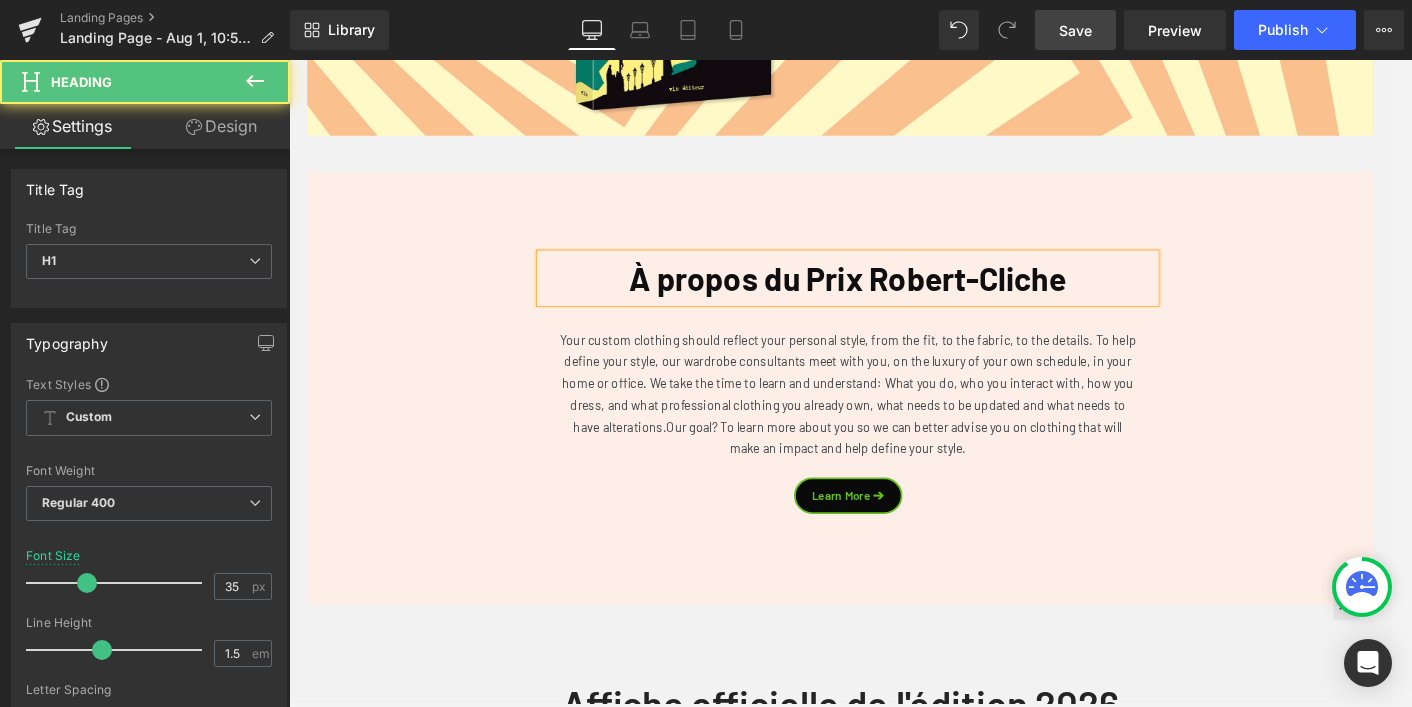 click on "À propos du Prix Robert-Cliche" at bounding box center (902, 299) 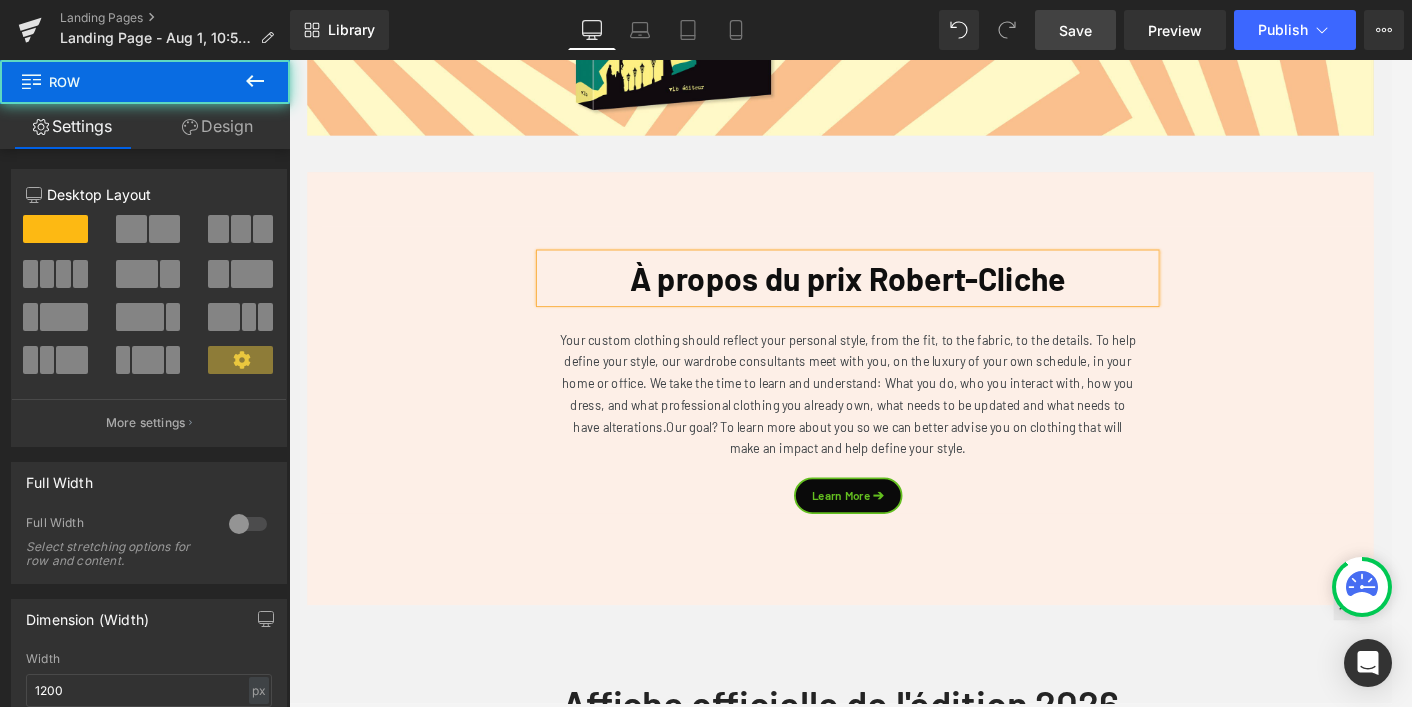click on "À propos du prix Robert-Cliche Heading         Your custom clothing should reflect your personal style, from the fit, to the fabric, to the details. To help define your style, our wardrobe consultants meet with you, on the luxury of your own schedule, in your home or office.  We take the time to learn and understand: What you do, who you interact with, how you dress, and what professional clothing you already own, what needs to be updated and what needs to have alterations.Our goal? To learn more about you so we can better advise you on clothing that will make an impact and help define your style. Text Block         Learn More  ➔ Button         Row" at bounding box center (902, 400) 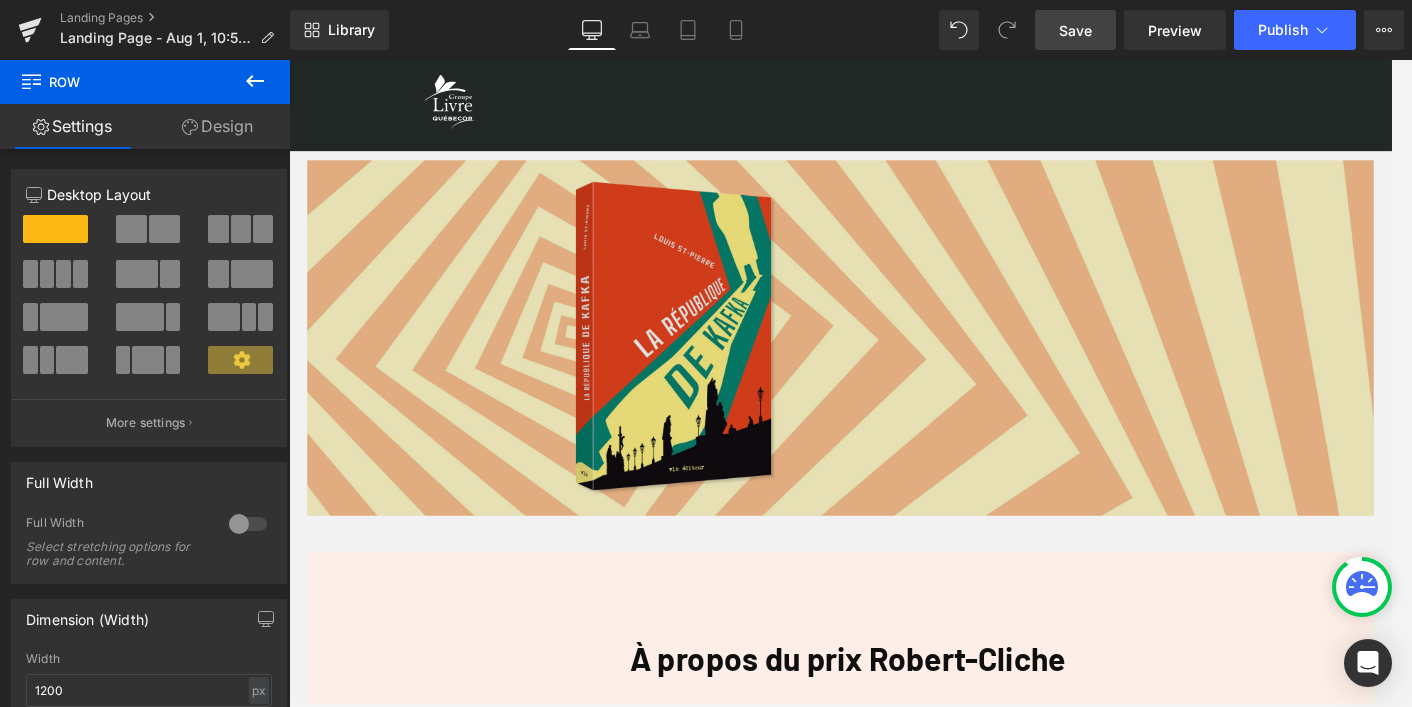 scroll, scrollTop: 167, scrollLeft: 0, axis: vertical 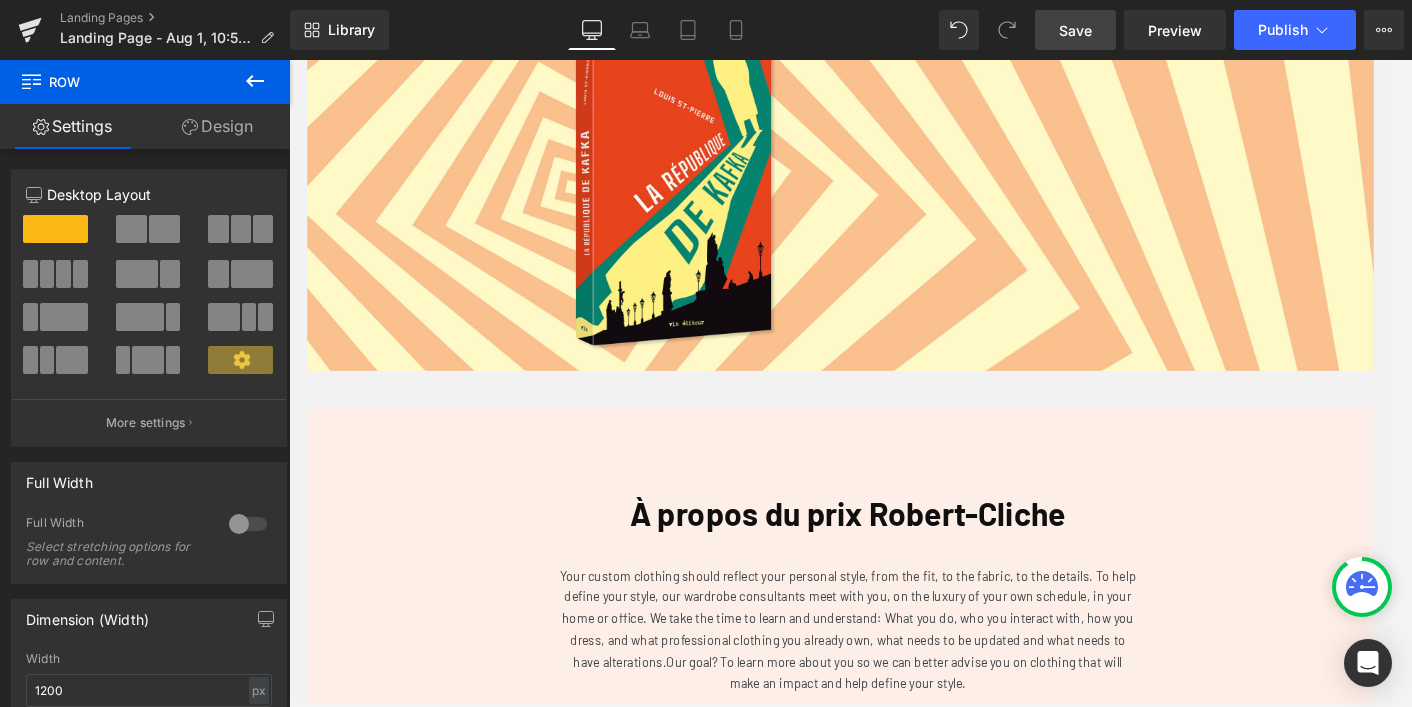 click on "À propos du prix Robert-Cliche Heading         Your custom clothing should reflect your personal style, from the fit, to the fabric, to the details. To help define your style, our wardrobe consultants meet with you, on the luxury of your own schedule, in your home or office.  We take the time to learn and understand: What you do, who you interact with, how you dress, and what professional clothing you already own, what needs to be updated and what needs to have alterations.Our goal? To learn more about you so we can better advise you on clothing that will make an impact and help define your style. Text Block         Learn More  ➔ Button         Row" at bounding box center [902, 658] 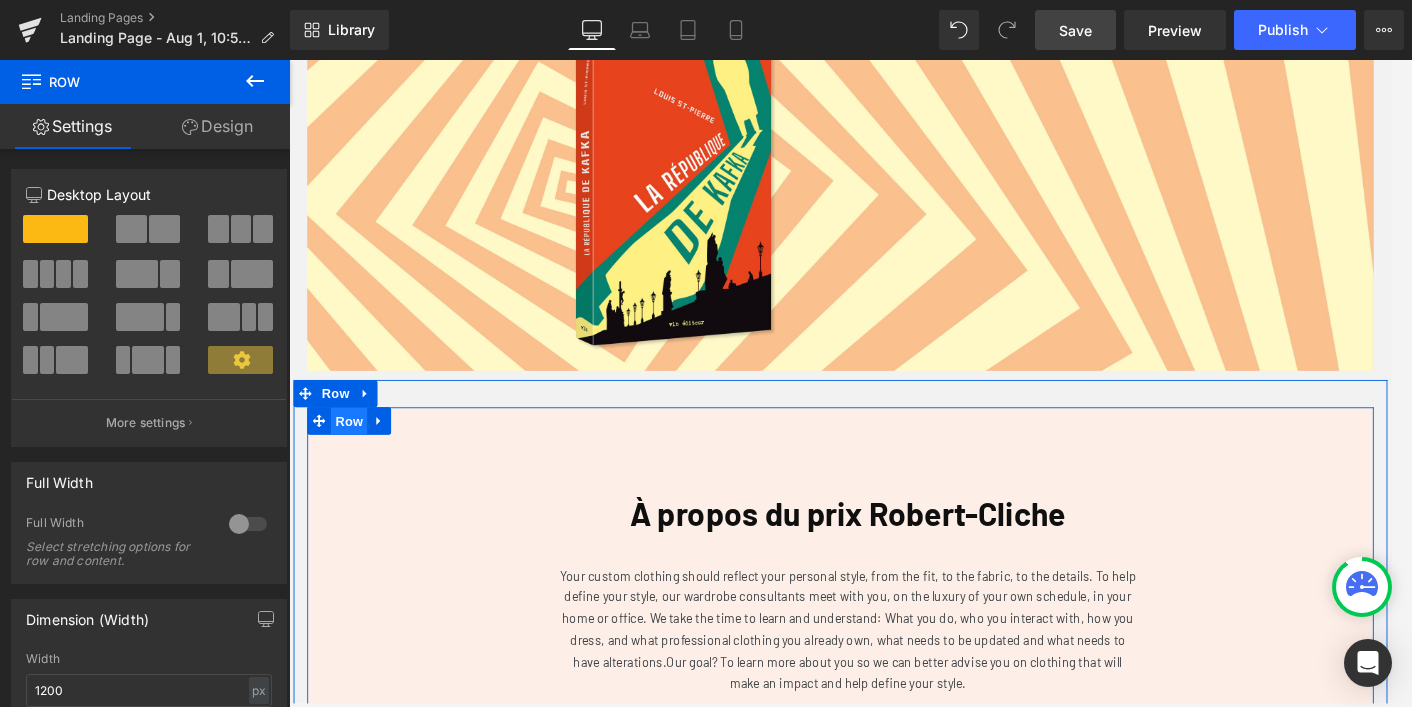 click on "Row" at bounding box center (355, 456) 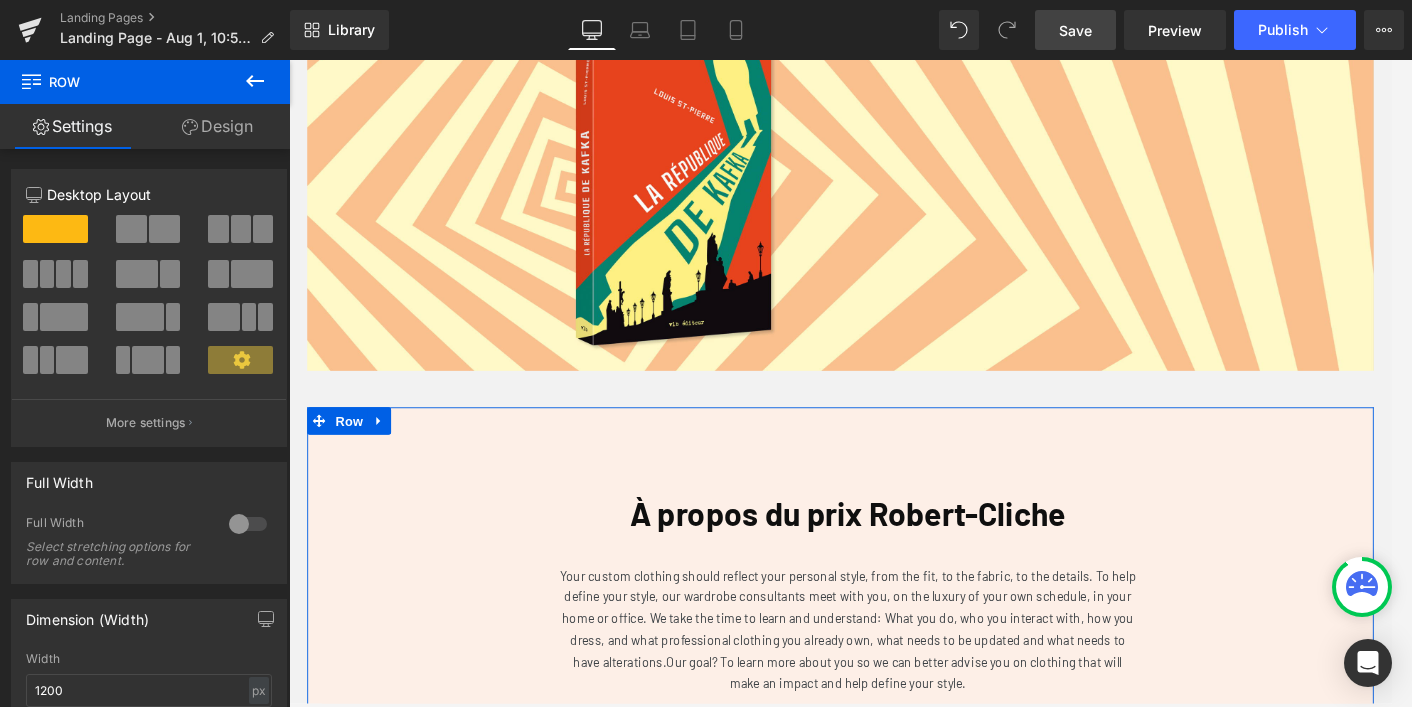 click on "Design" at bounding box center [217, 126] 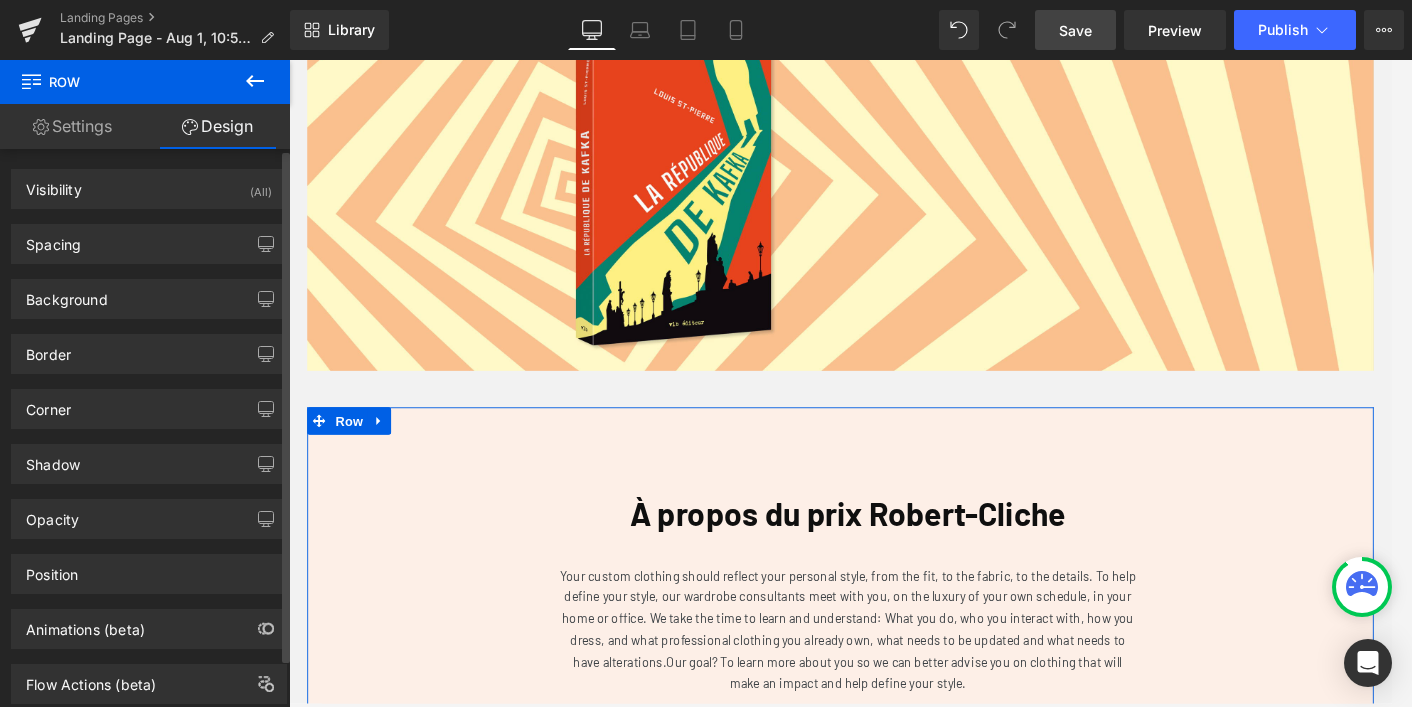 type on "#fdefe7" 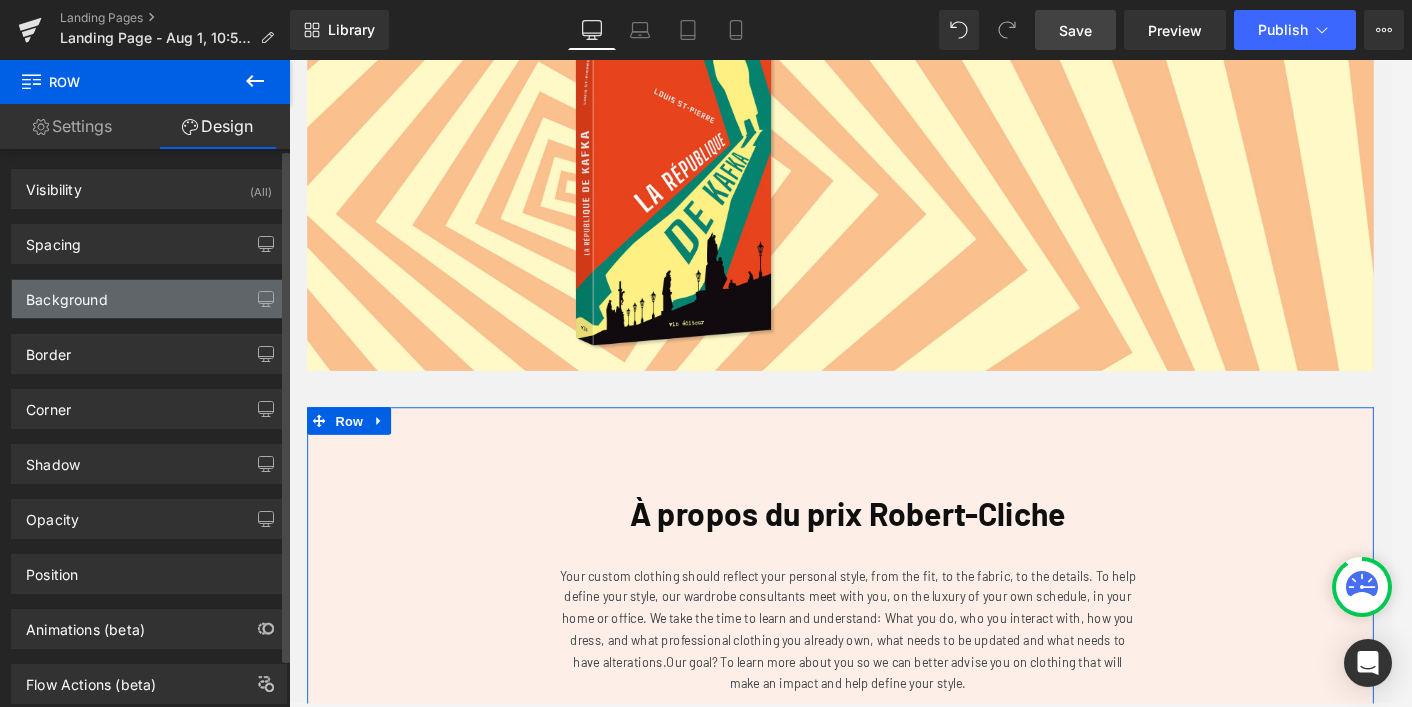 click on "Background" at bounding box center (149, 299) 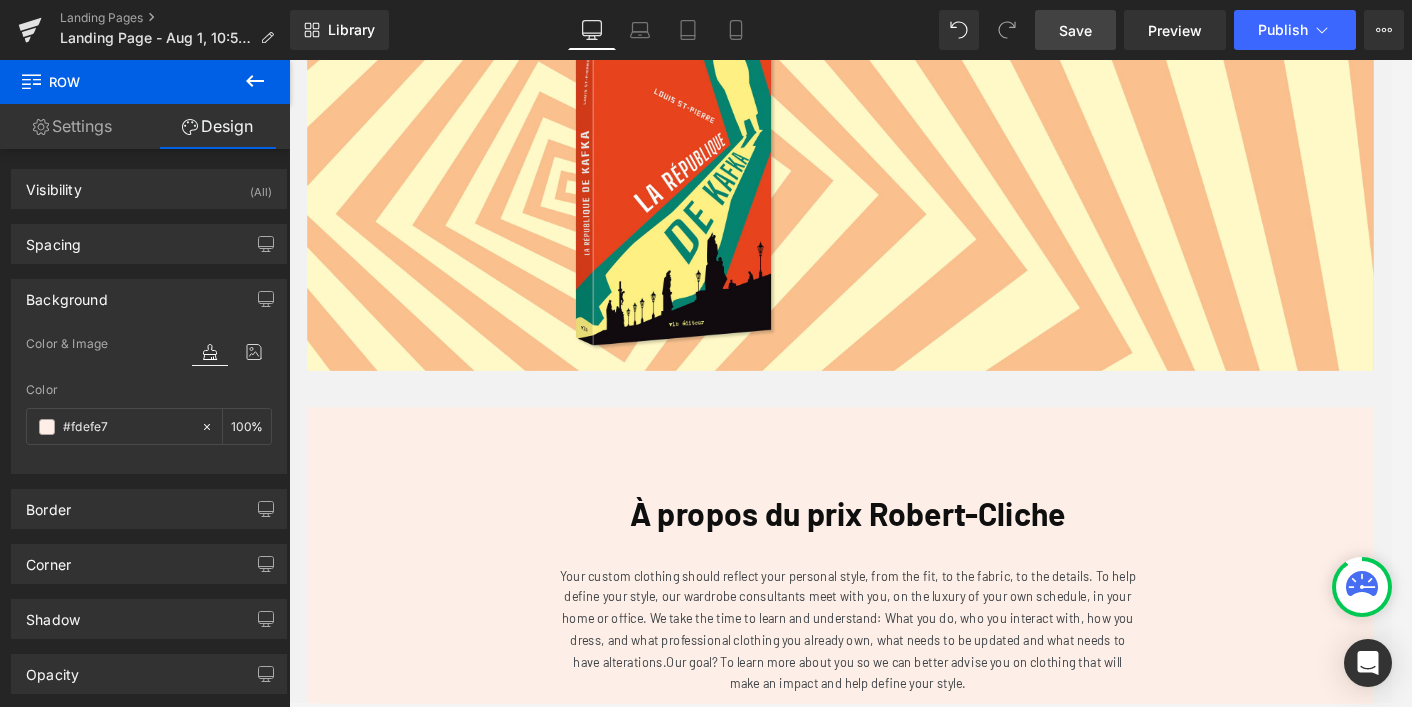 drag, startPoint x: 126, startPoint y: 429, endPoint x: -14, endPoint y: 416, distance: 140.60228 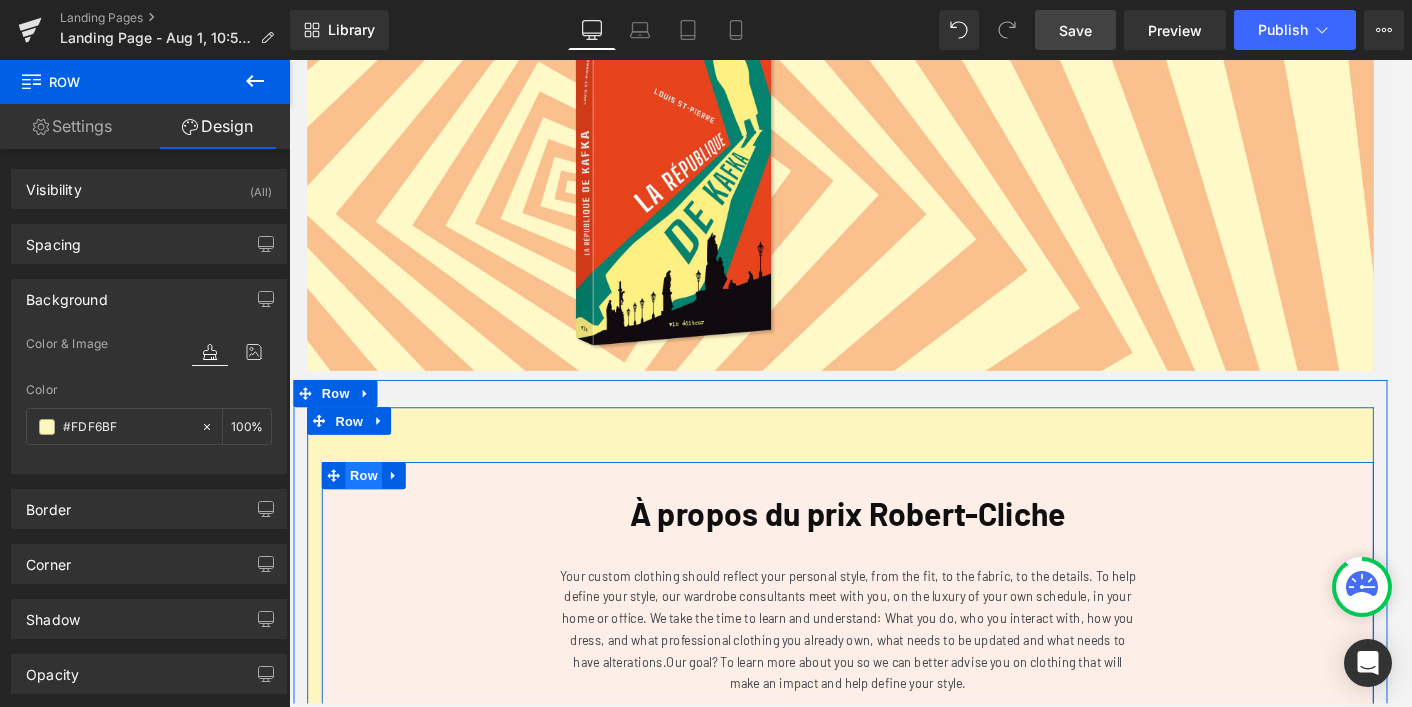 click on "Row" at bounding box center (371, 516) 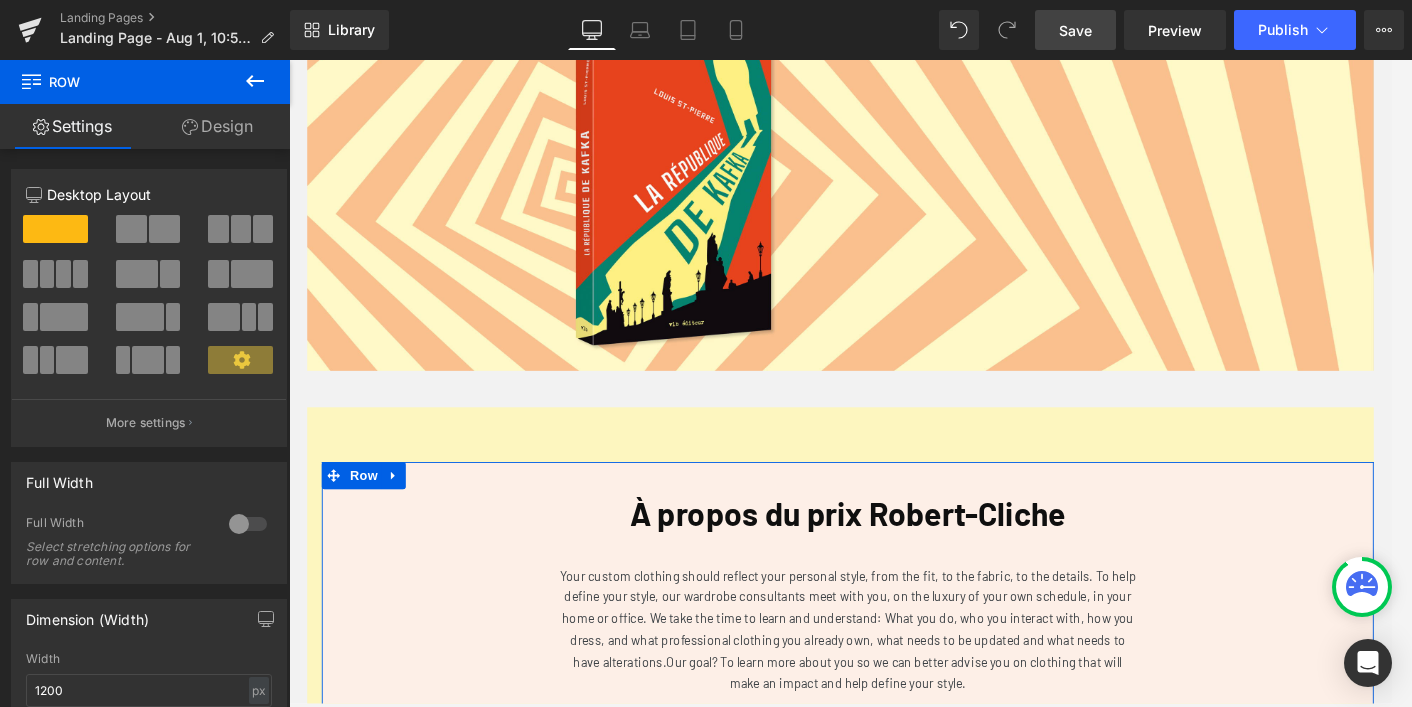 click on "Design" at bounding box center (217, 126) 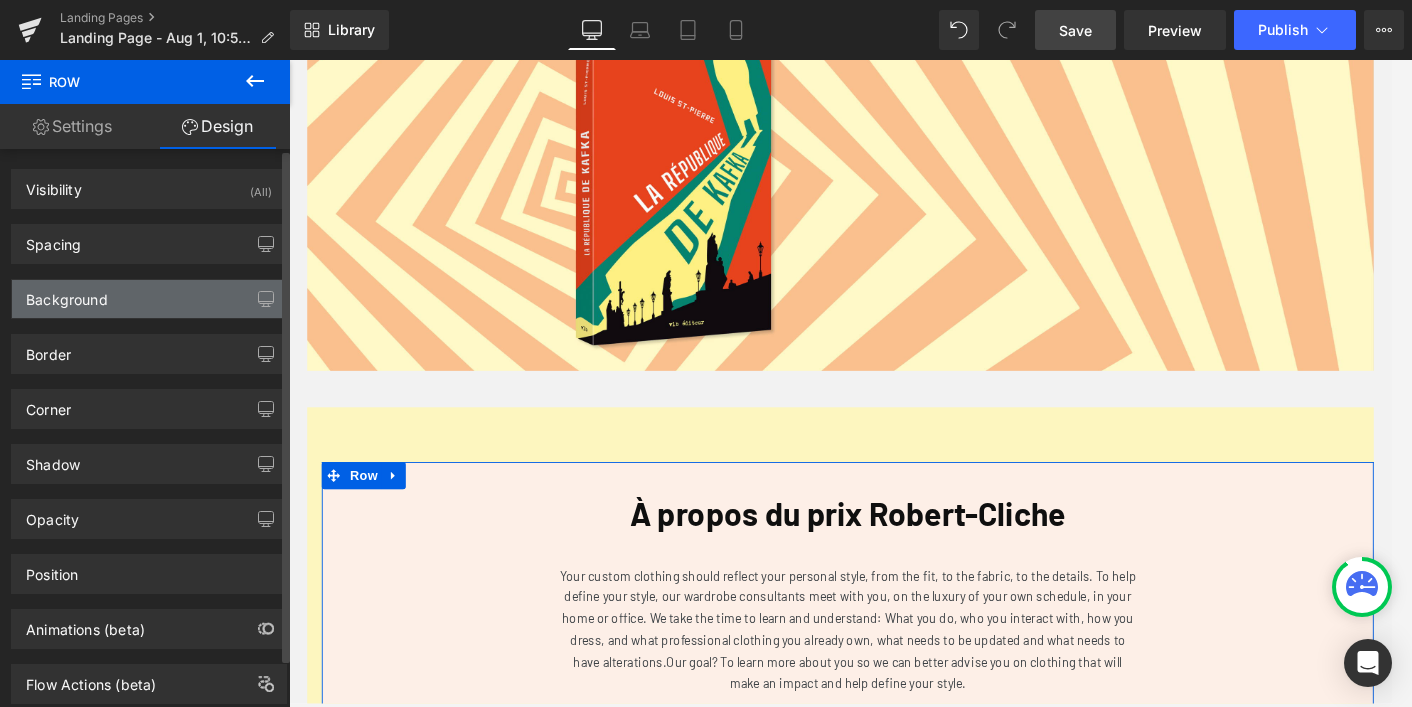 click on "Background" at bounding box center (149, 299) 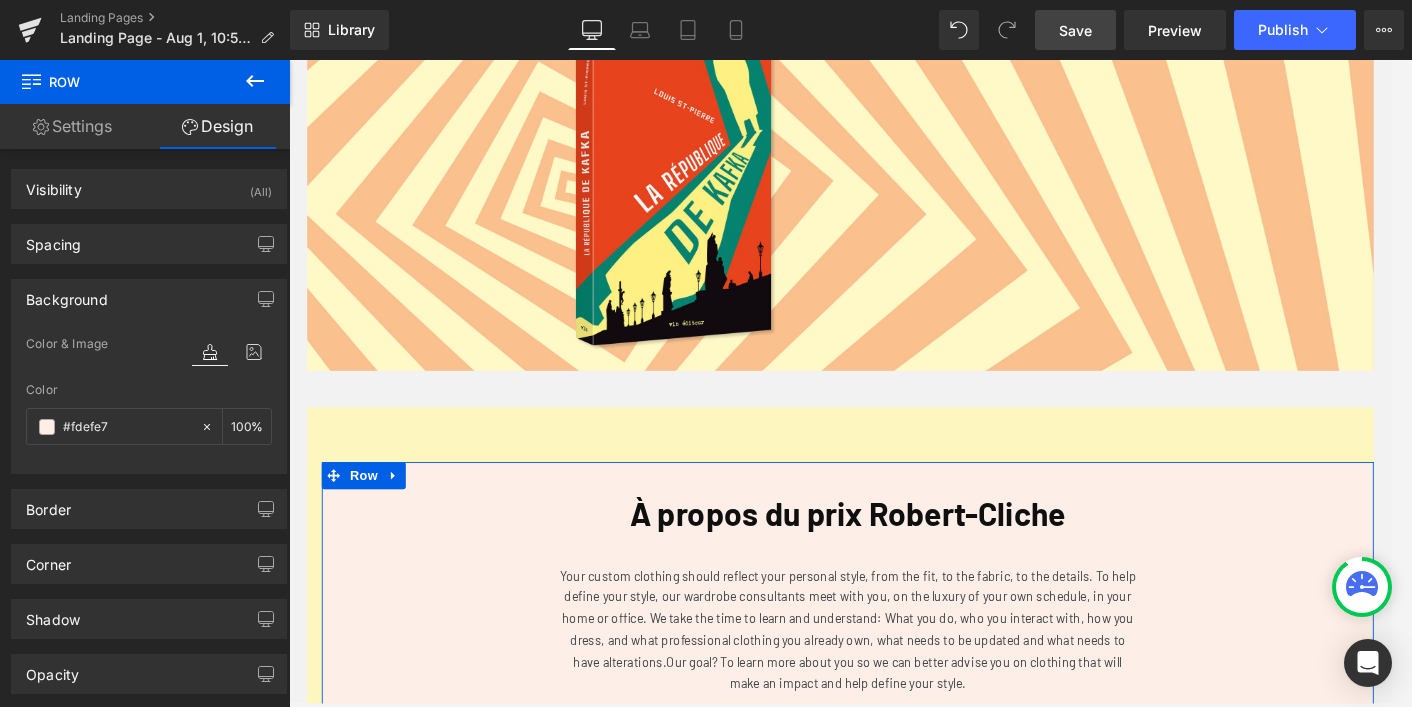 drag, startPoint x: 122, startPoint y: 420, endPoint x: -1, endPoint y: 414, distance: 123.146255 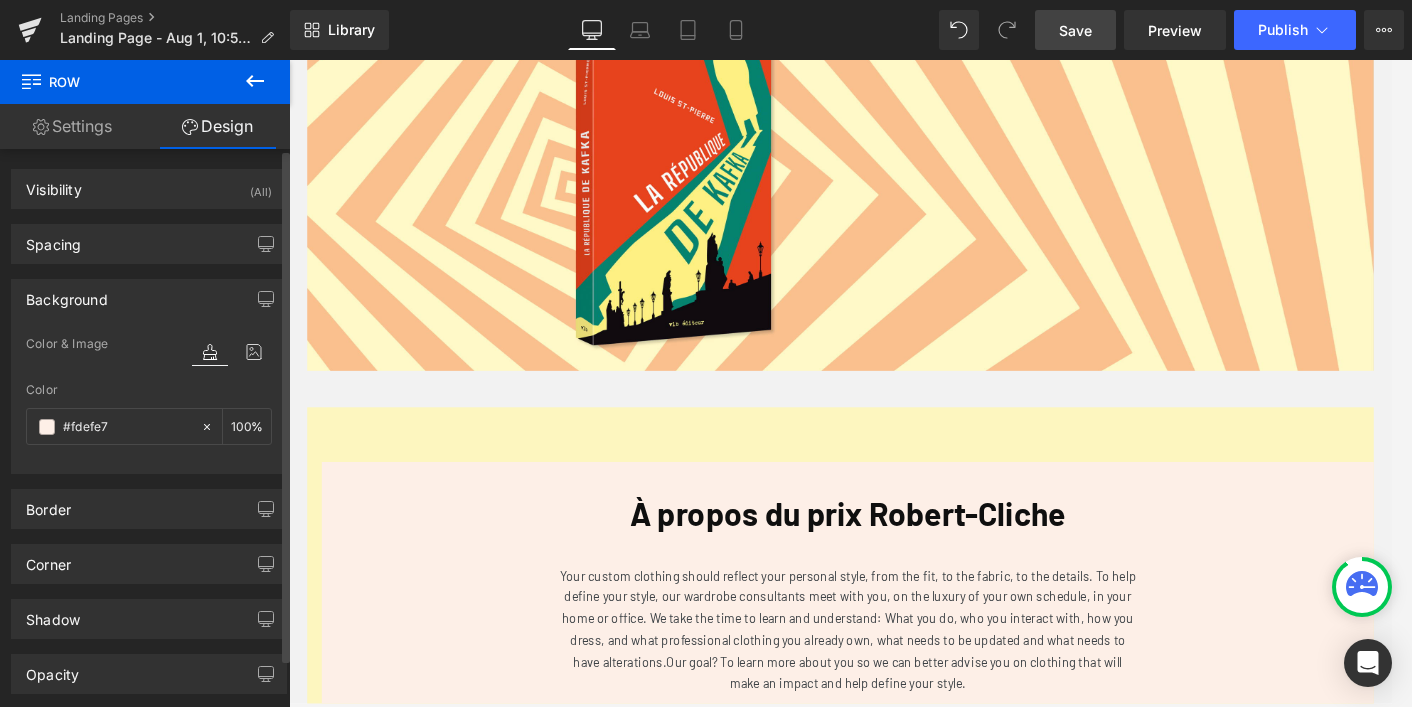 paste on "FDF6BF" 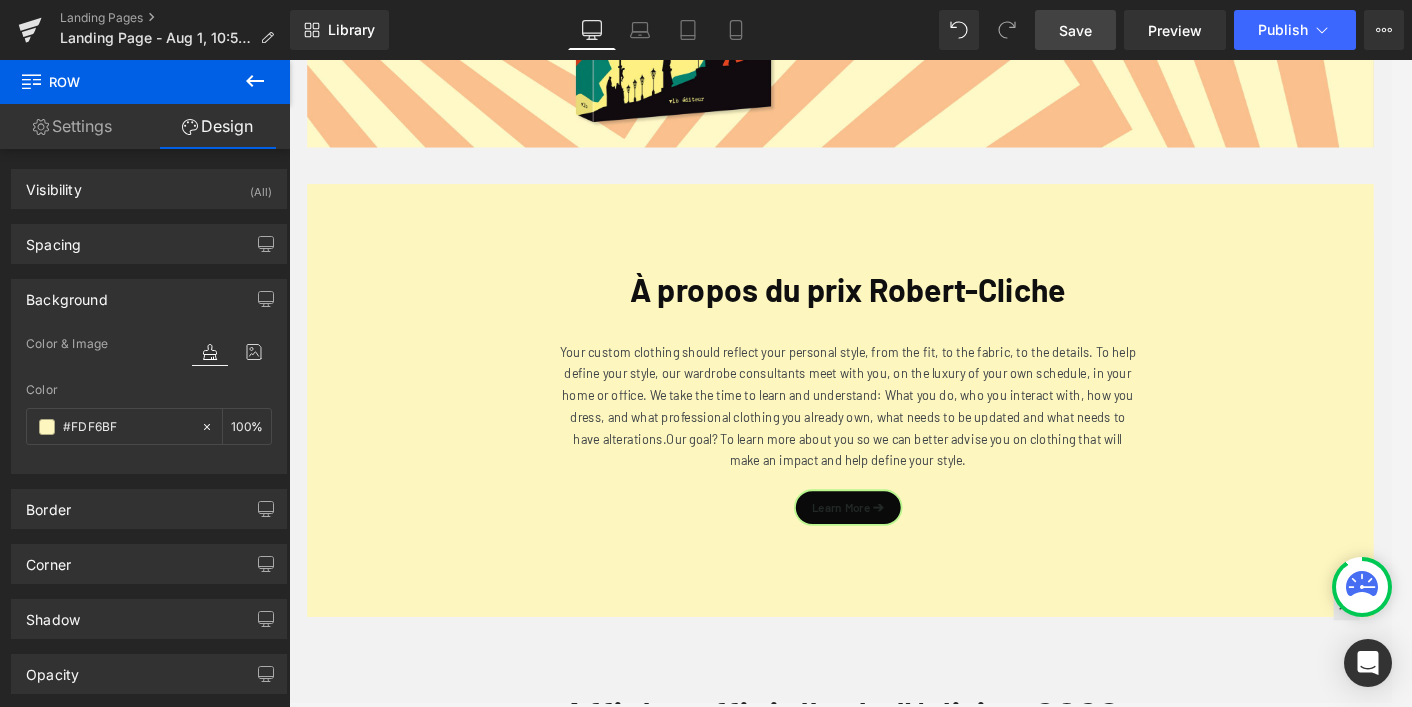 scroll, scrollTop: 407, scrollLeft: 0, axis: vertical 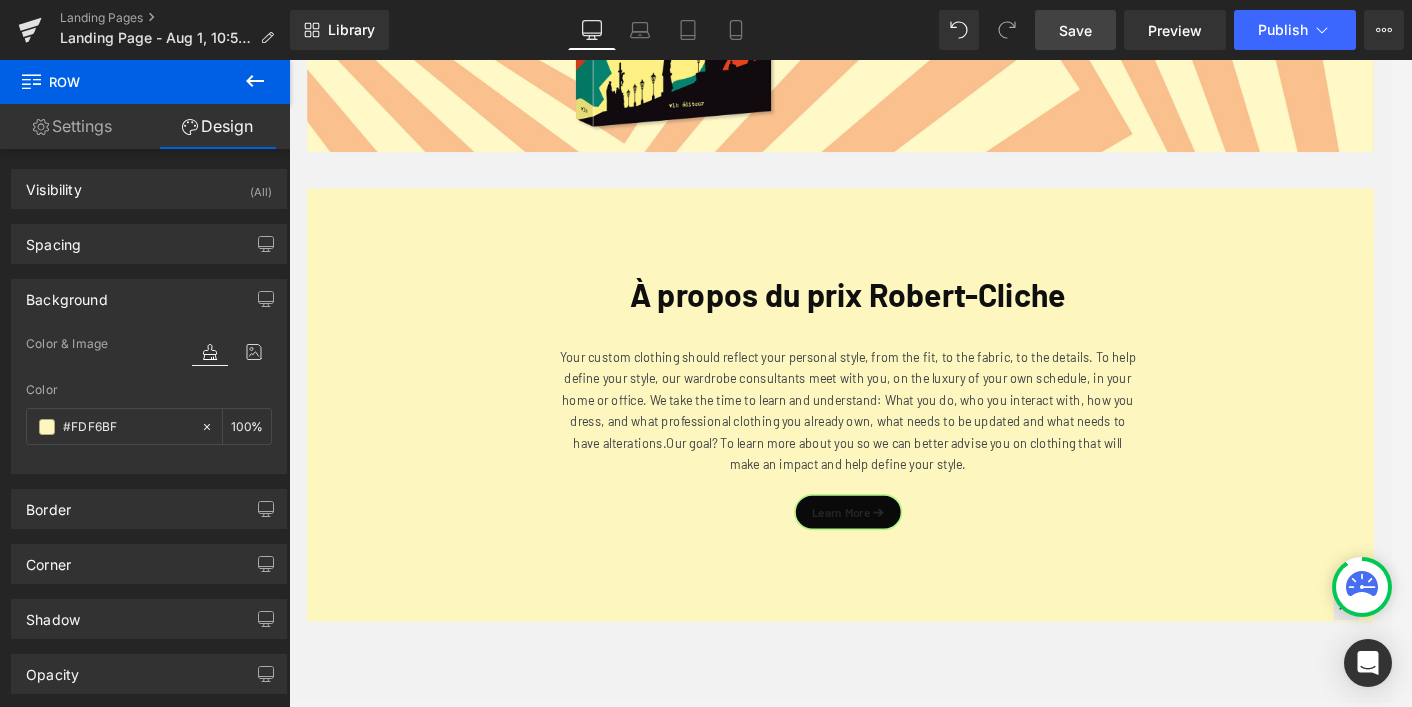 click on "Learn More  ➔ Button" at bounding box center [902, 556] 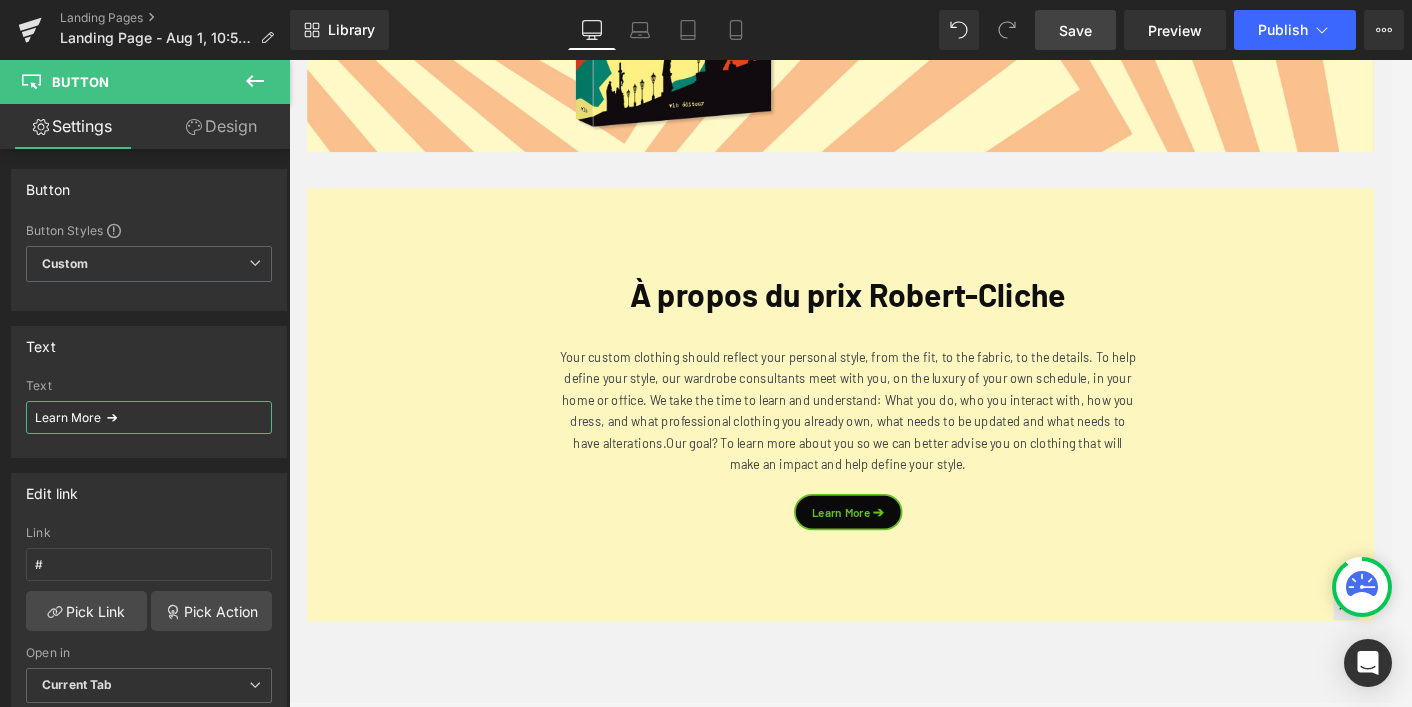 drag, startPoint x: 87, startPoint y: 415, endPoint x: -14, endPoint y: 412, distance: 101.04455 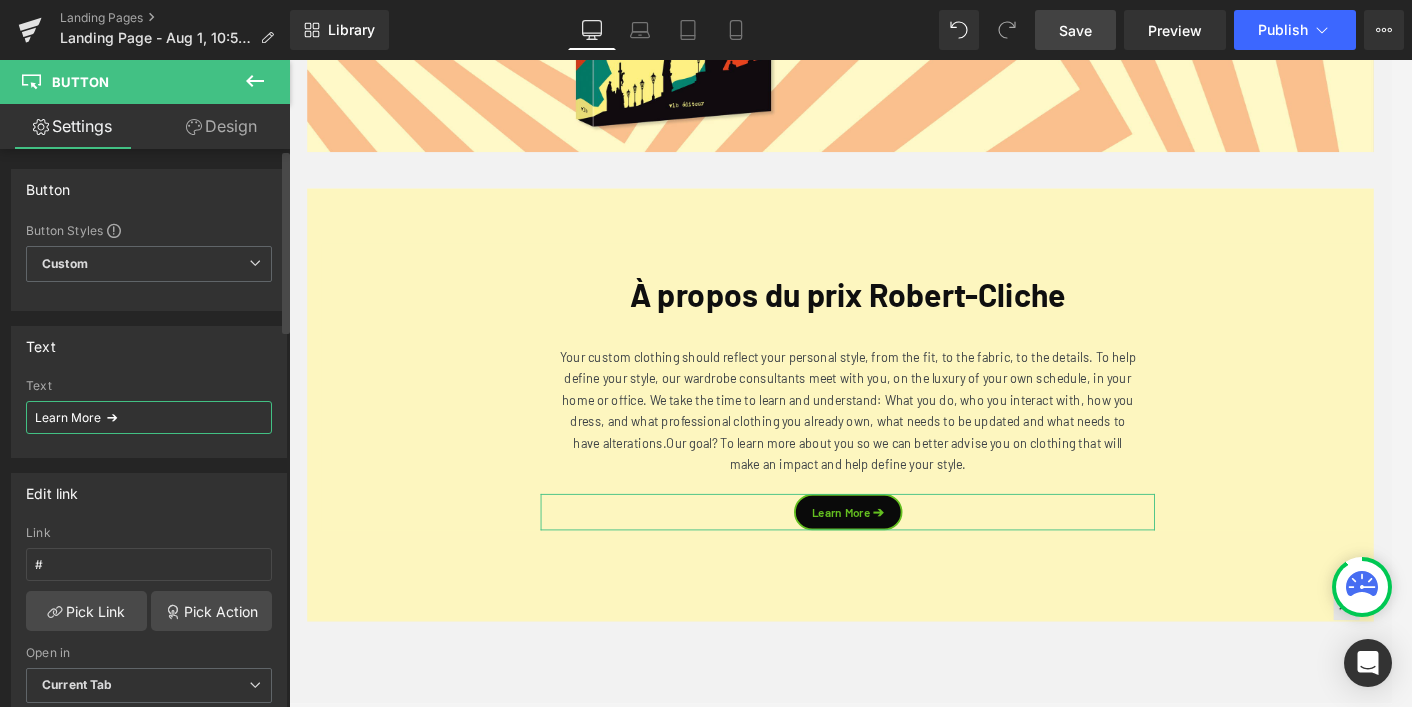 click on "Learn More  ➔" at bounding box center (149, 417) 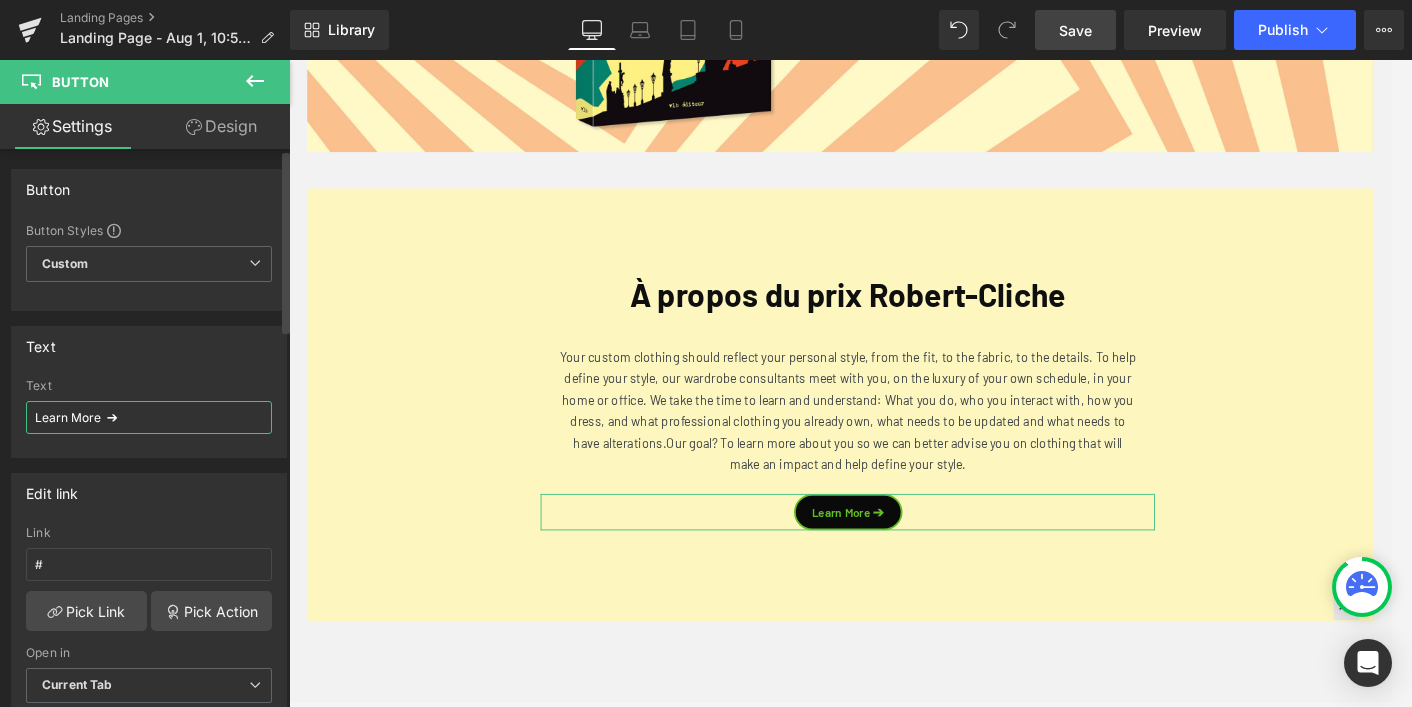drag, startPoint x: 93, startPoint y: 416, endPoint x: 10, endPoint y: 414, distance: 83.02409 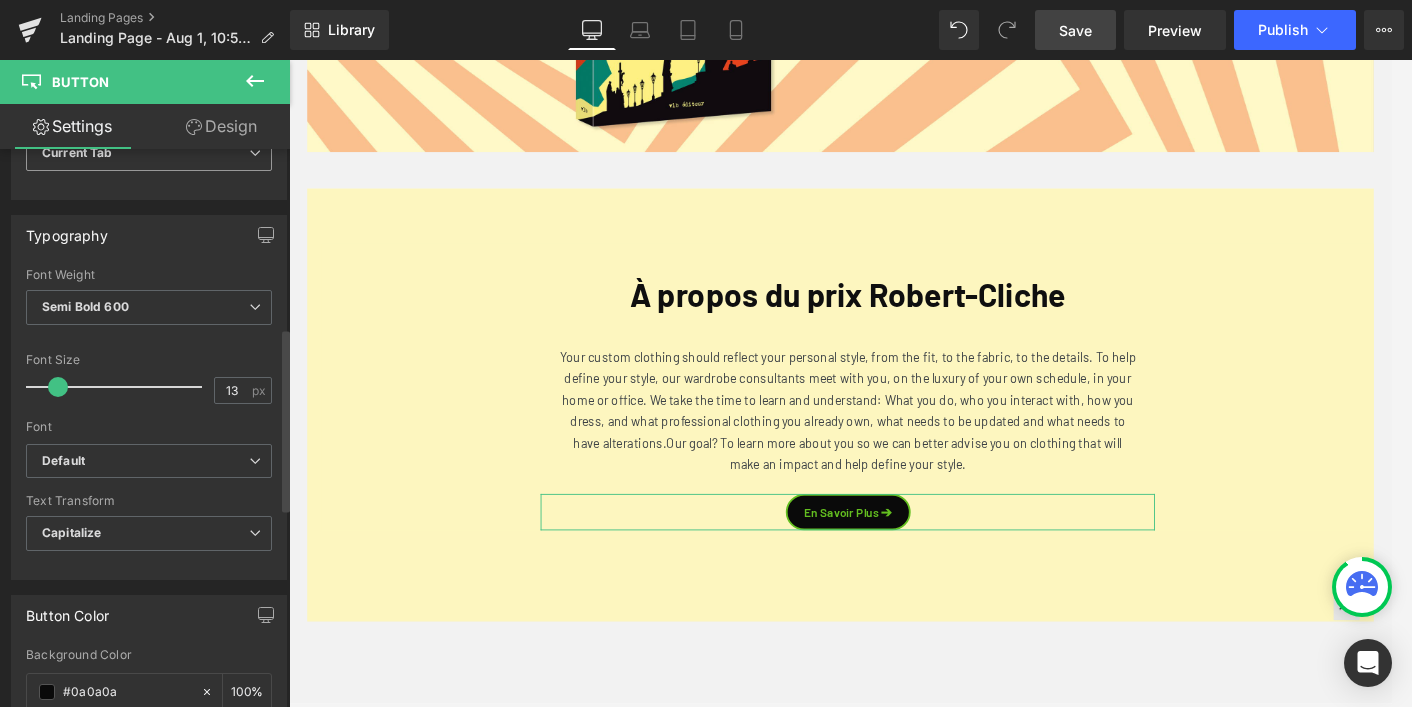 scroll, scrollTop: 562, scrollLeft: 0, axis: vertical 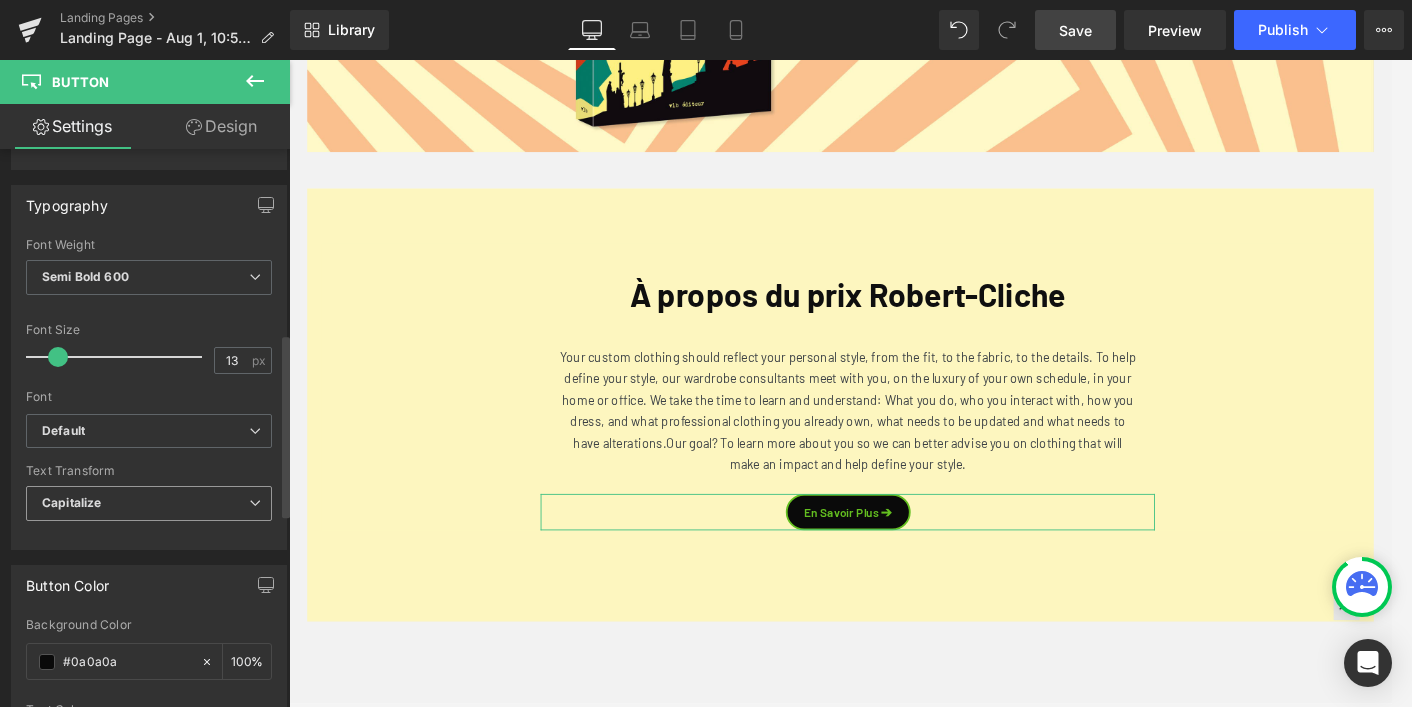 type on "En savoir plus  ➔" 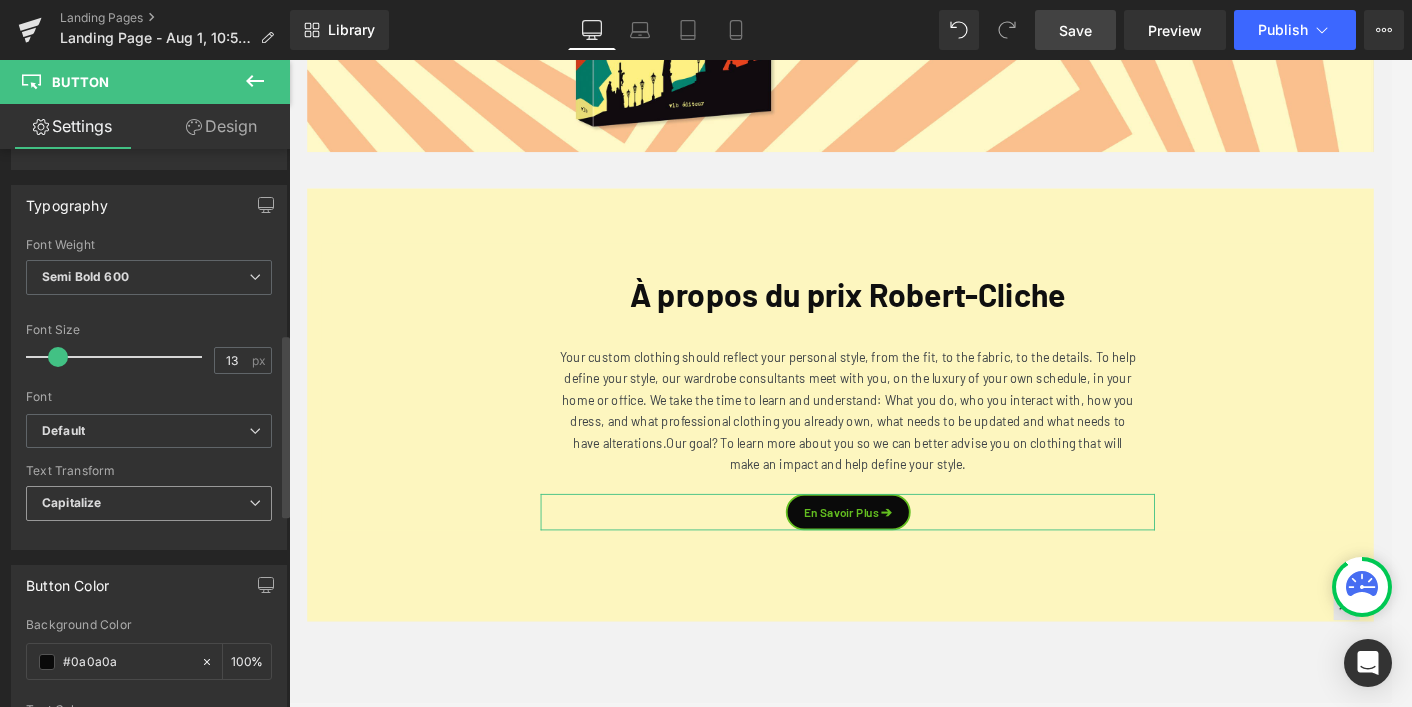 click on "Capitalize" at bounding box center (149, 503) 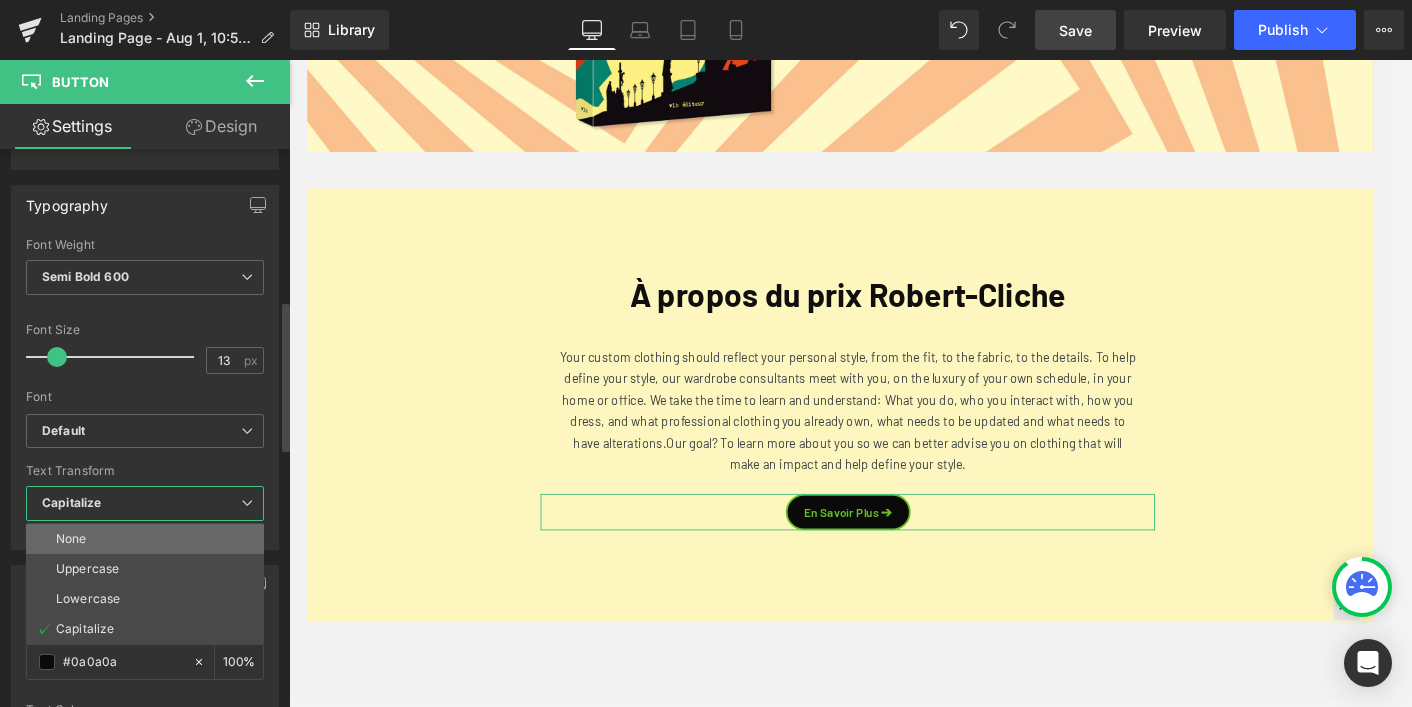 click on "None" at bounding box center (145, 539) 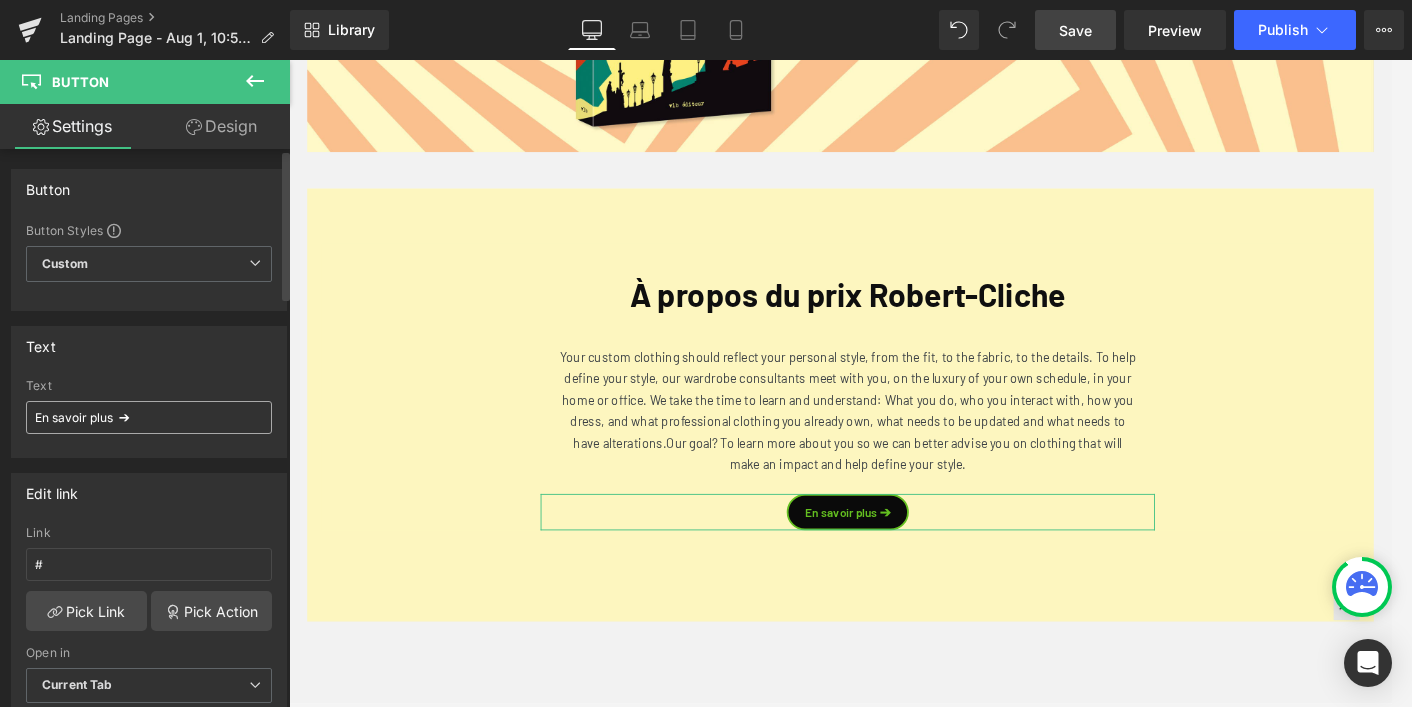 scroll, scrollTop: 0, scrollLeft: 0, axis: both 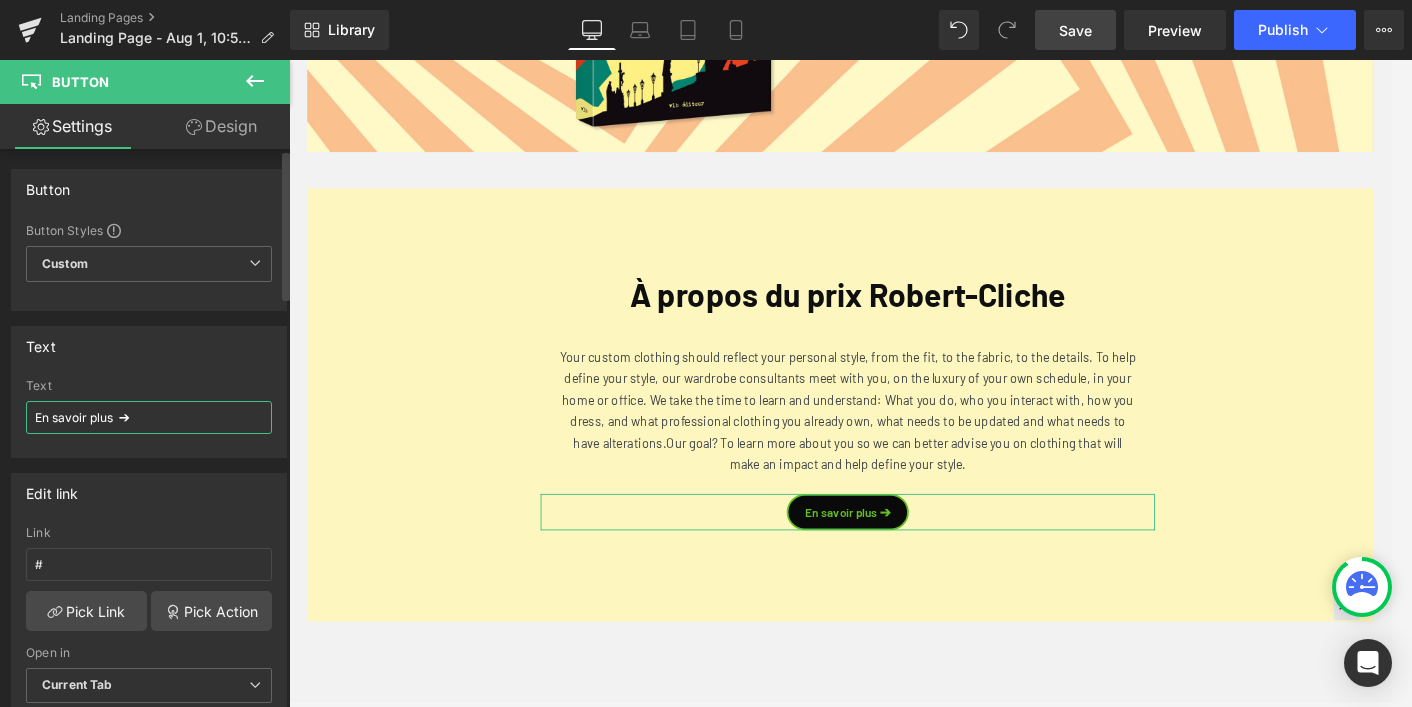drag, startPoint x: 123, startPoint y: 419, endPoint x: 198, endPoint y: 437, distance: 77.12976 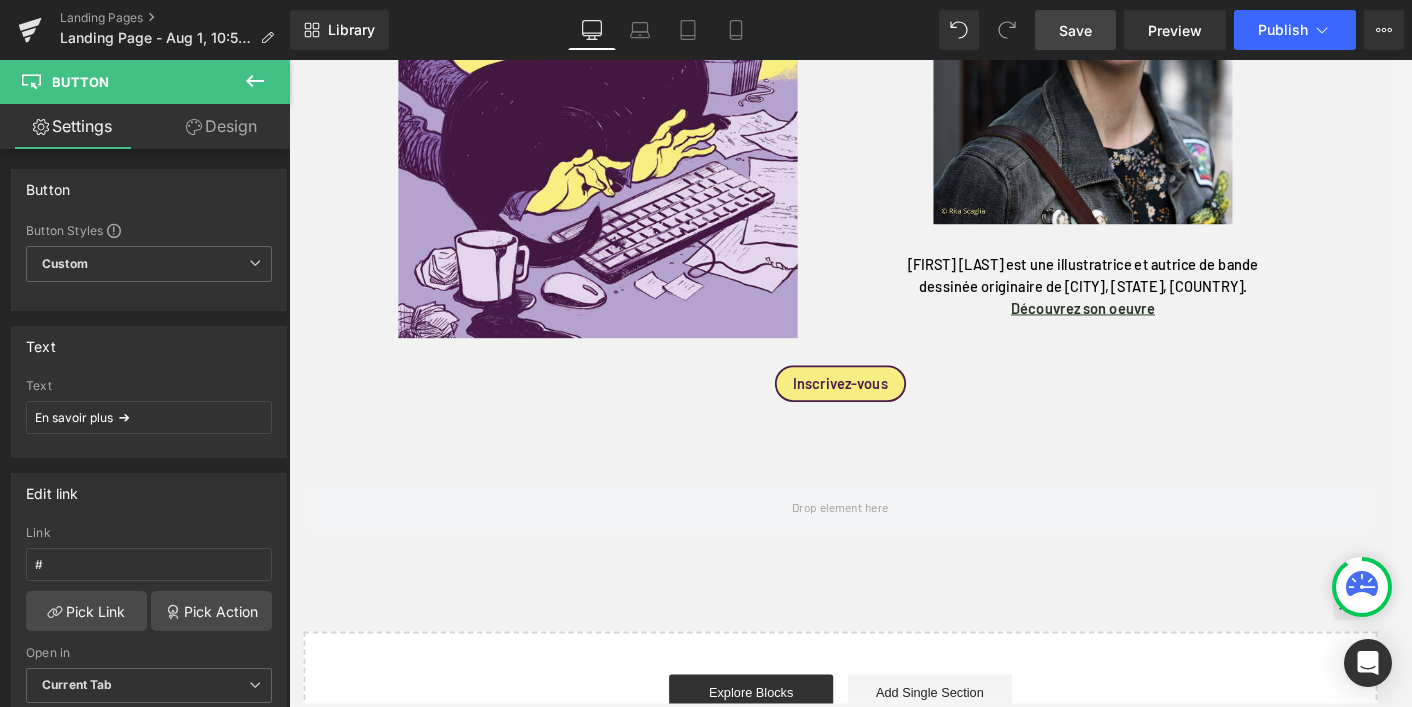 scroll, scrollTop: 1535, scrollLeft: 0, axis: vertical 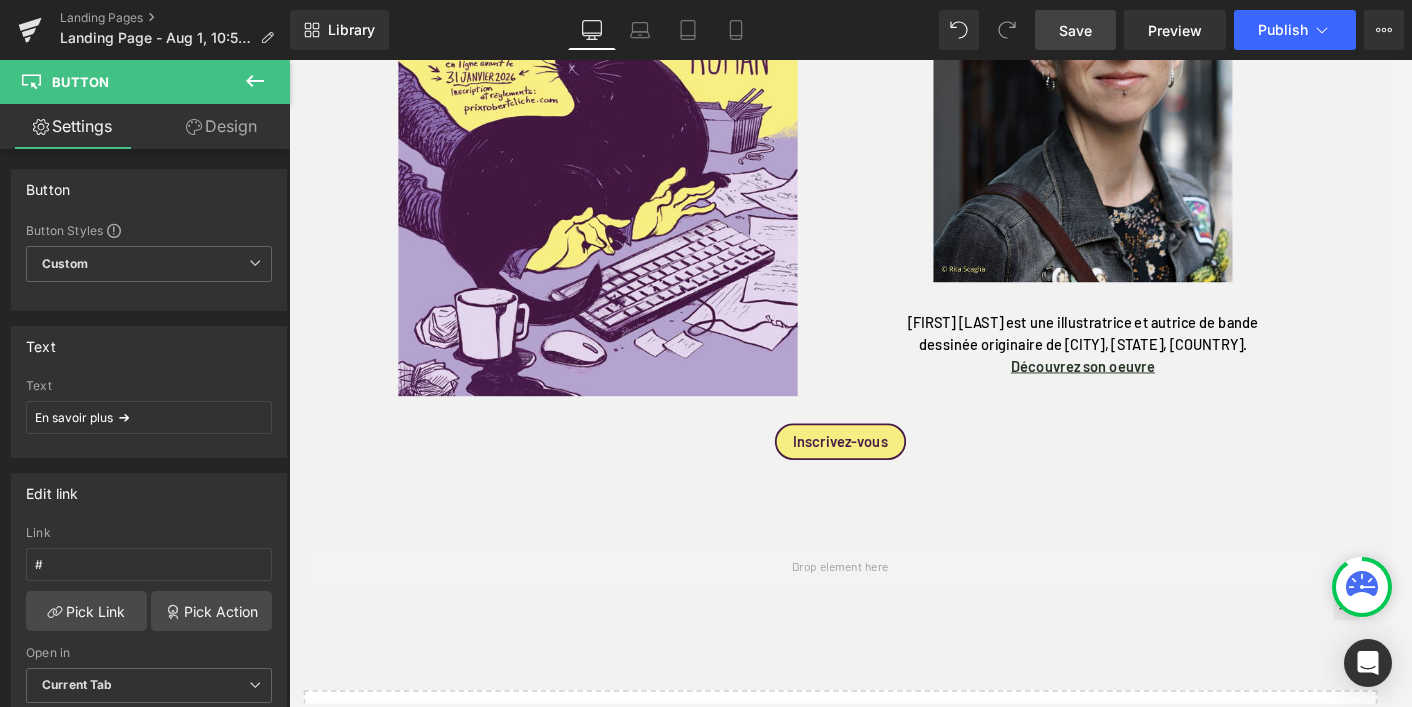click on "Save" at bounding box center [1075, 30] 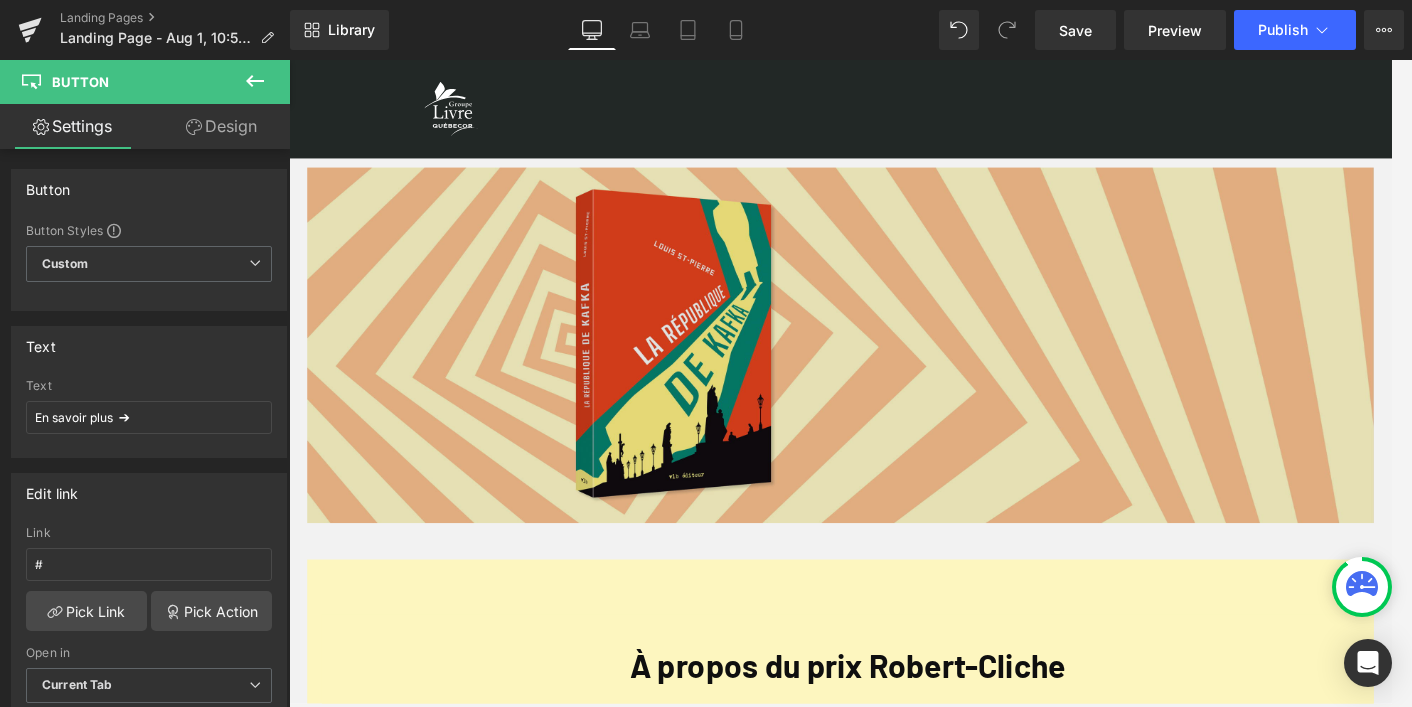 scroll, scrollTop: 0, scrollLeft: 0, axis: both 